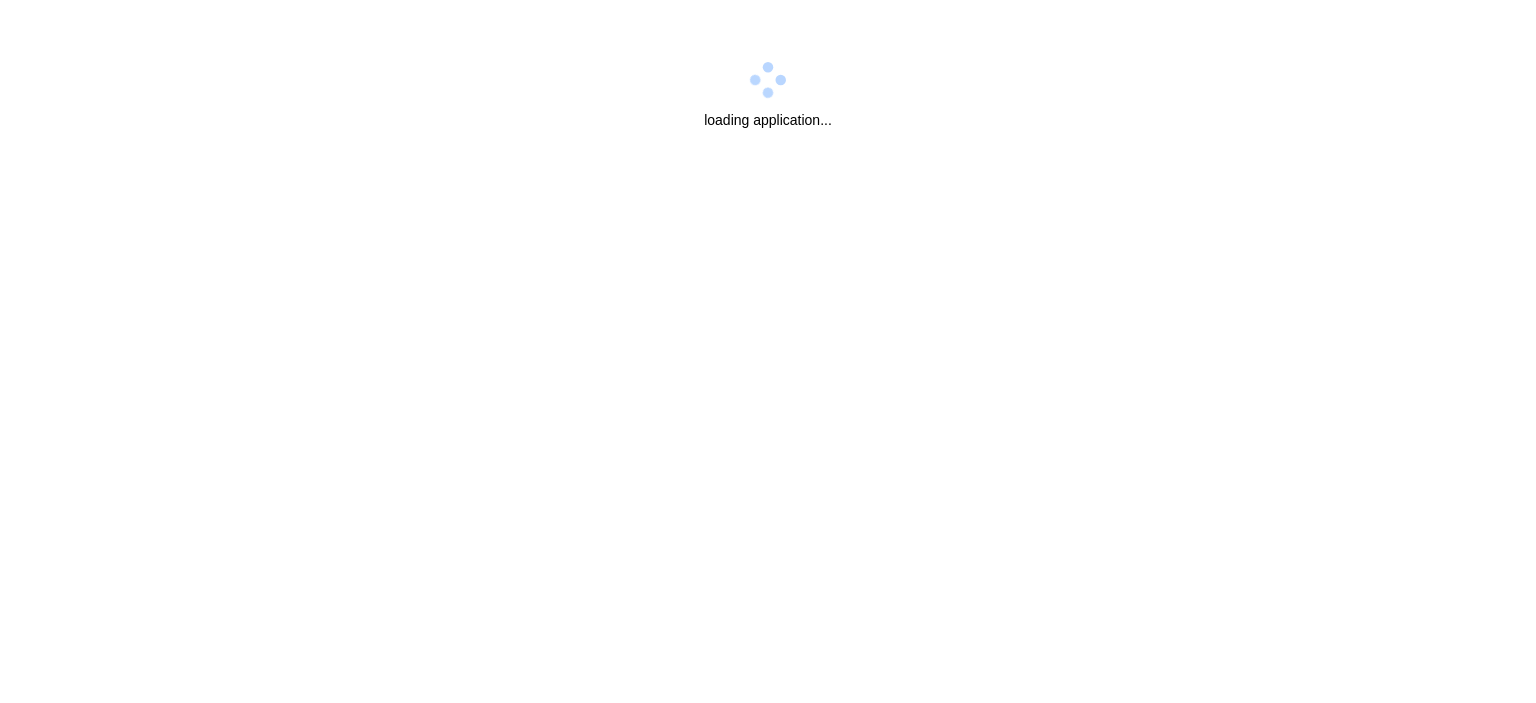 scroll, scrollTop: 0, scrollLeft: 0, axis: both 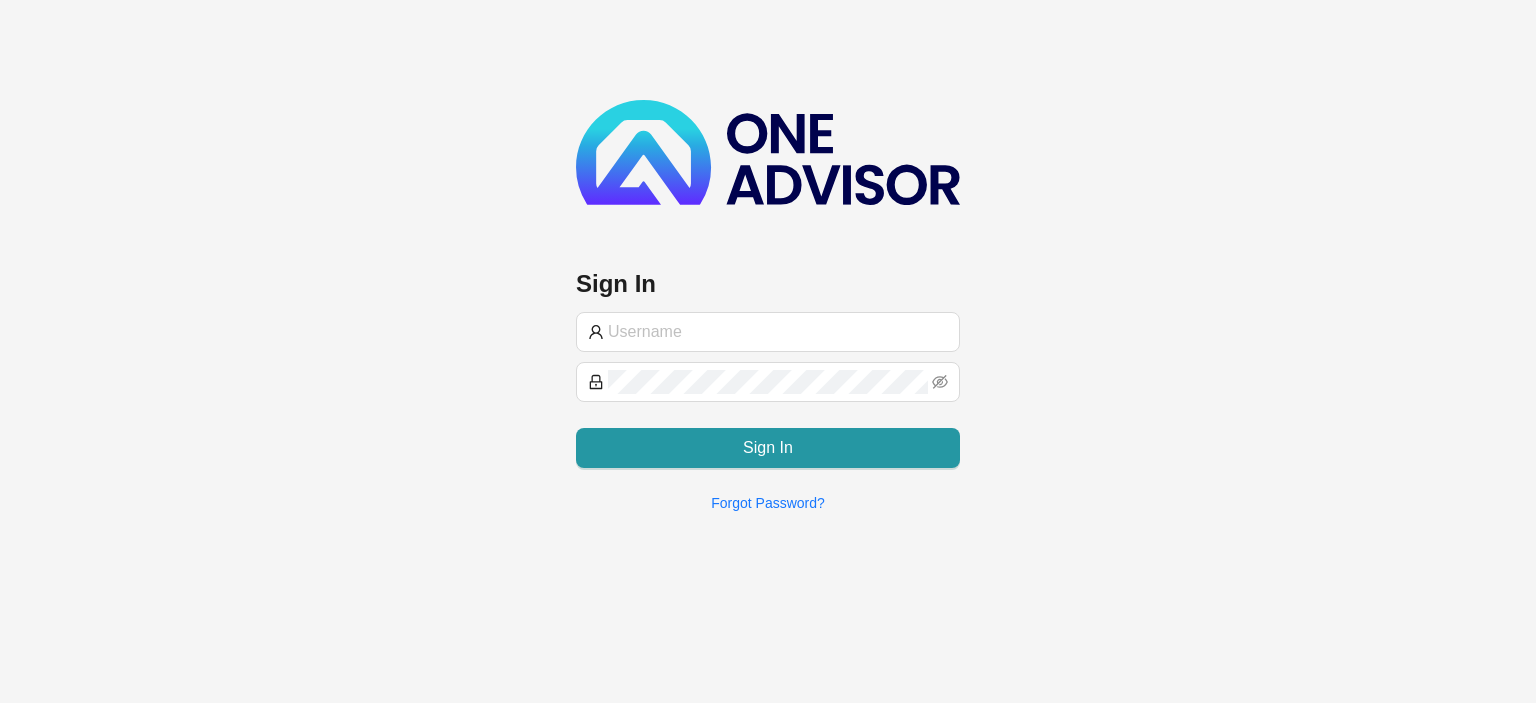 type on "[EMAIL_ADDRESS][DOMAIN_NAME]" 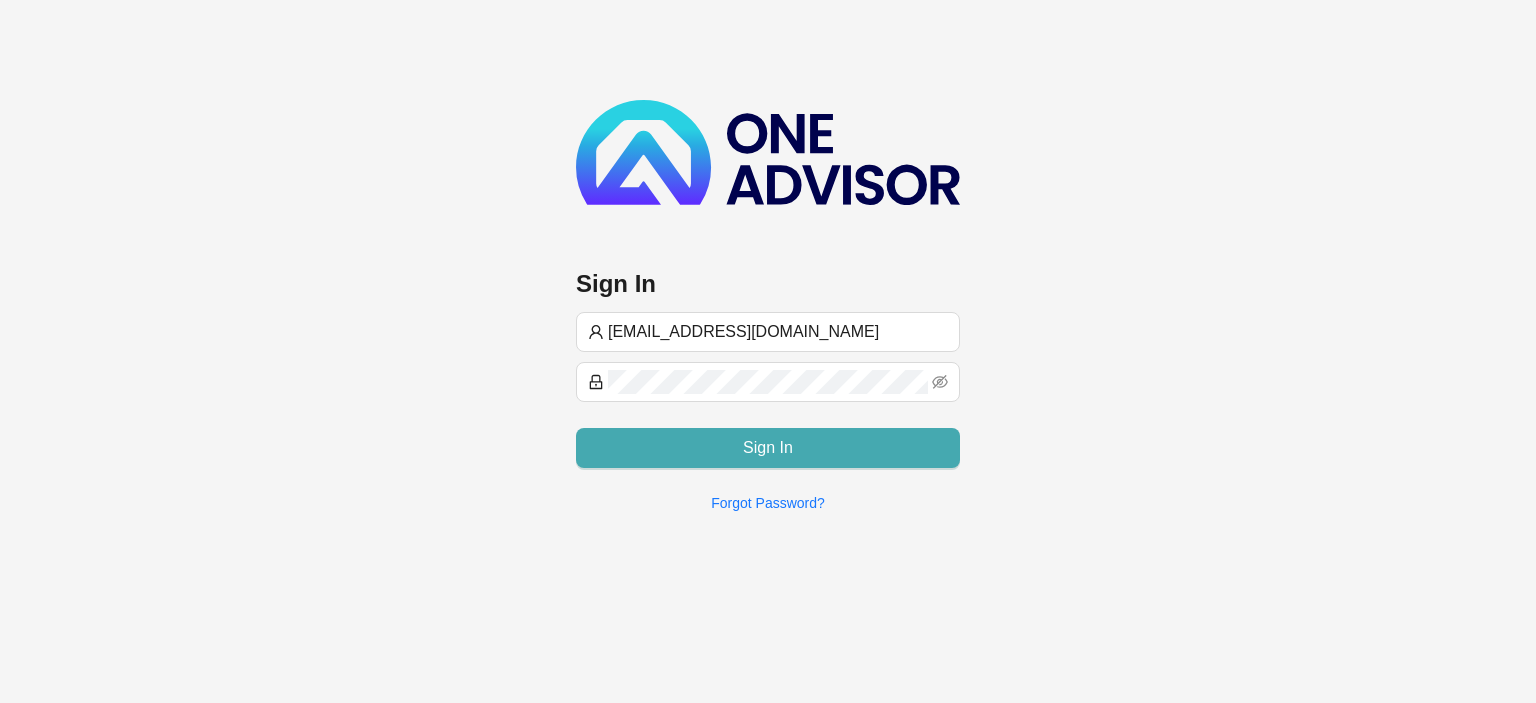 click on "Sign In" at bounding box center (768, 448) 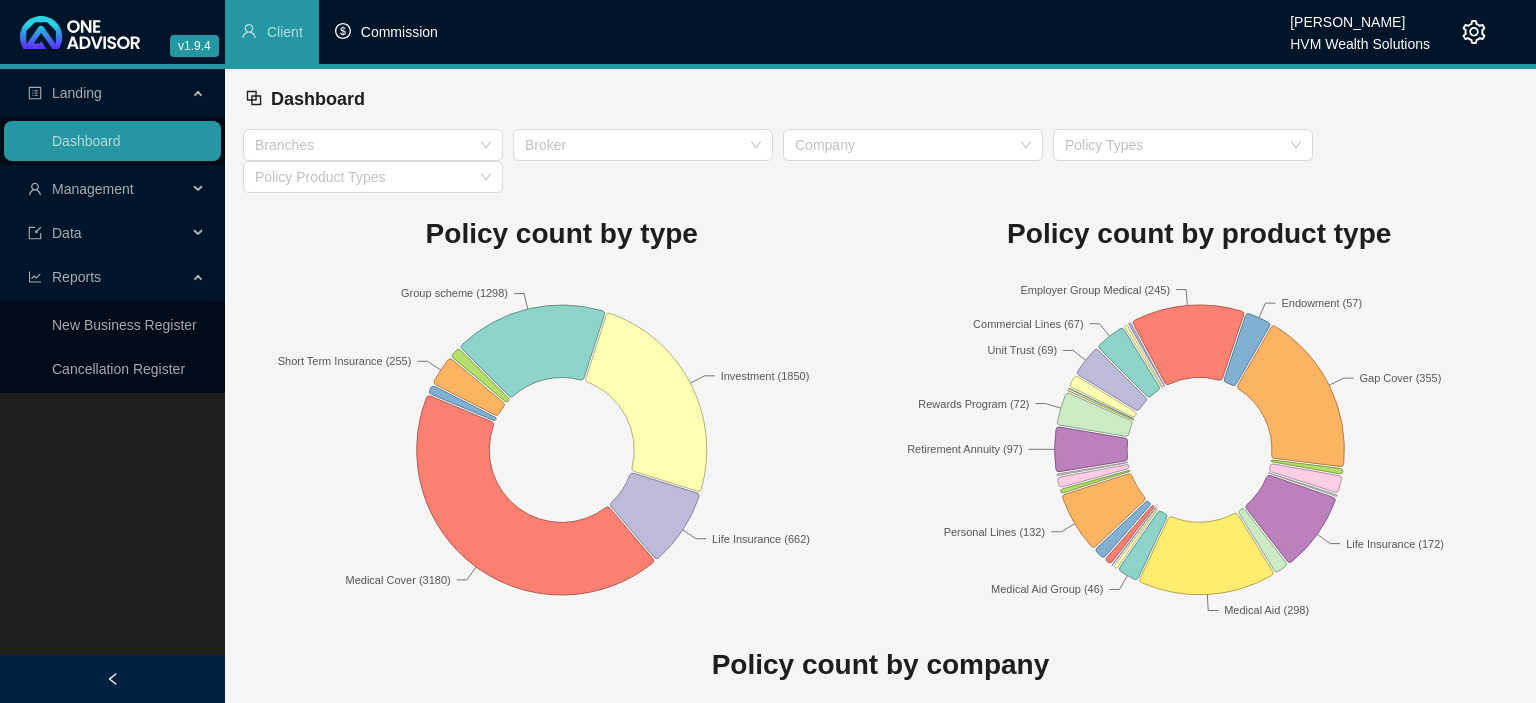 click on "Commission" at bounding box center [399, 32] 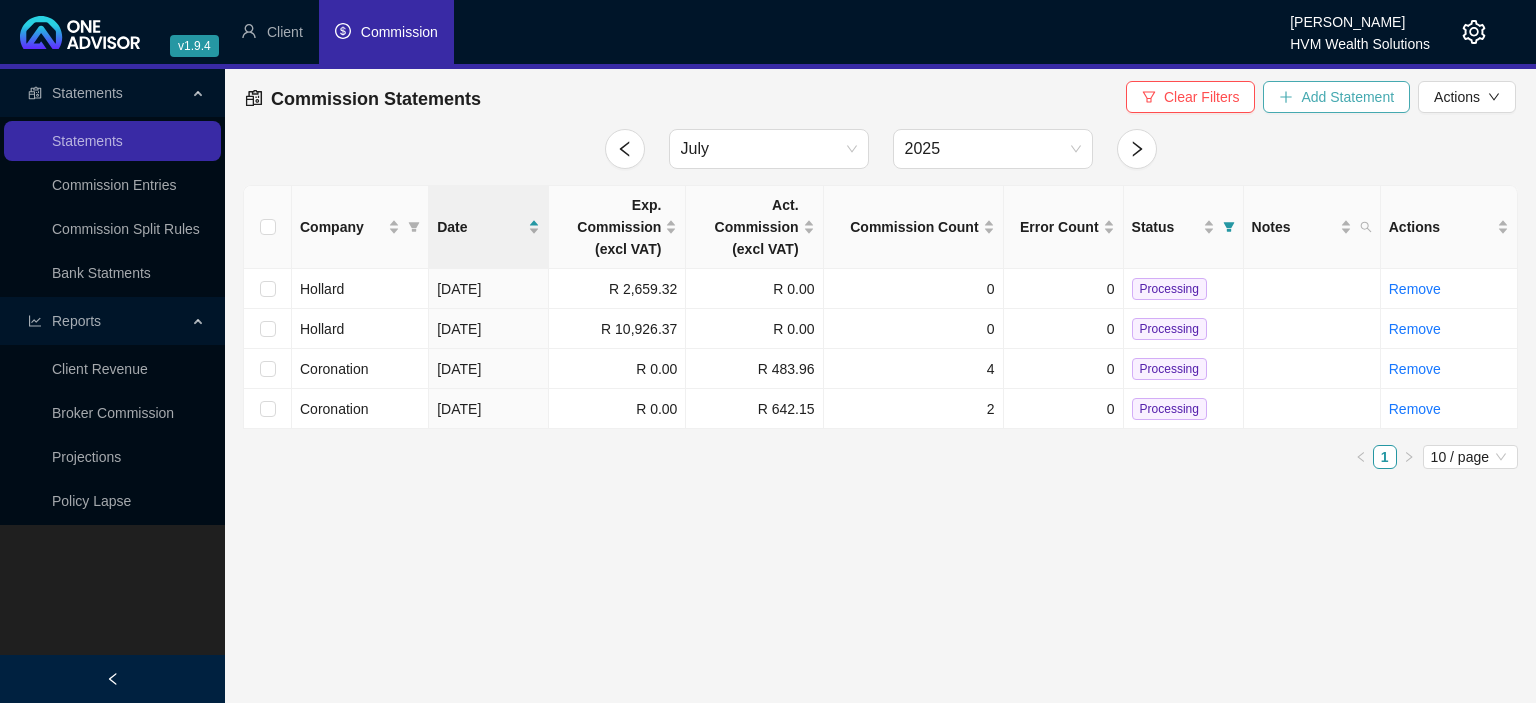 click on "Add Statement" at bounding box center (1336, 97) 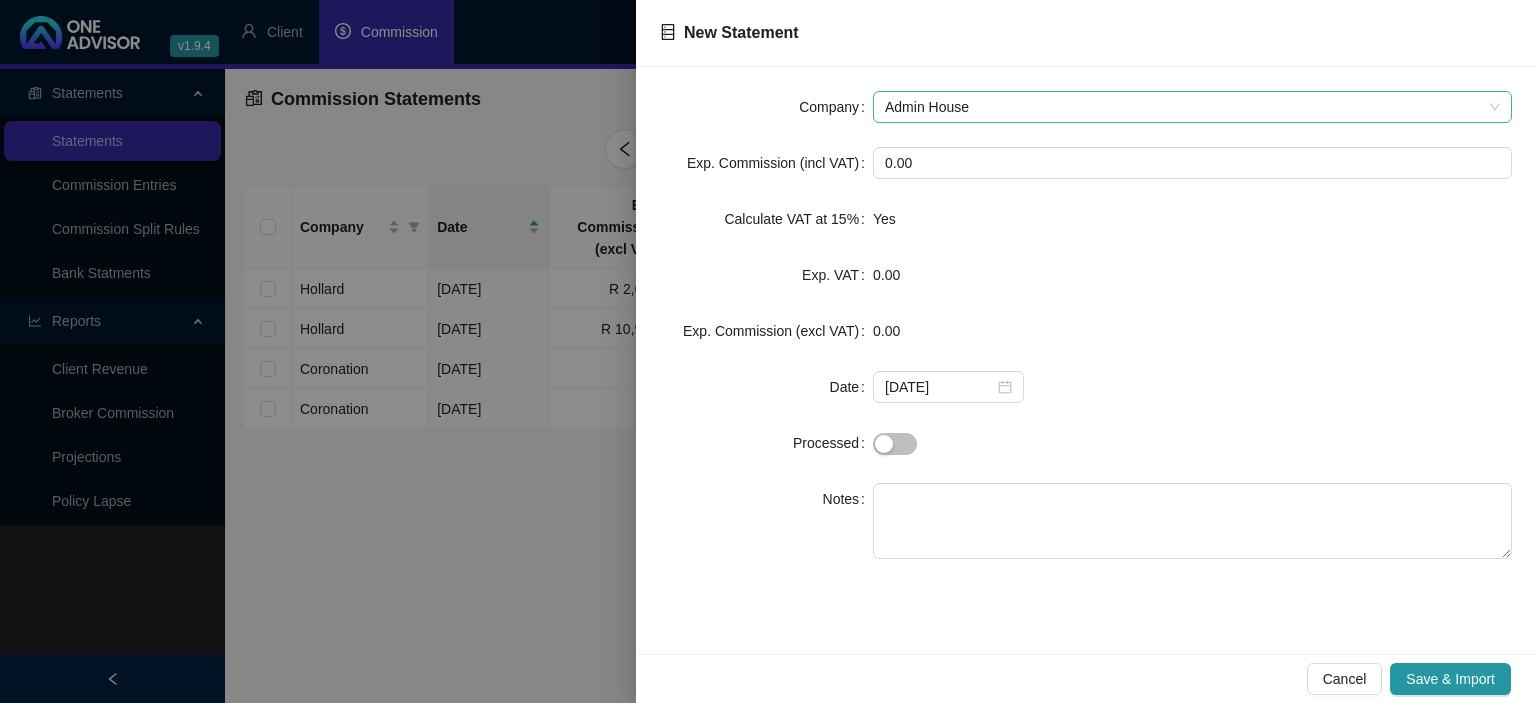 click on "Admin House" at bounding box center (1192, 107) 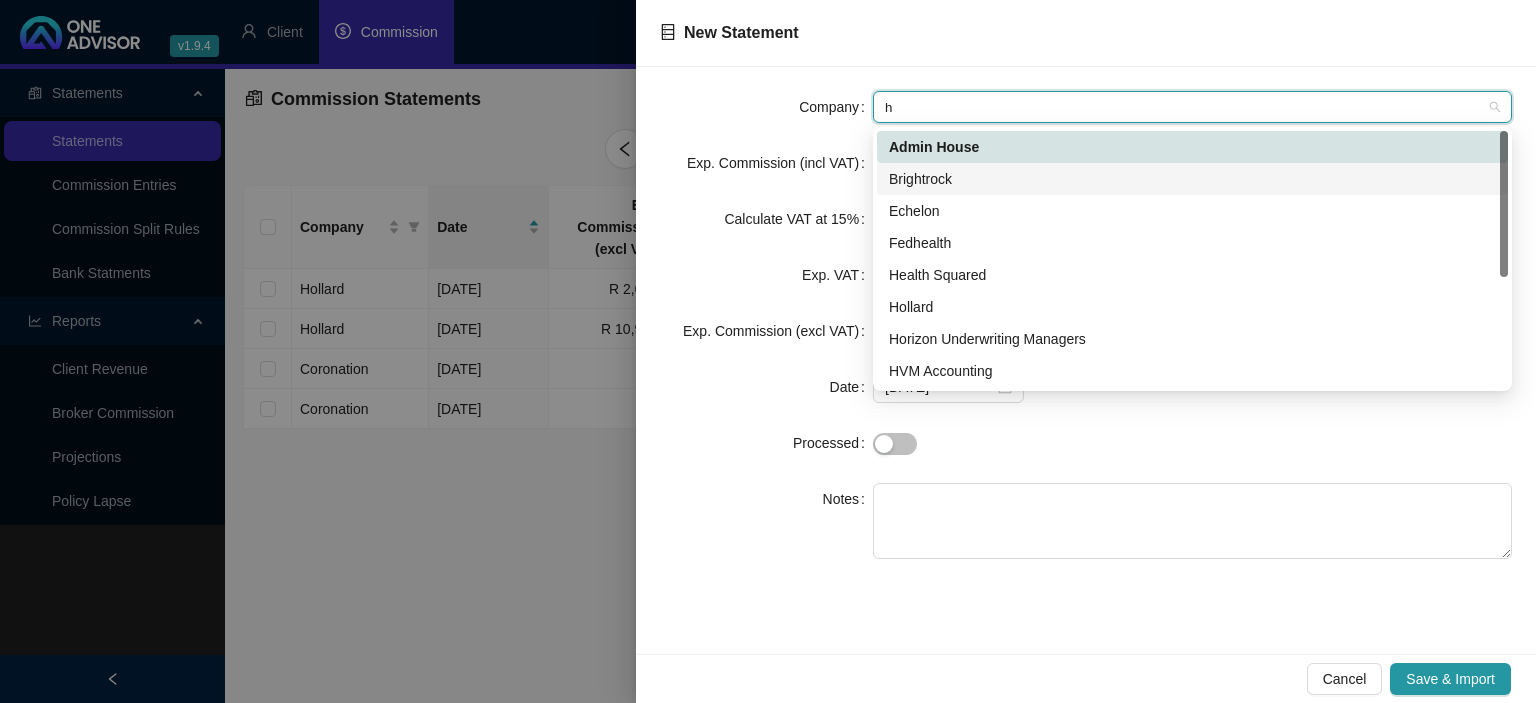 type on "ho" 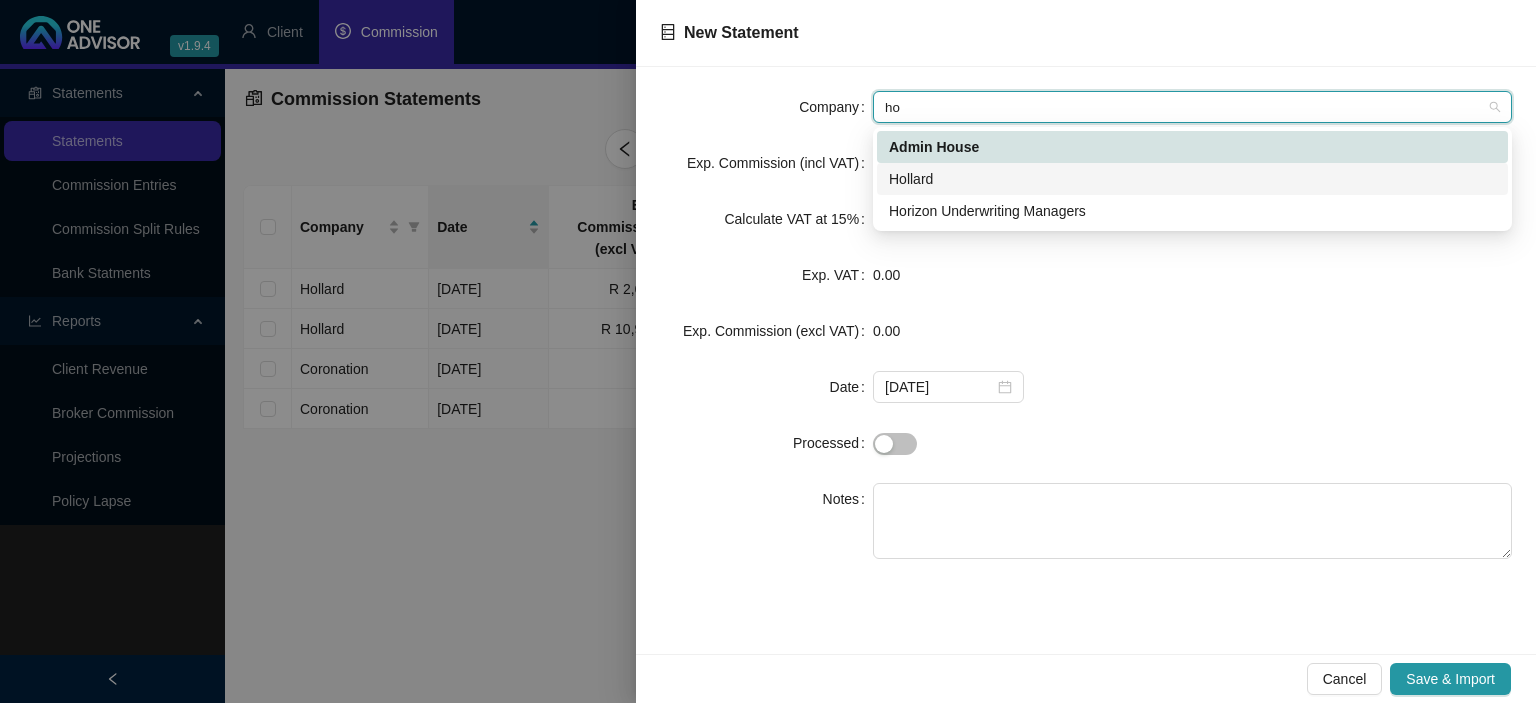 click on "Hollard" at bounding box center (1192, 179) 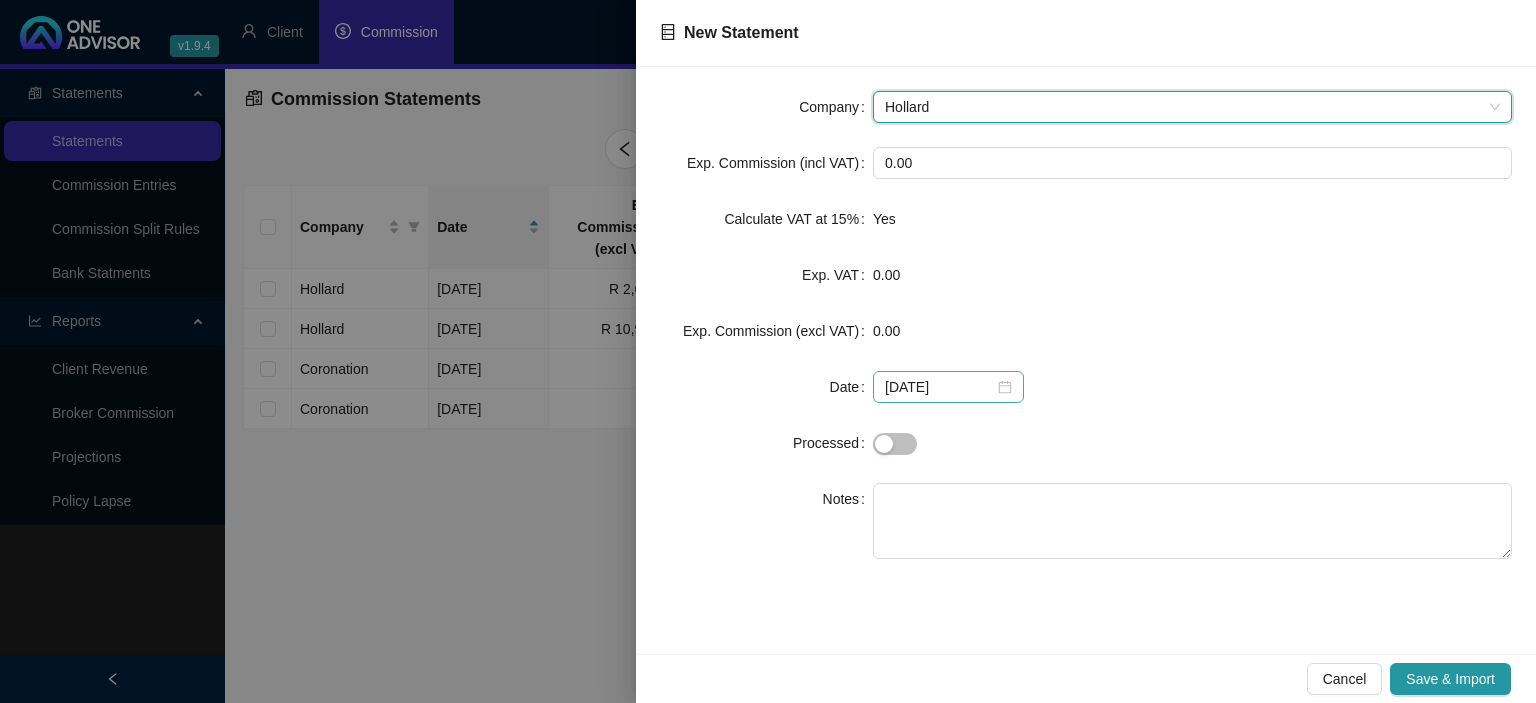 click on "[DATE]" at bounding box center (948, 387) 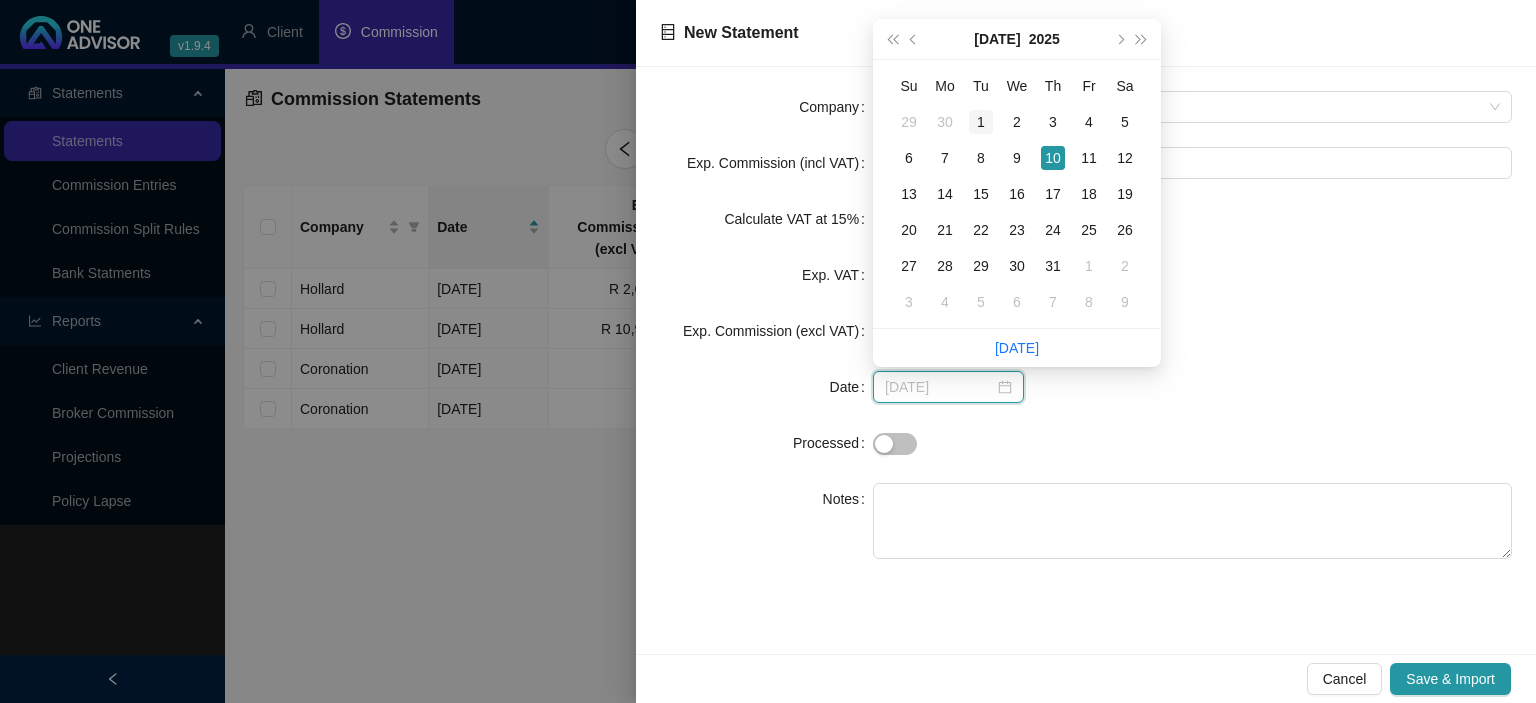 type on "[DATE]" 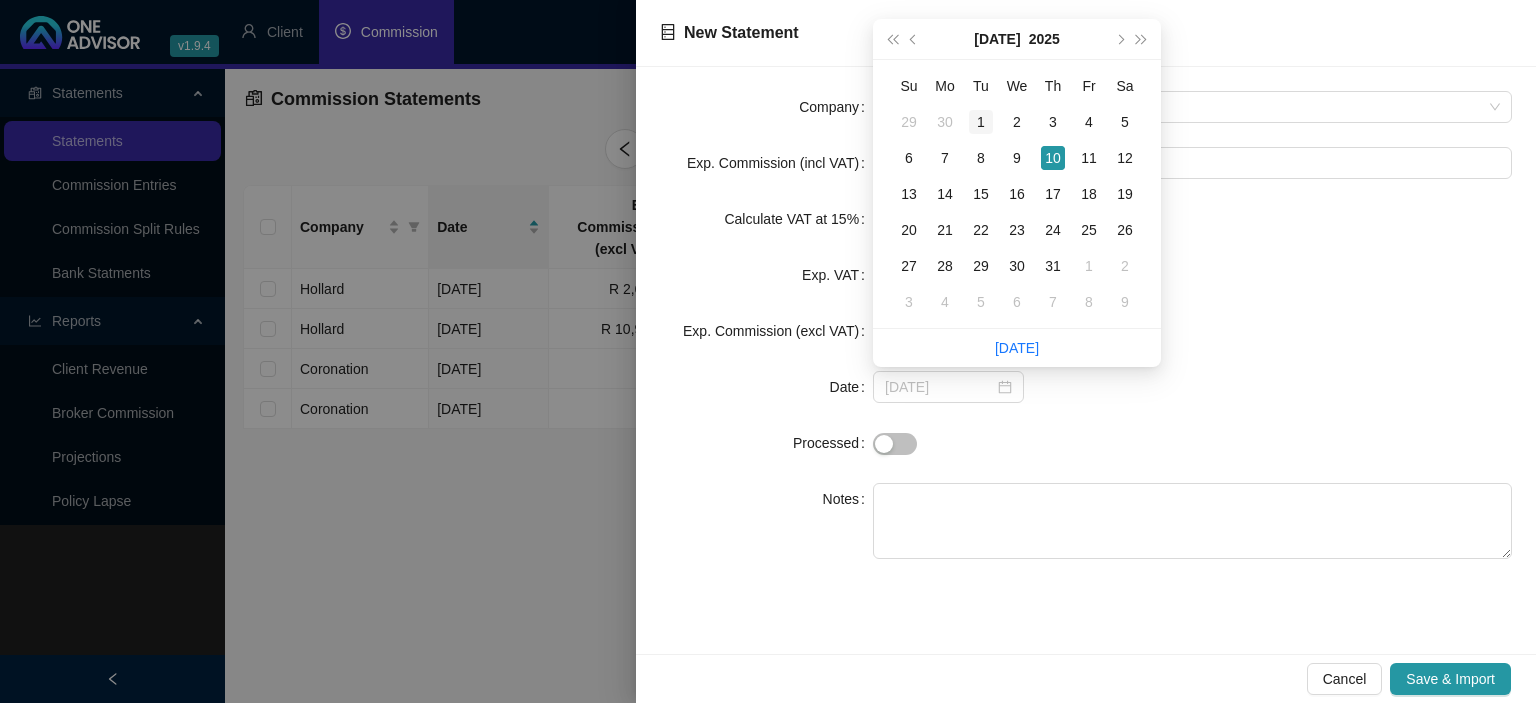 click on "1" at bounding box center [981, 122] 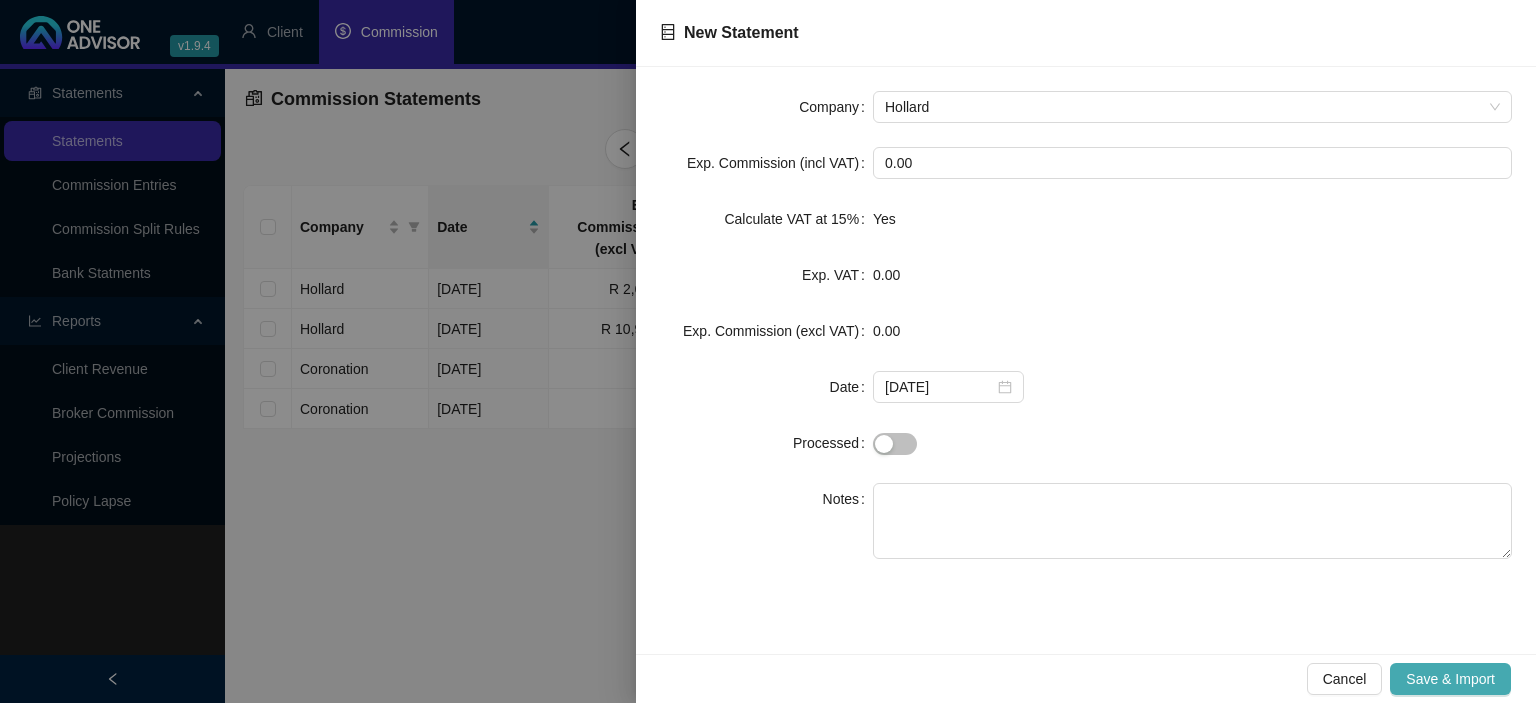 click on "Save & Import" at bounding box center [1450, 679] 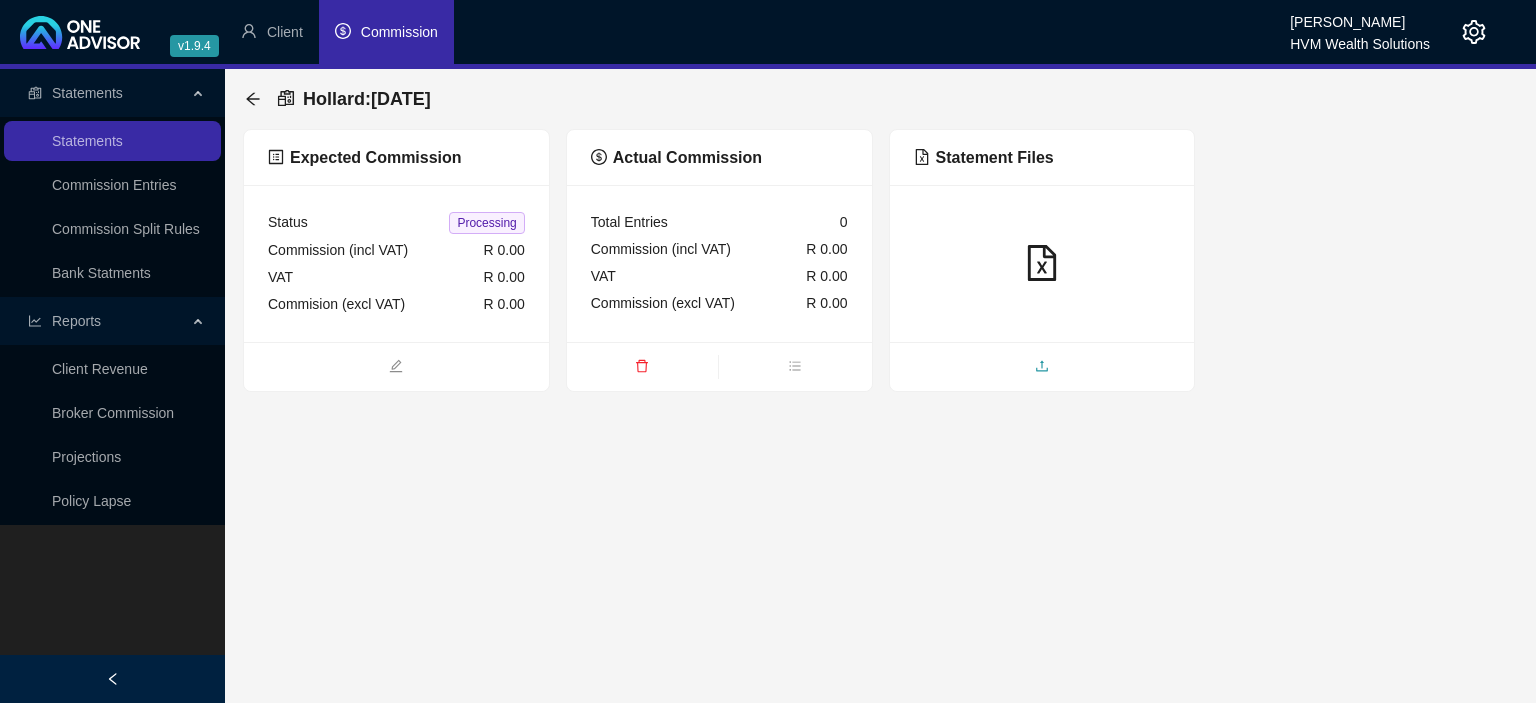 click at bounding box center [1042, 368] 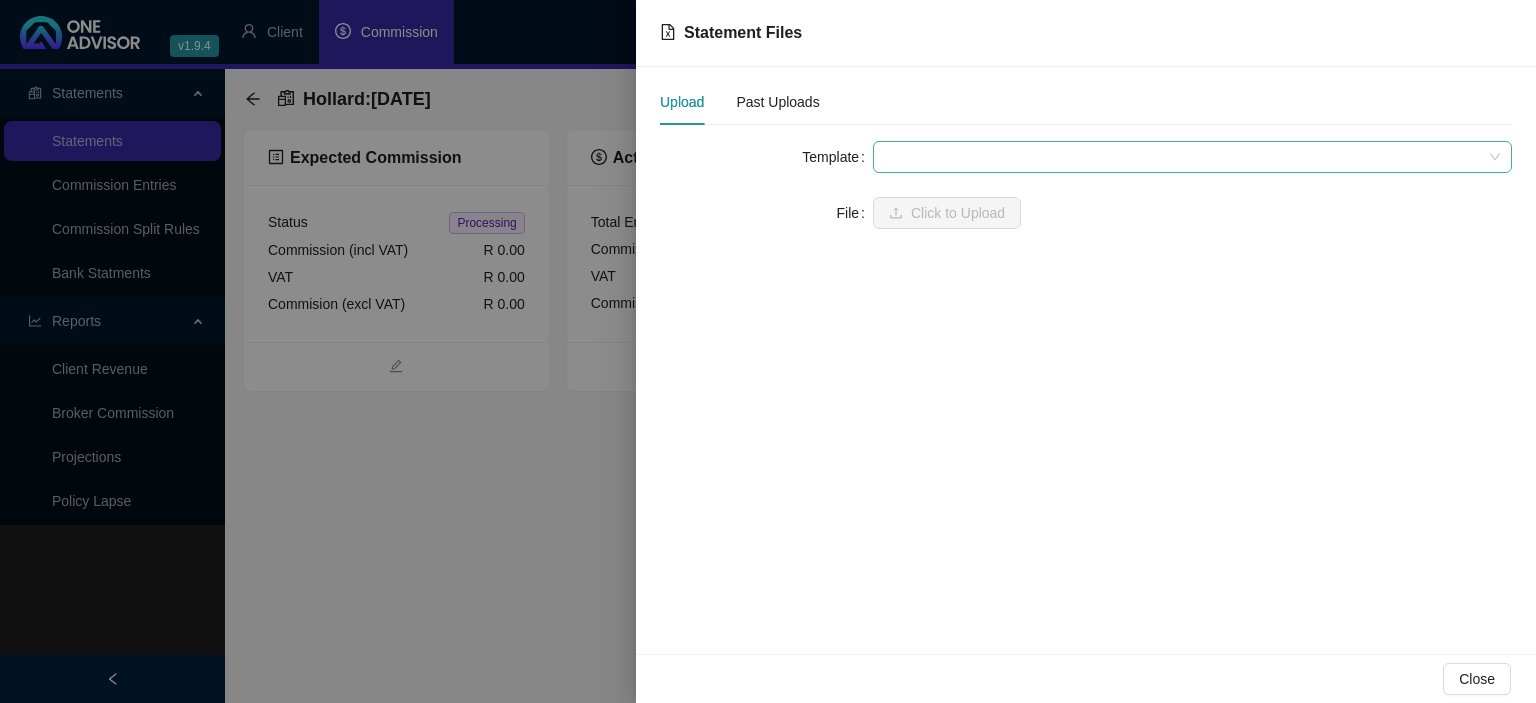 click at bounding box center [1192, 157] 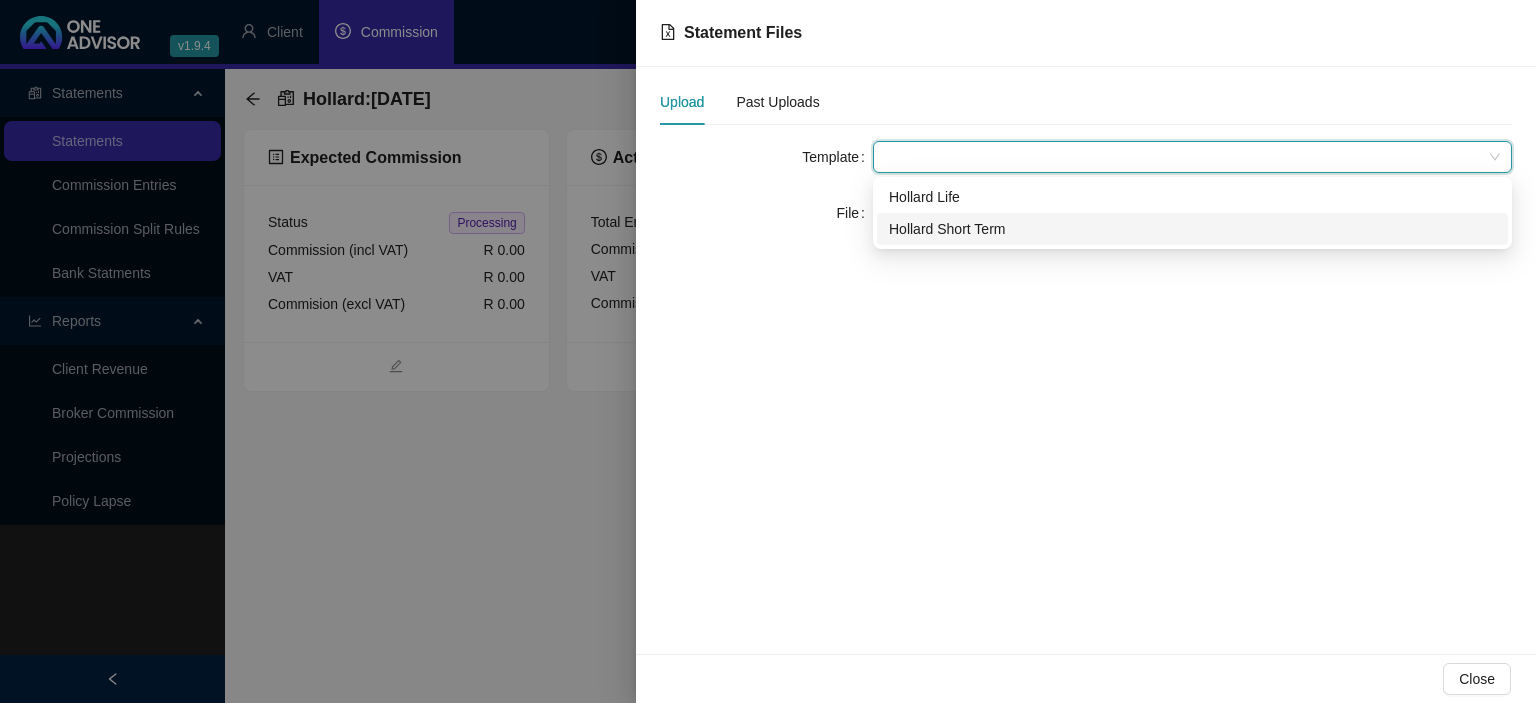click on "Hollard Short Term" at bounding box center [1192, 229] 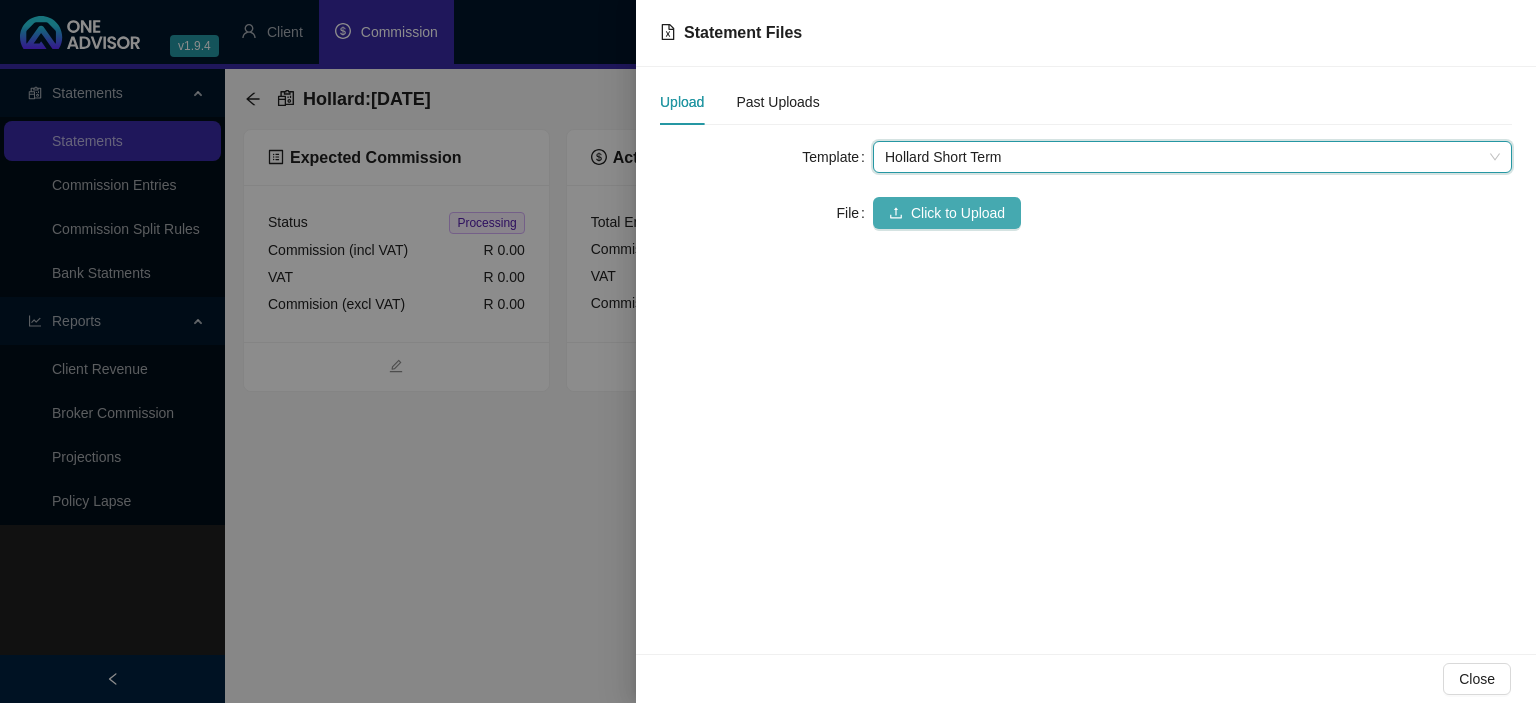click on "Click to Upload" at bounding box center [958, 213] 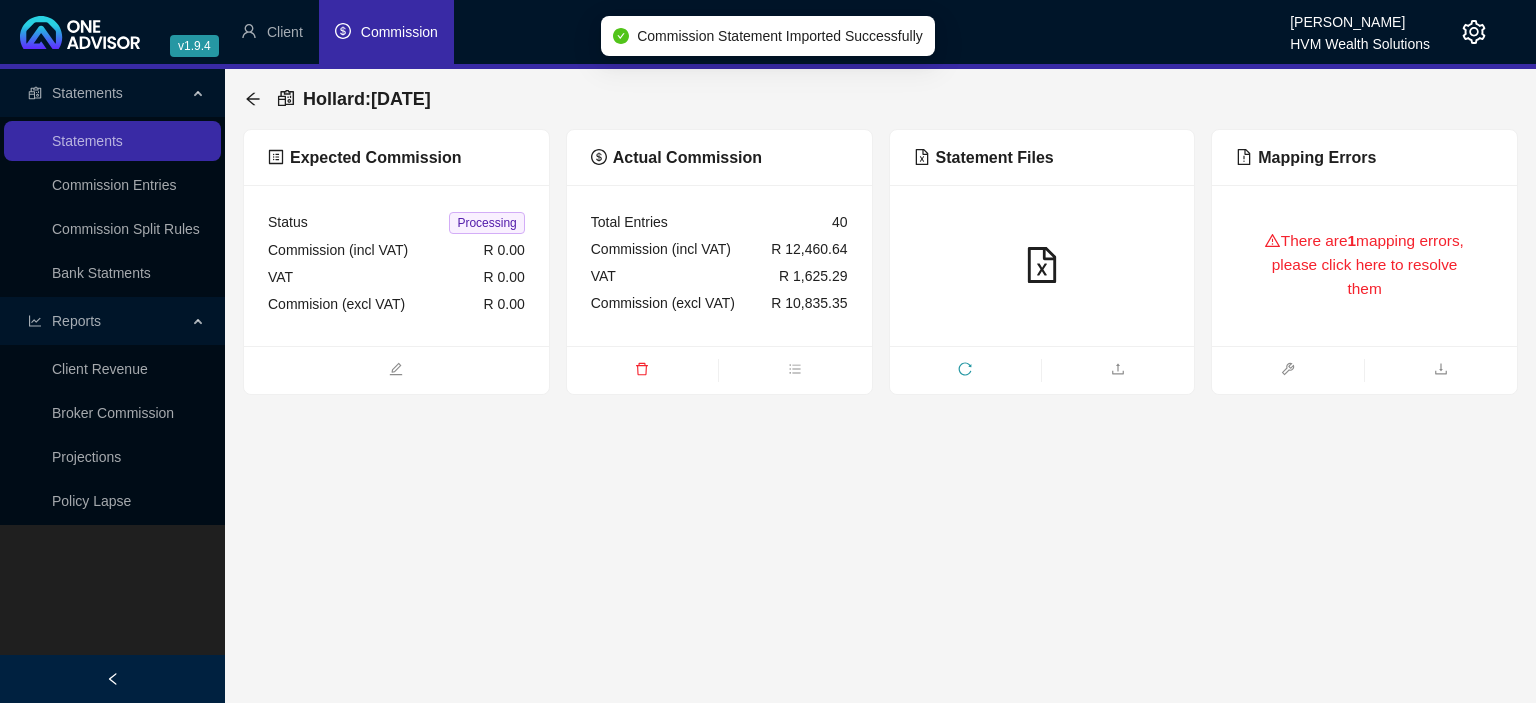 click on "There are  1  mapping errors, please click here to resolve them" at bounding box center [1364, 265] 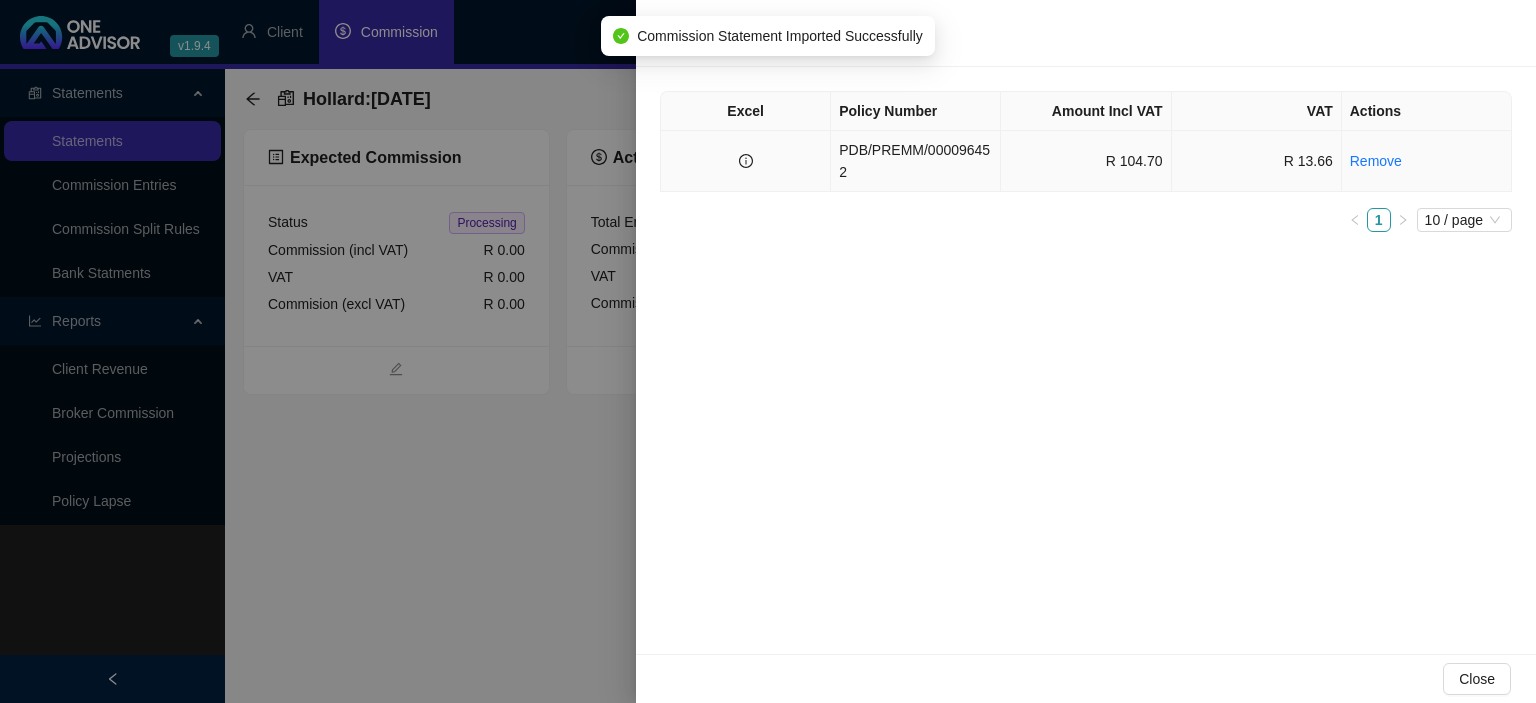 click on "PDB/PREMM/000096452" at bounding box center (916, 161) 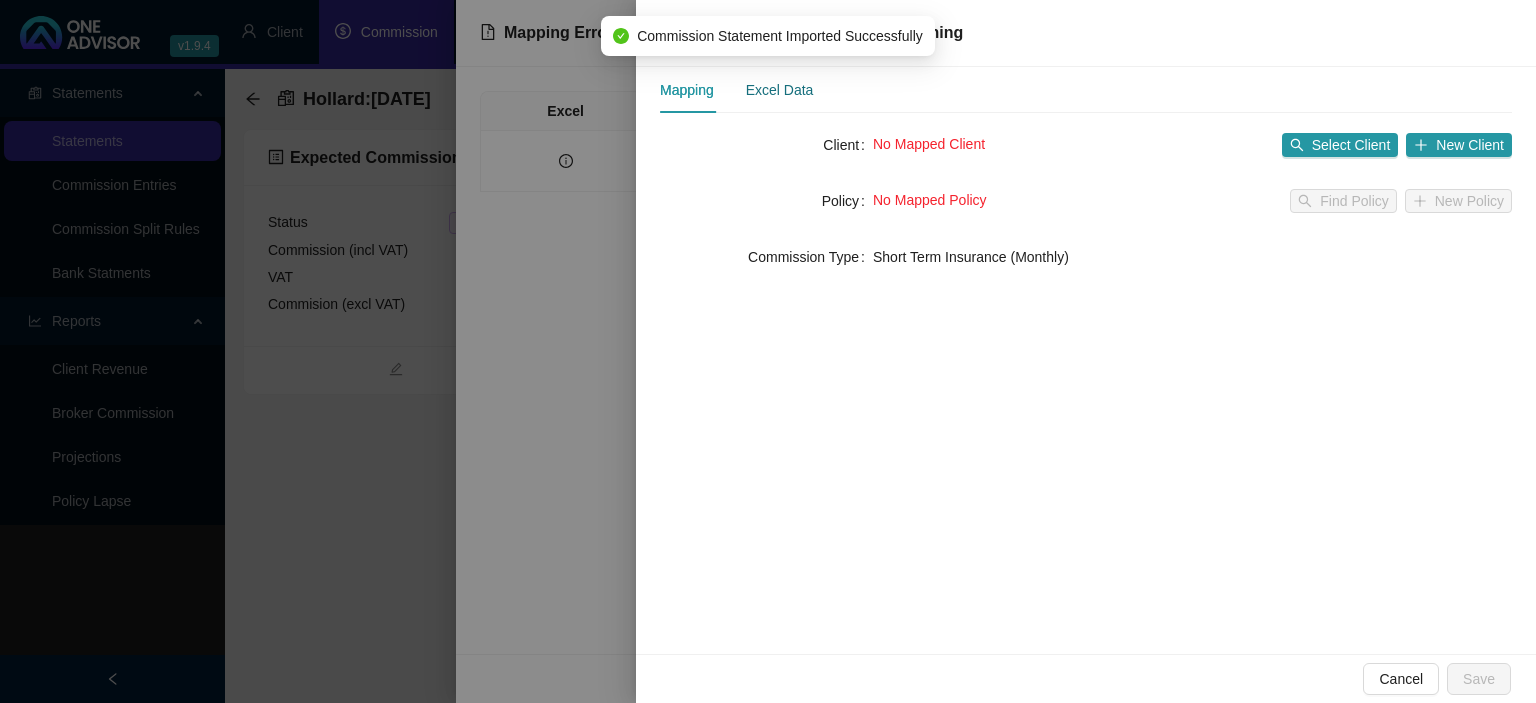 click on "Excel Data" at bounding box center (780, 90) 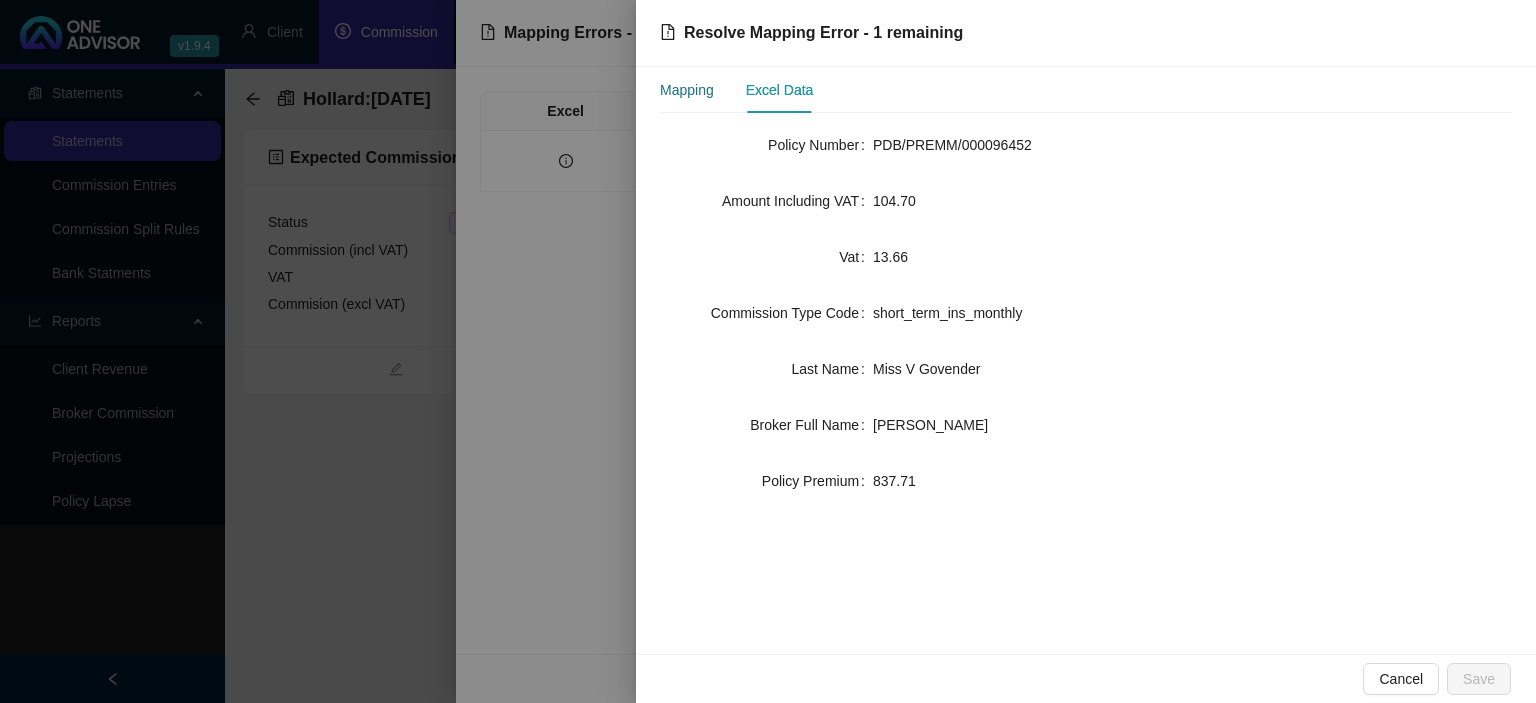 click on "Mapping" at bounding box center (687, 90) 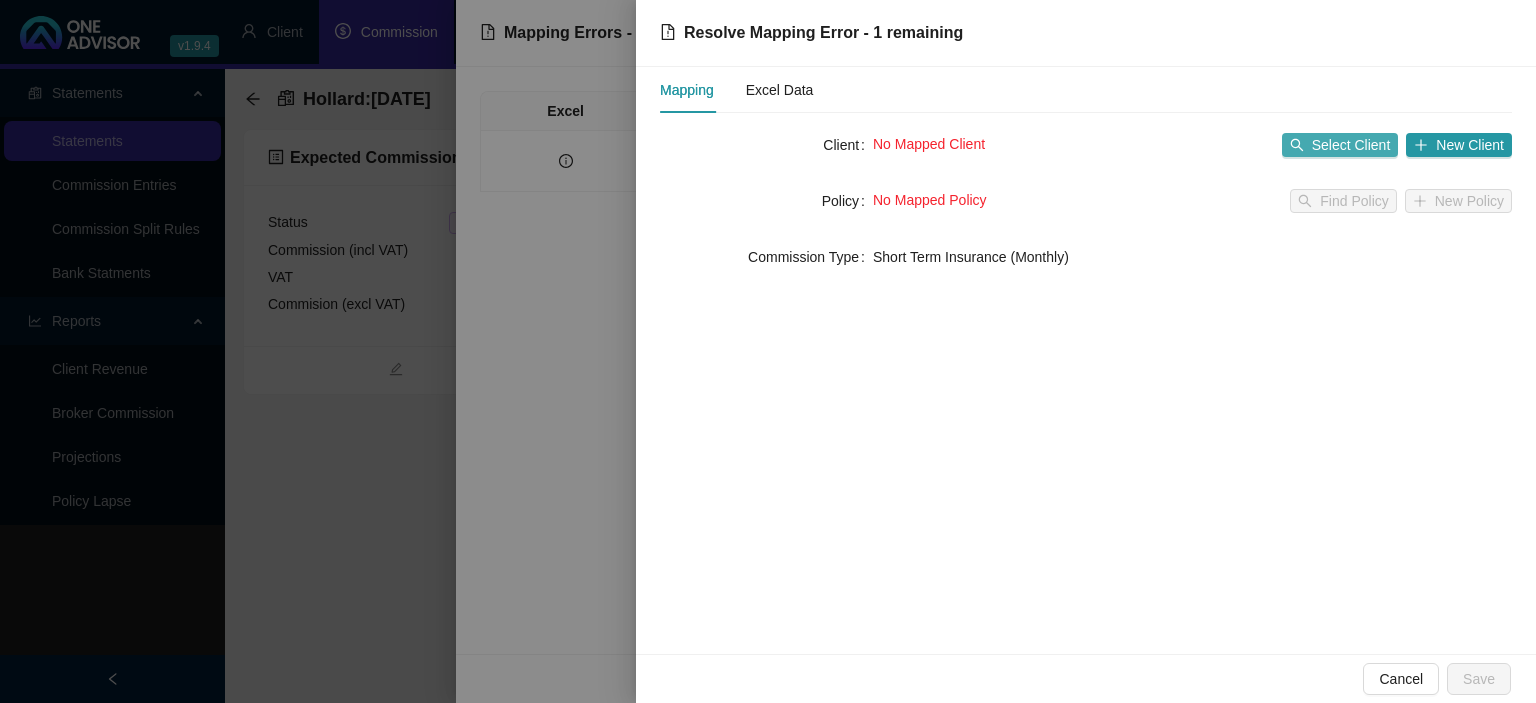 click on "Select Client" at bounding box center [1351, 145] 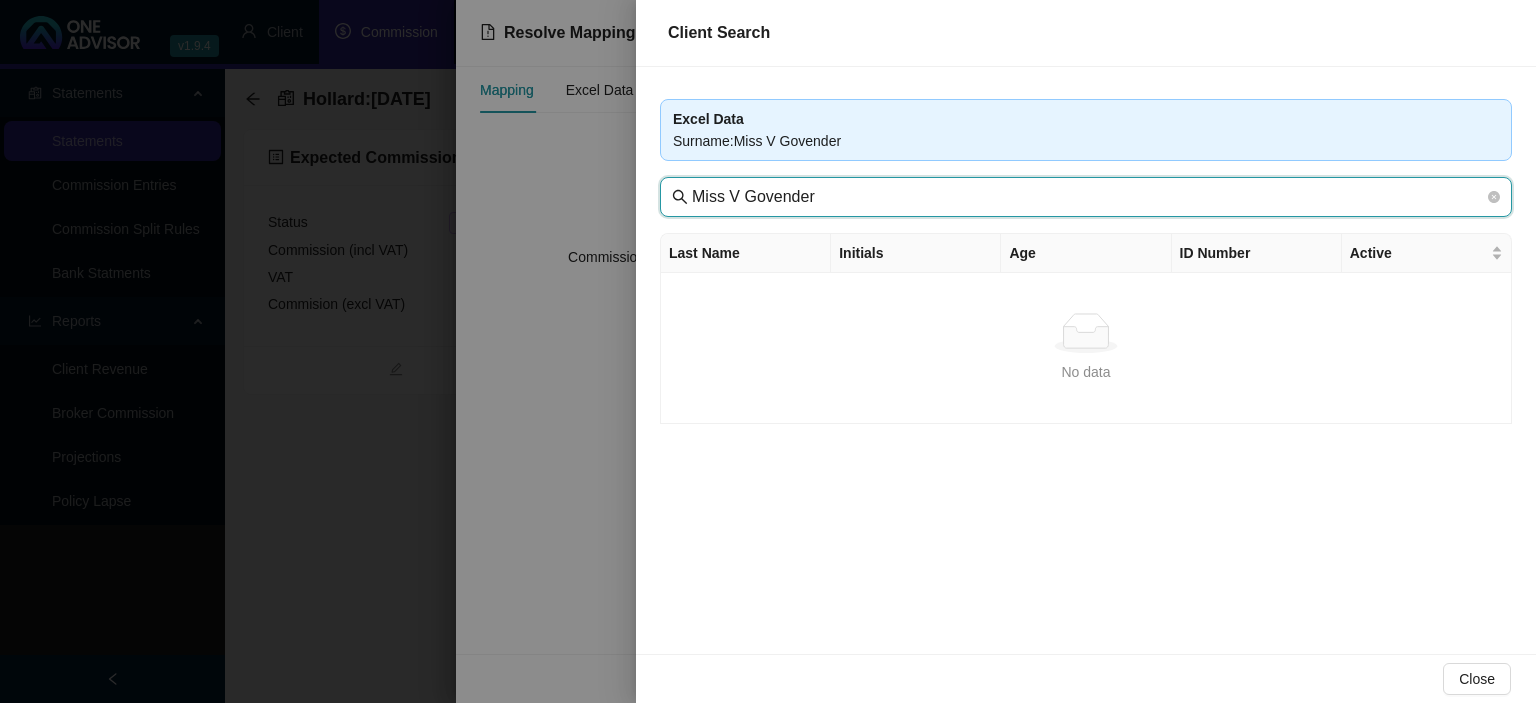 drag, startPoint x: 740, startPoint y: 198, endPoint x: 484, endPoint y: 198, distance: 256 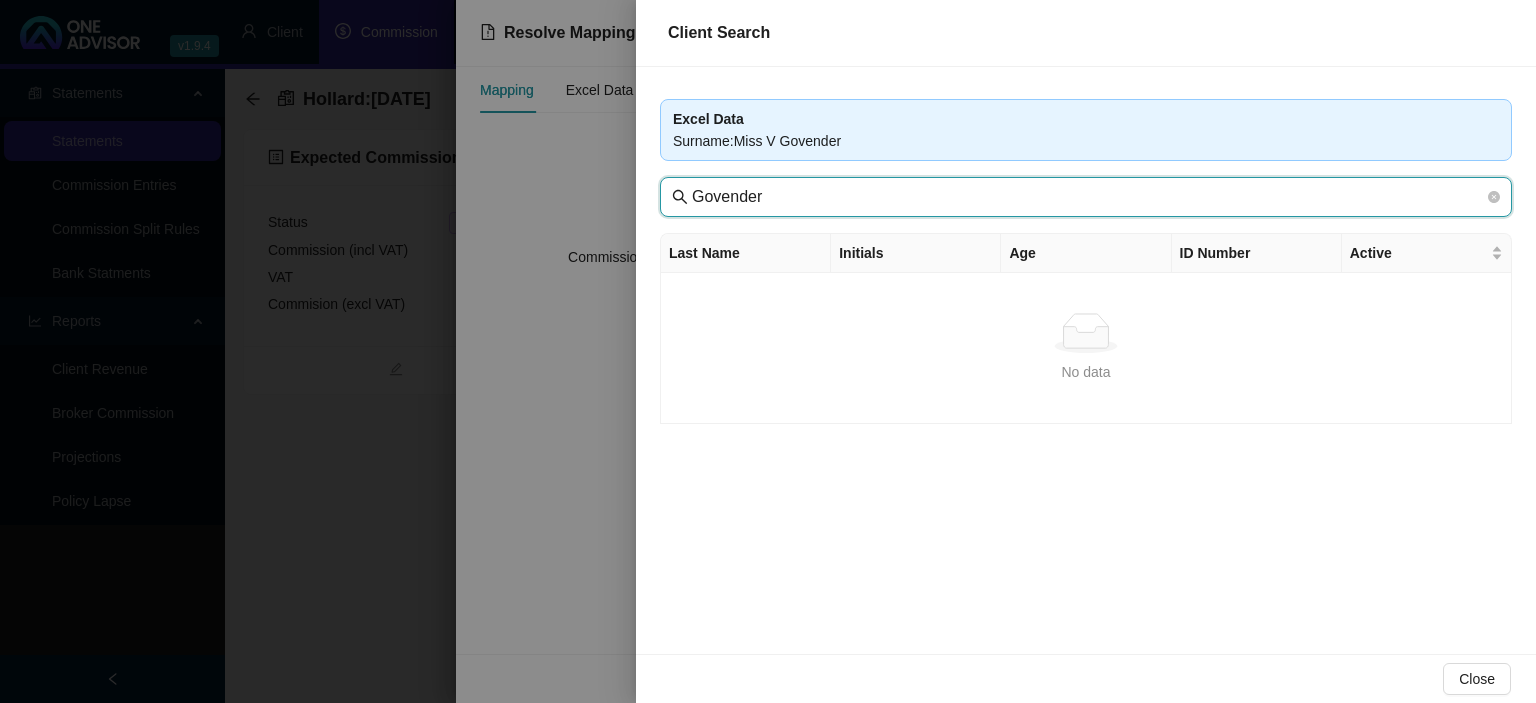 type on "Govender" 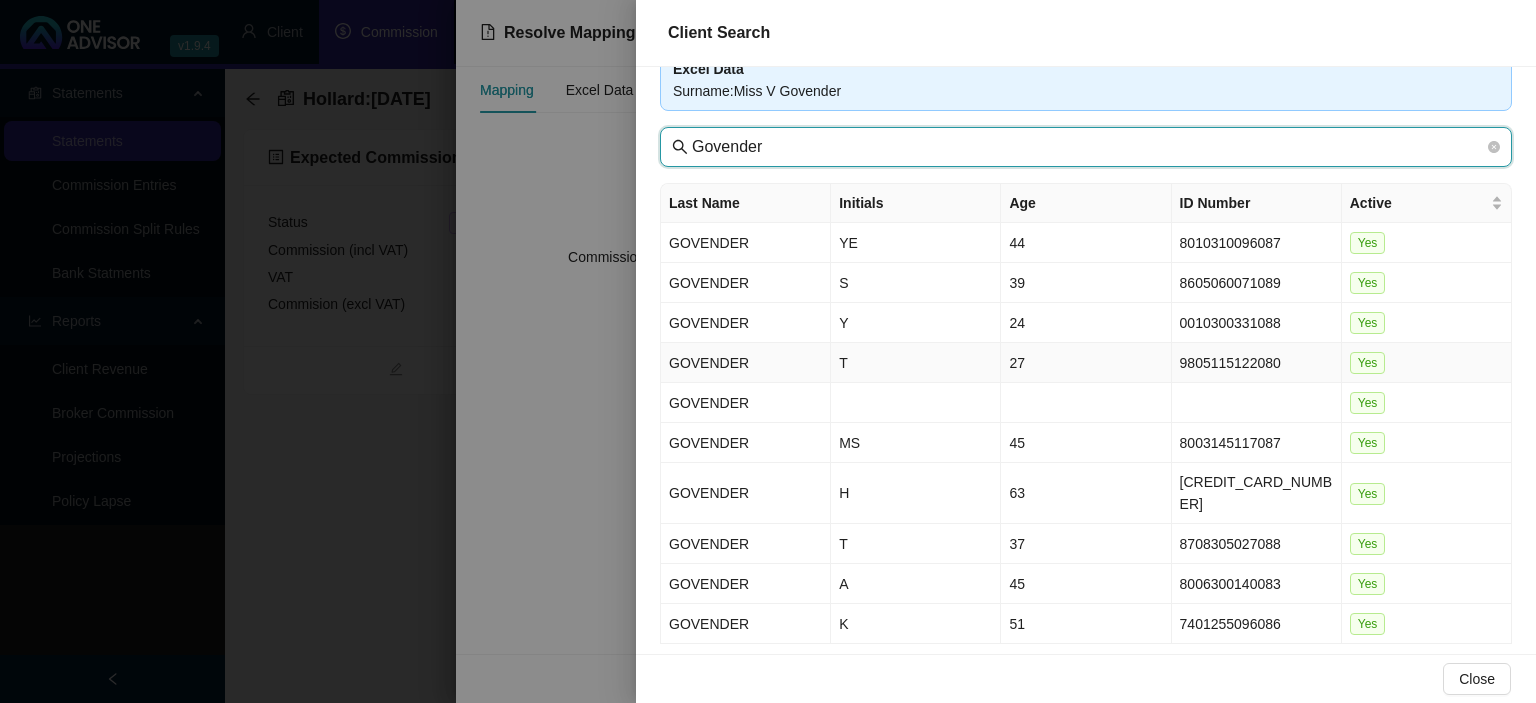 scroll, scrollTop: 95, scrollLeft: 0, axis: vertical 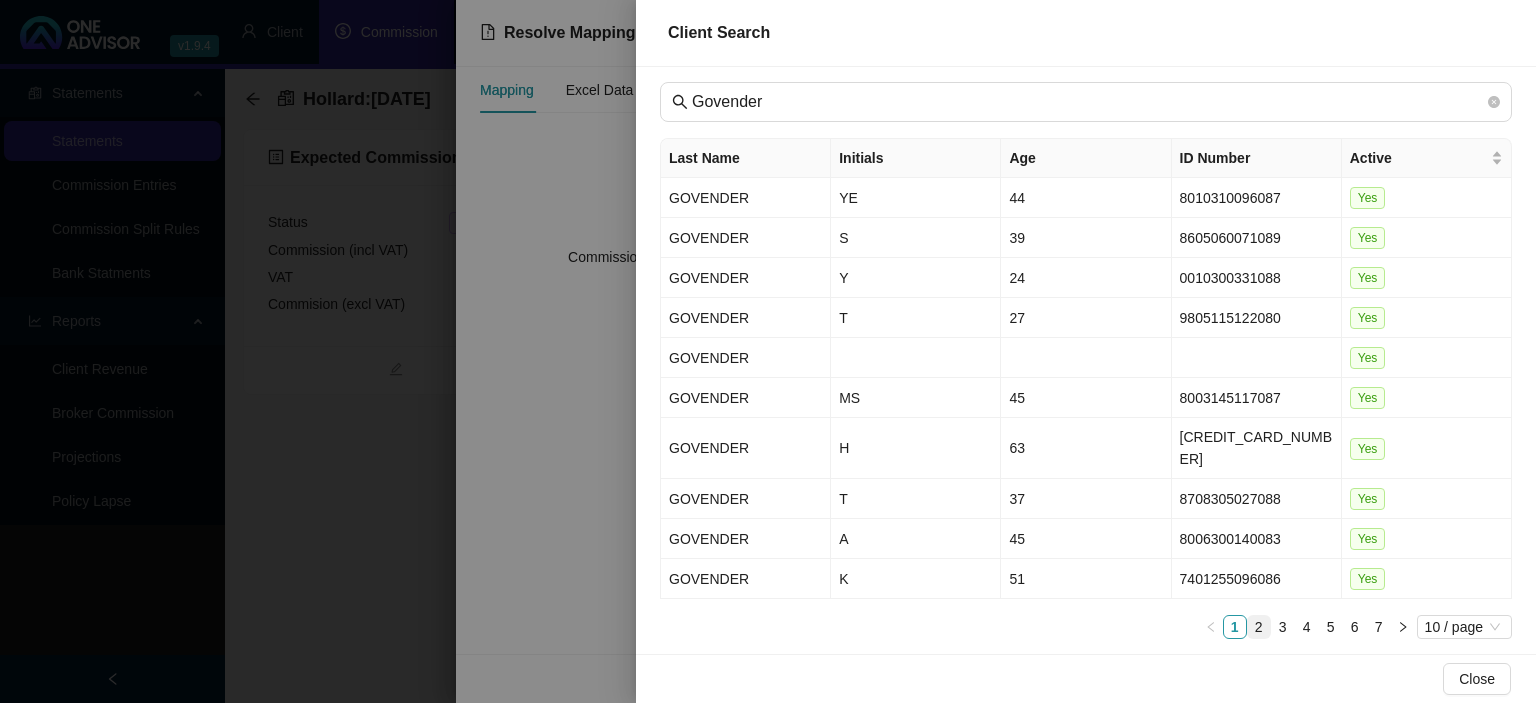 click on "2" at bounding box center [1259, 627] 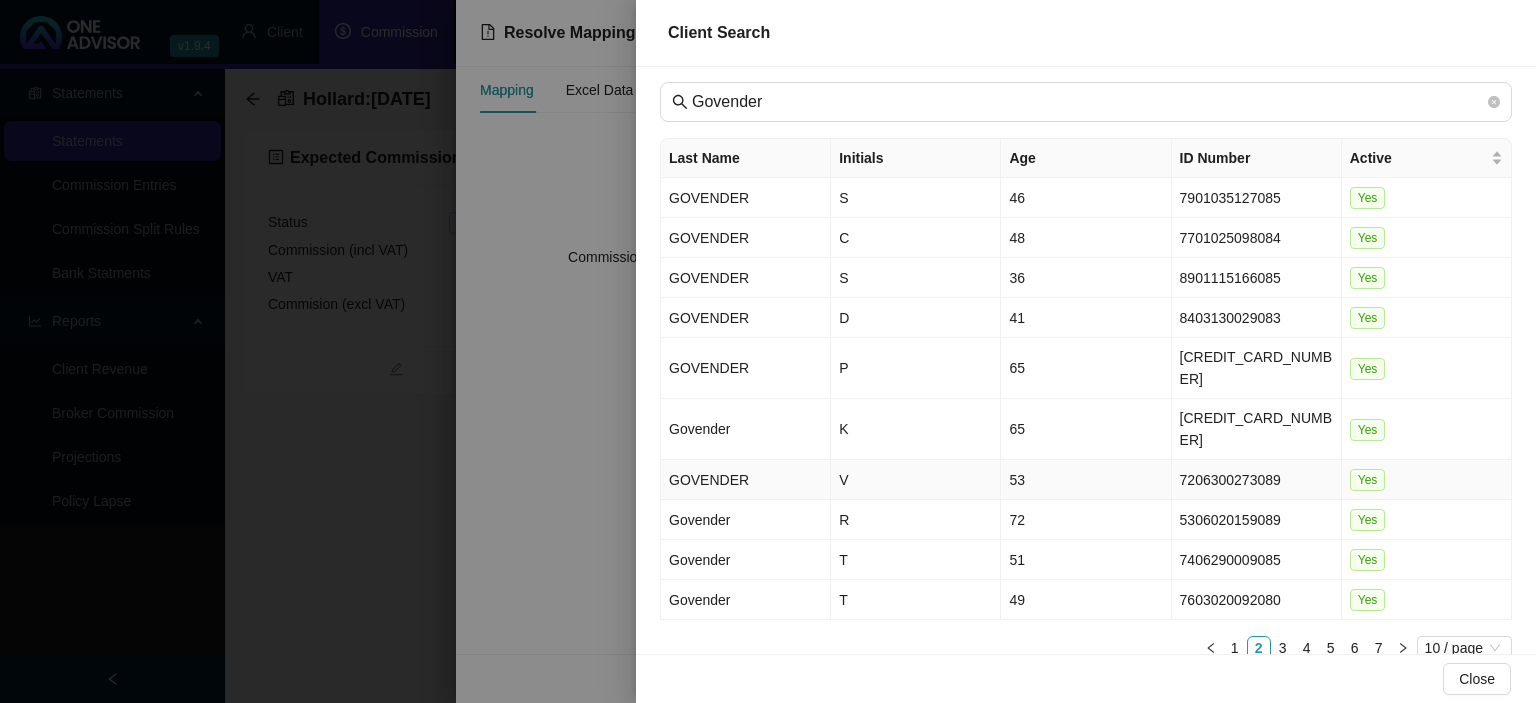 click on "V" at bounding box center (916, 480) 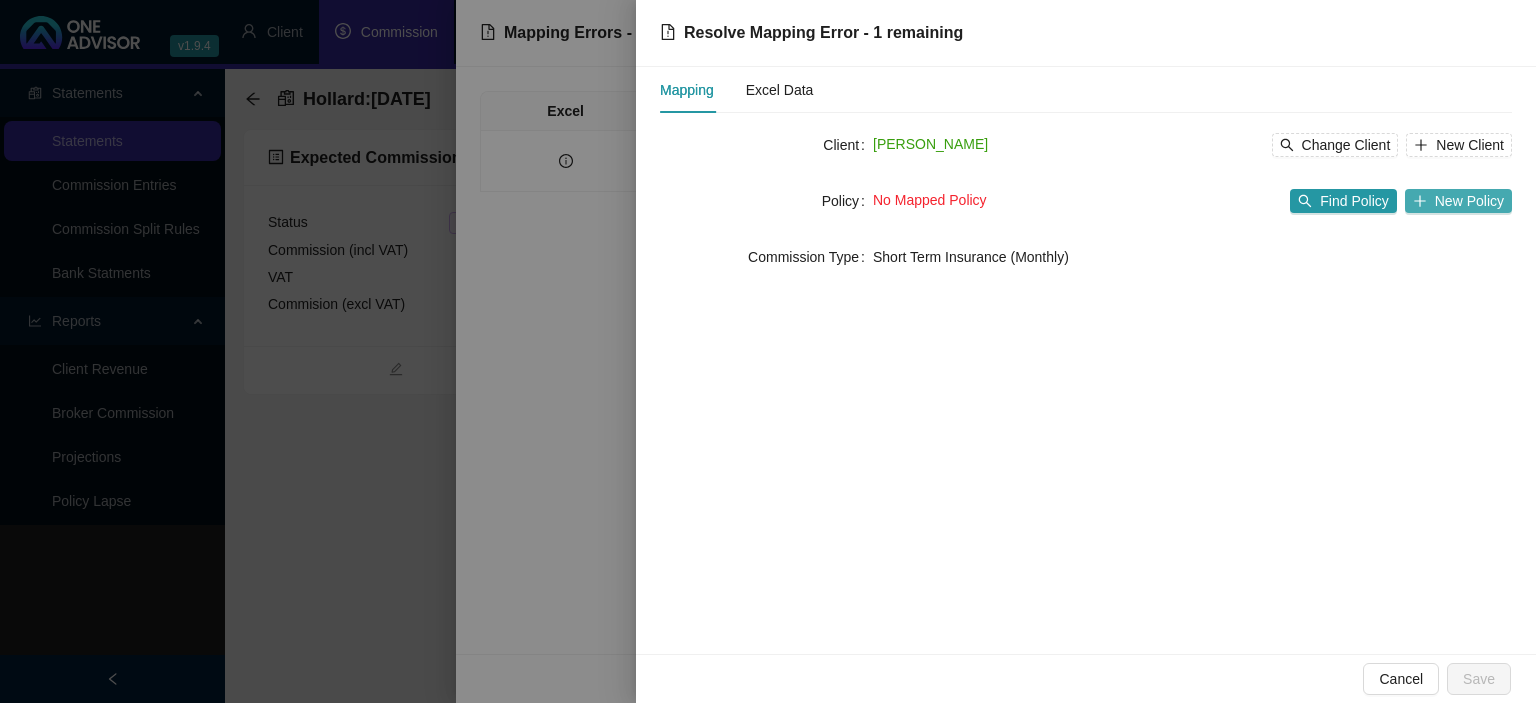 click on "New Policy" at bounding box center (1469, 201) 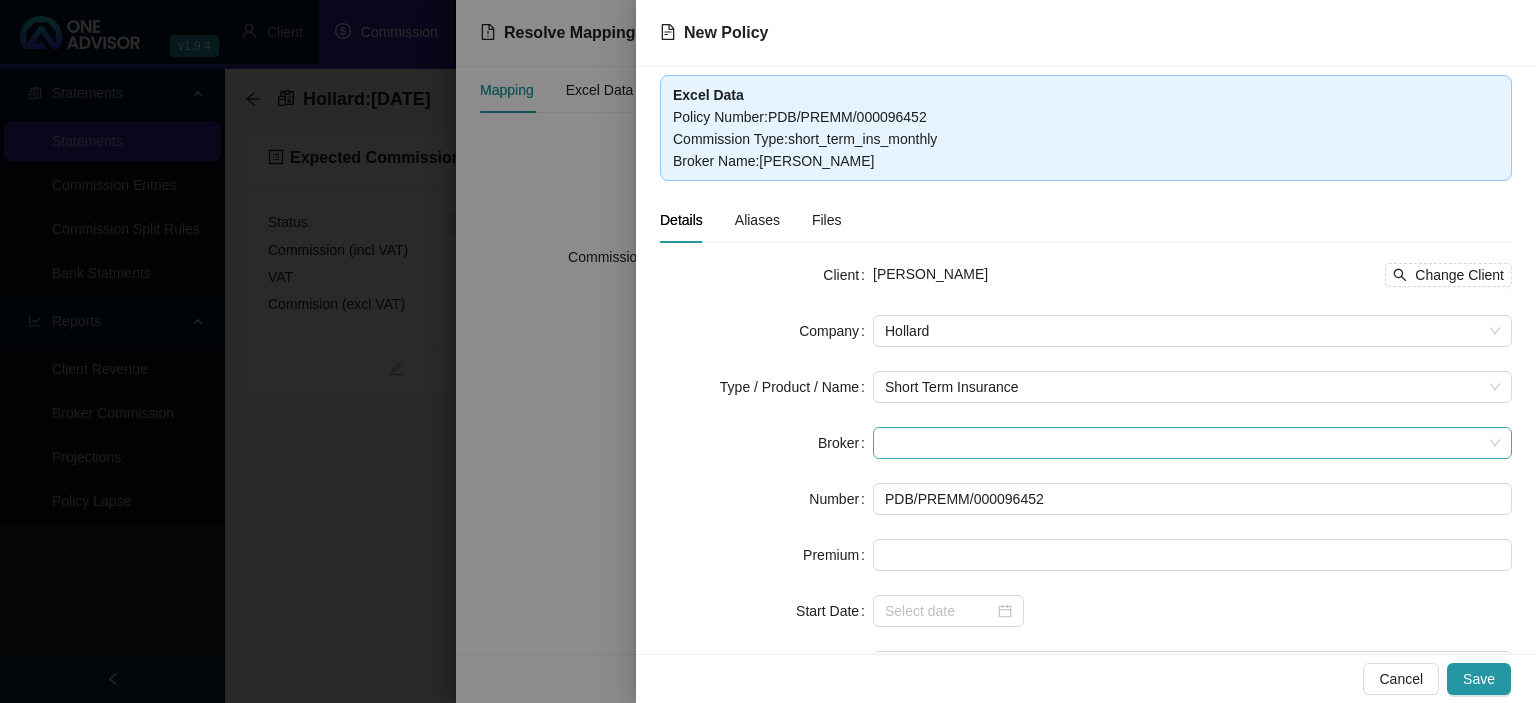 click at bounding box center (1192, 443) 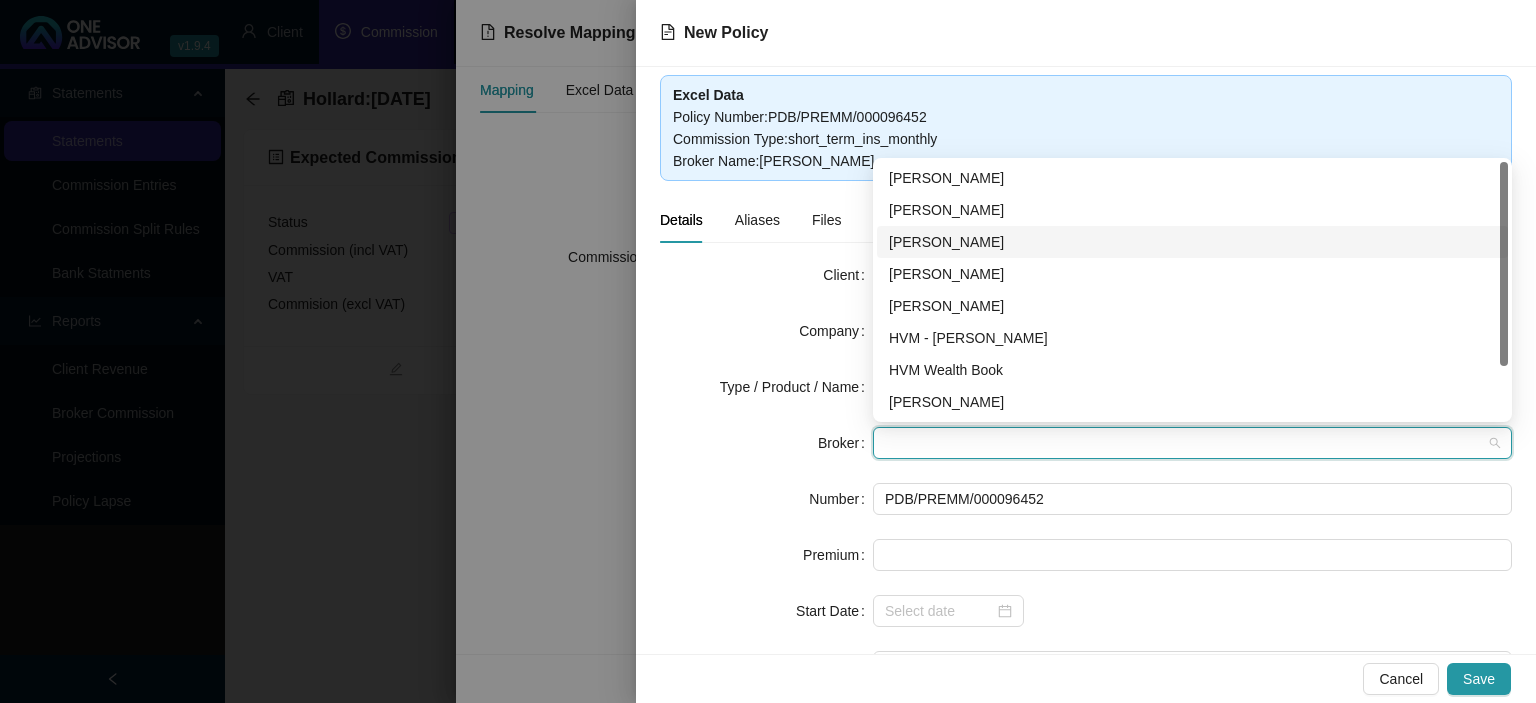 click at bounding box center [768, 351] 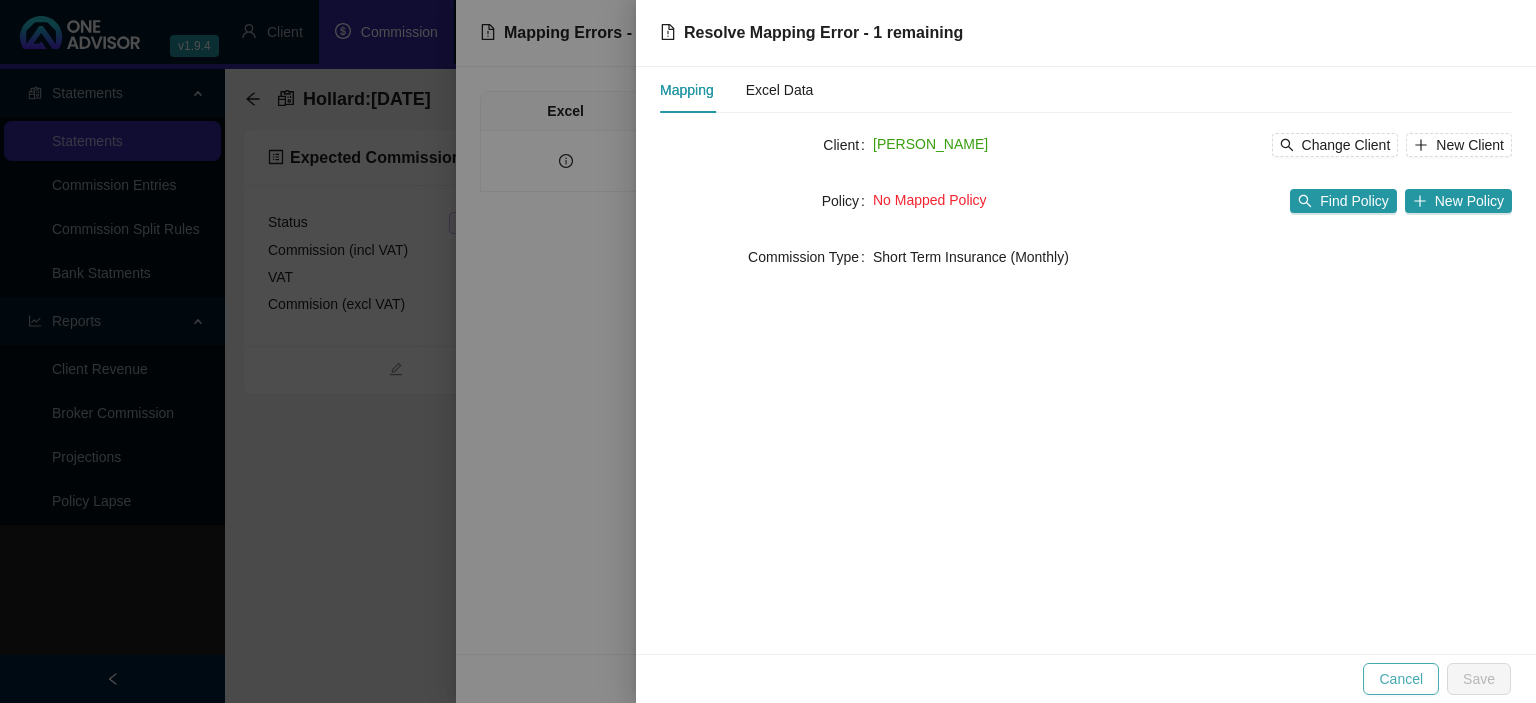 click on "Cancel" at bounding box center (1401, 679) 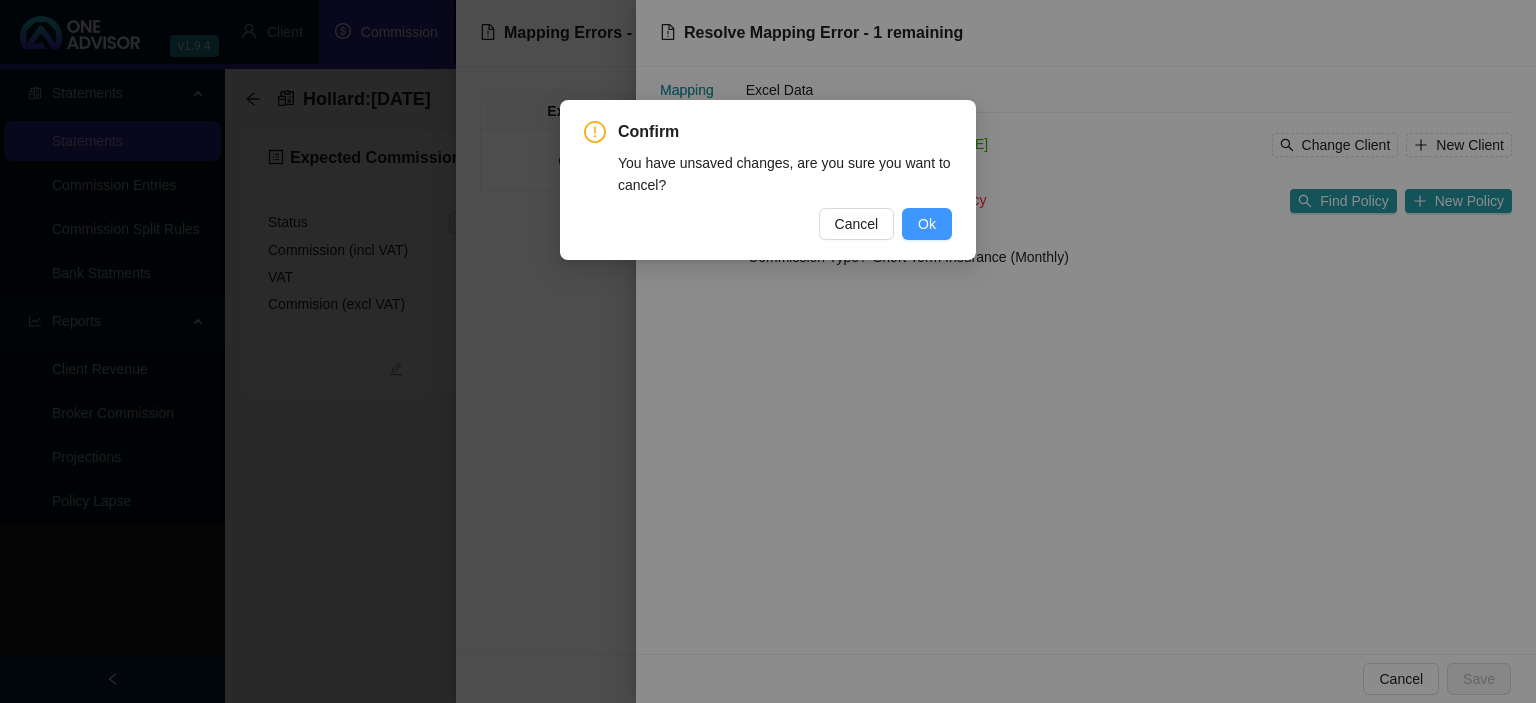 click on "Ok" at bounding box center (927, 224) 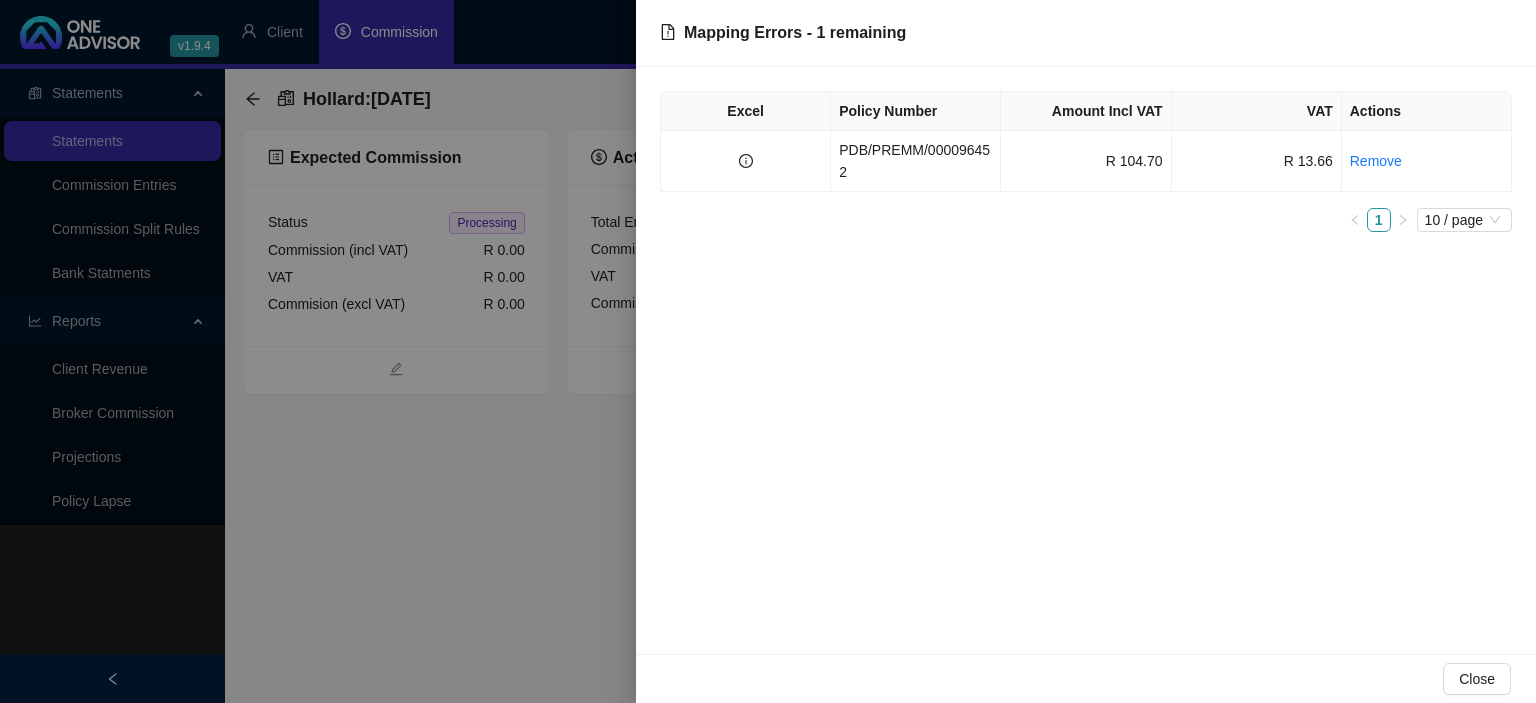 click at bounding box center [768, 351] 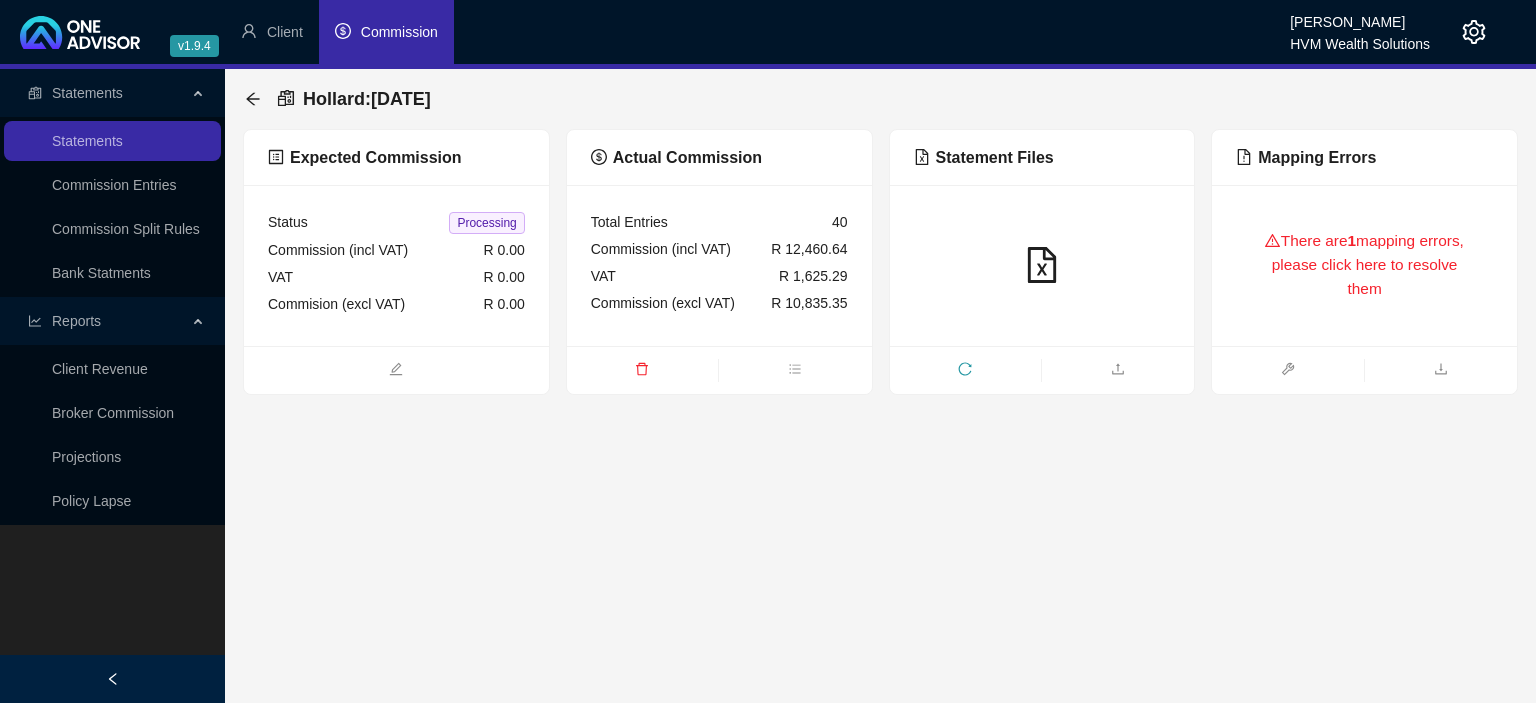 click on "There are  1  mapping errors, please click here to resolve them" at bounding box center (1364, 265) 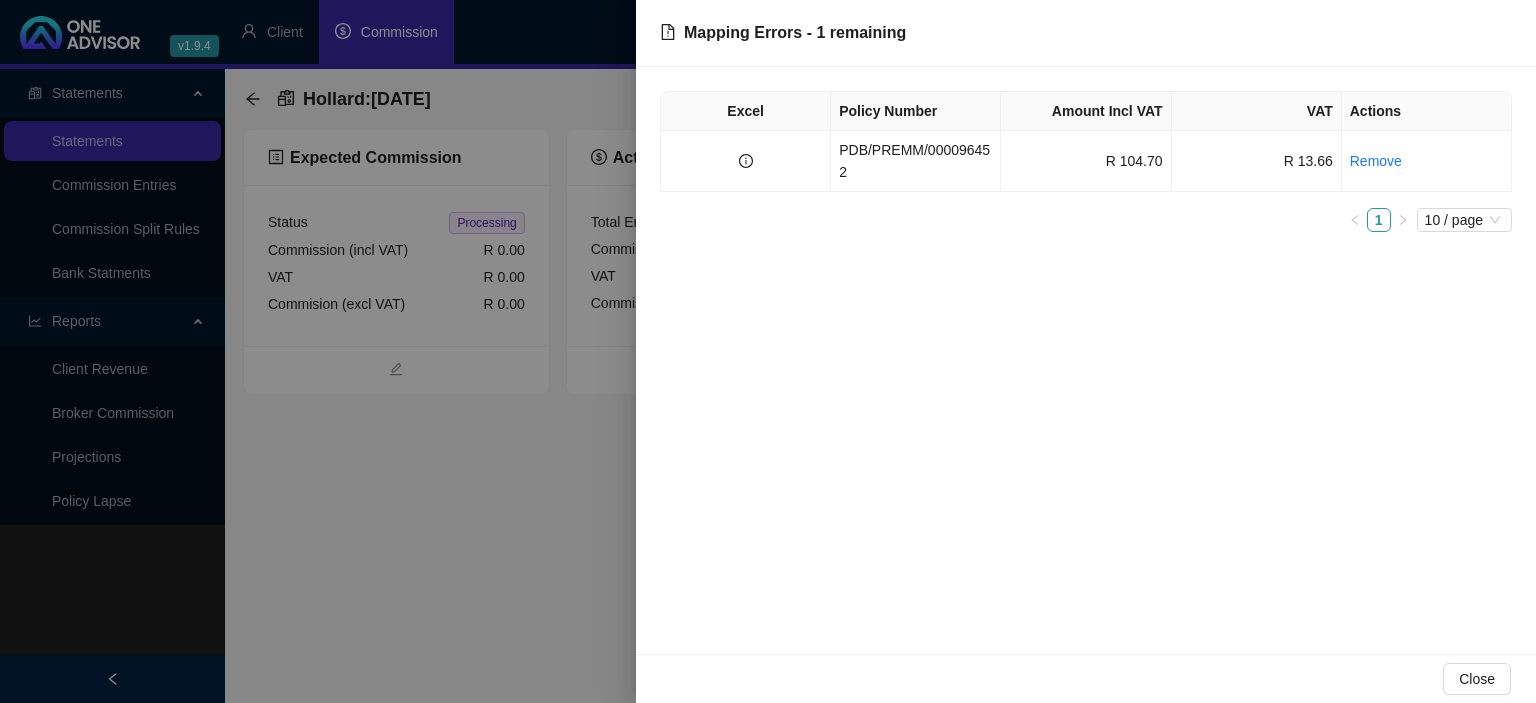 click at bounding box center (768, 351) 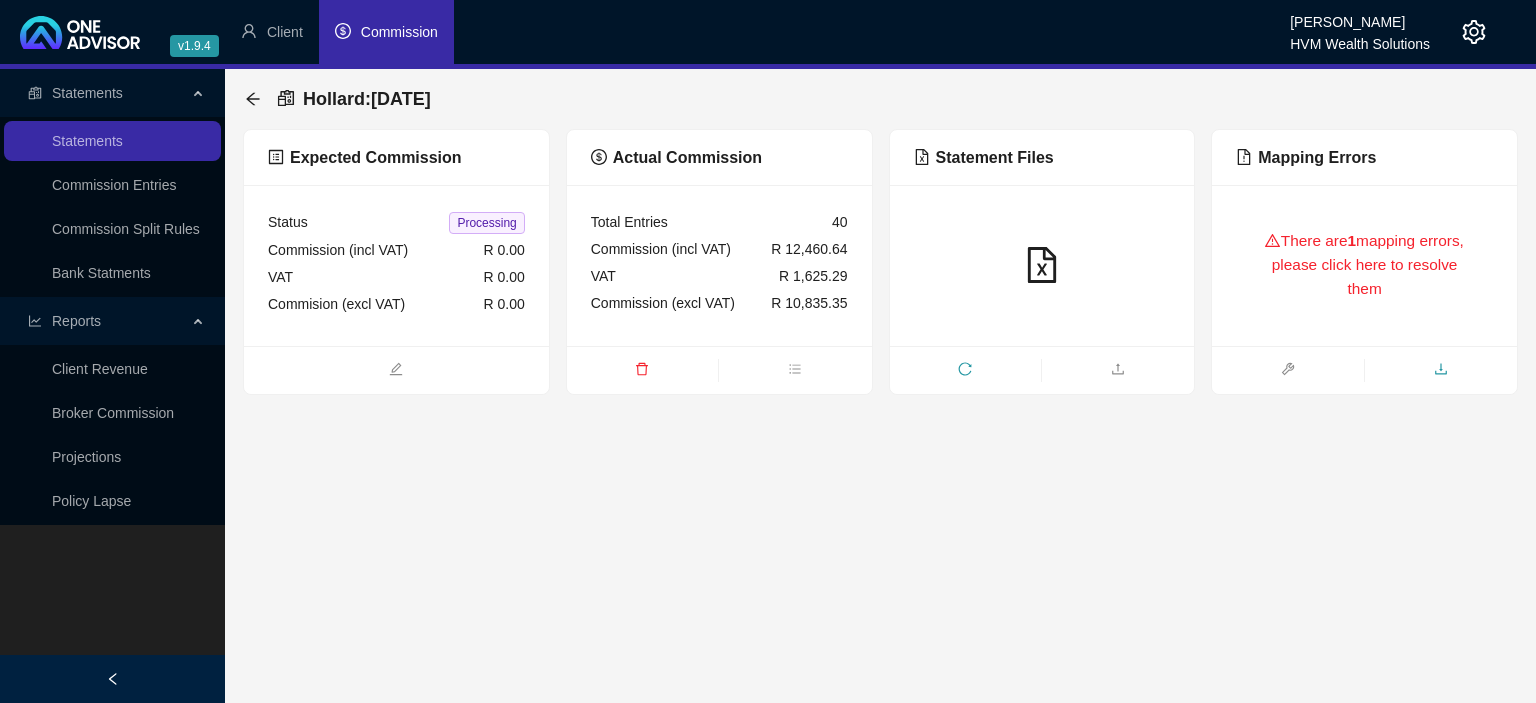 click 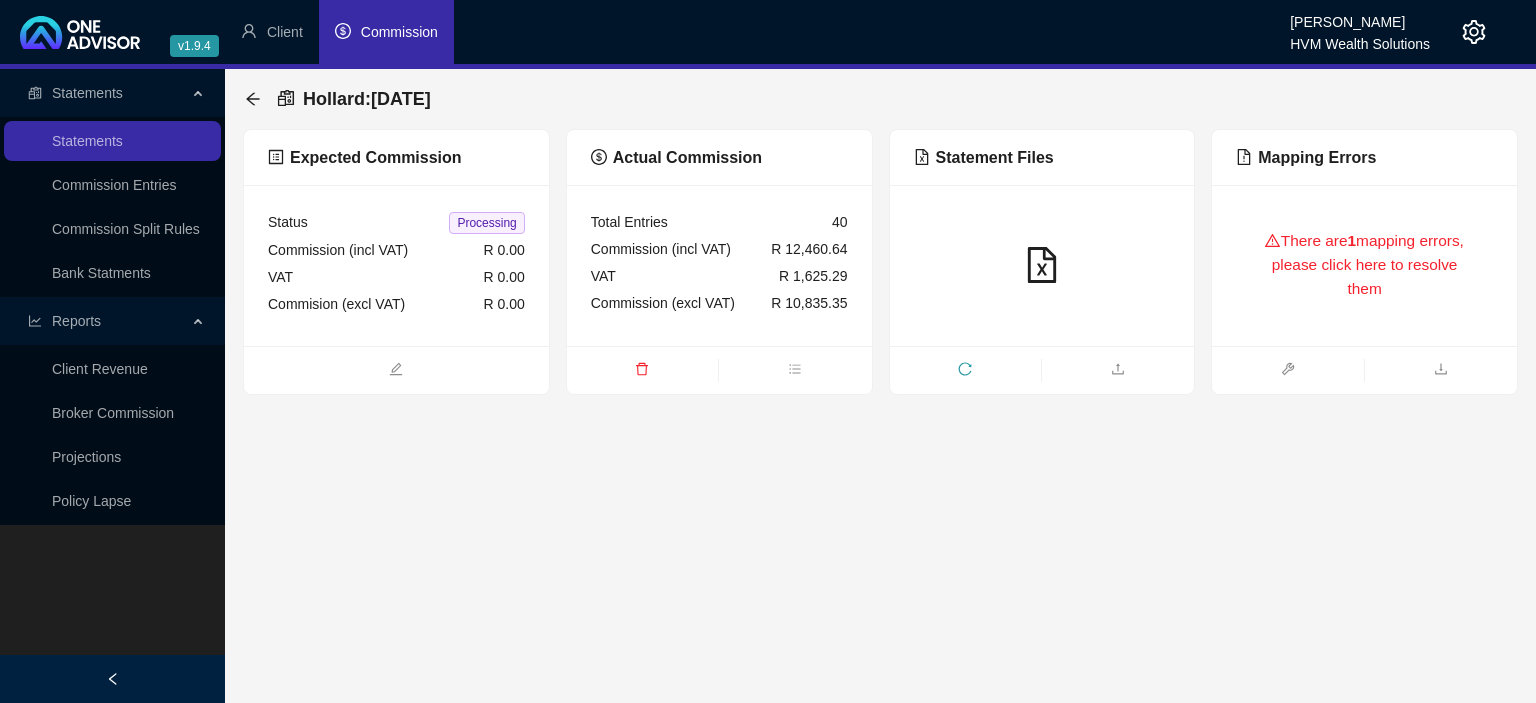 click on "Statements Statements Commission Entries Commission Split Rules Bank Statments Reports Client Revenue Broker Commission Projections Policy Lapse Hollard :  [DATE] Expected Commission Status Processing Commission (incl VAT) R 0.00 VAT R 0.00 Commision (excl VAT) R 0.00 Actual Commission Total Entries 40 Commission (incl VAT) R 12,460.64 VAT R 1,625.29 Commission (excl VAT) R 10,835.35 Statement Files Mapping Errors  There are  1  mapping errors, please click here to resolve them" at bounding box center [768, 386] 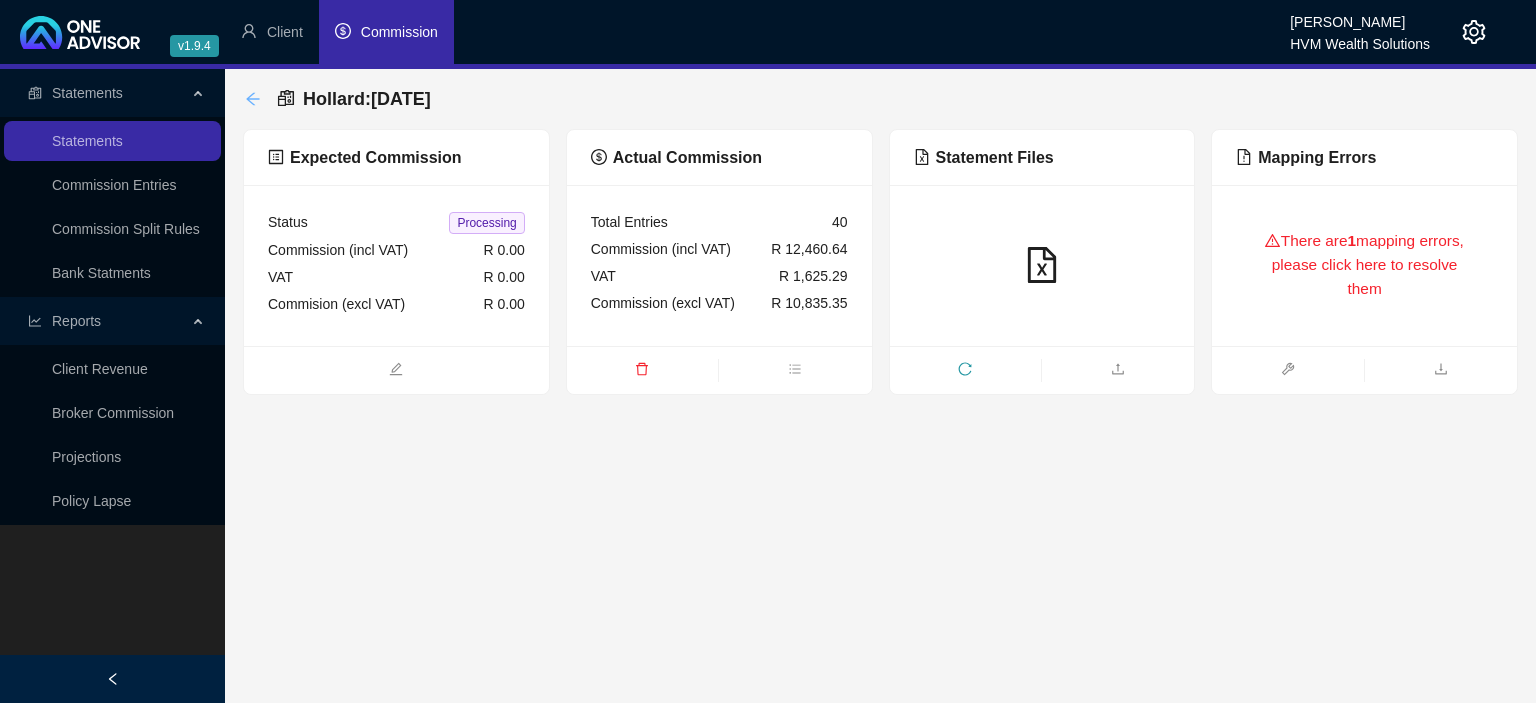click 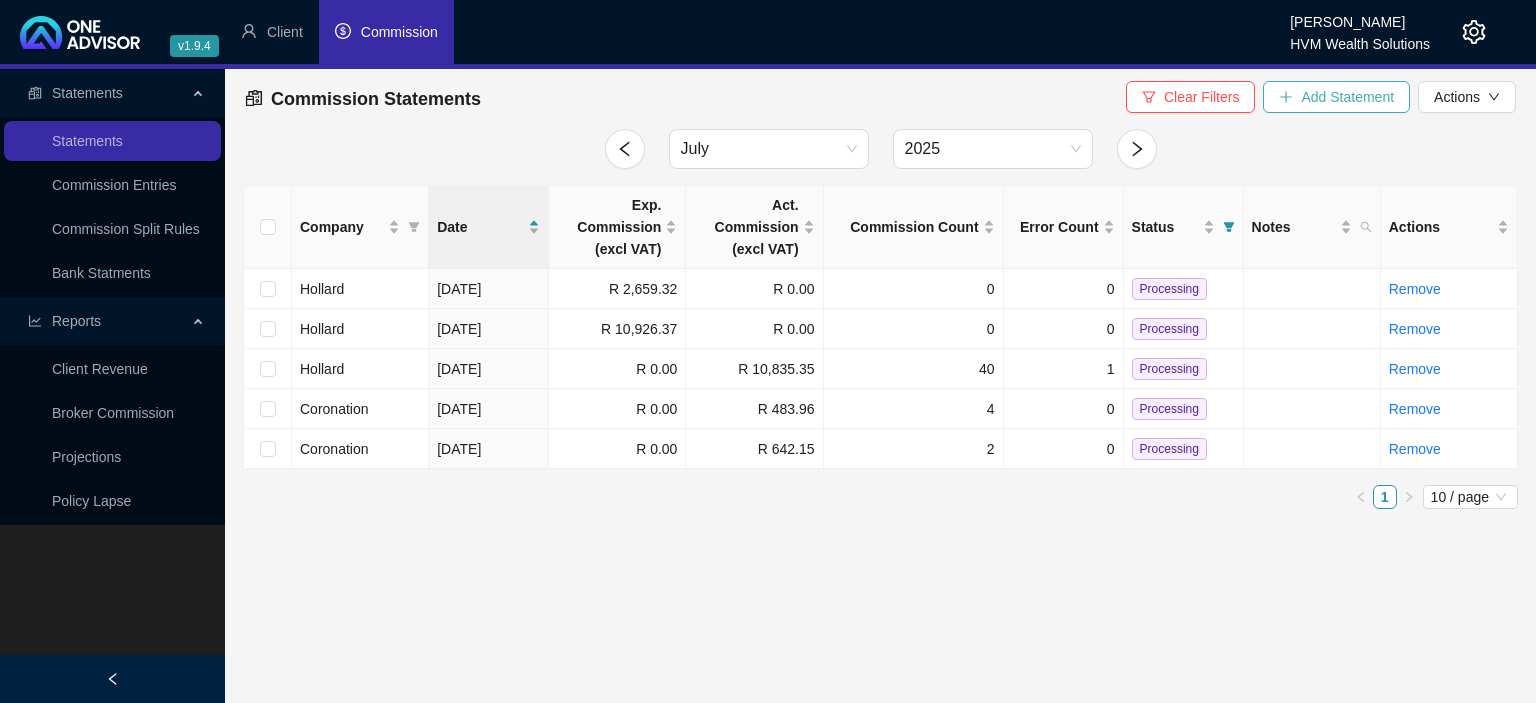 click on "Add Statement" at bounding box center (1347, 97) 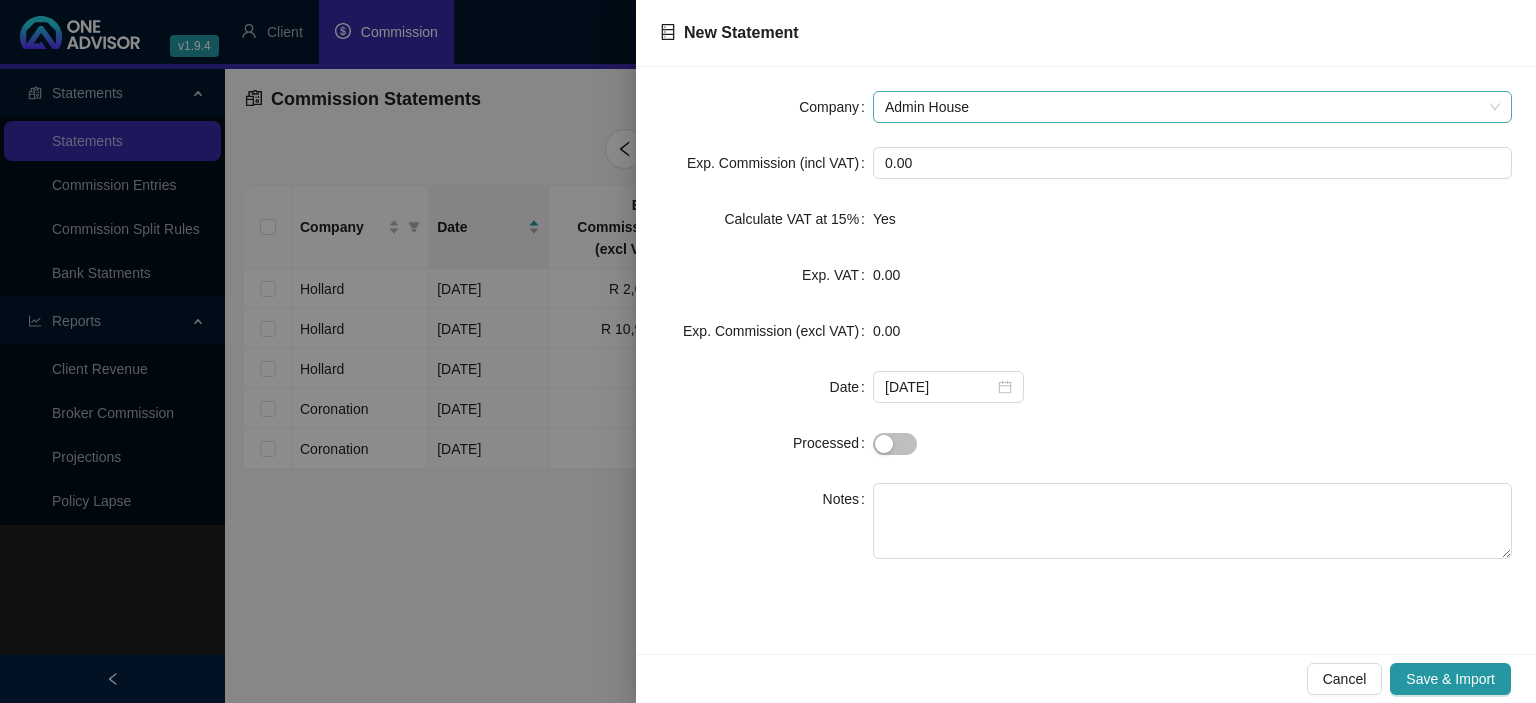 click on "Admin House" at bounding box center [1192, 107] 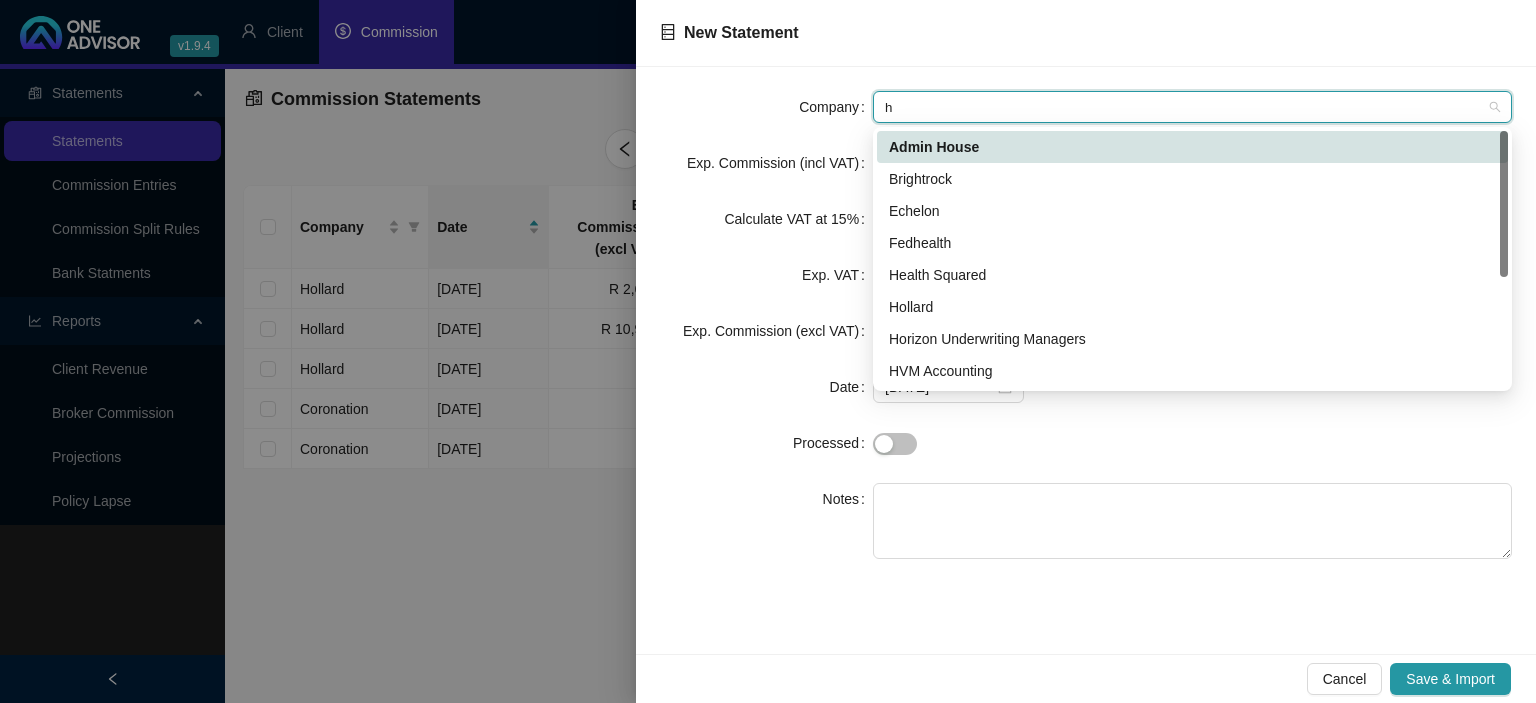 type on "ho" 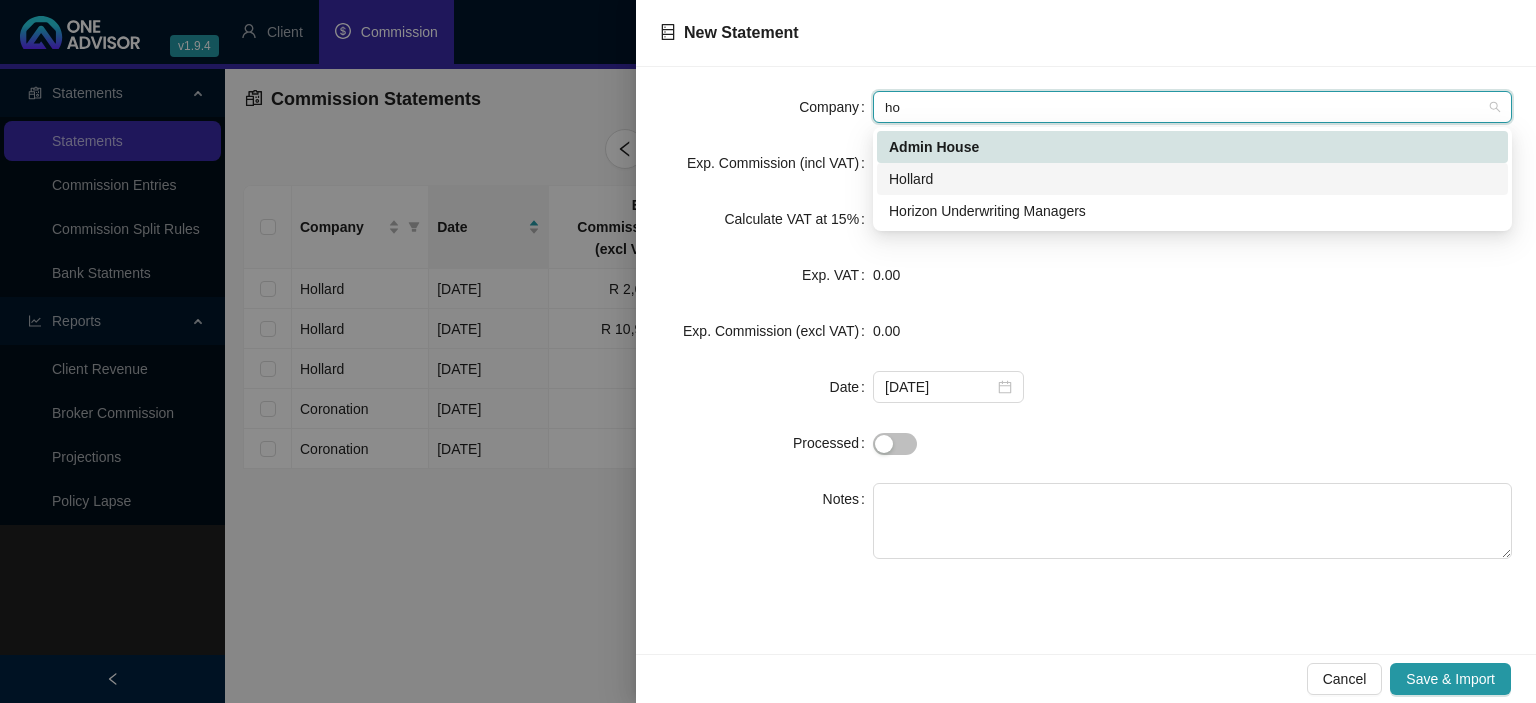click on "Hollard" at bounding box center [1192, 179] 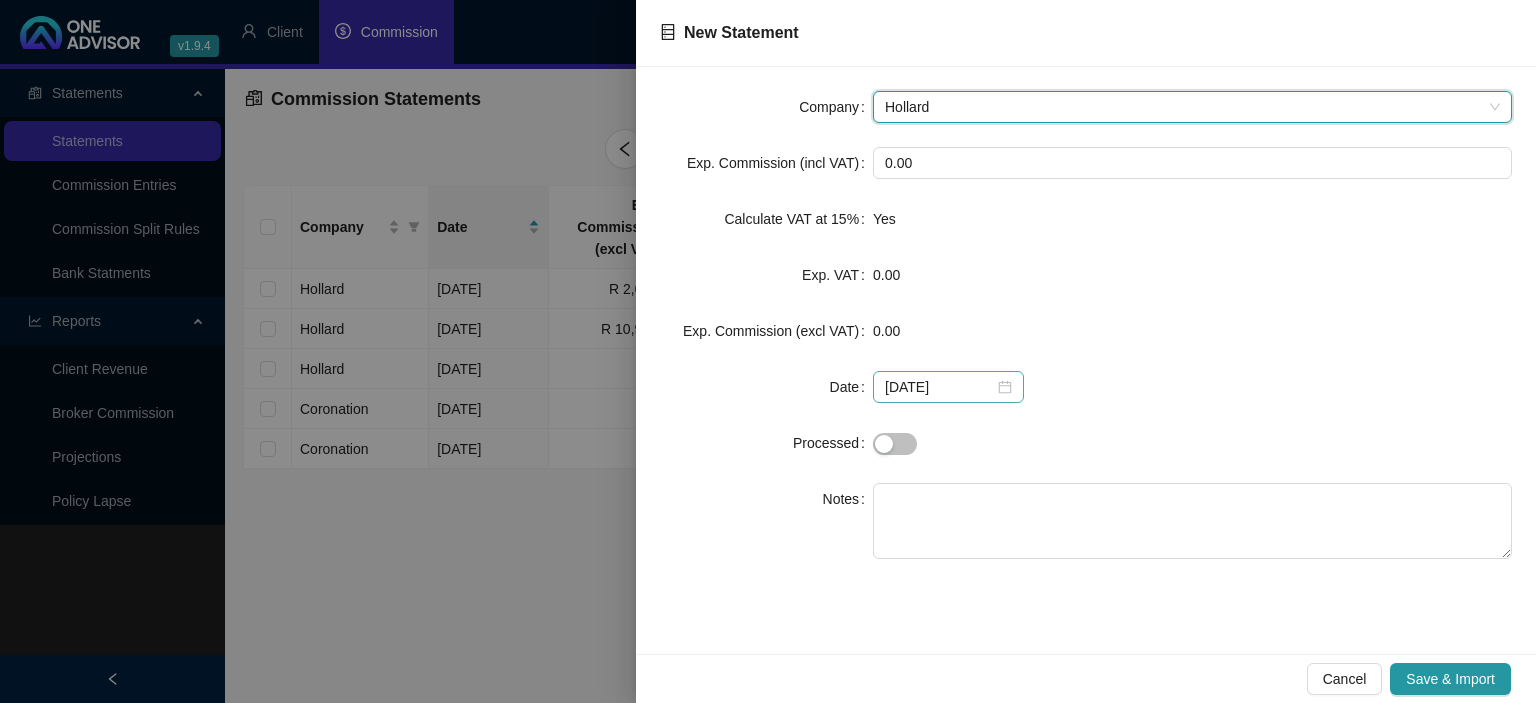 click on "[DATE]" at bounding box center (948, 387) 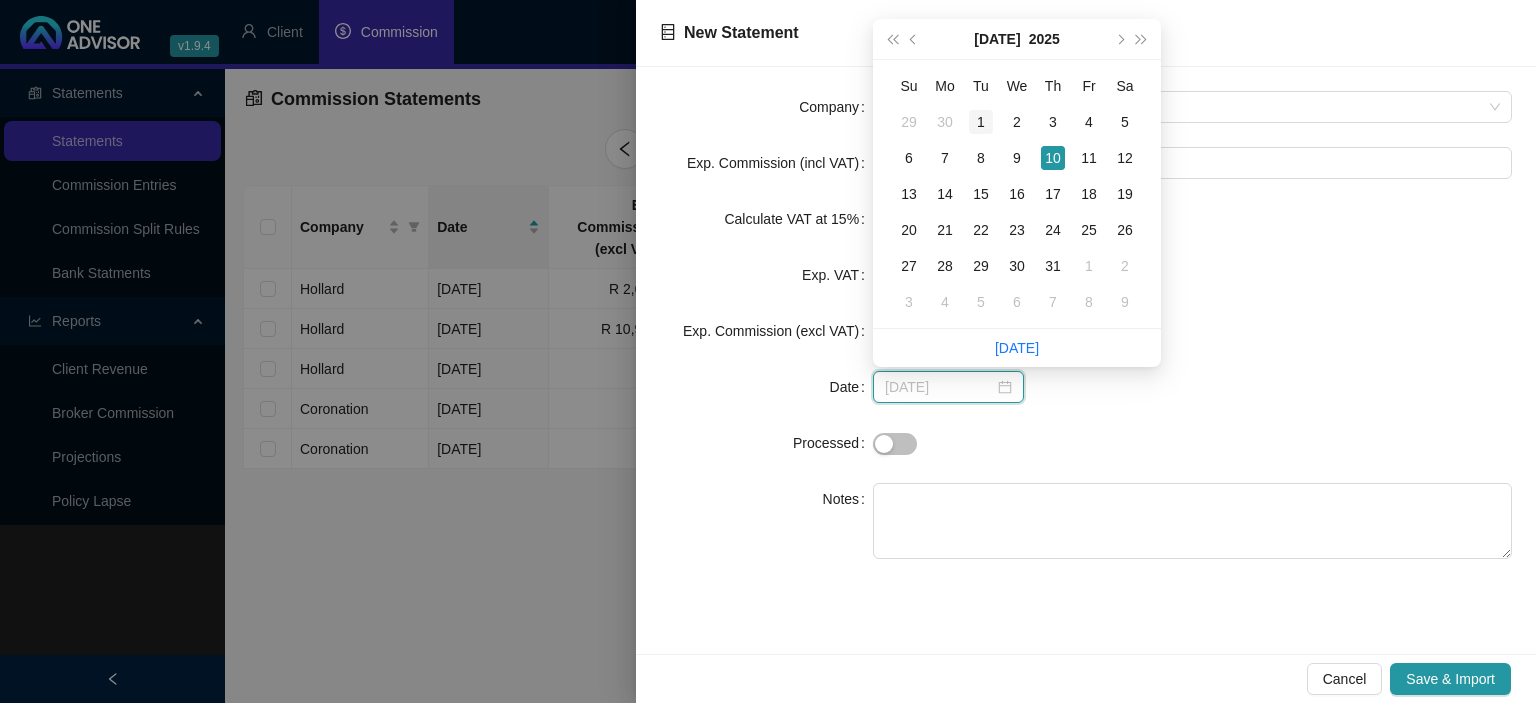 type on "[DATE]" 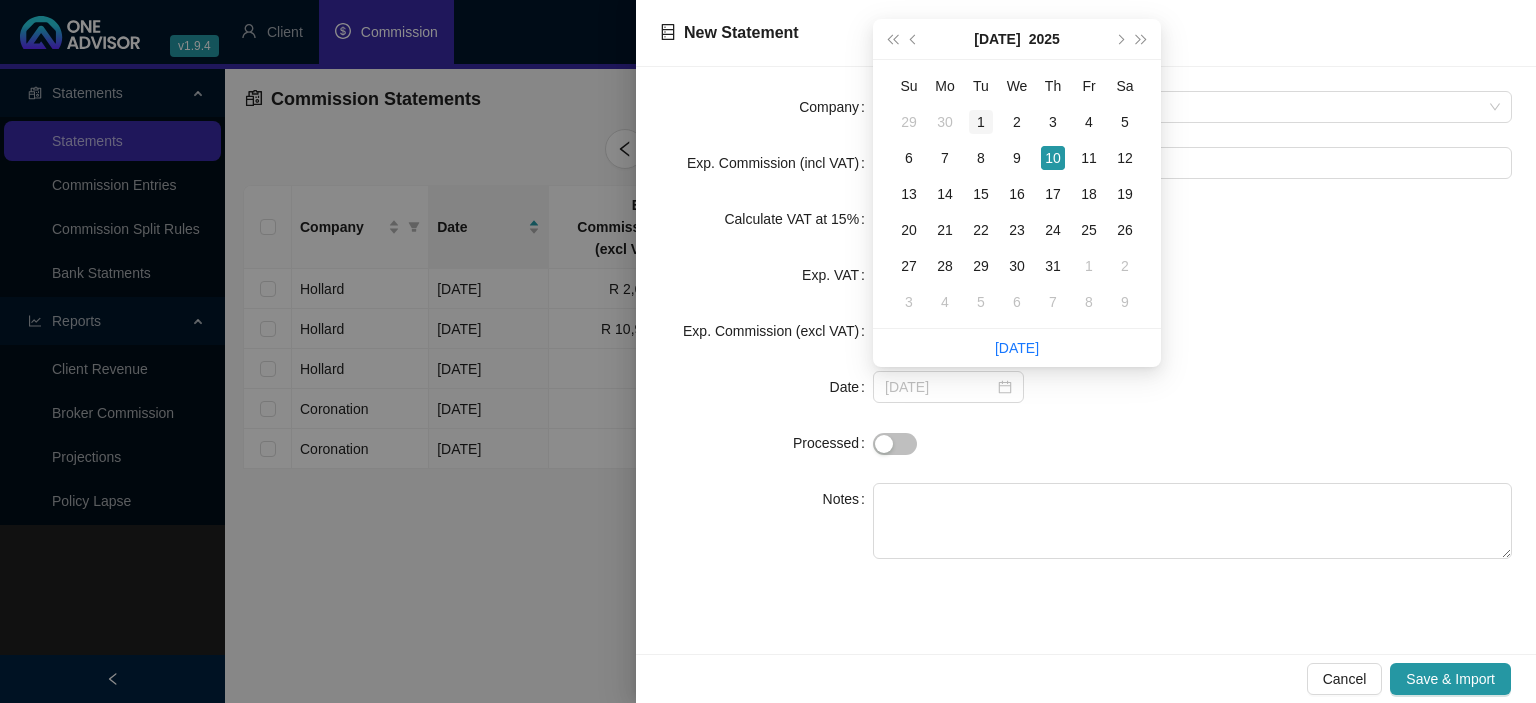 click on "1" at bounding box center (981, 122) 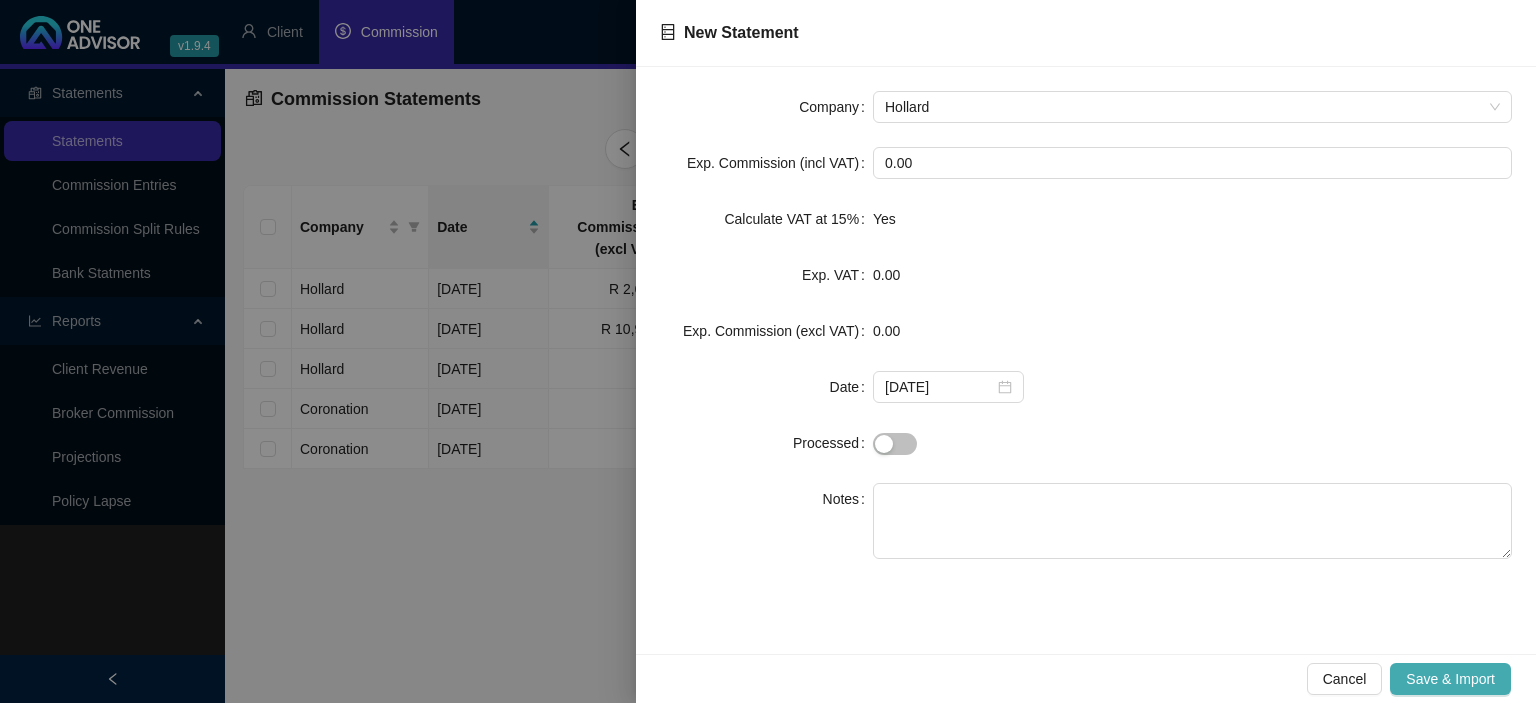 click on "Save & Import" at bounding box center (1450, 679) 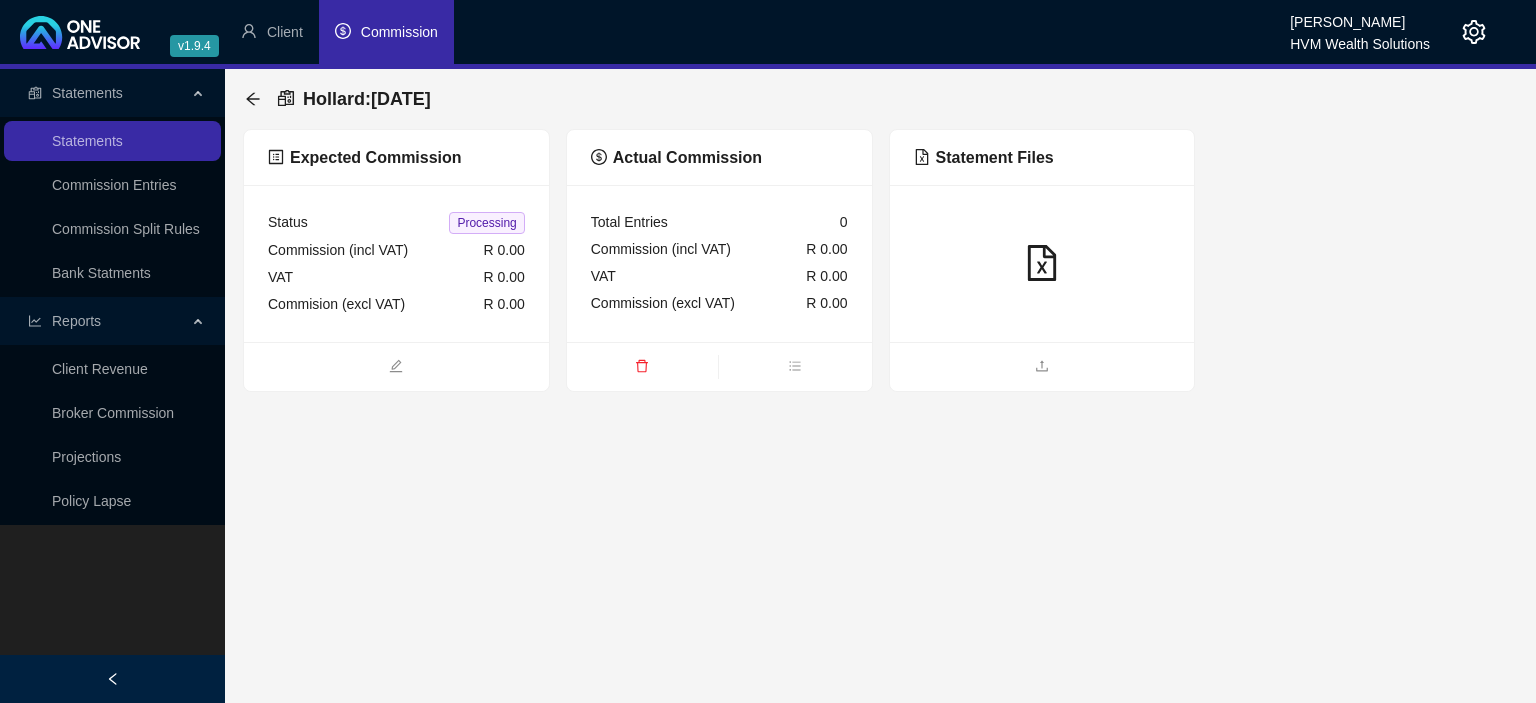 click at bounding box center (1042, 263) 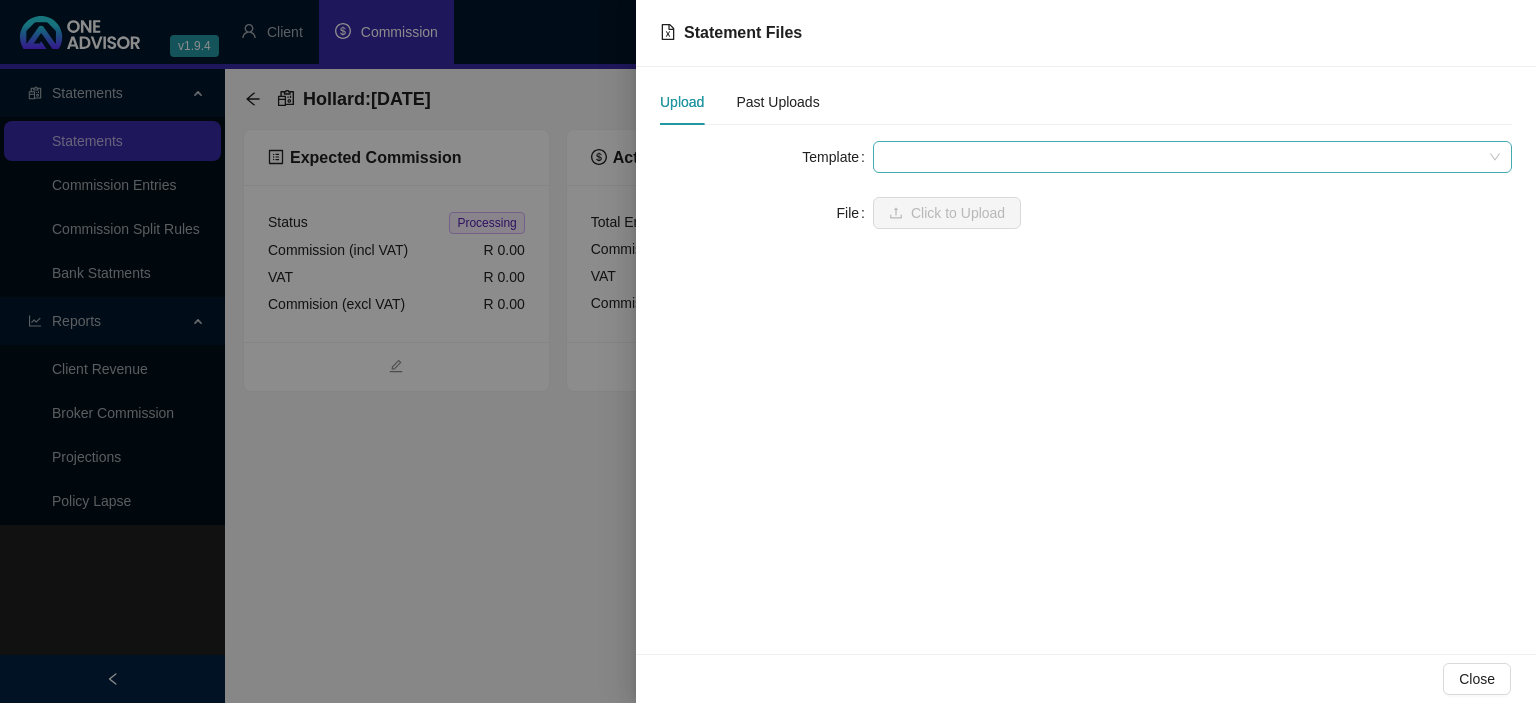 click at bounding box center [1192, 157] 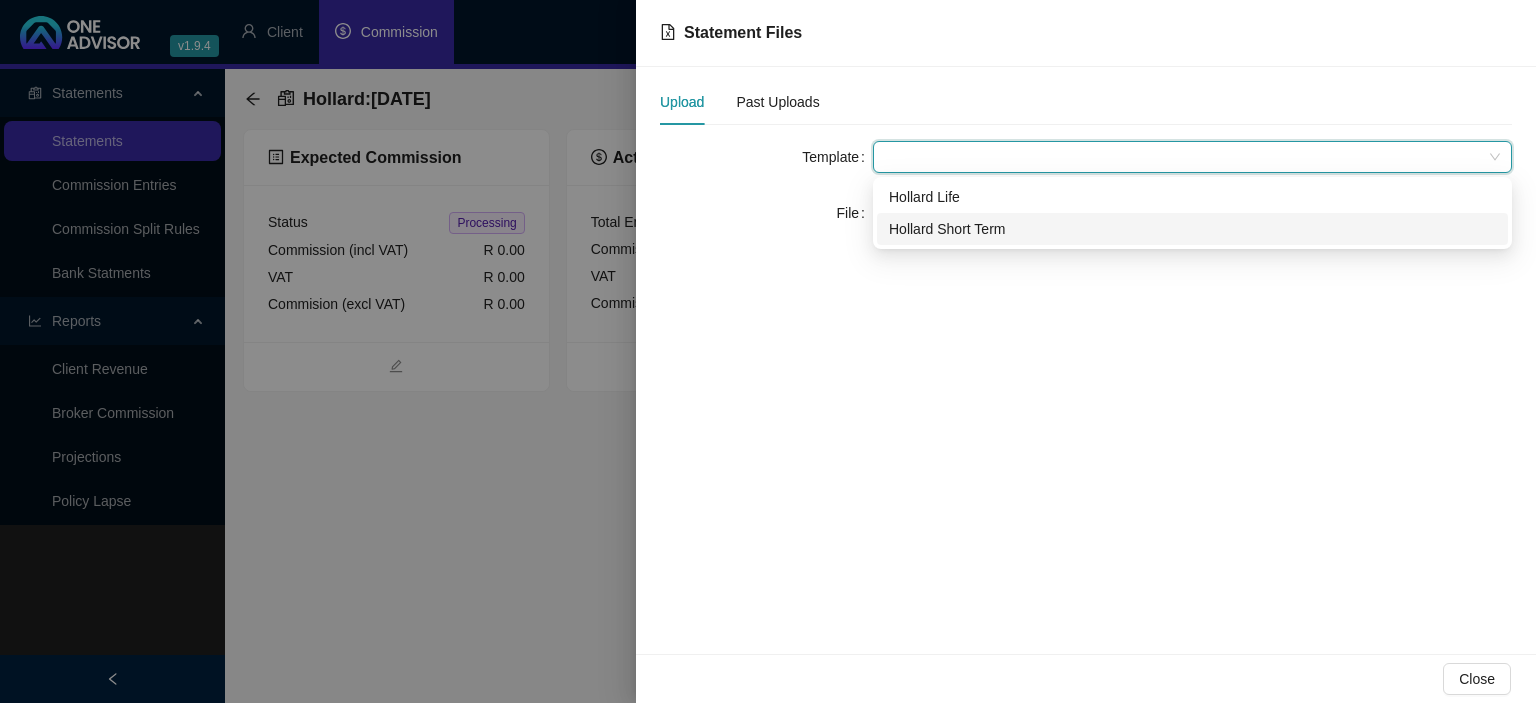 click on "Hollard Short Term" at bounding box center (1192, 229) 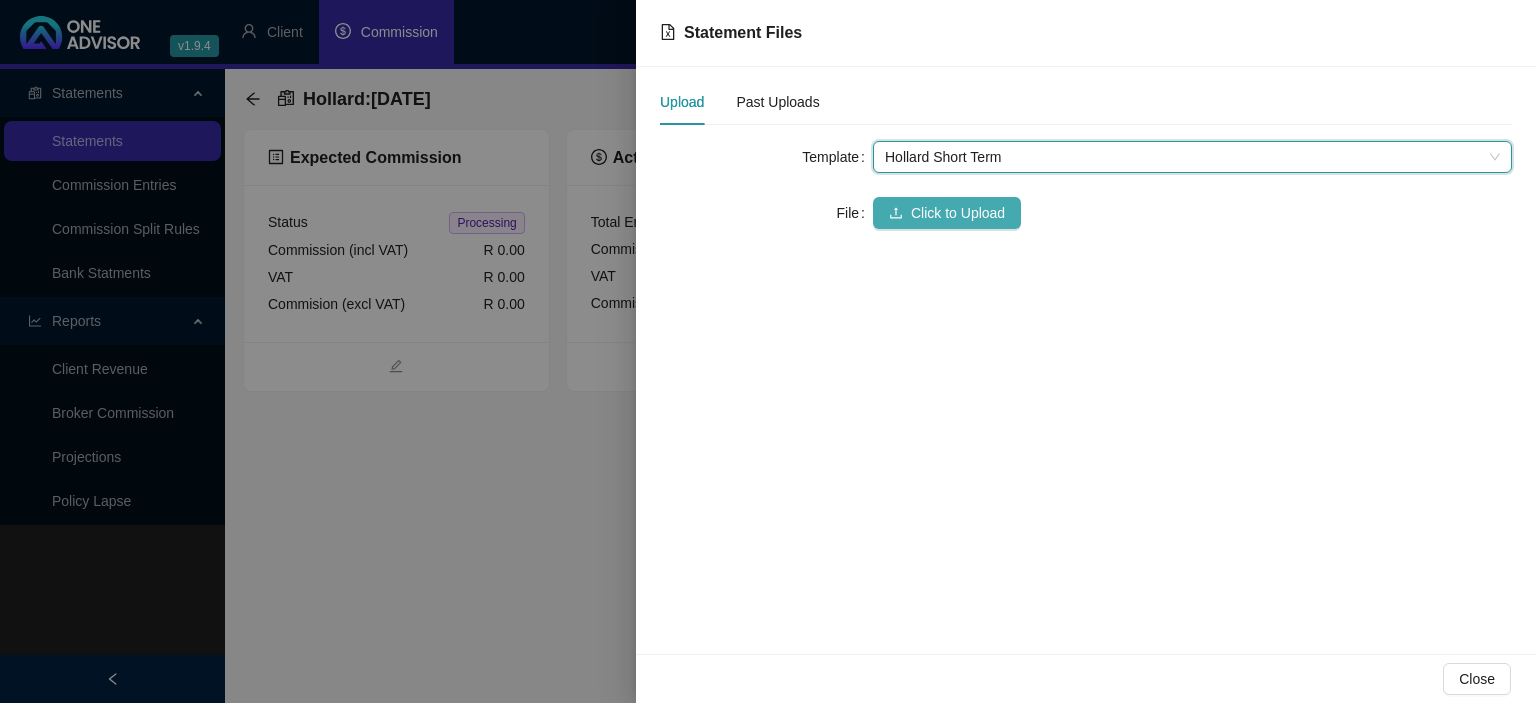 click on "Click to Upload" at bounding box center (958, 213) 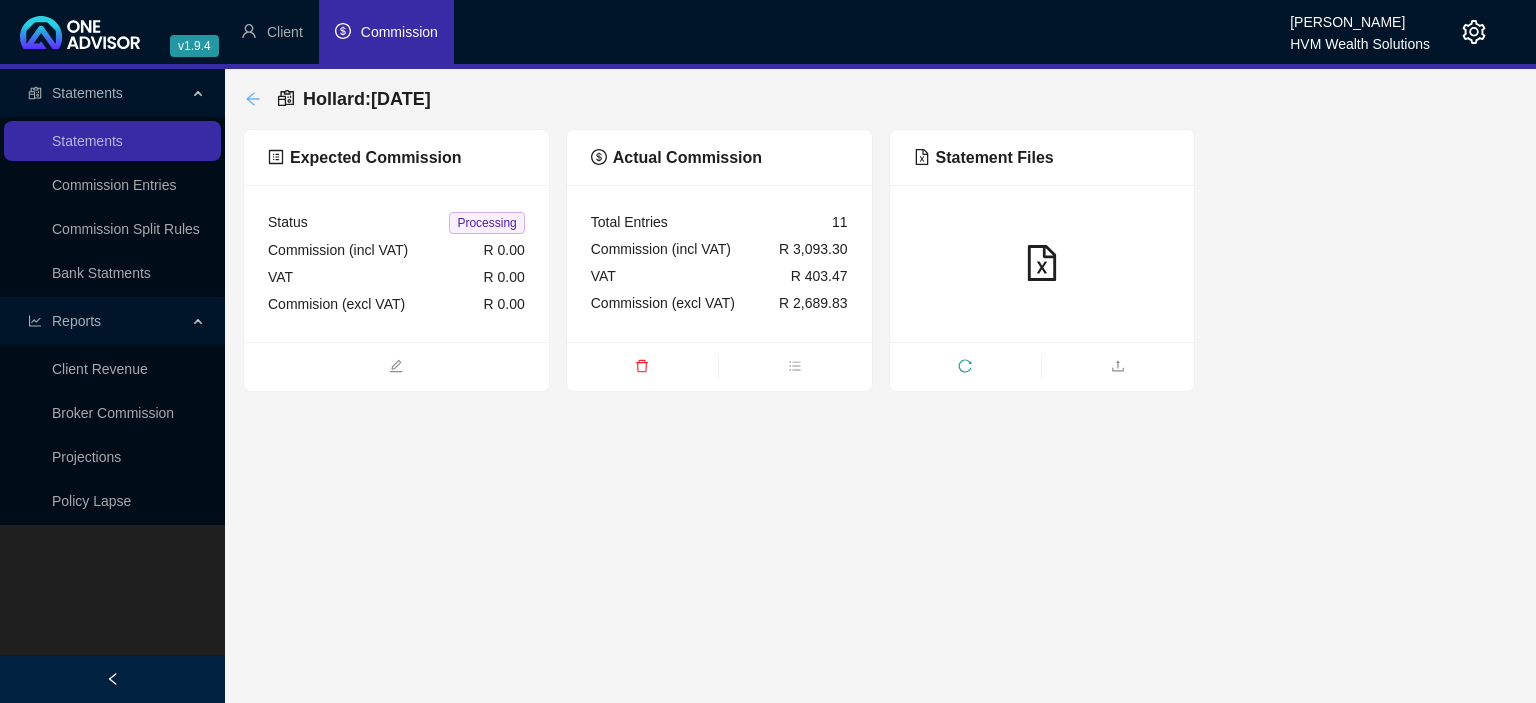 click 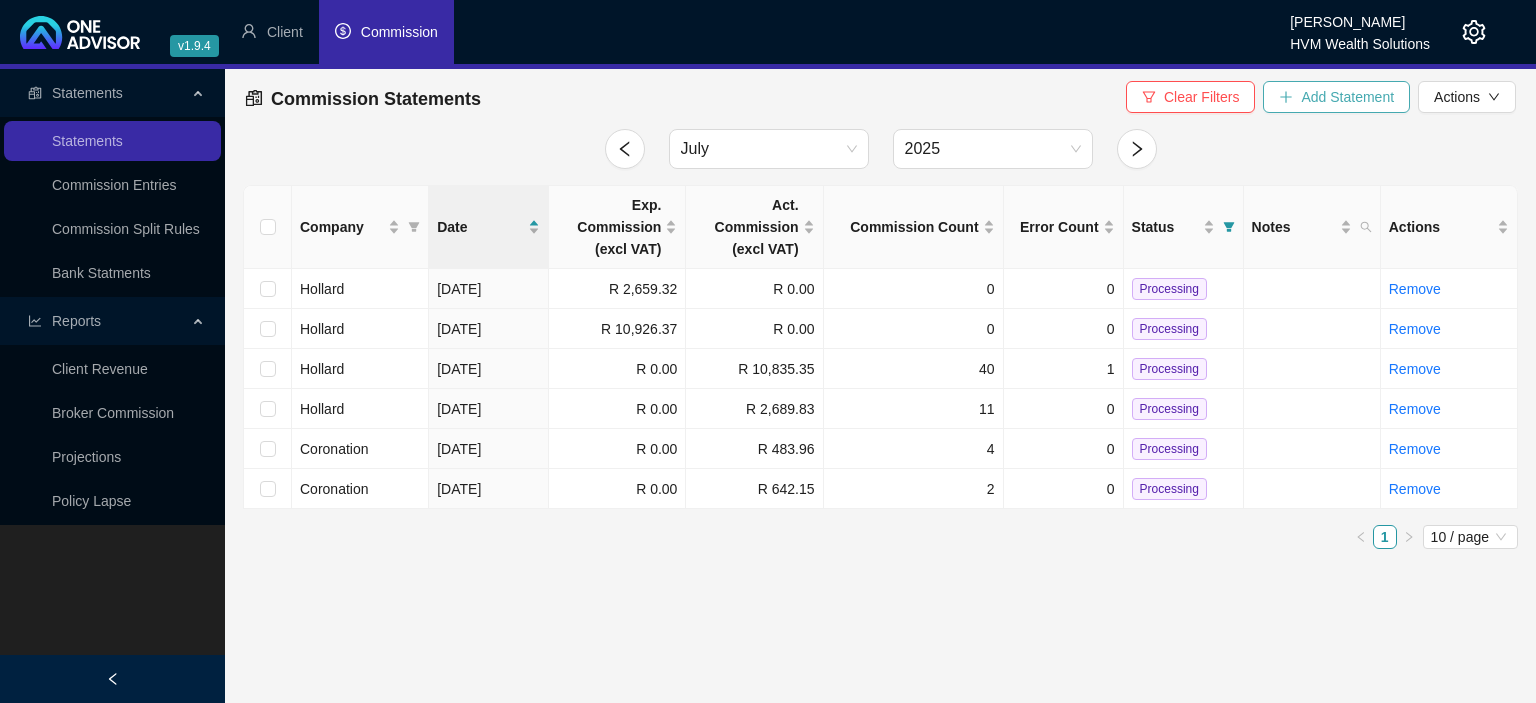 click 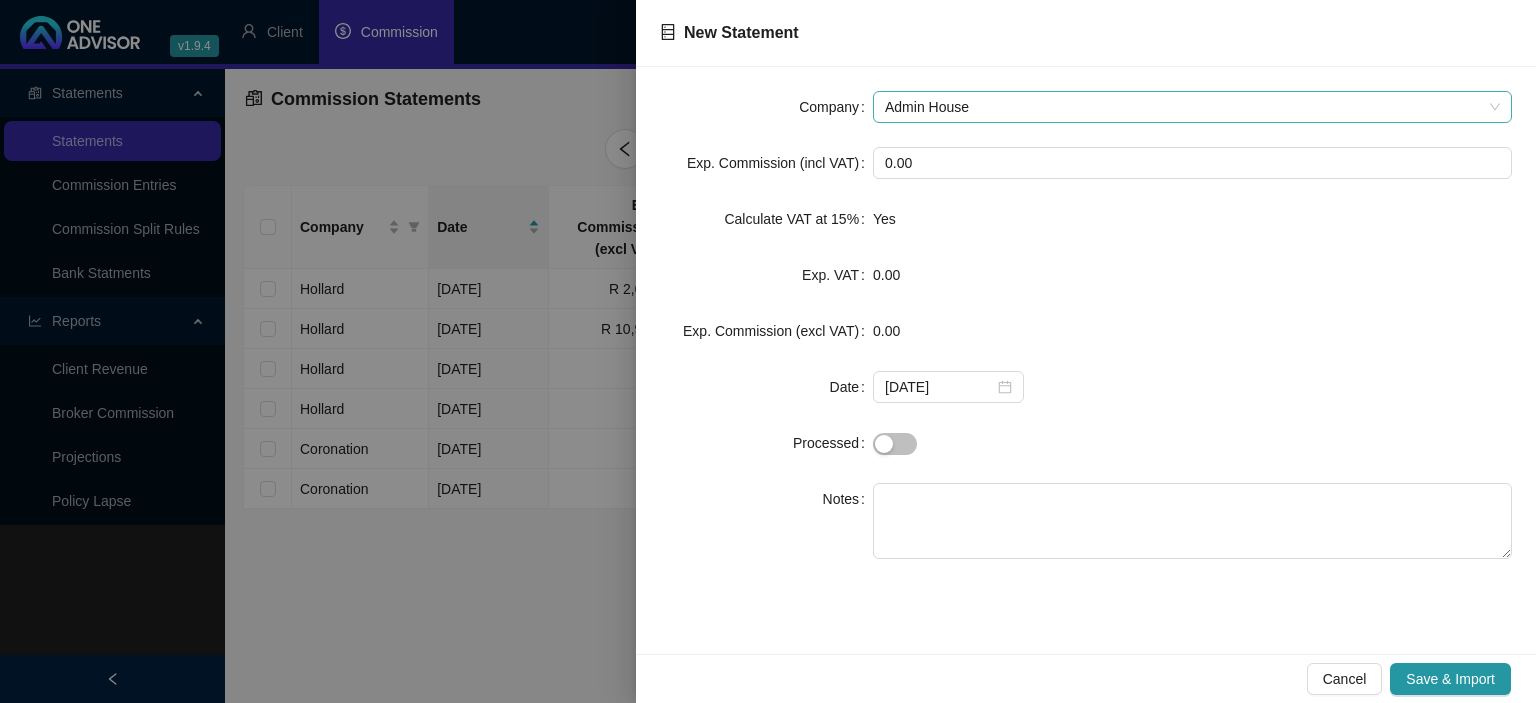 click on "Admin House" at bounding box center (1192, 107) 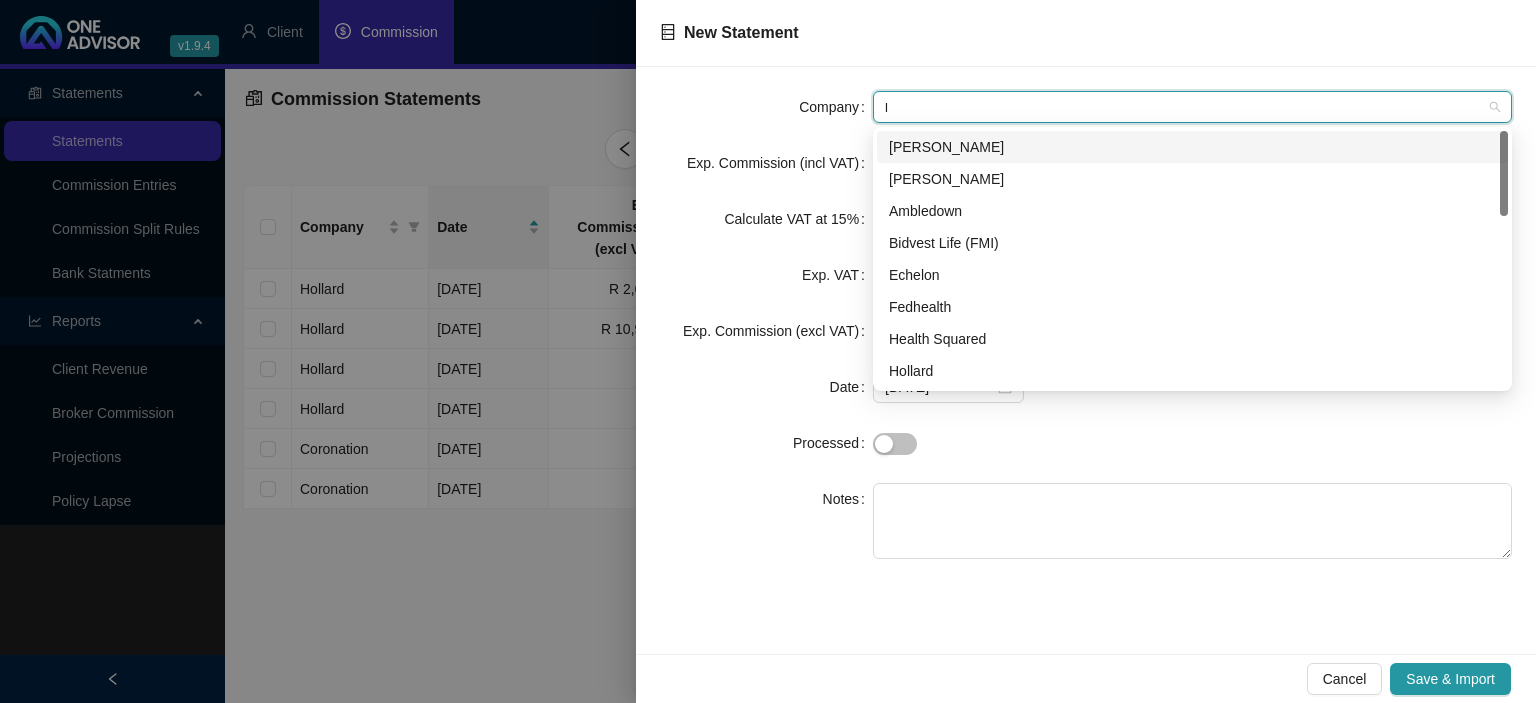 type on "le" 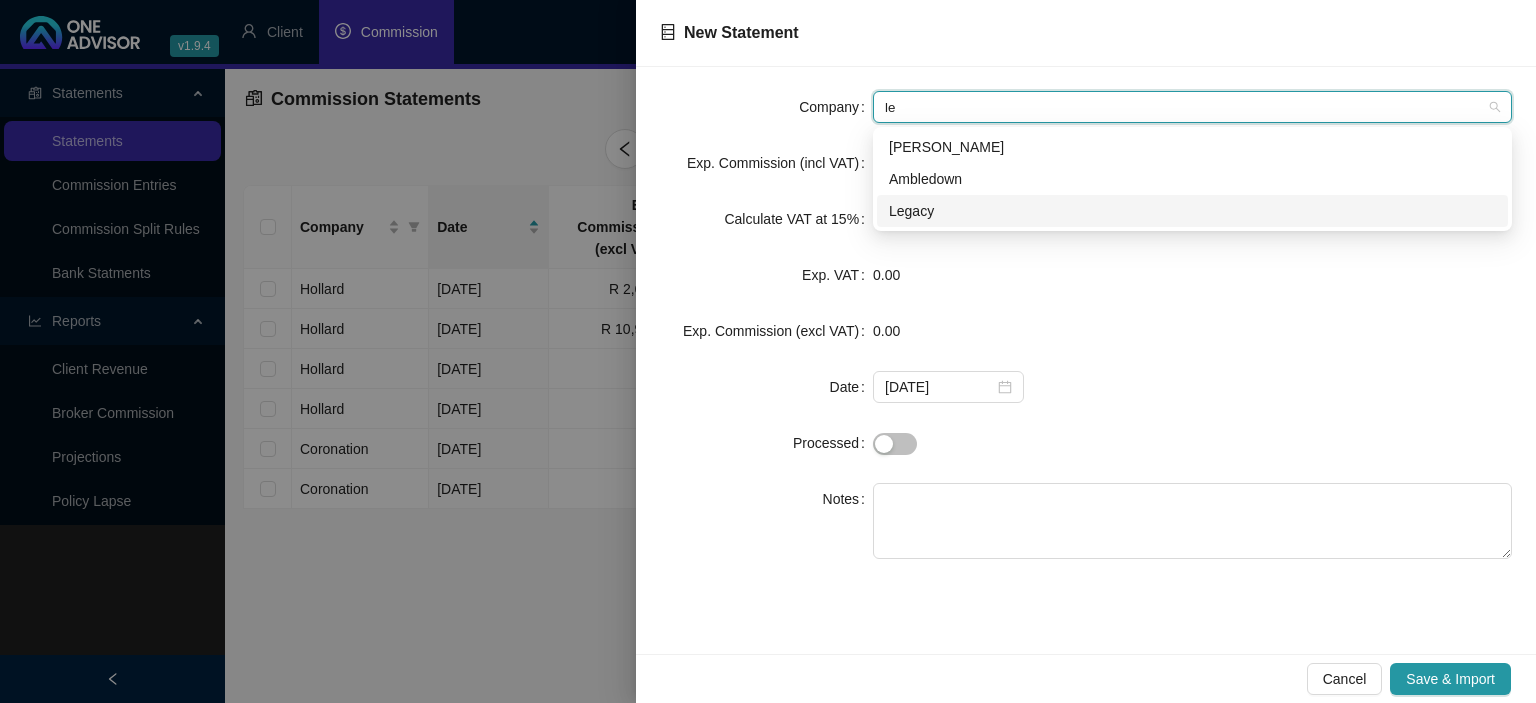 click on "Legacy" at bounding box center (1192, 211) 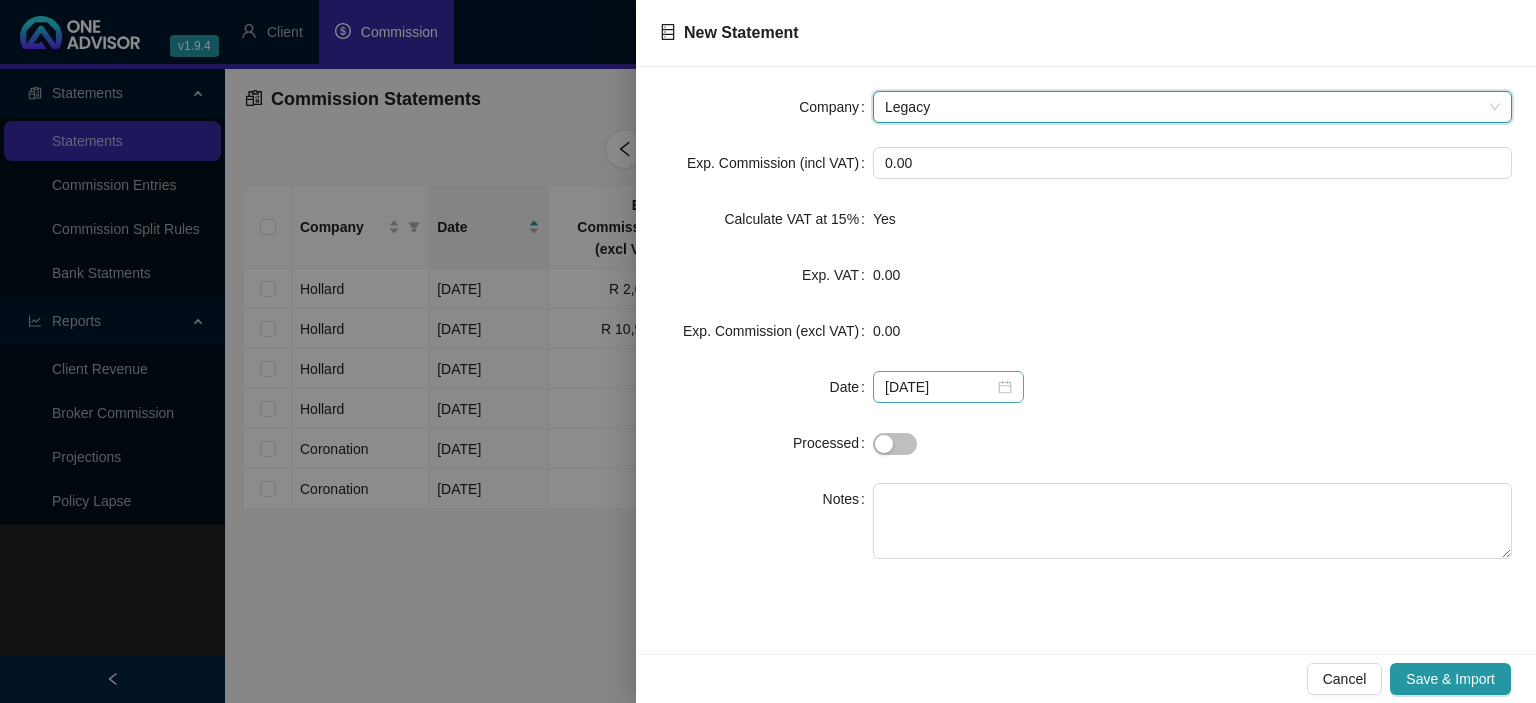click on "[DATE]" at bounding box center (948, 387) 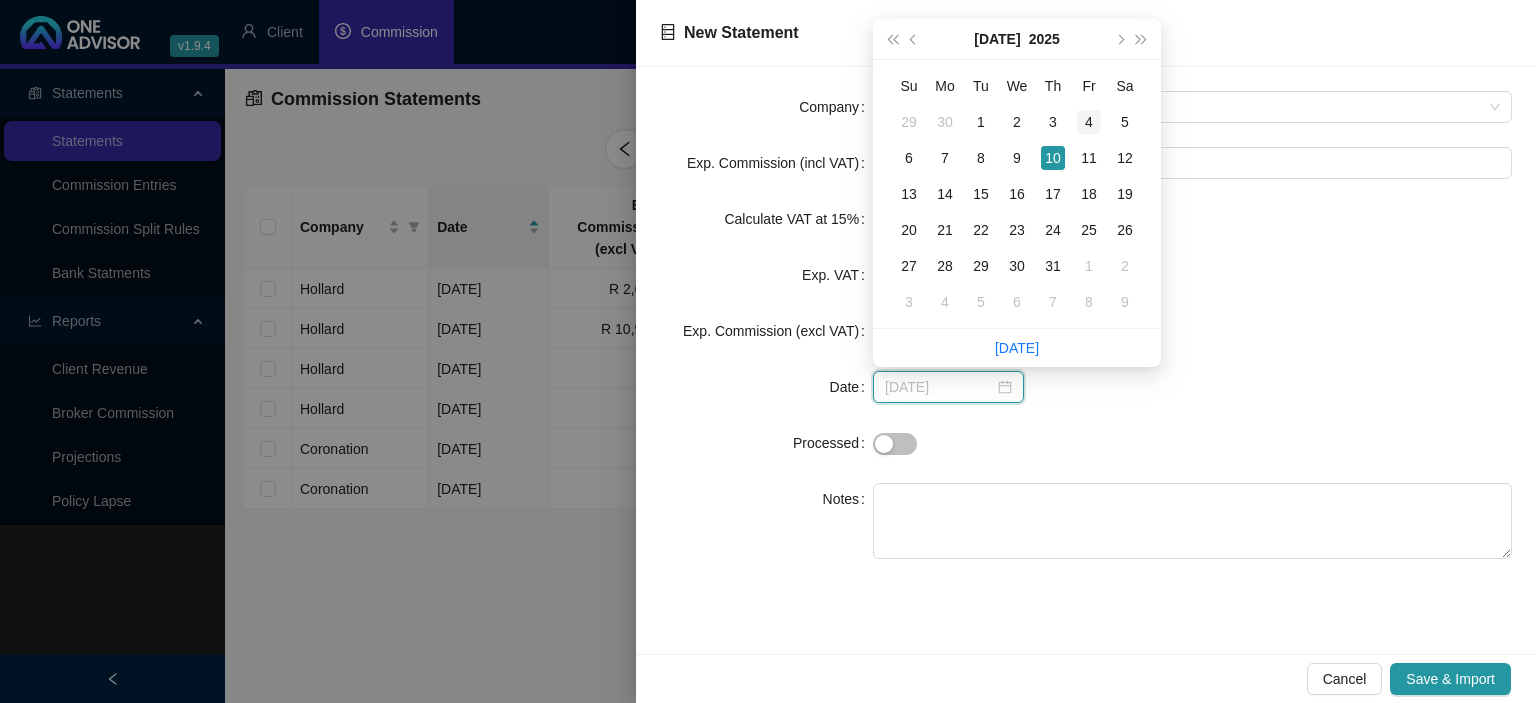 type on "[DATE]" 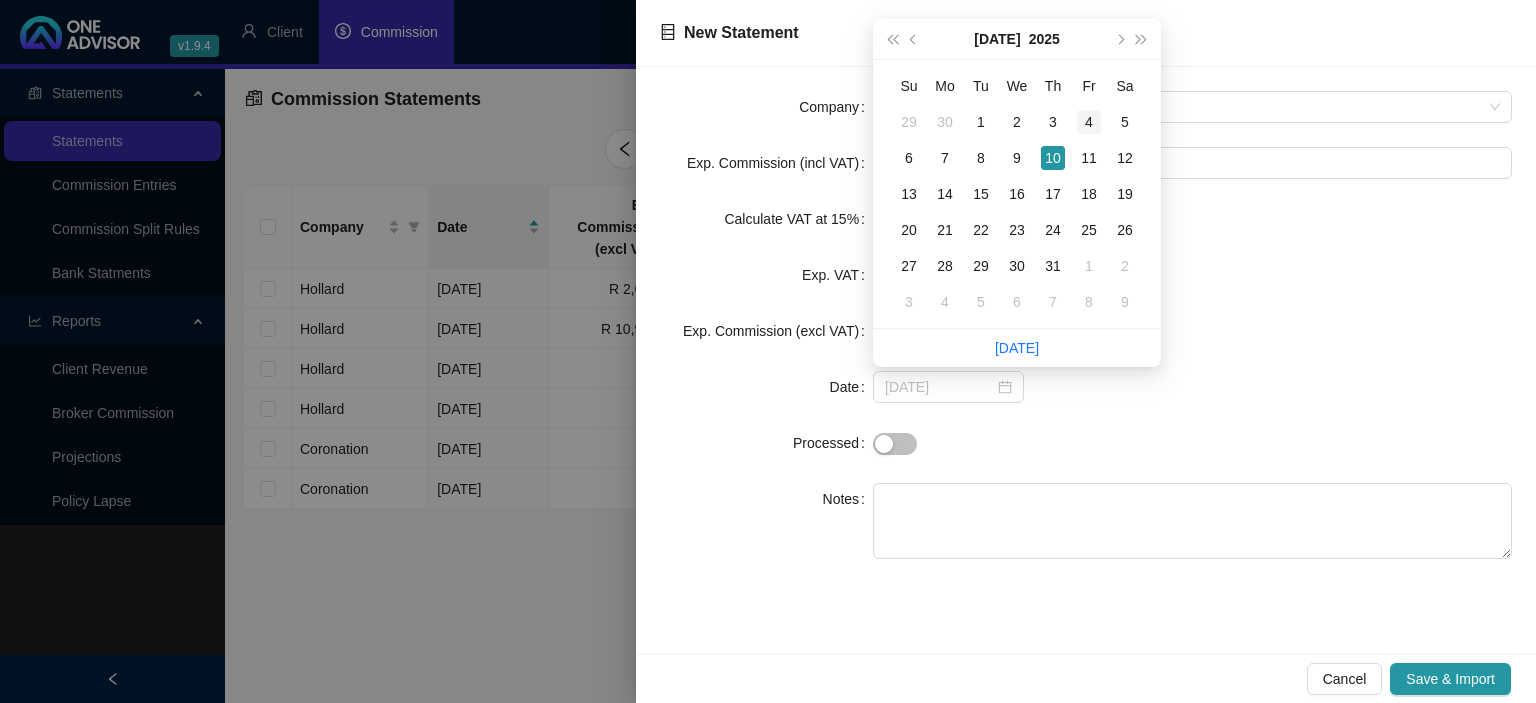 click on "4" at bounding box center [1089, 122] 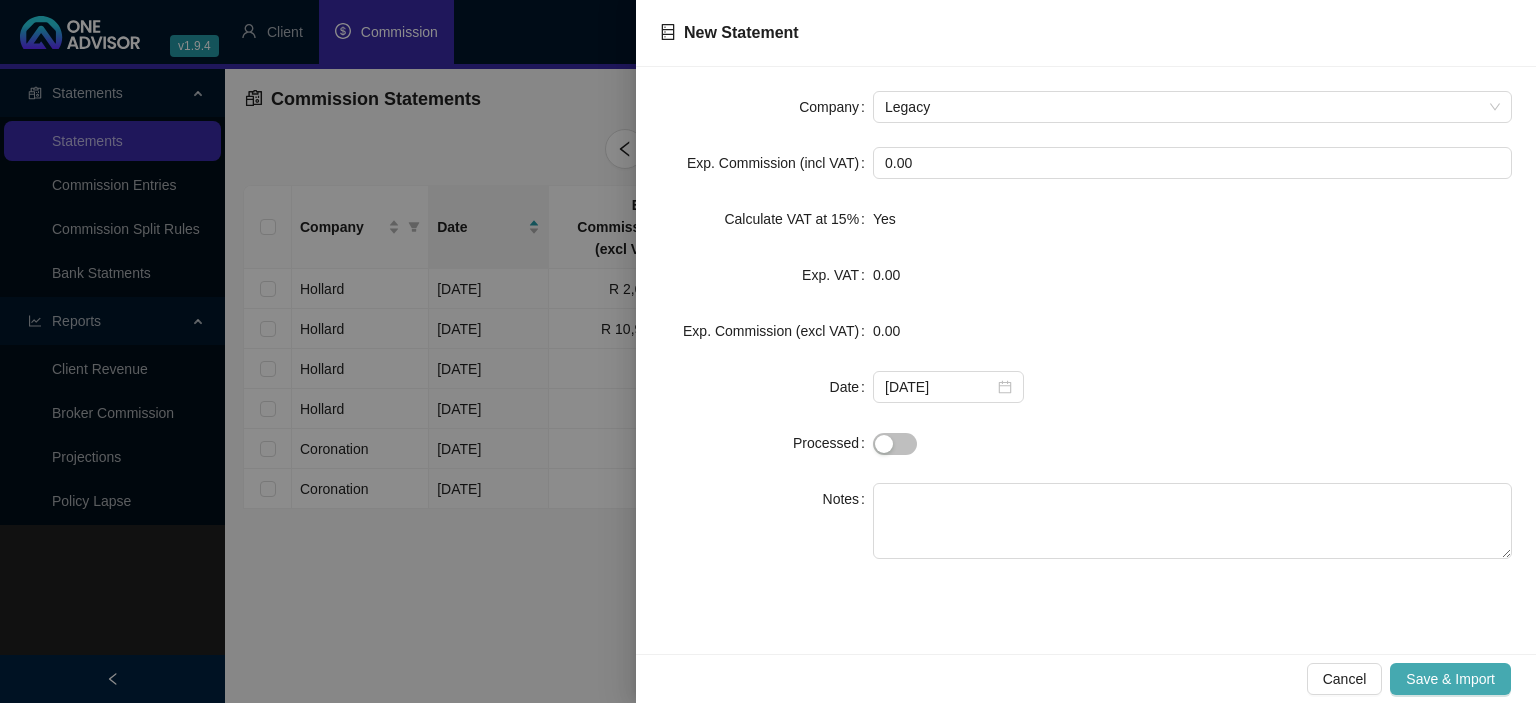 click on "Save & Import" at bounding box center (1450, 679) 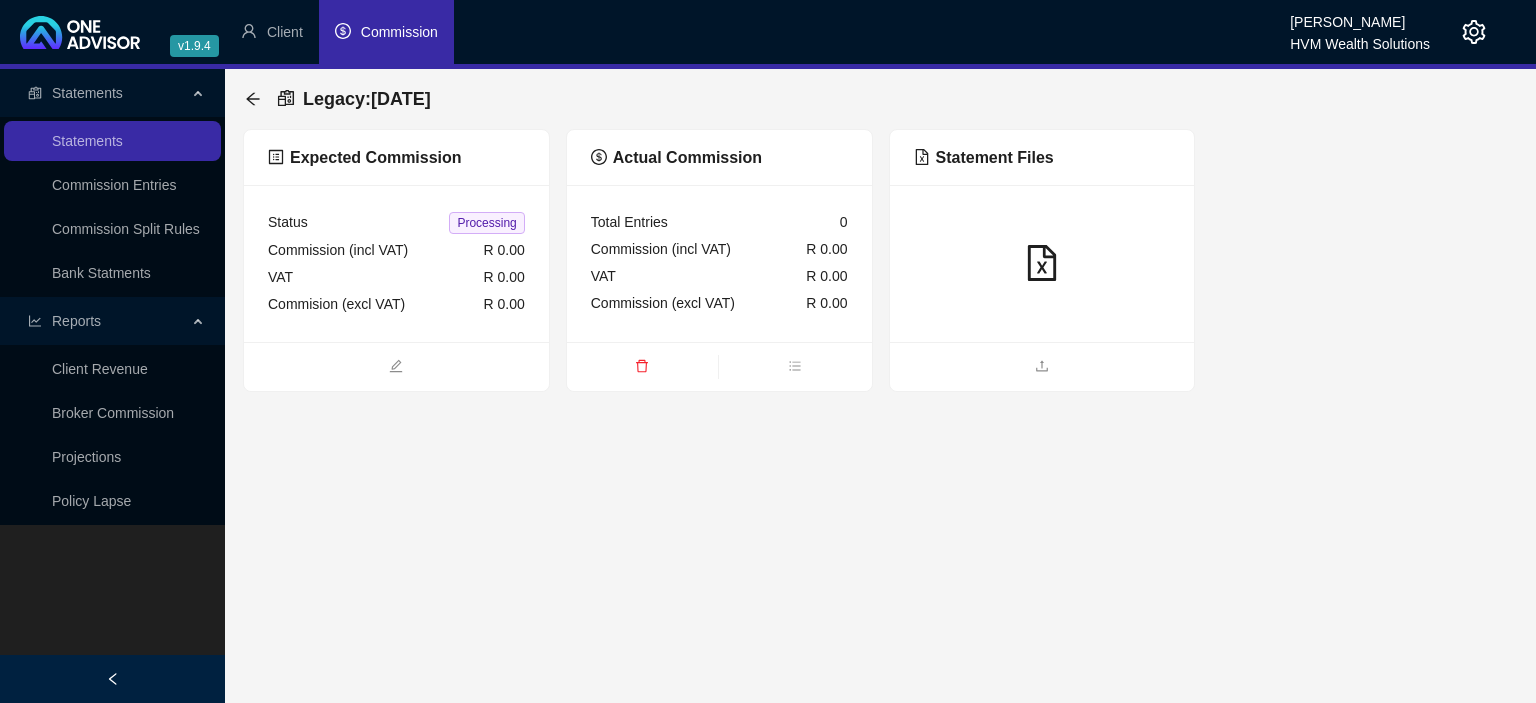click at bounding box center (1042, 366) 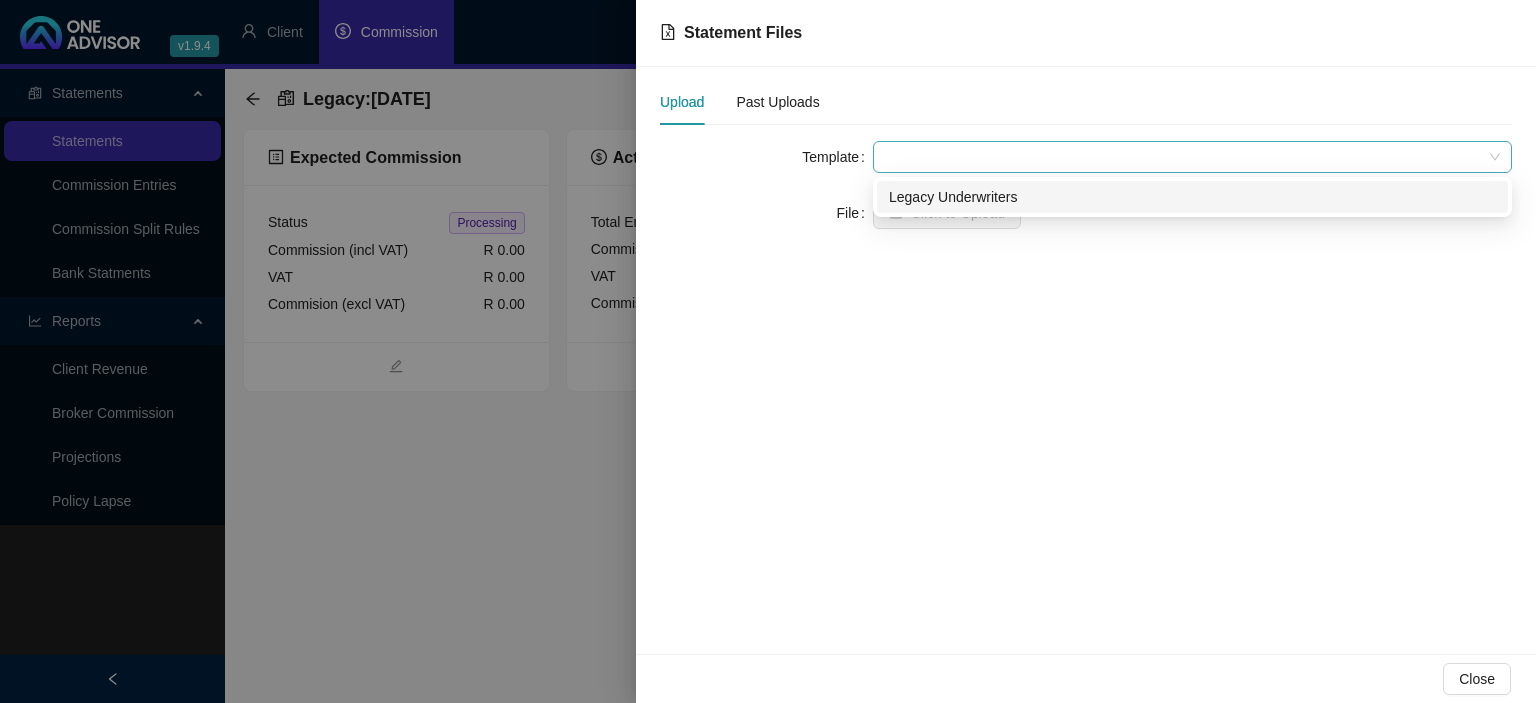 click at bounding box center [1192, 157] 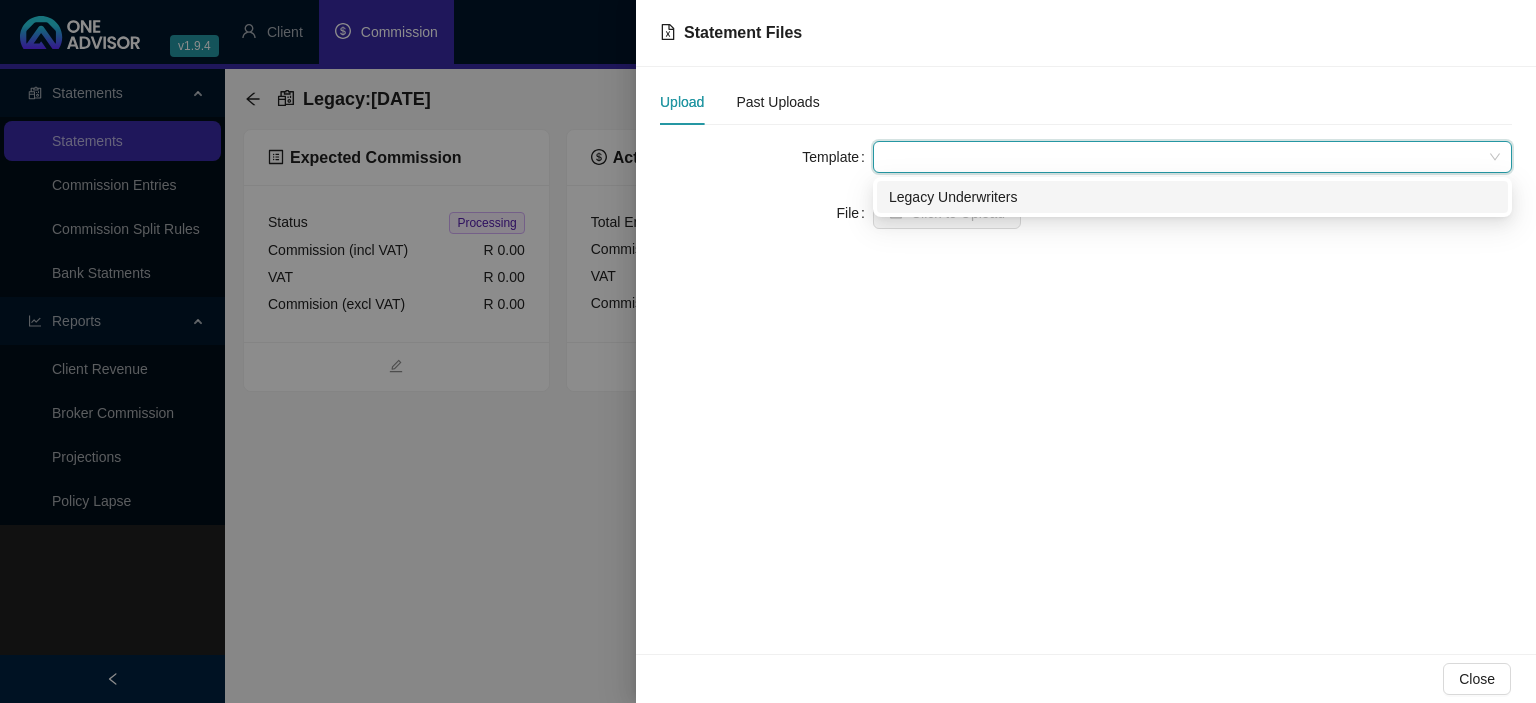 click on "Legacy Underwriters" at bounding box center (1192, 197) 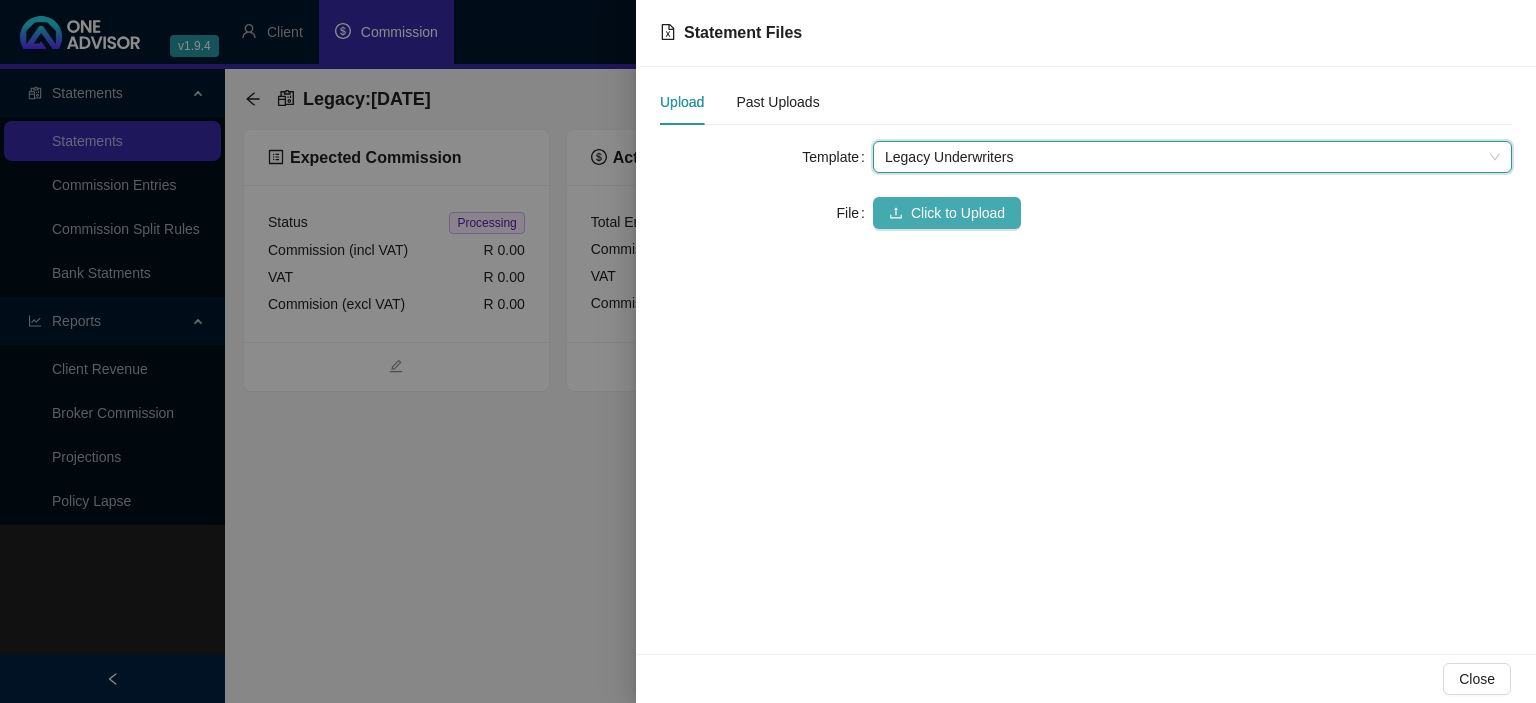 click on "Click to Upload" at bounding box center (958, 213) 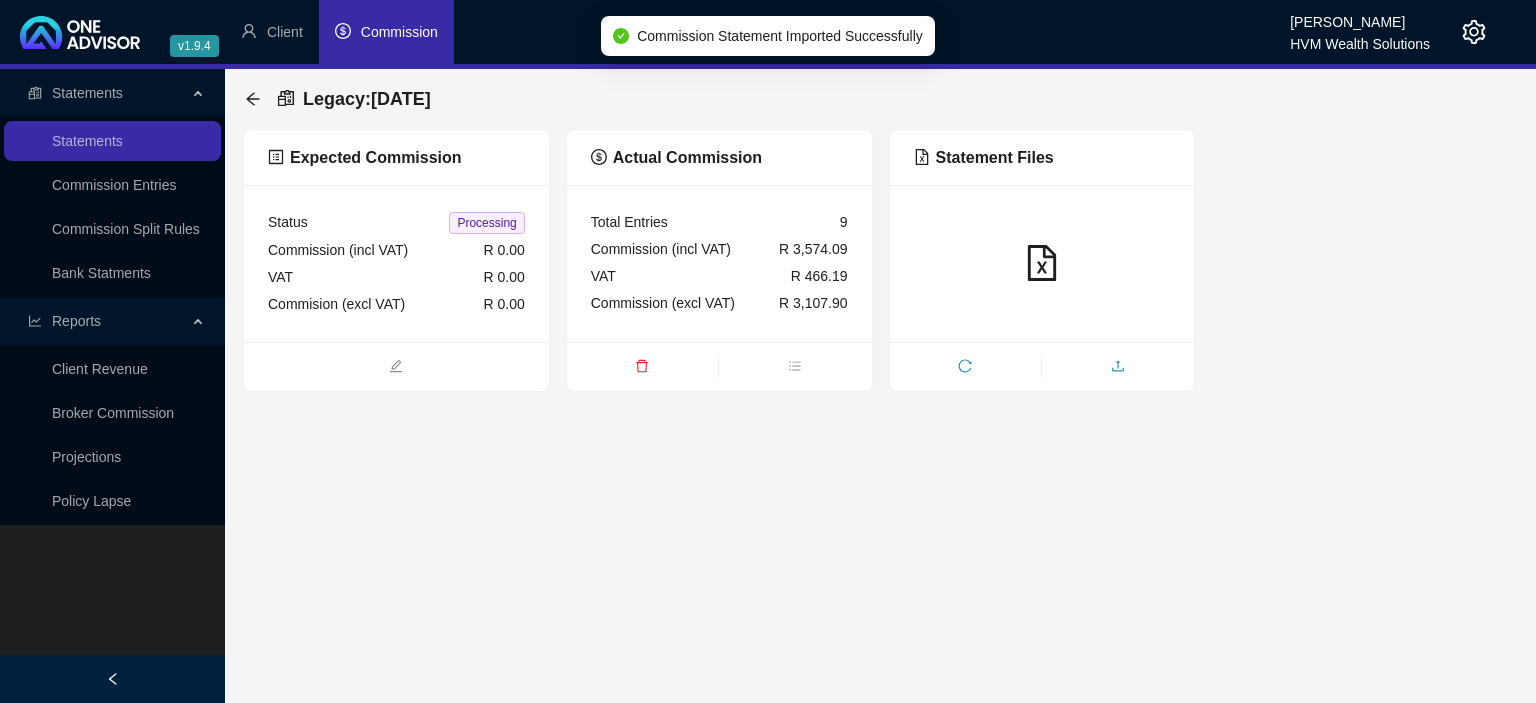 click at bounding box center (1118, 368) 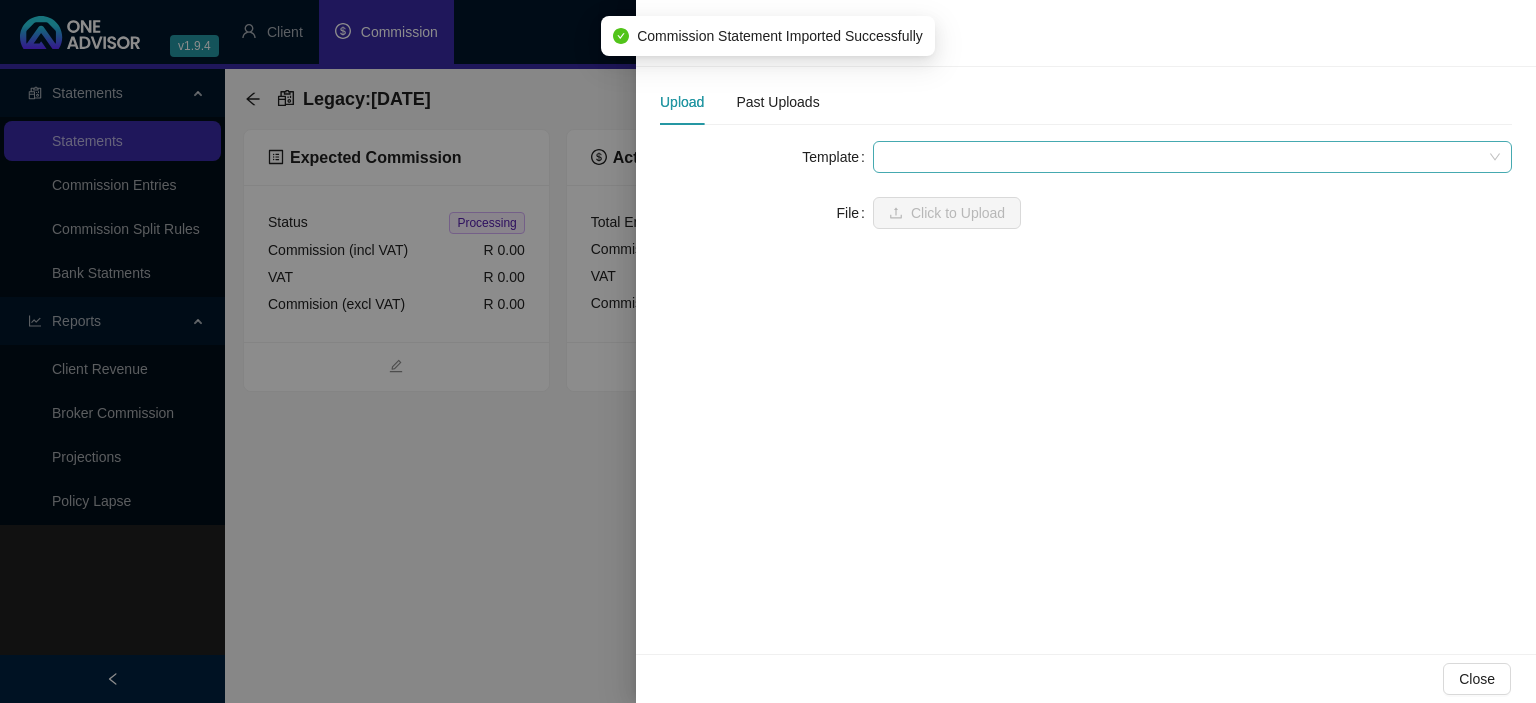 click at bounding box center [1192, 157] 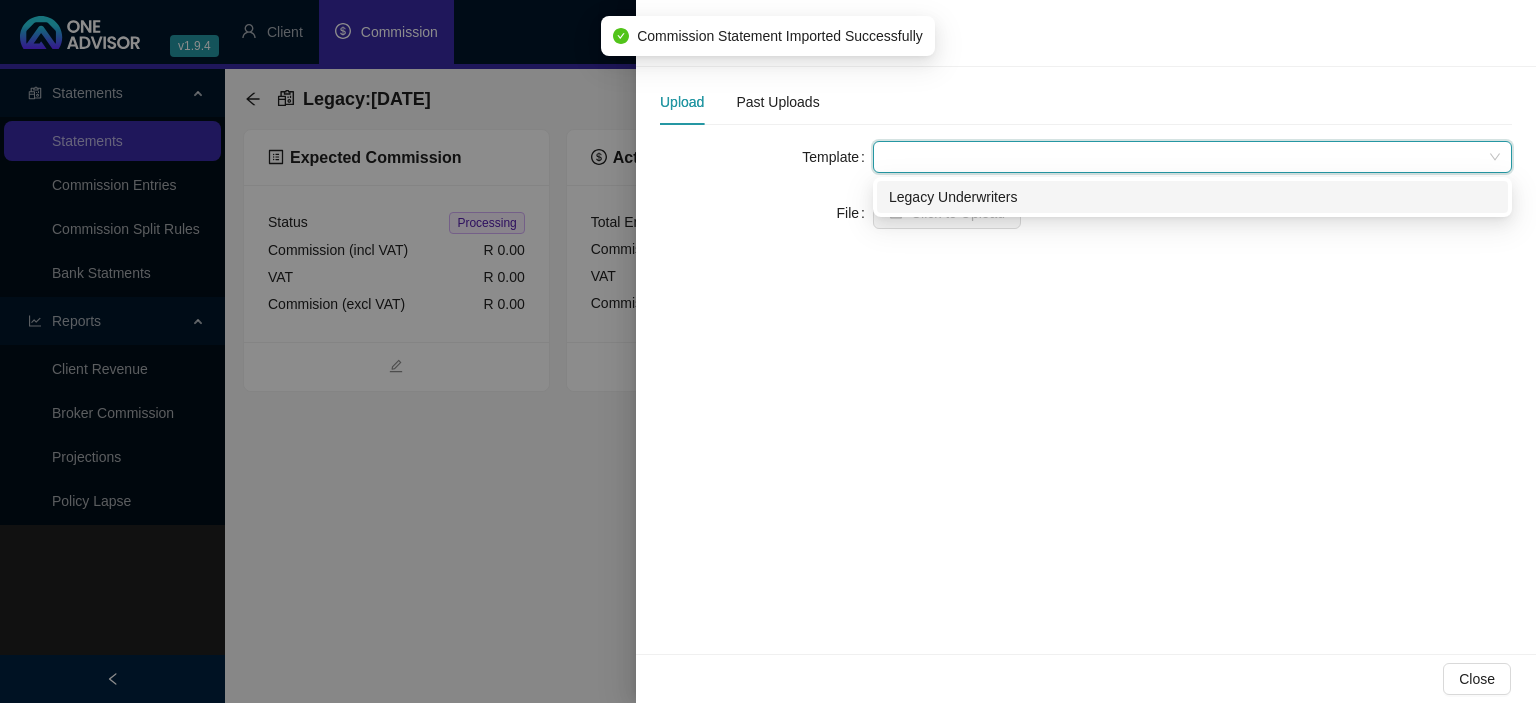 click on "Legacy Underwriters" at bounding box center (1192, 197) 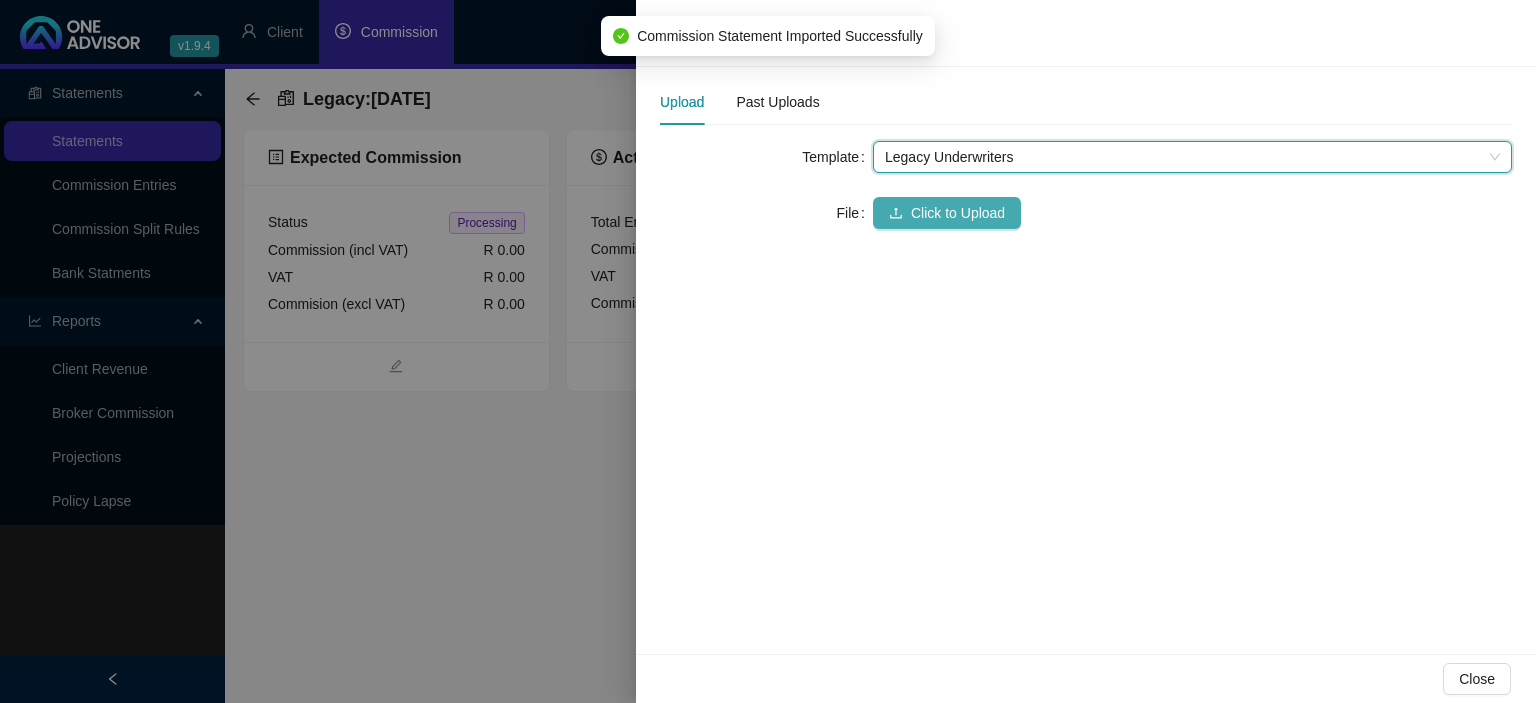 click on "Click to Upload" at bounding box center (958, 213) 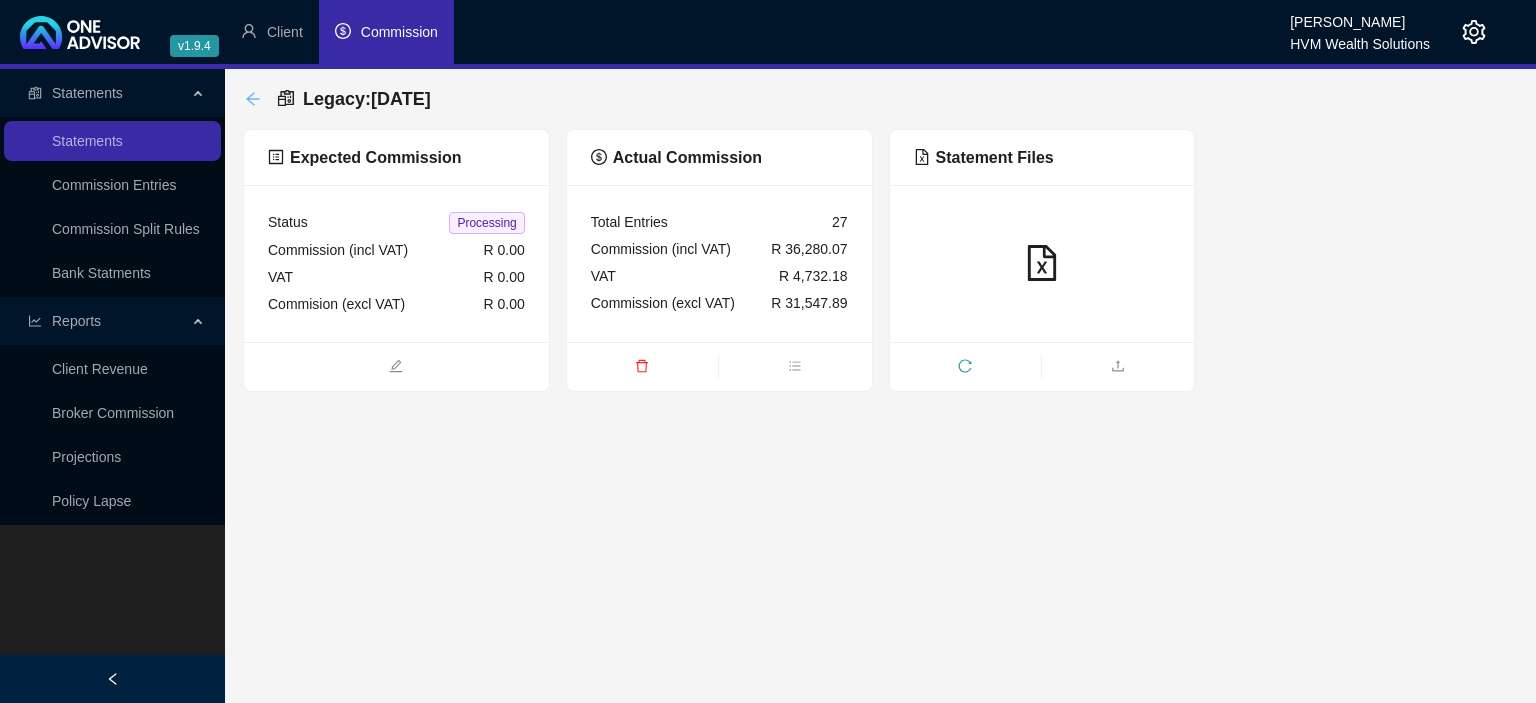 click 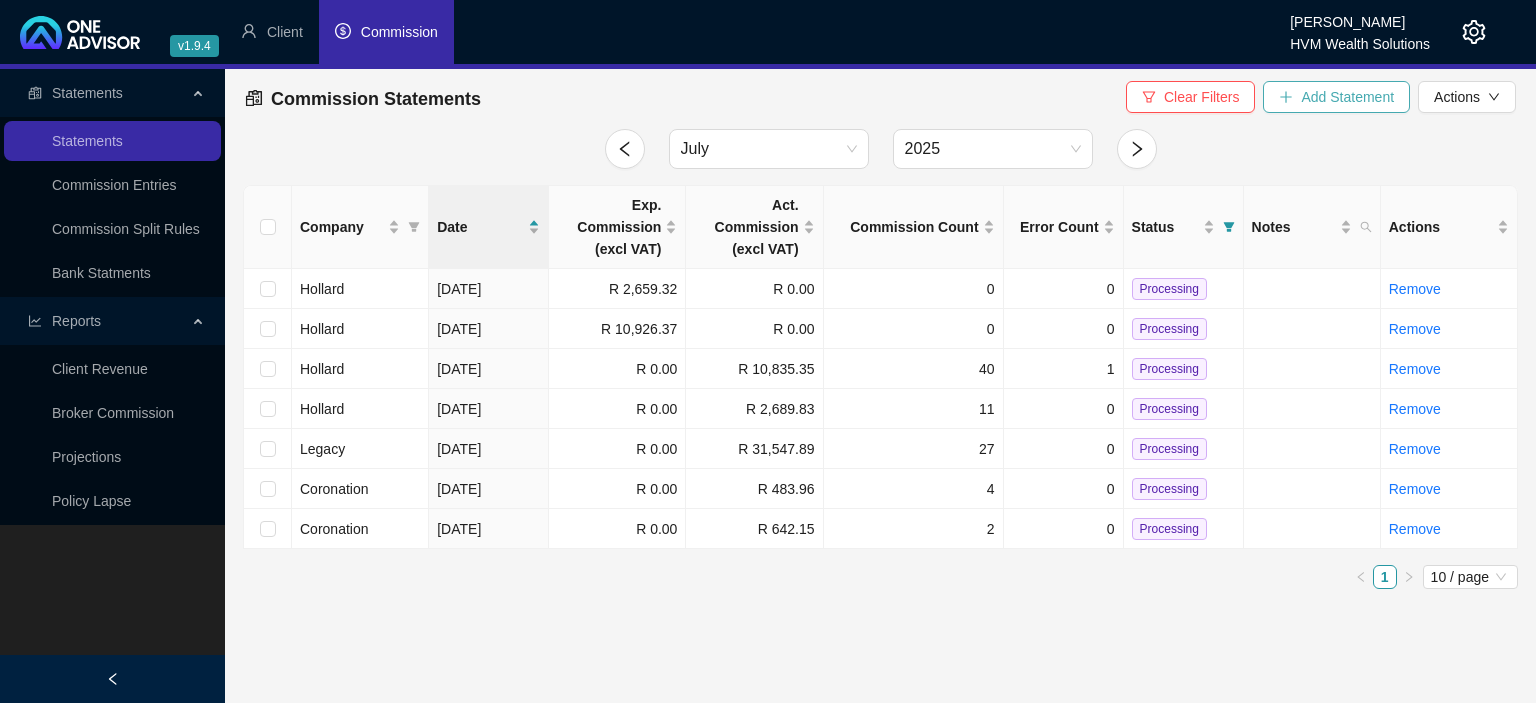 click 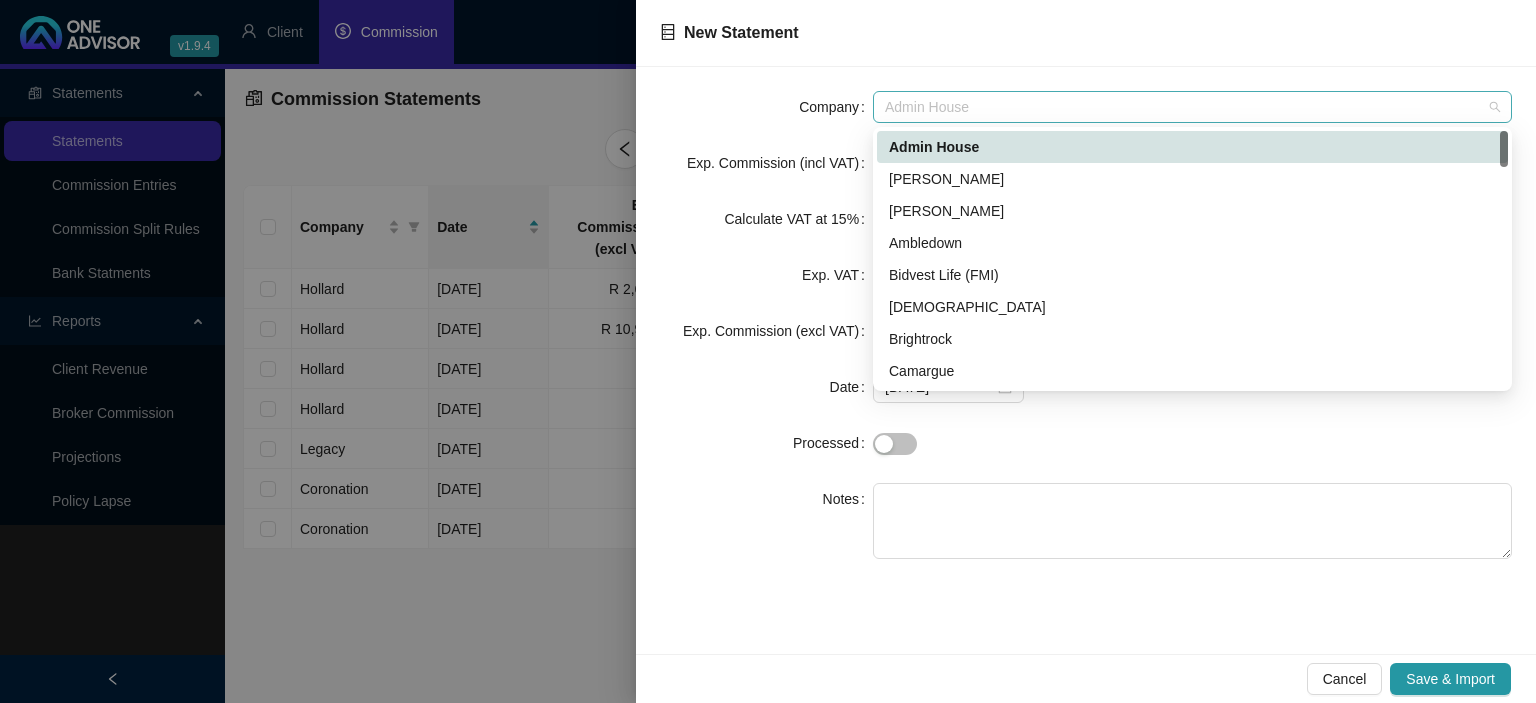 click on "Admin House" at bounding box center (1192, 107) 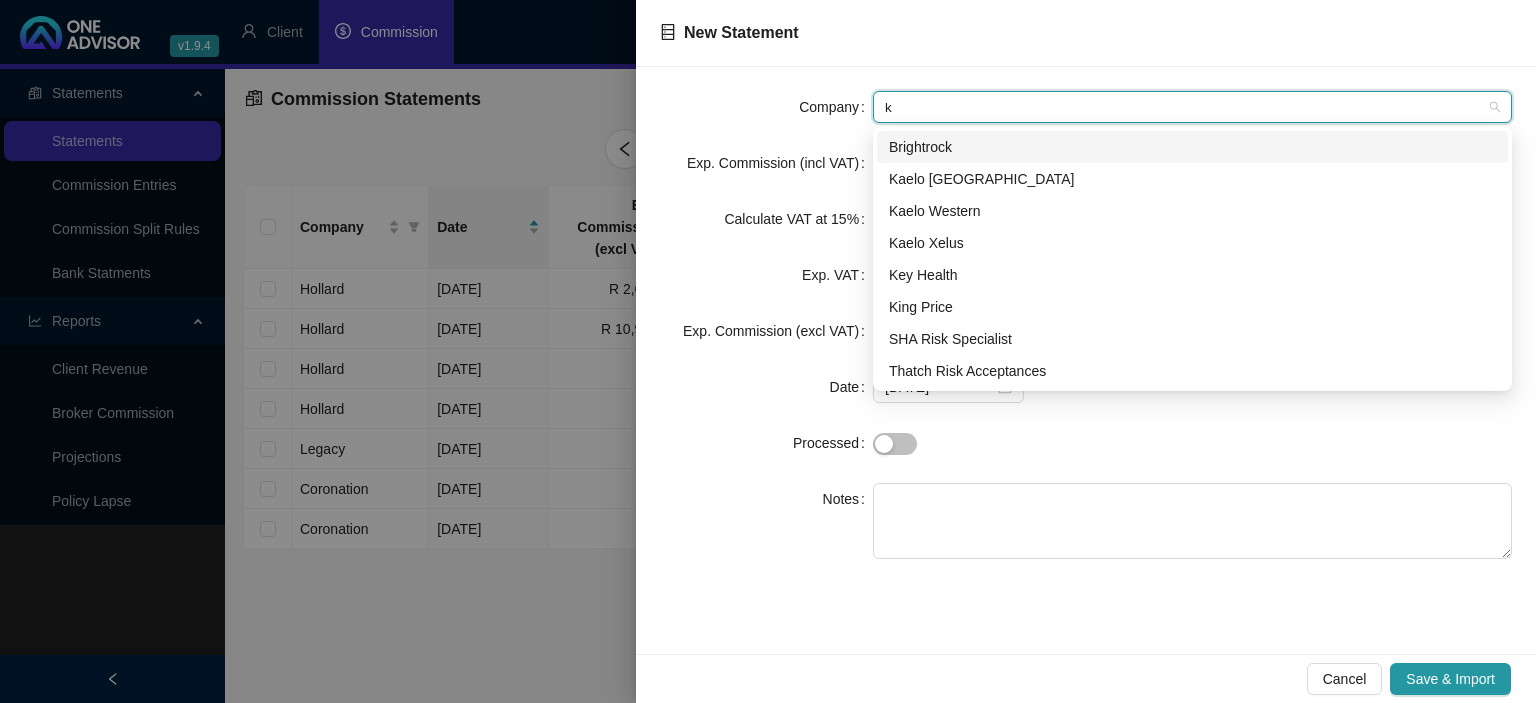 type on "ki" 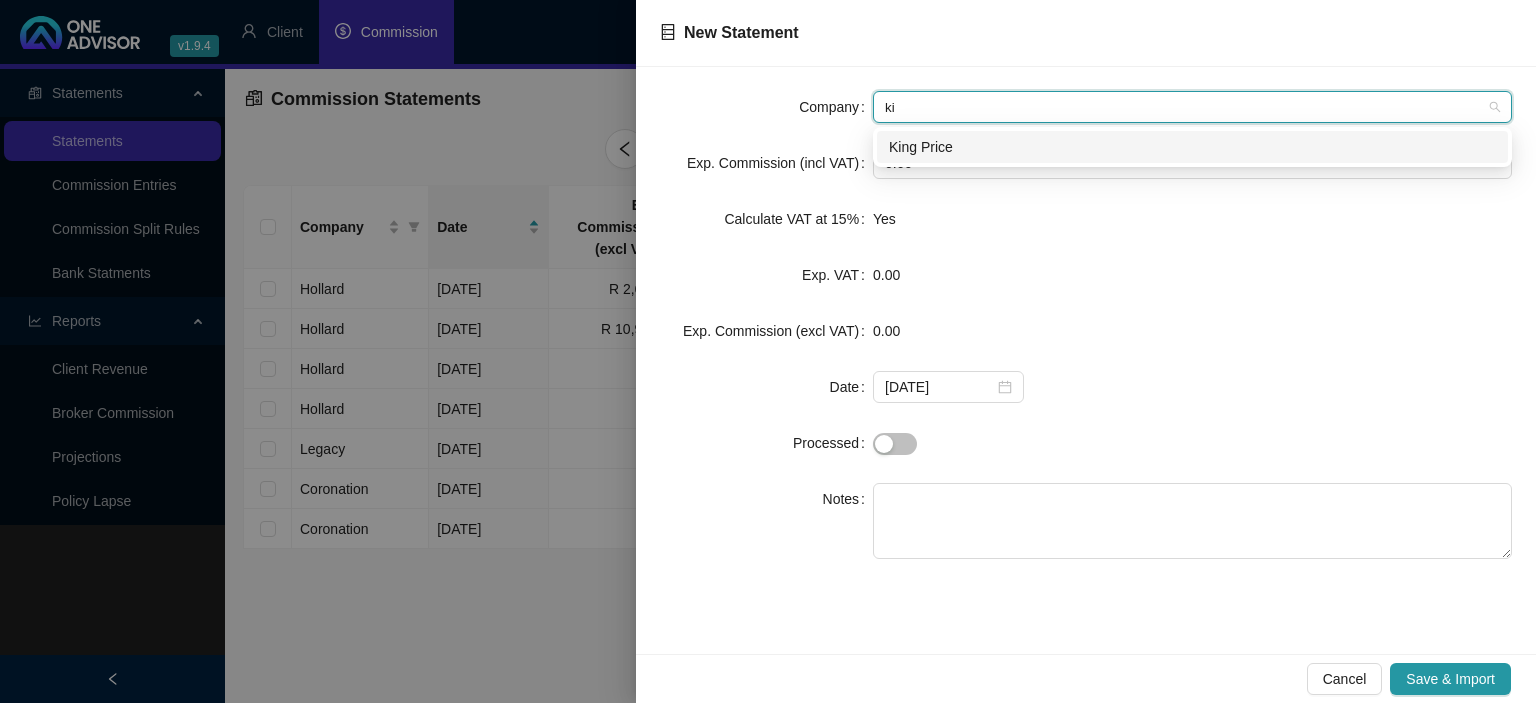click on "King Price" at bounding box center (1192, 147) 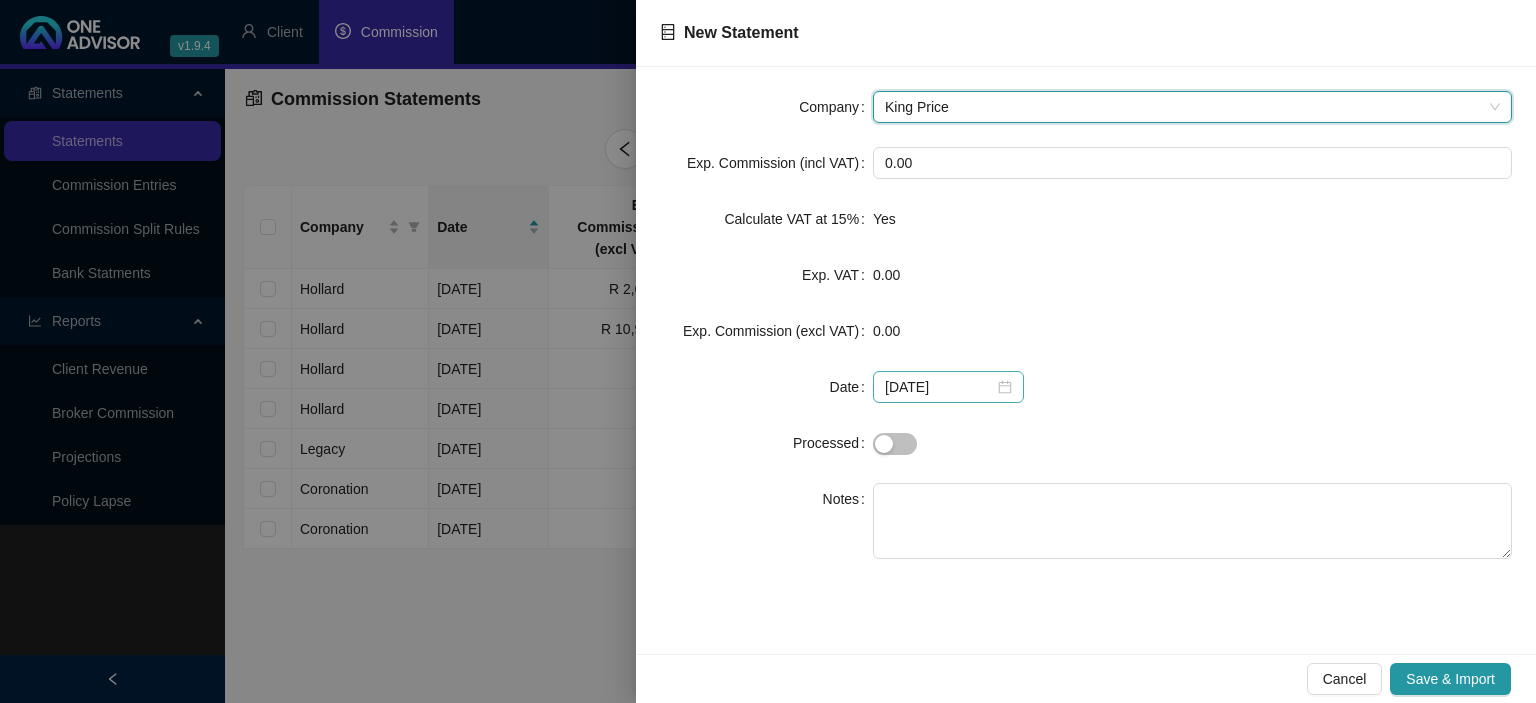 click on "[DATE]" at bounding box center (948, 387) 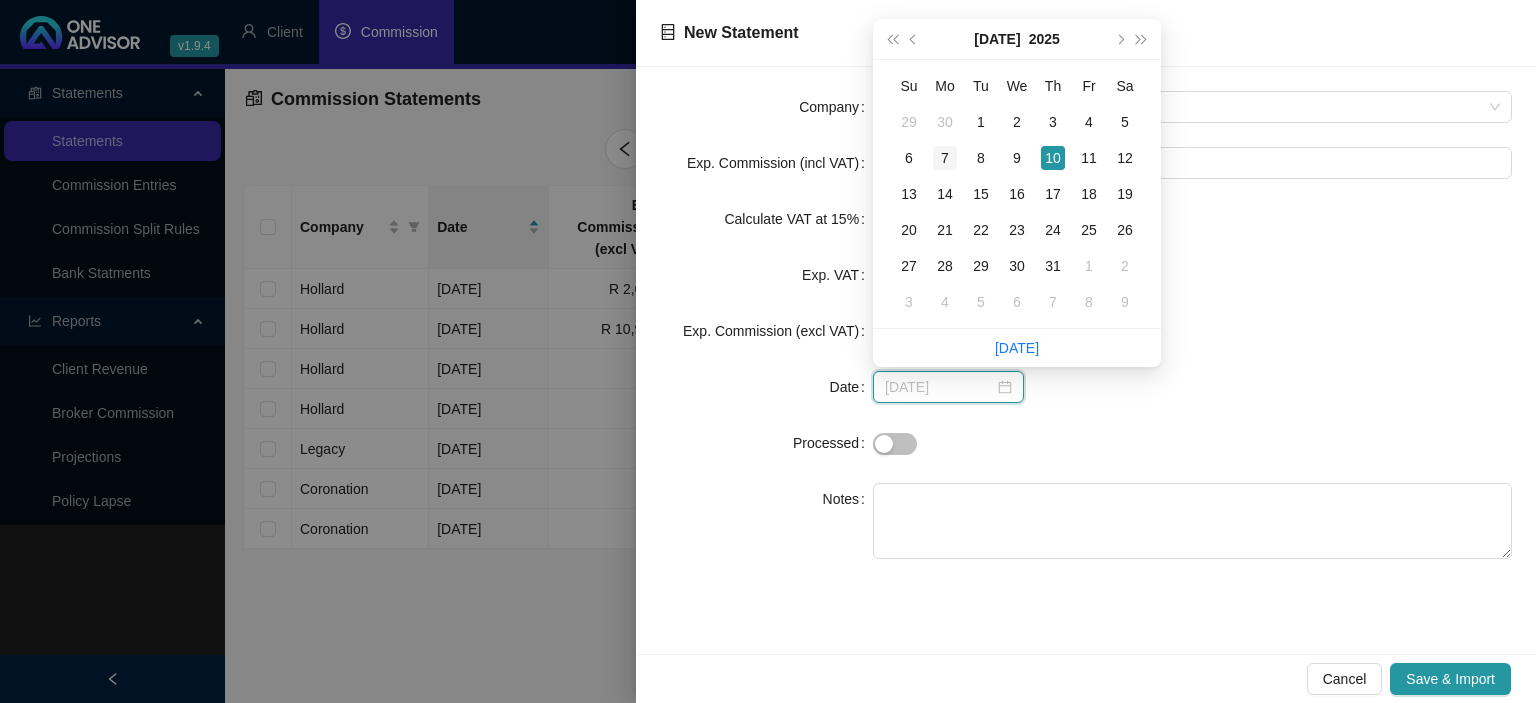 type on "[DATE]" 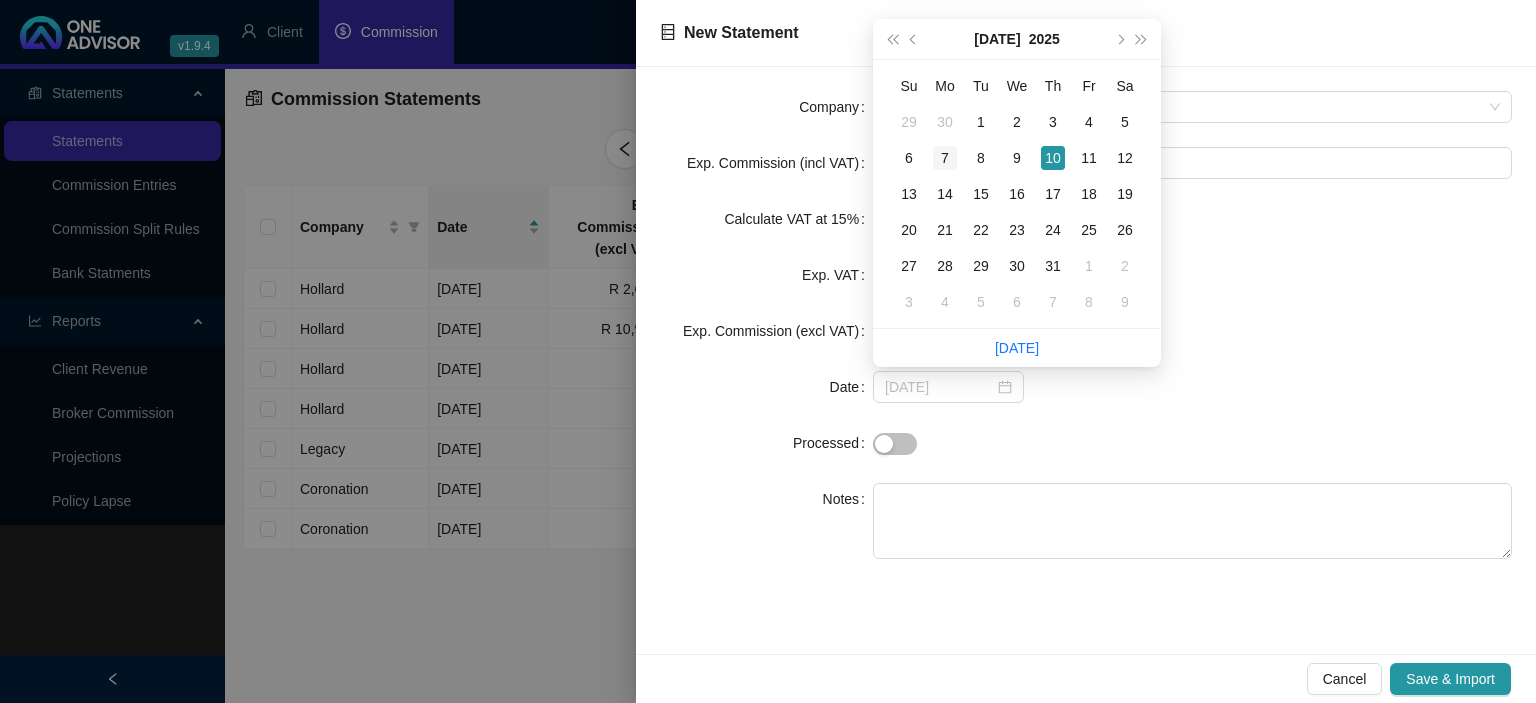 click on "7" at bounding box center [945, 158] 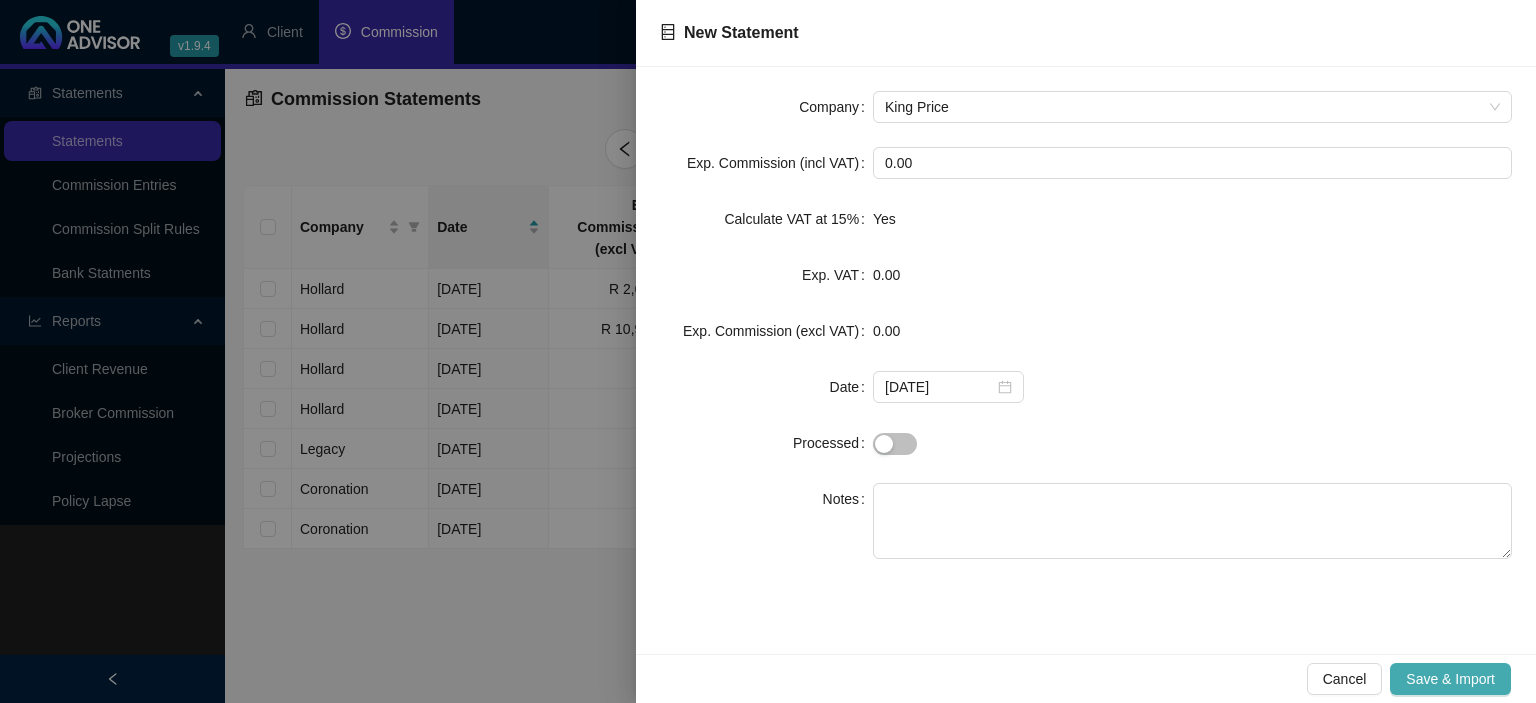 click on "Save & Import" at bounding box center [1450, 679] 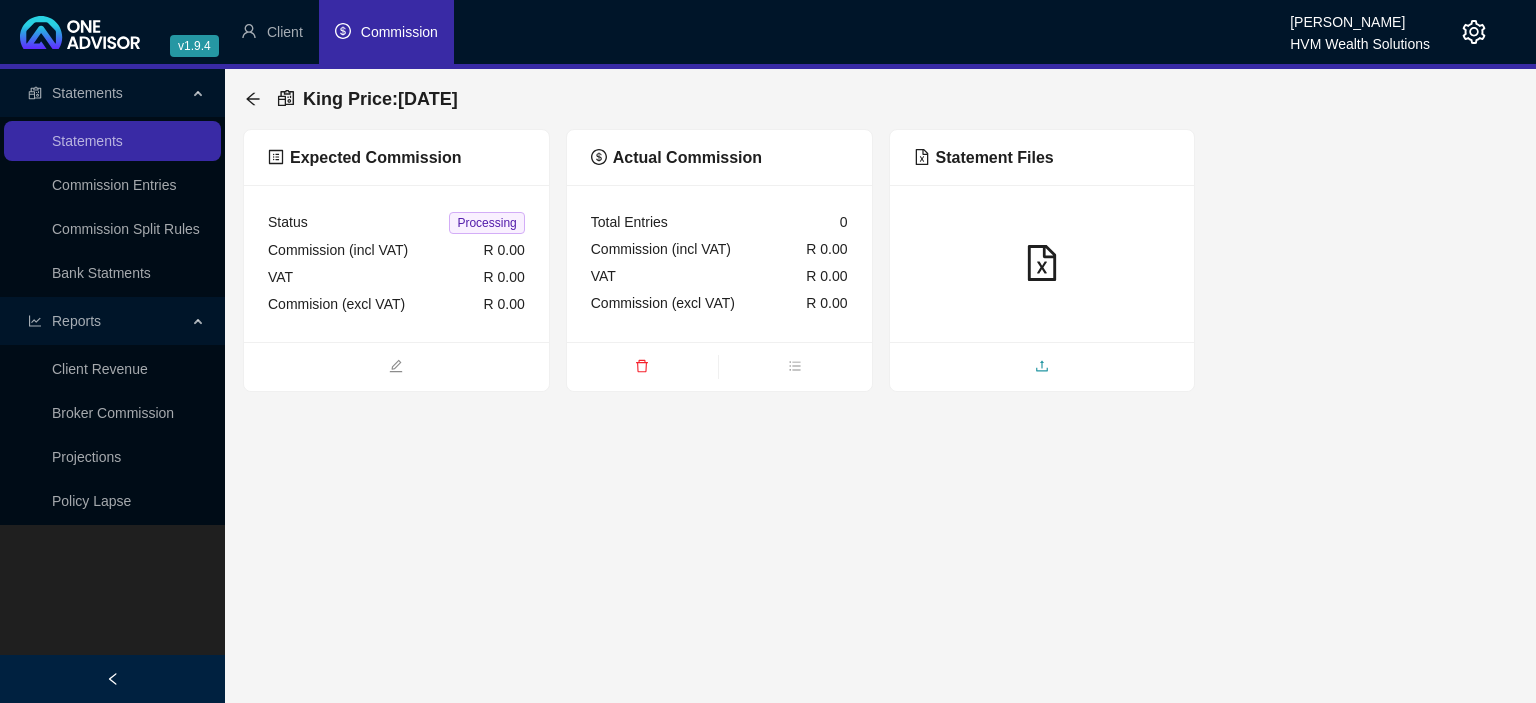 click at bounding box center [1042, 368] 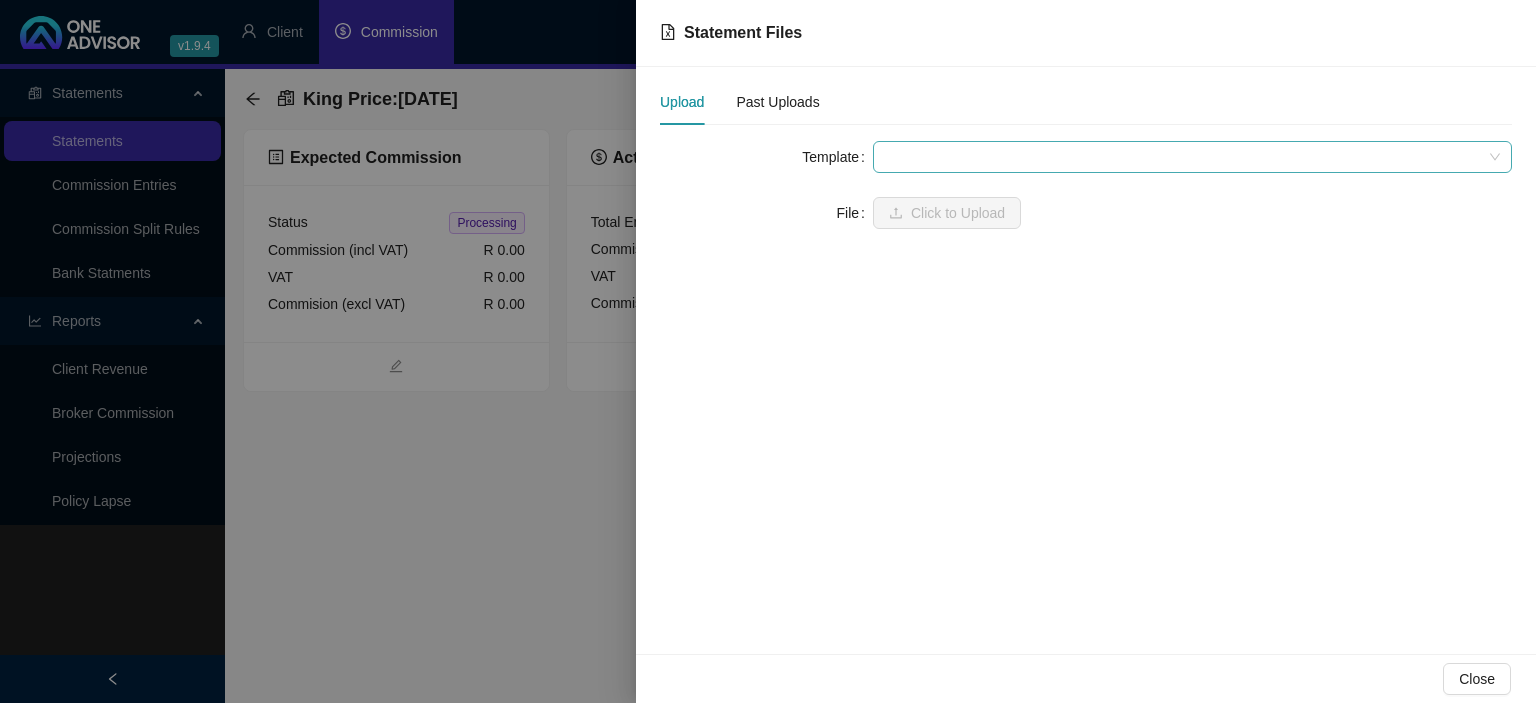 click at bounding box center [1192, 157] 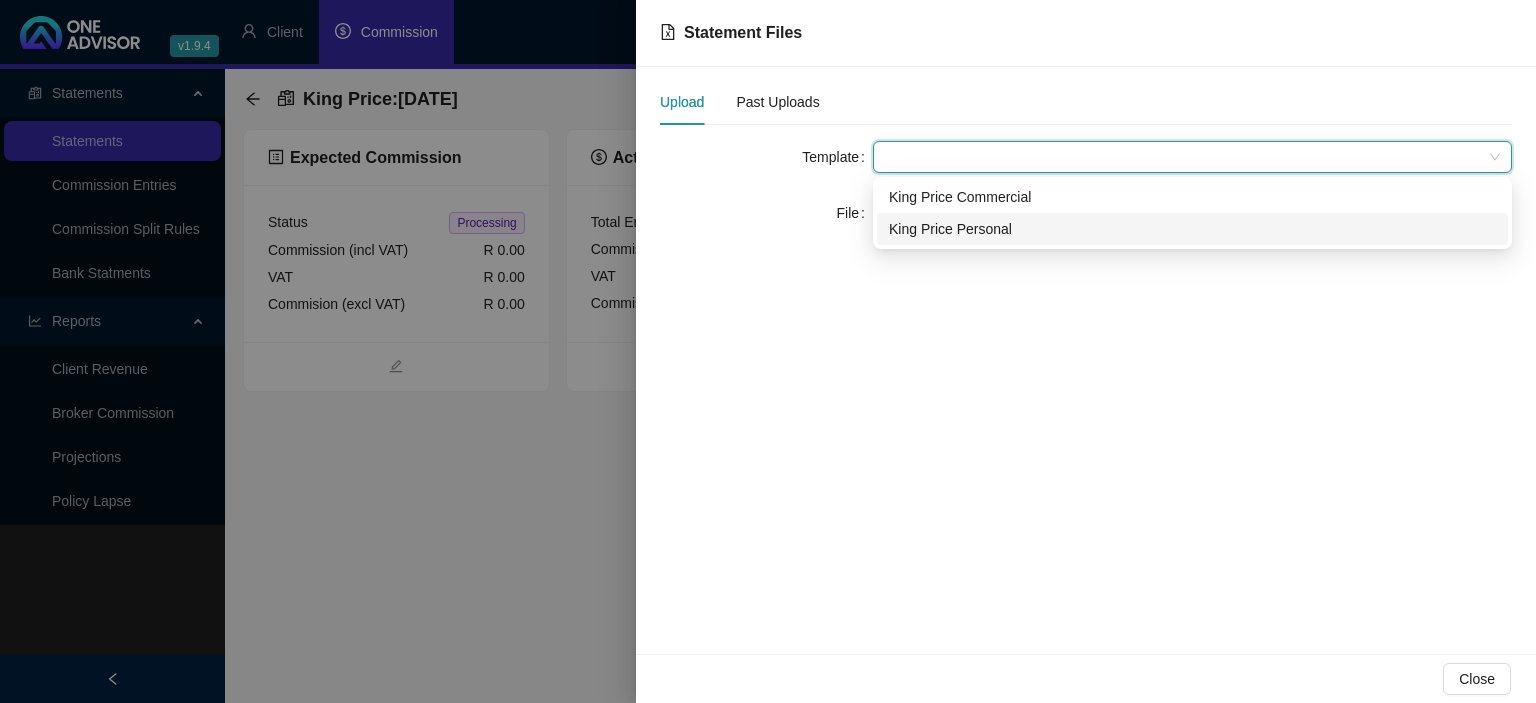 click on "King Price Personal" at bounding box center (1192, 229) 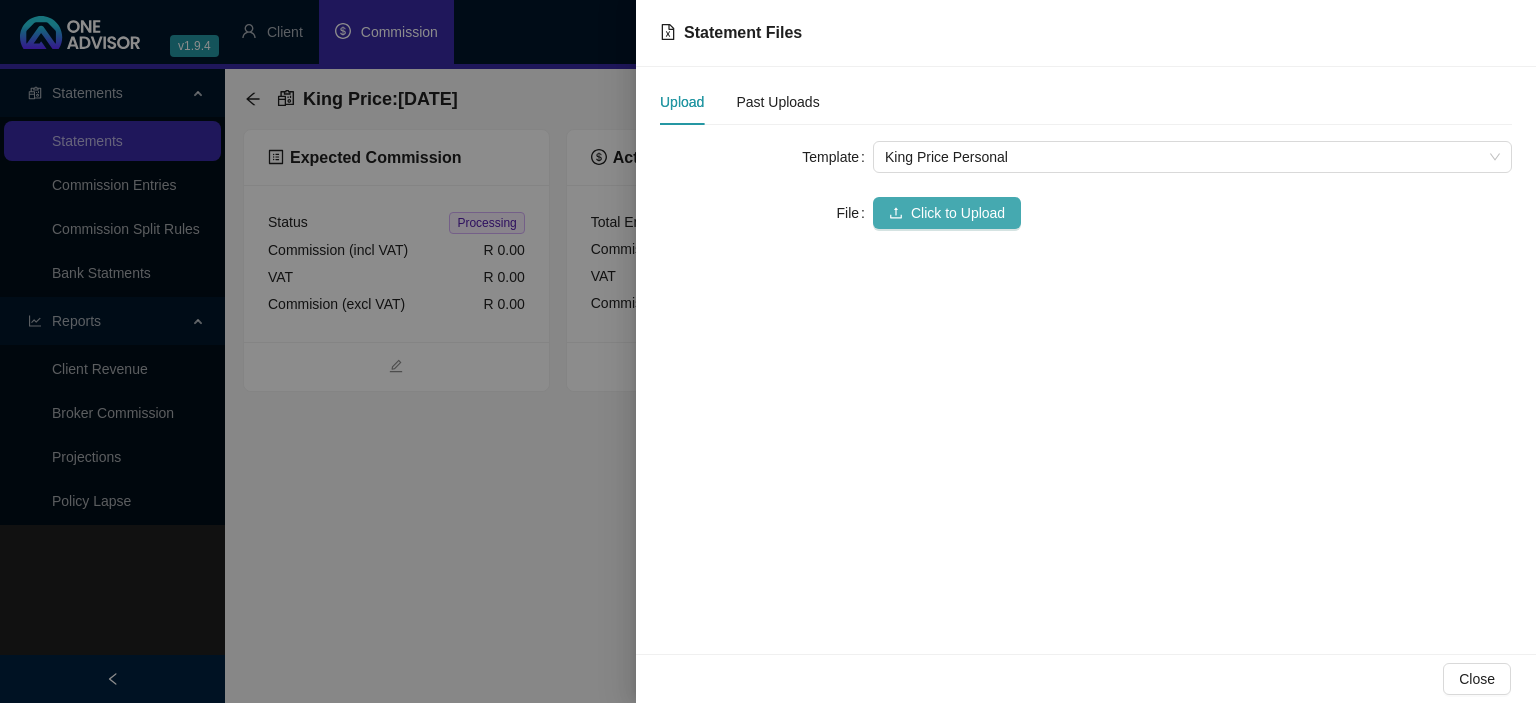 click on "Click to Upload" at bounding box center [947, 213] 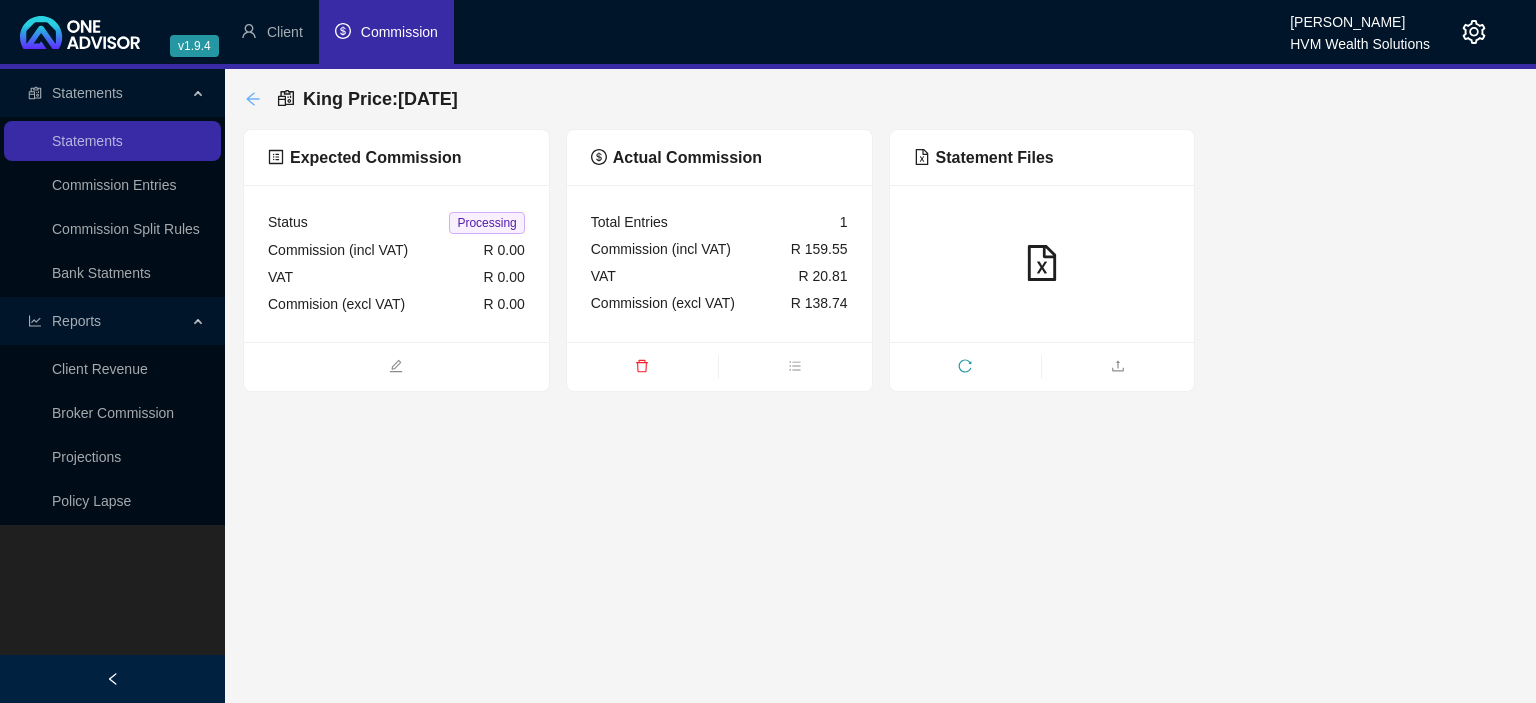 click 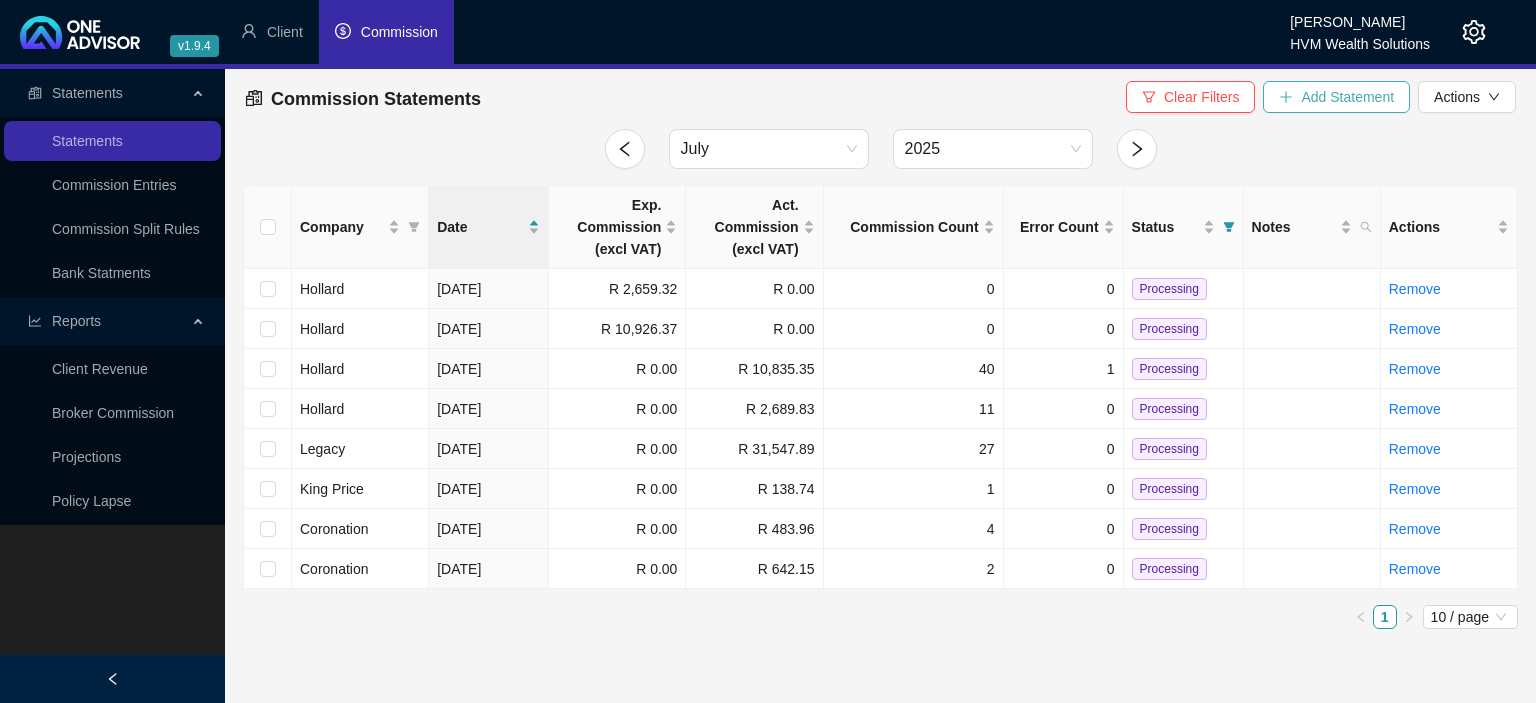 click on "Add Statement" at bounding box center [1336, 97] 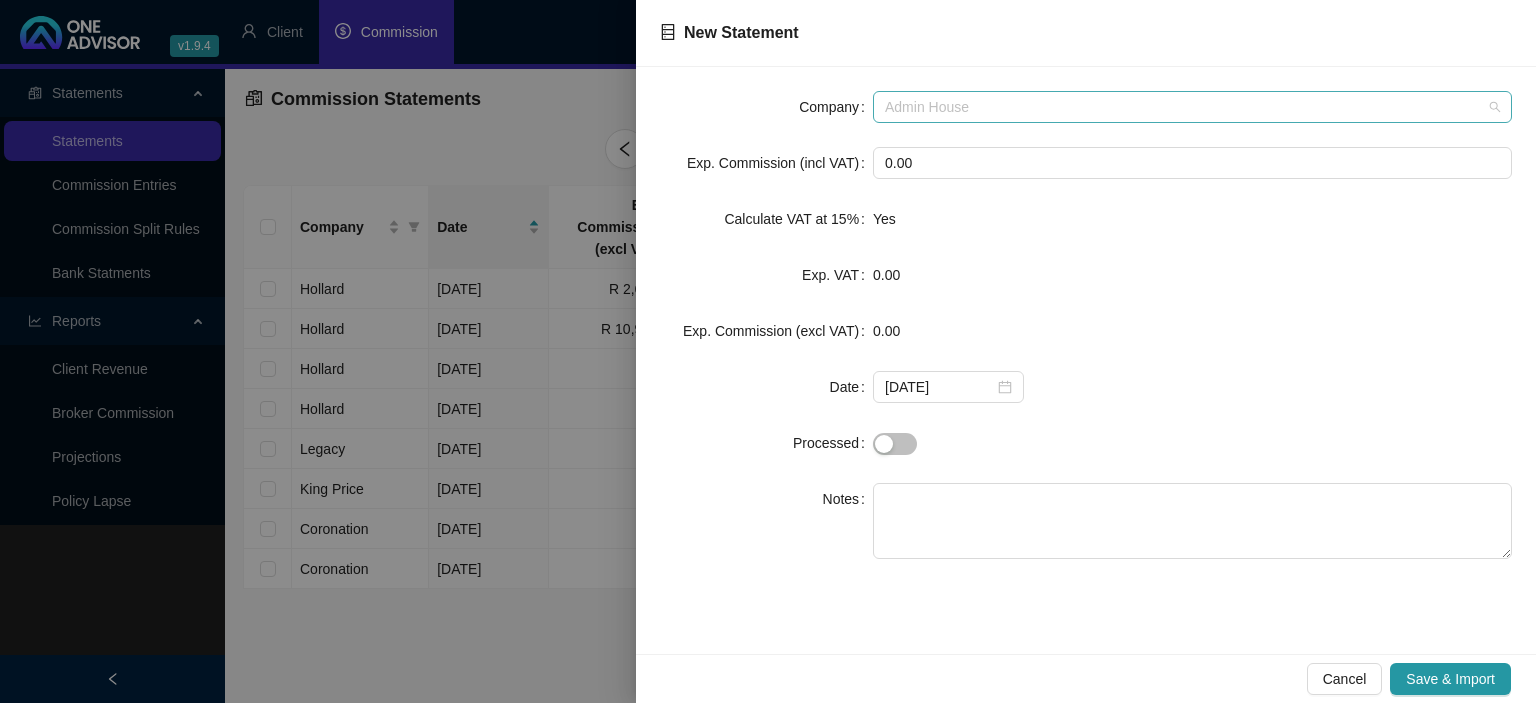 click on "Admin House" at bounding box center [1192, 107] 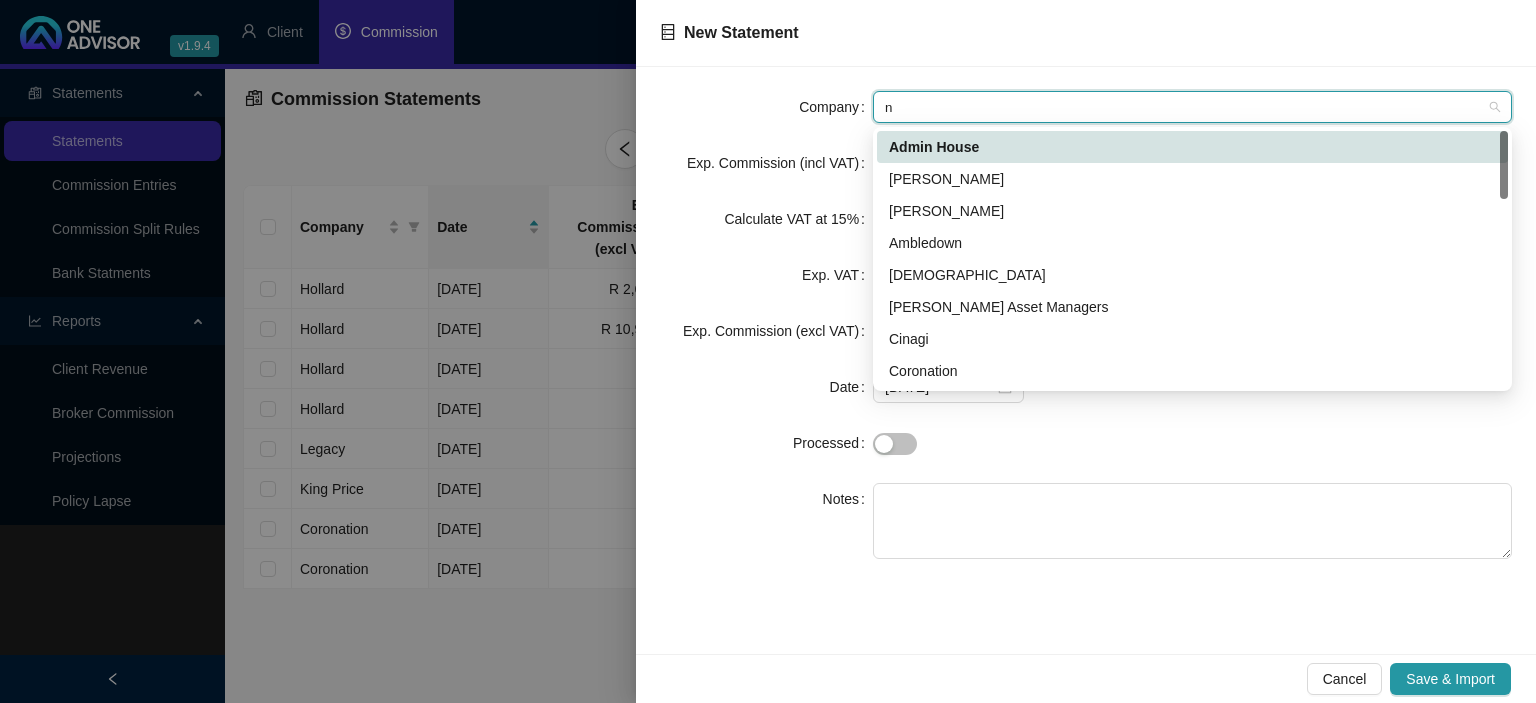 type on "na" 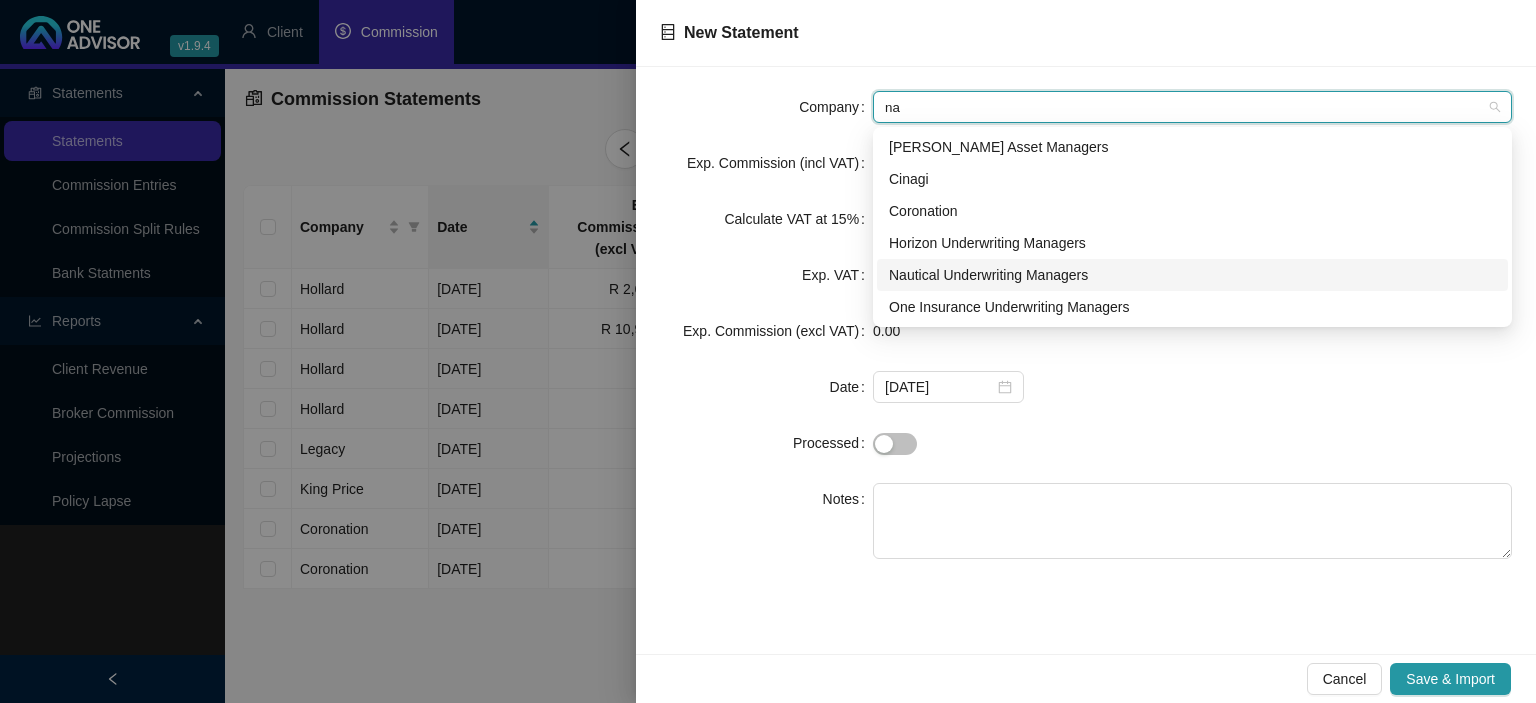 click on "Nautical Underwriting Managers" at bounding box center (1192, 275) 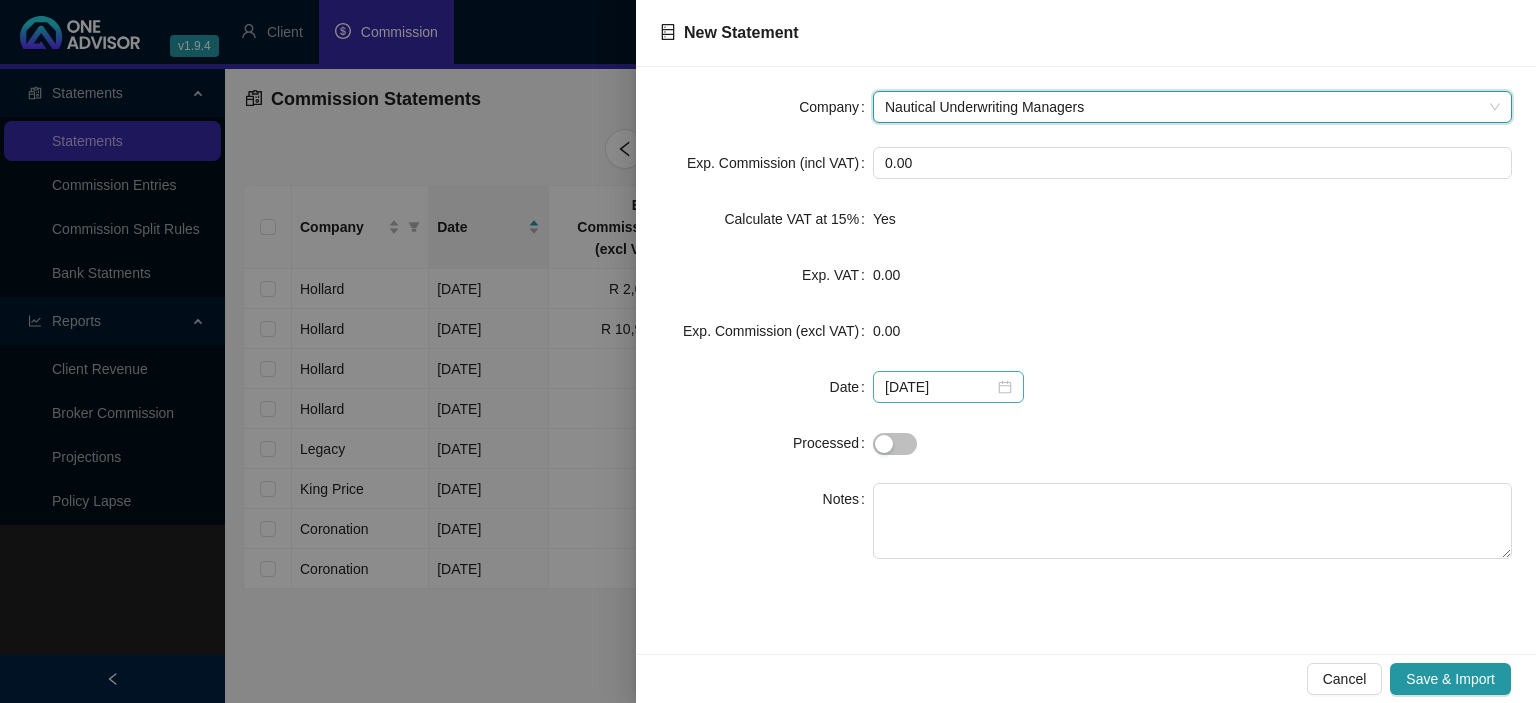click on "[DATE]" at bounding box center (948, 387) 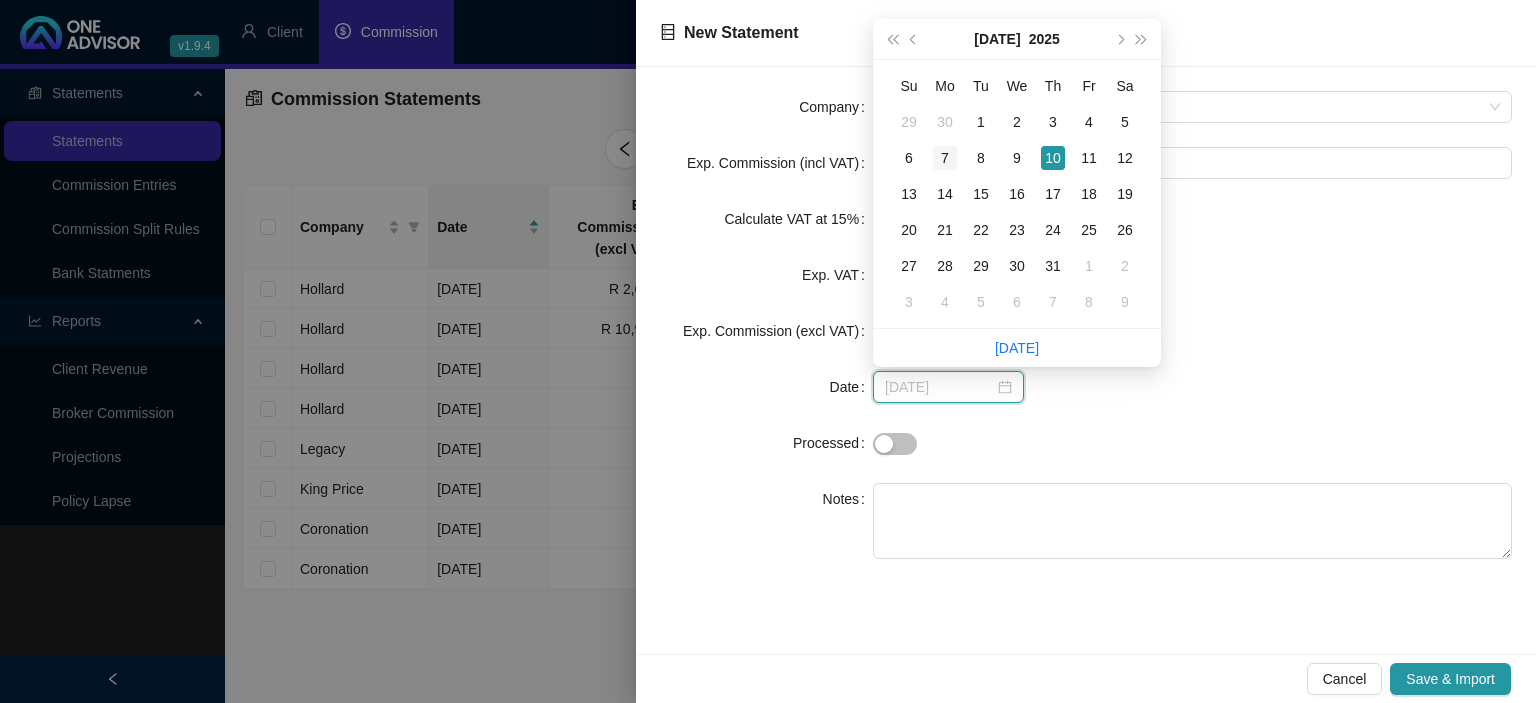 type on "[DATE]" 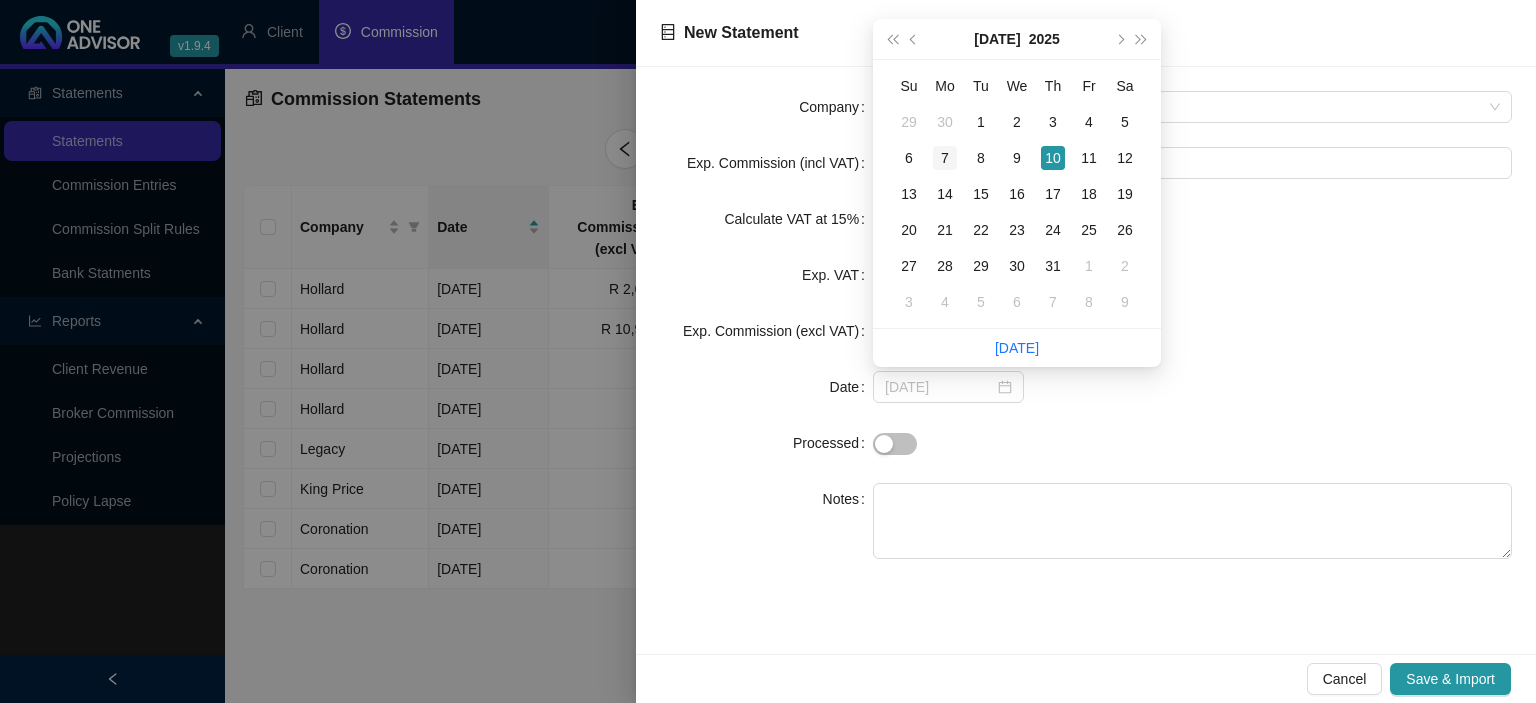 click on "7" at bounding box center [945, 158] 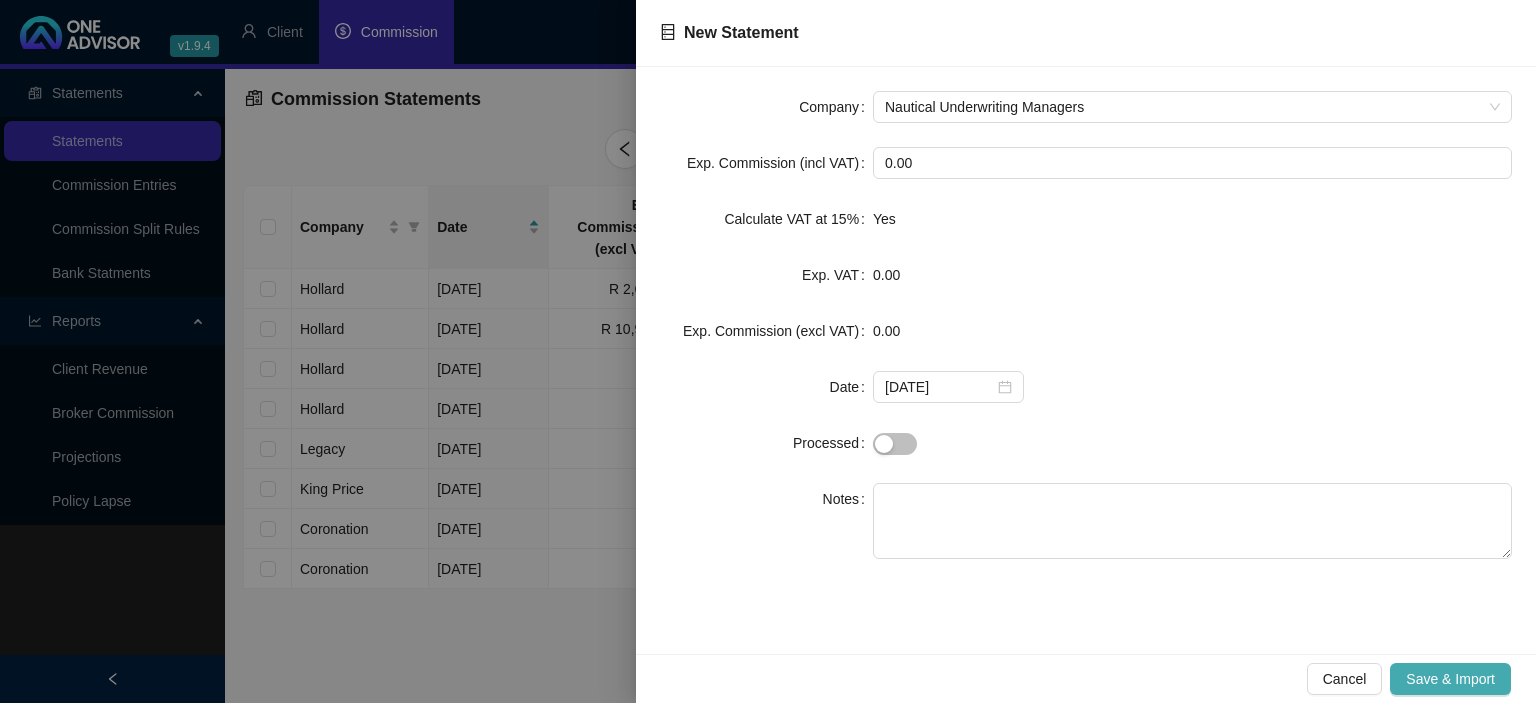 click on "Save & Import" at bounding box center [1450, 679] 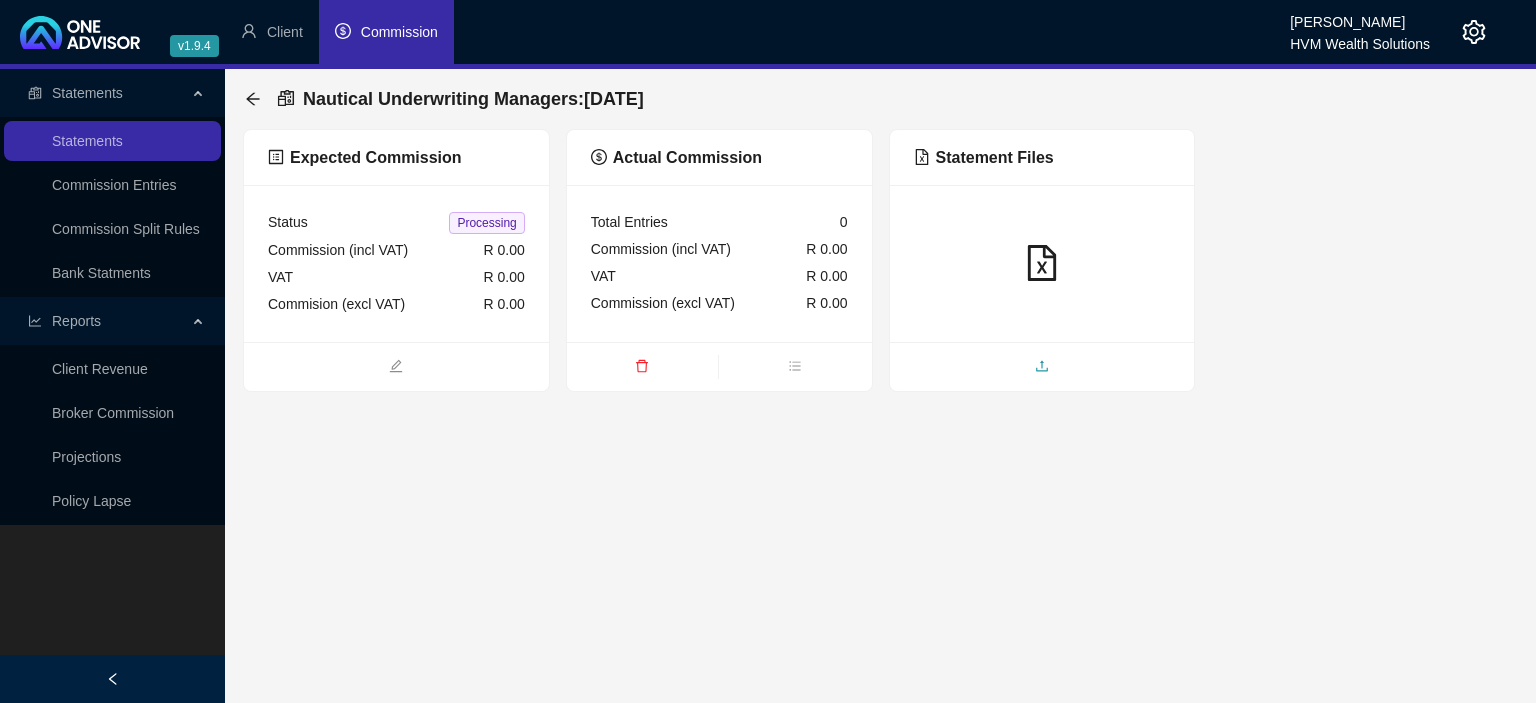 click at bounding box center (1042, 368) 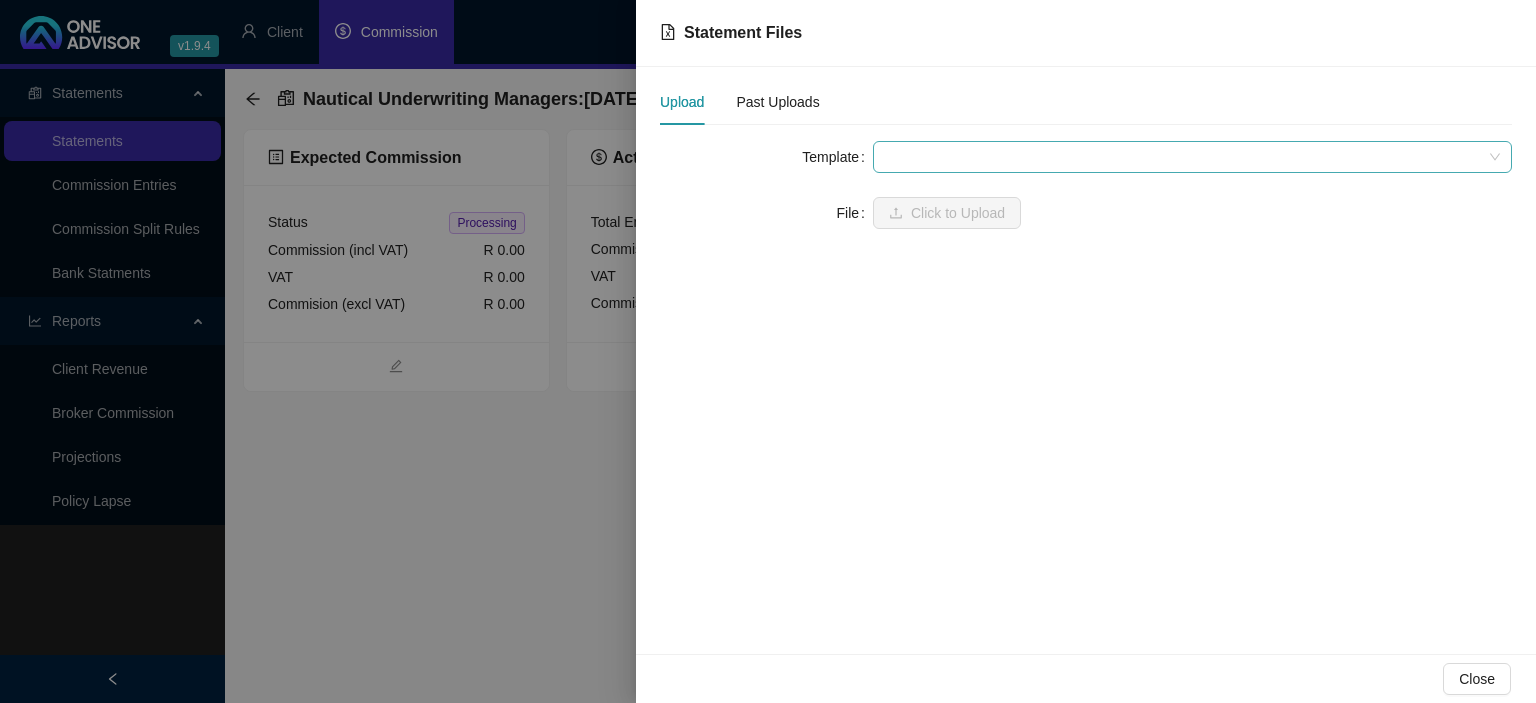 click at bounding box center (1192, 157) 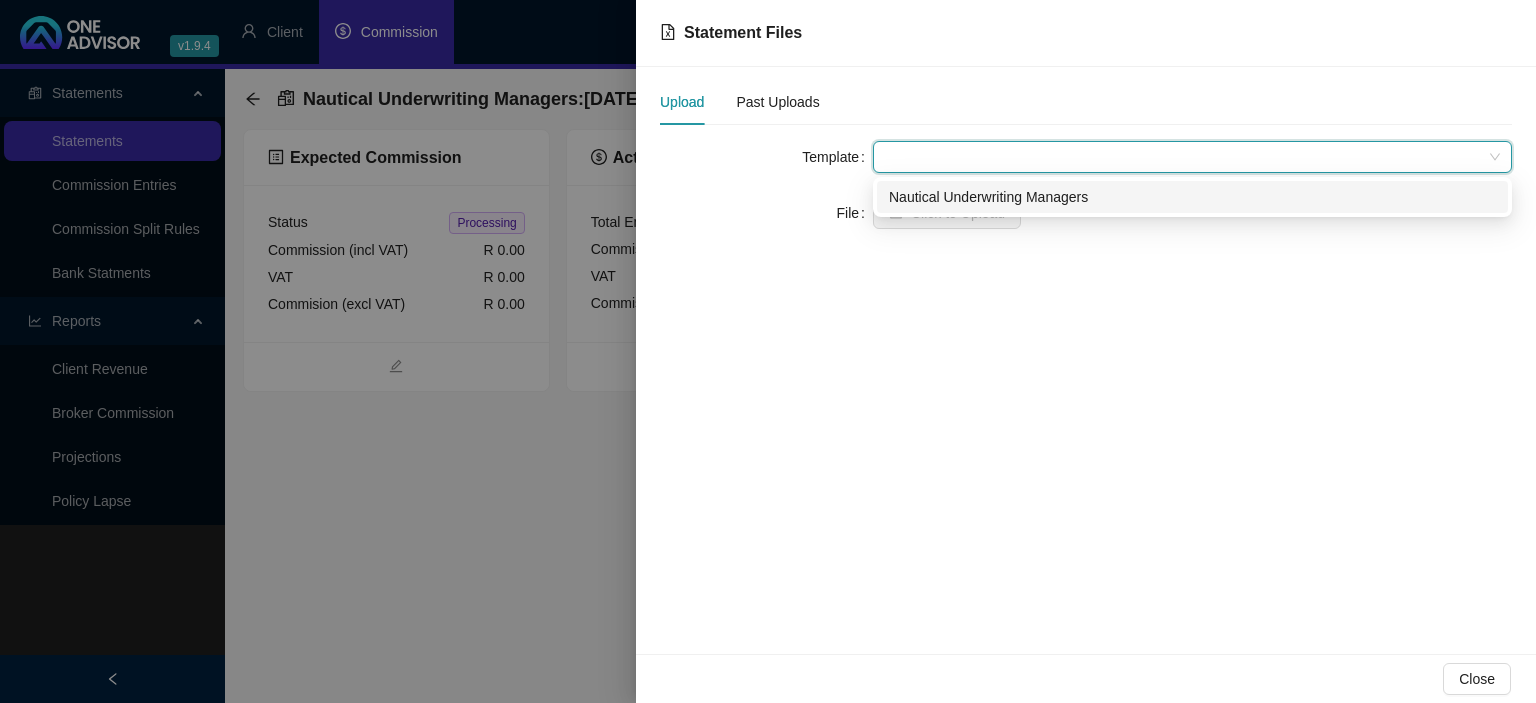 click on "Nautical Underwriting Managers" at bounding box center [1192, 197] 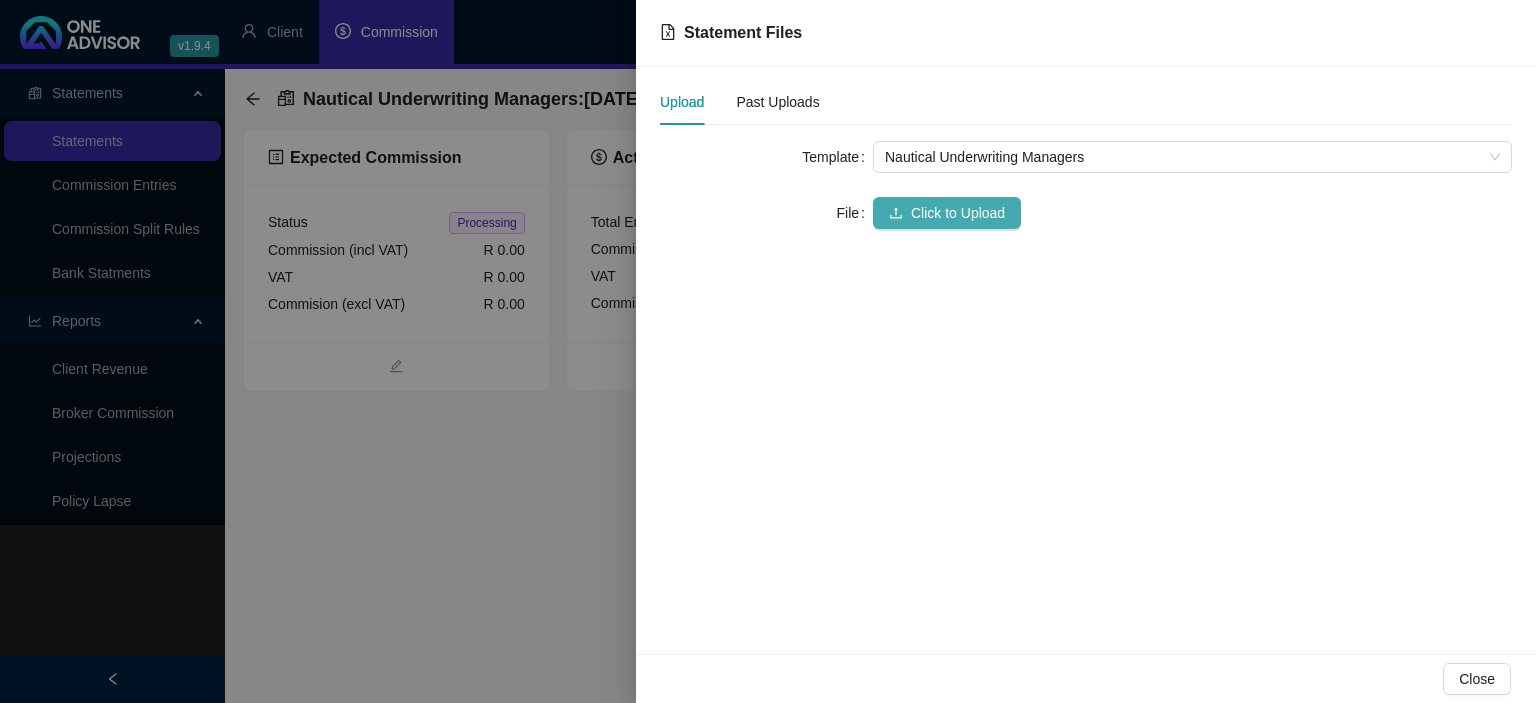 click on "Click to Upload" at bounding box center (958, 213) 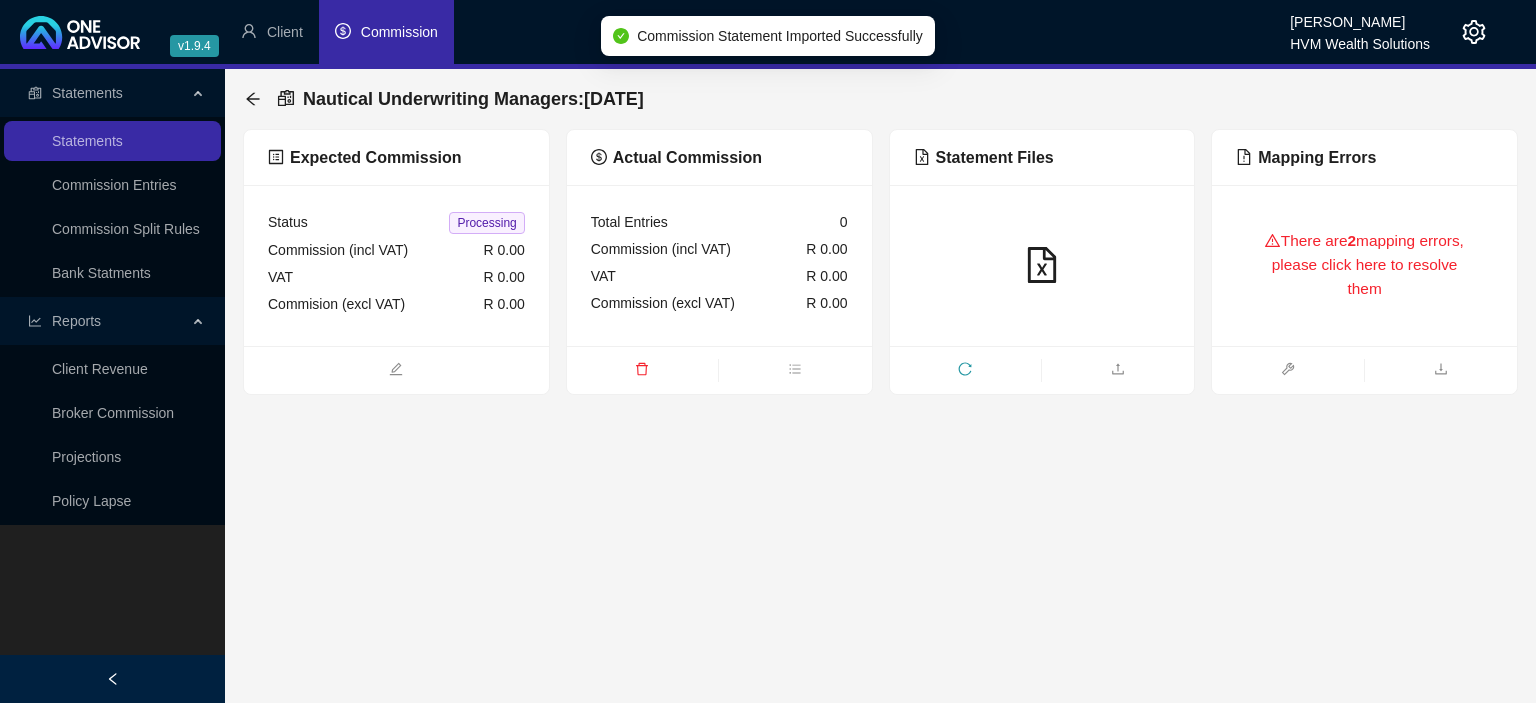 click on "There are  2  mapping errors, please click here to resolve them" at bounding box center [1364, 265] 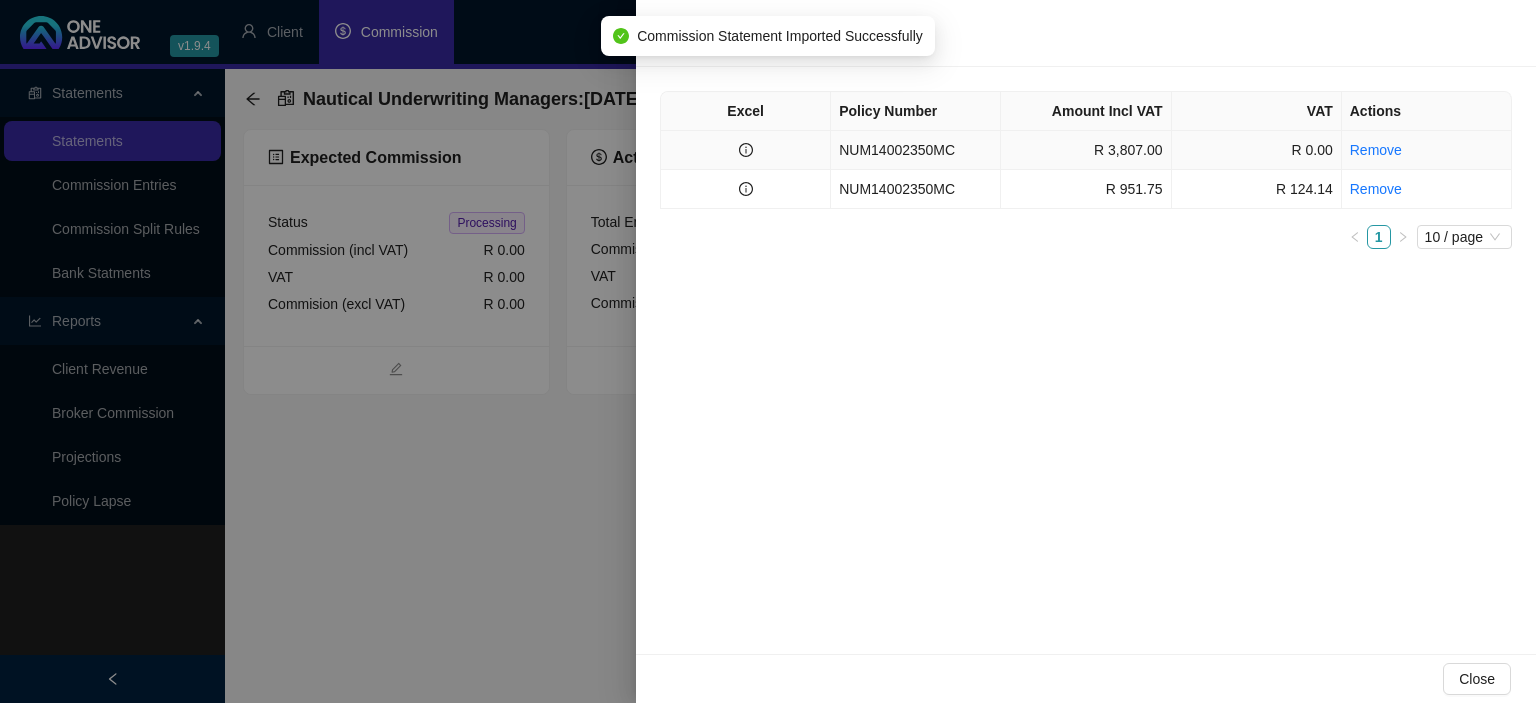 click on "NUM14002350MC" at bounding box center (916, 150) 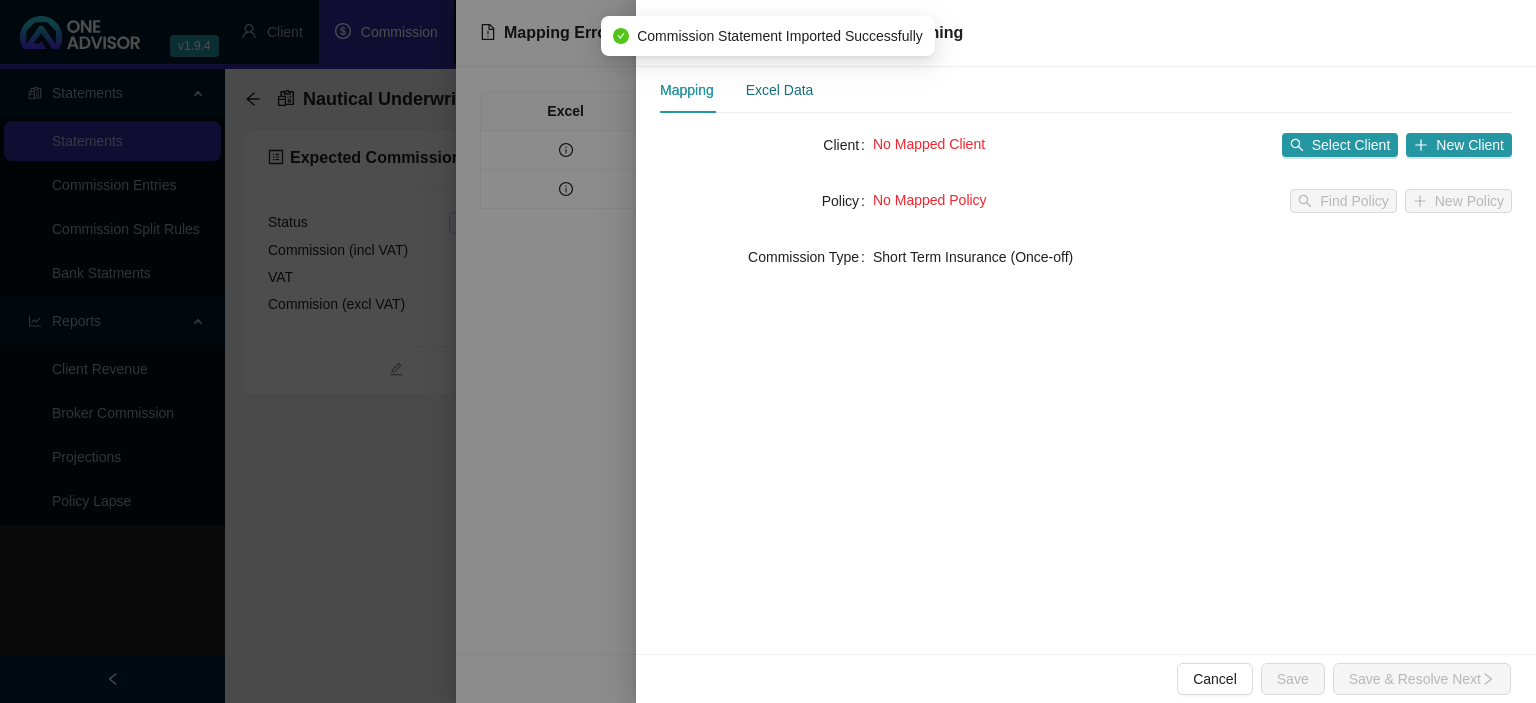 click on "Excel Data" at bounding box center [780, 90] 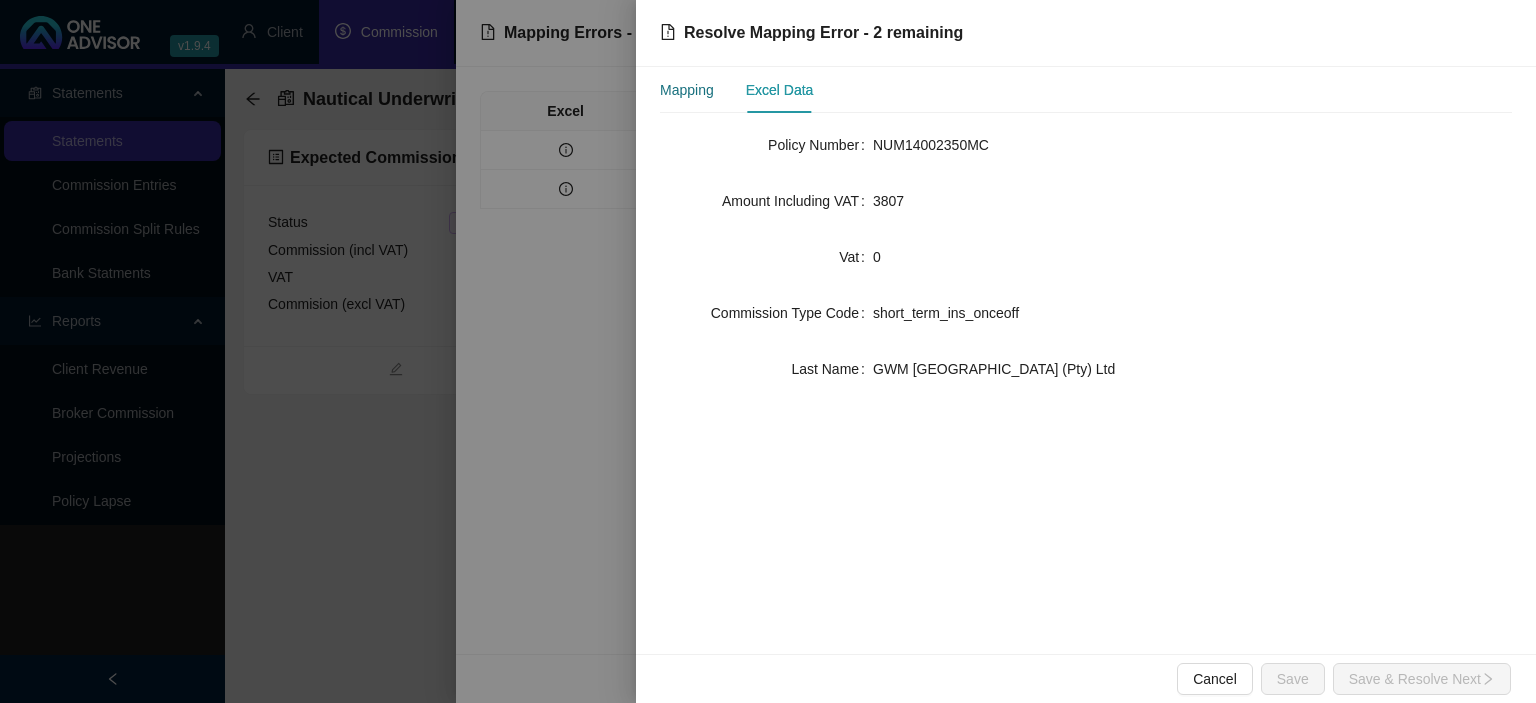 click on "Mapping" at bounding box center [687, 90] 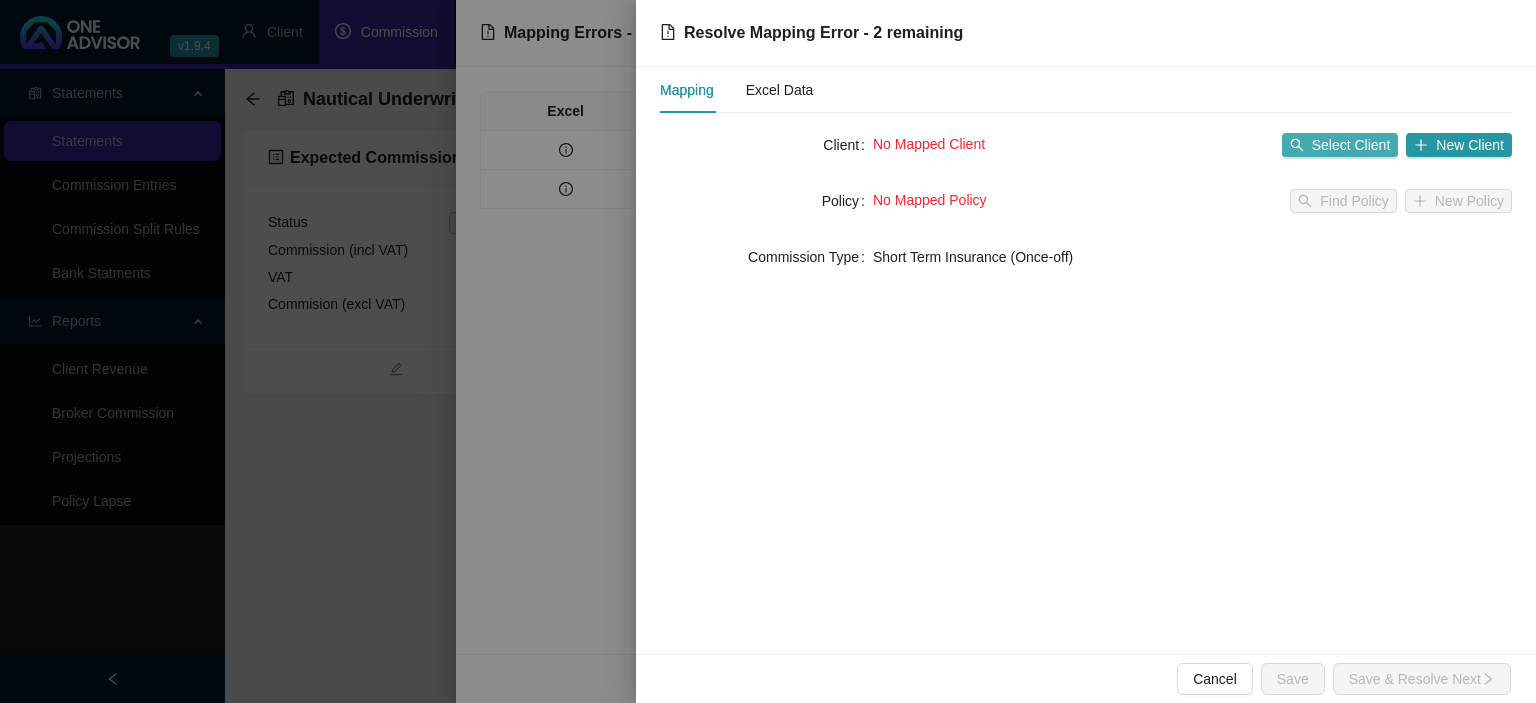 click on "Select Client" at bounding box center [1340, 145] 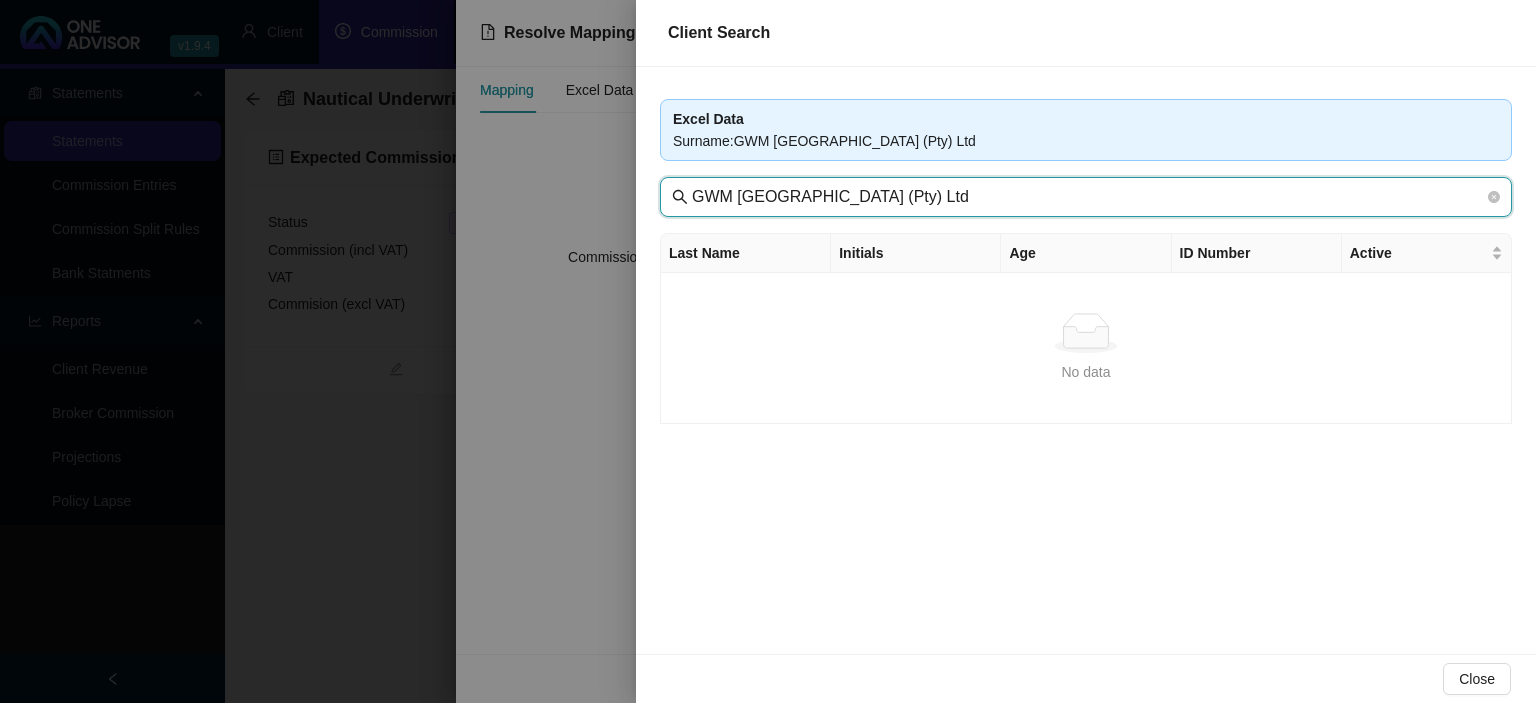 drag, startPoint x: 737, startPoint y: 194, endPoint x: 963, endPoint y: 194, distance: 226 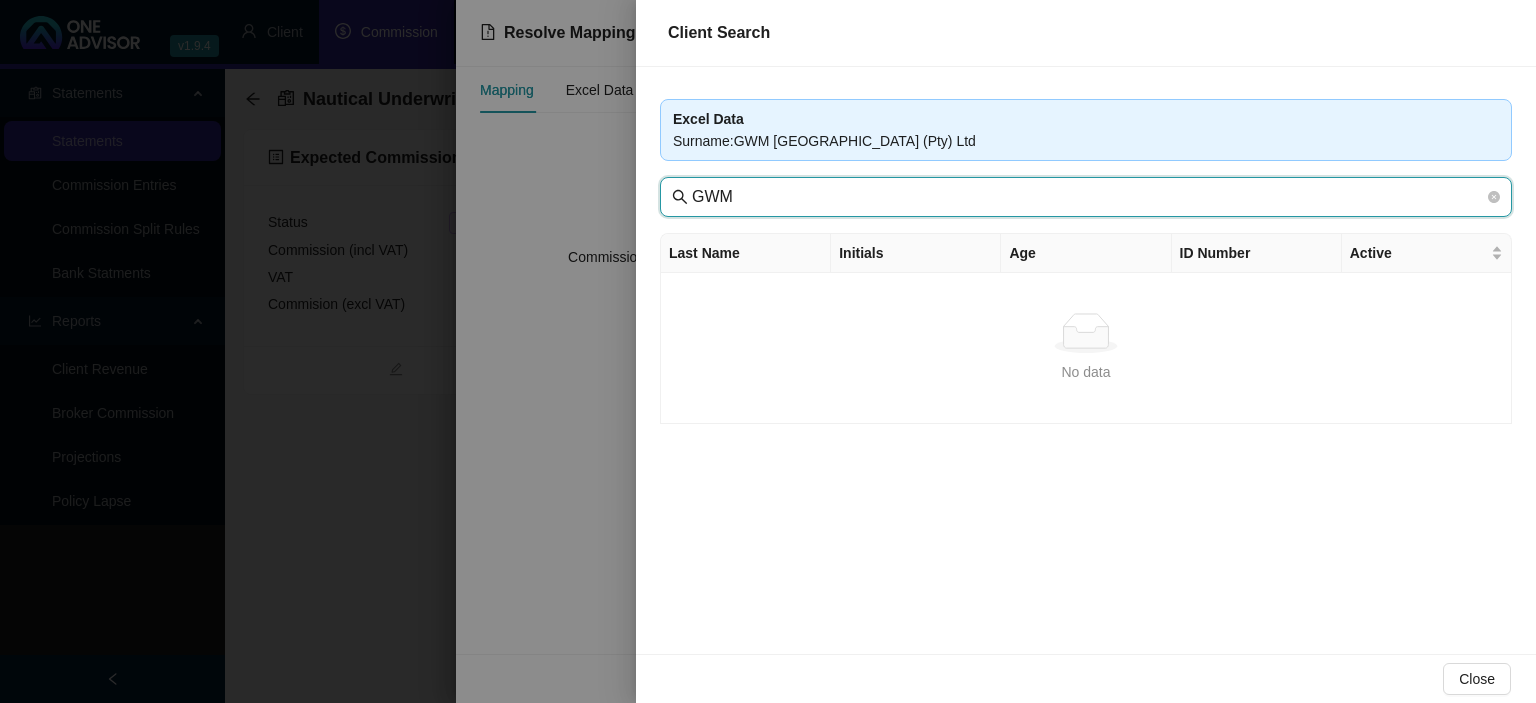 type on "GWM" 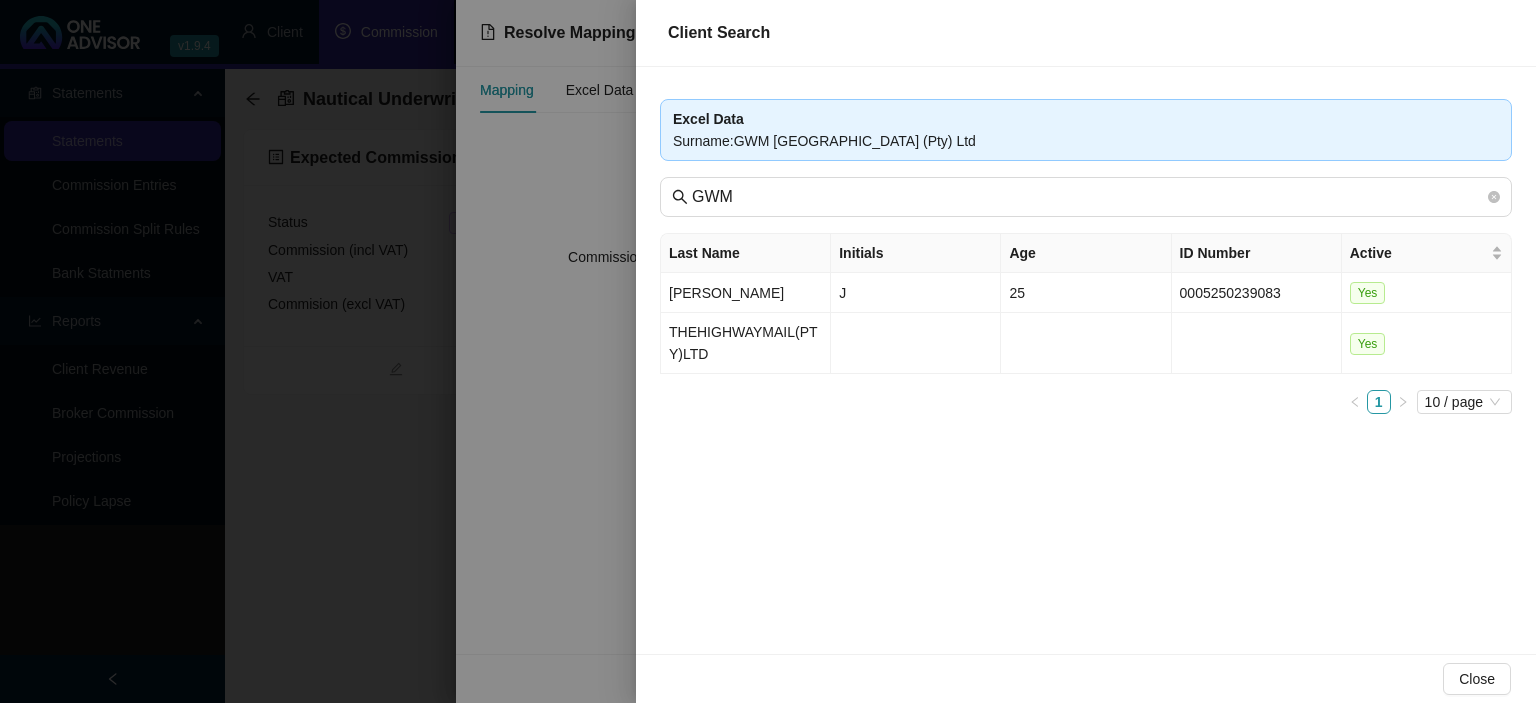click at bounding box center (768, 351) 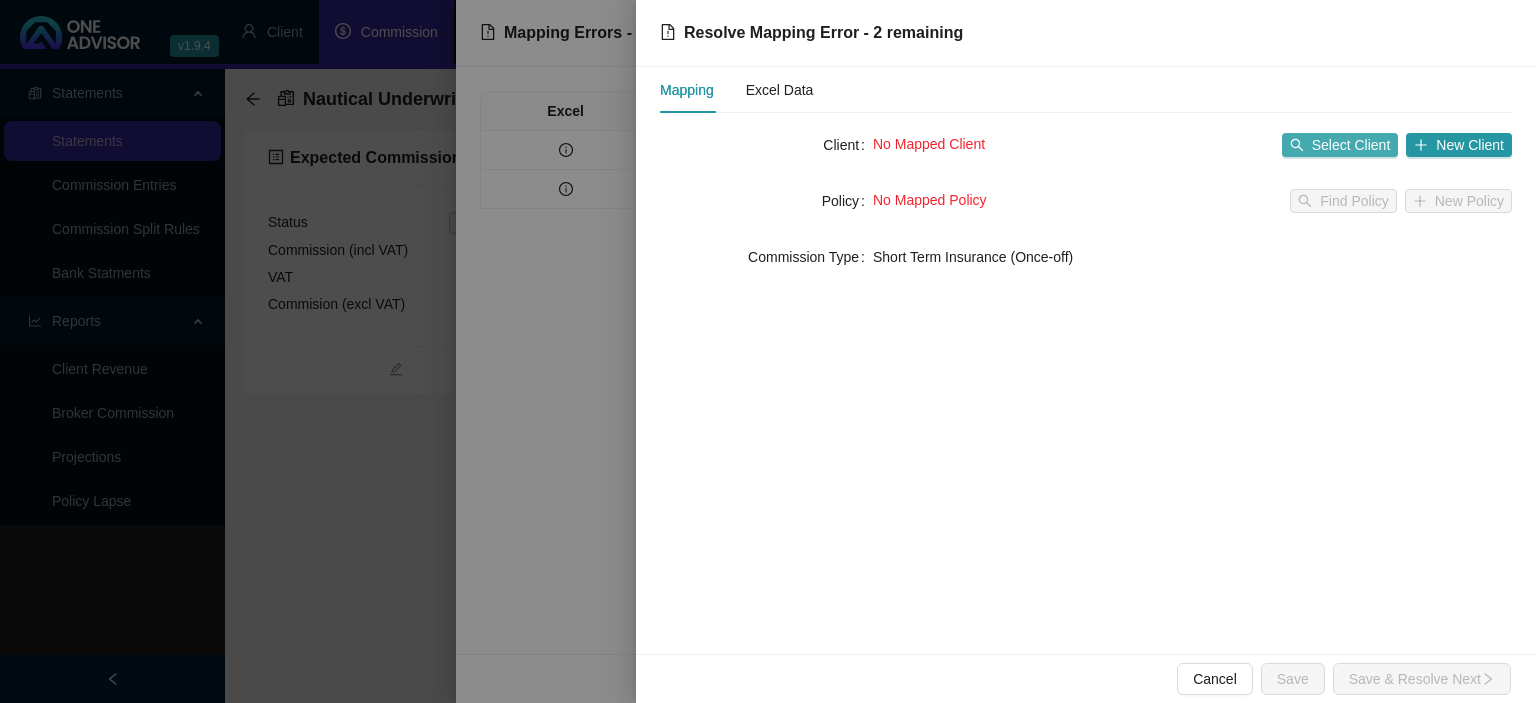 click on "Select Client" at bounding box center [1351, 145] 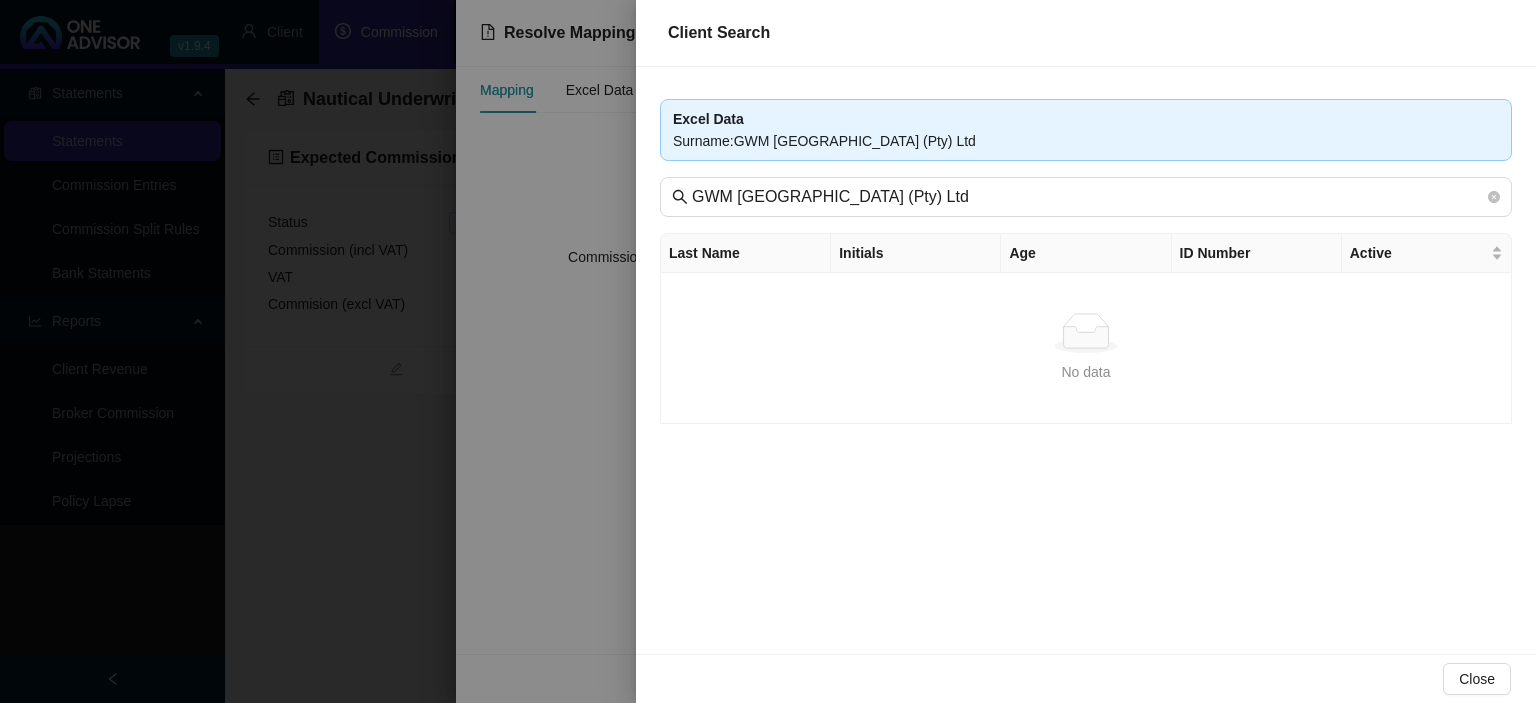 click at bounding box center (768, 351) 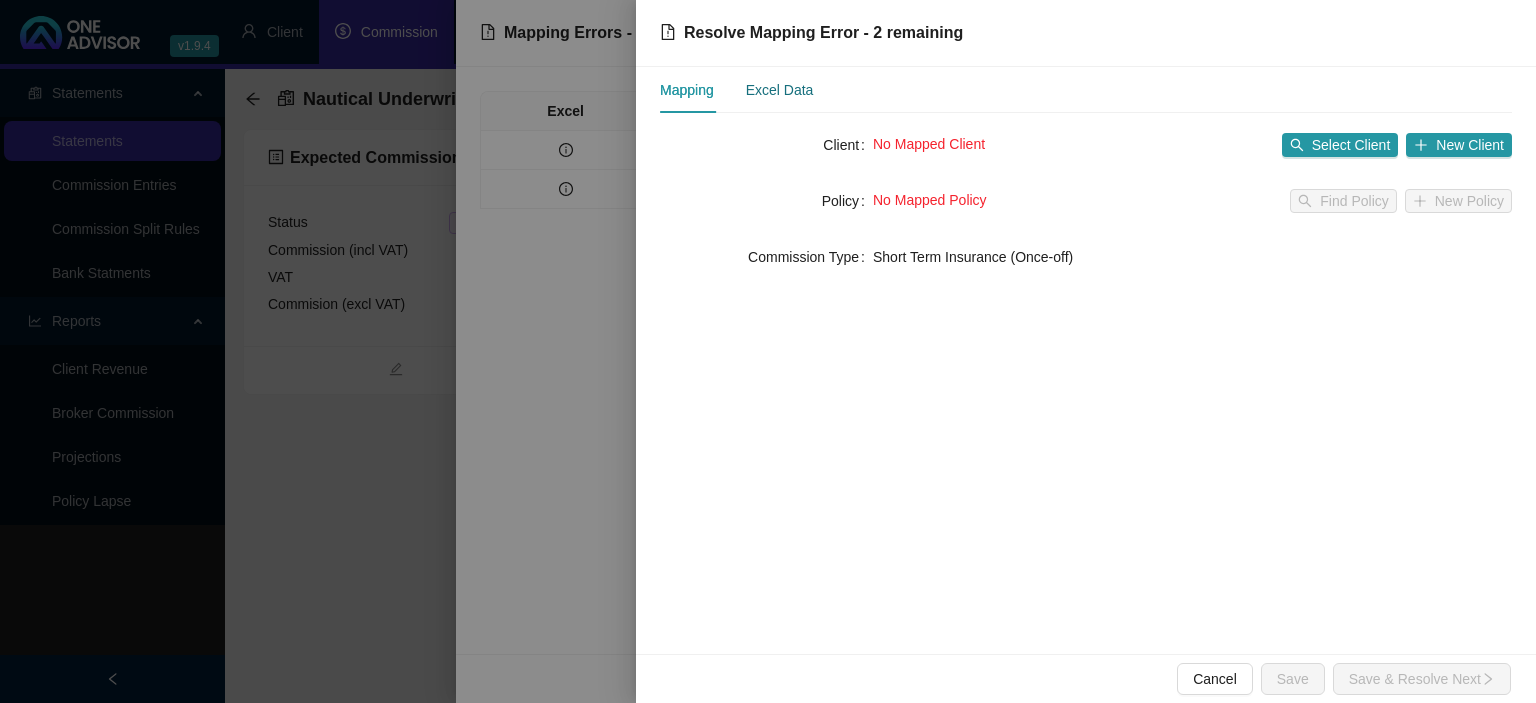 click on "Excel Data" at bounding box center (780, 90) 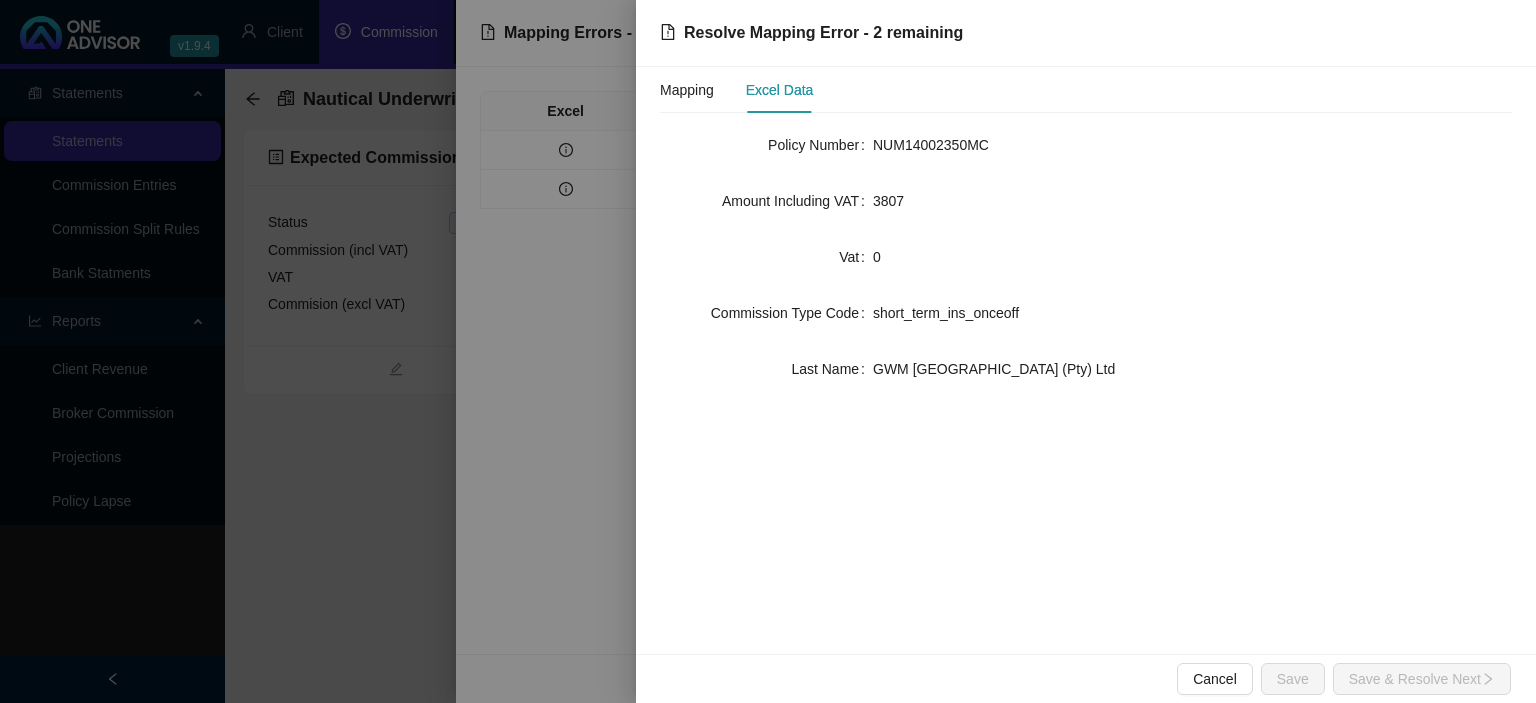 click on "Mapping Excel Data" at bounding box center [736, 90] 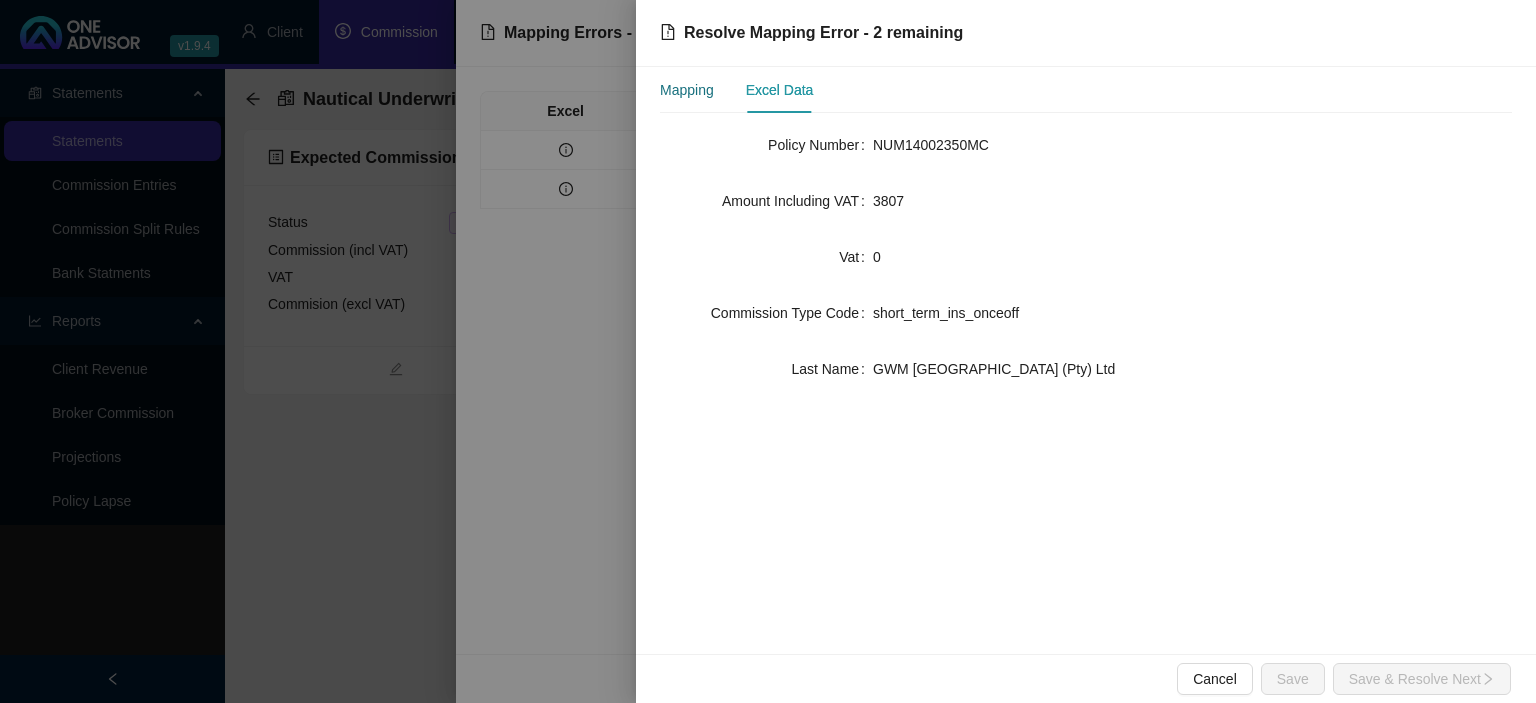 click on "Mapping" at bounding box center (687, 90) 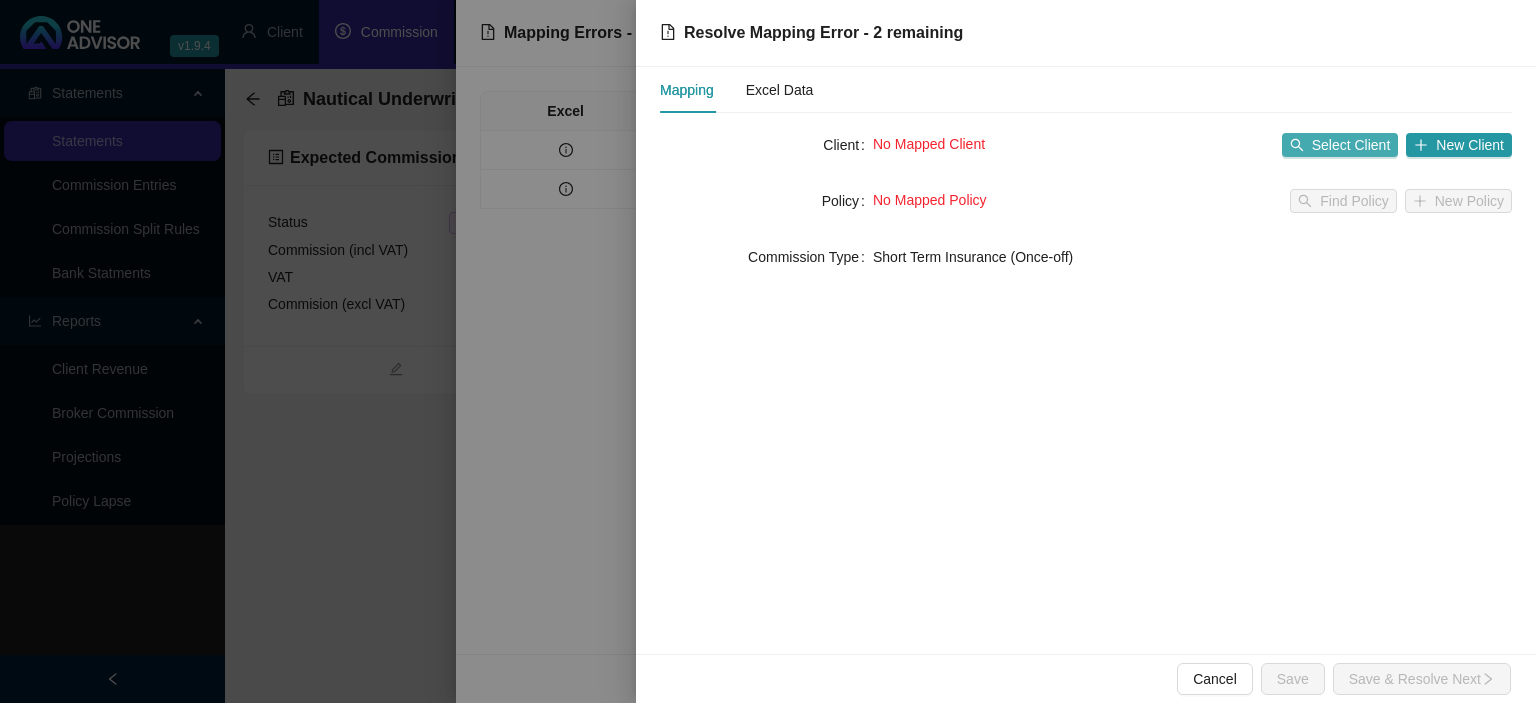 click on "Select Client" at bounding box center [1351, 145] 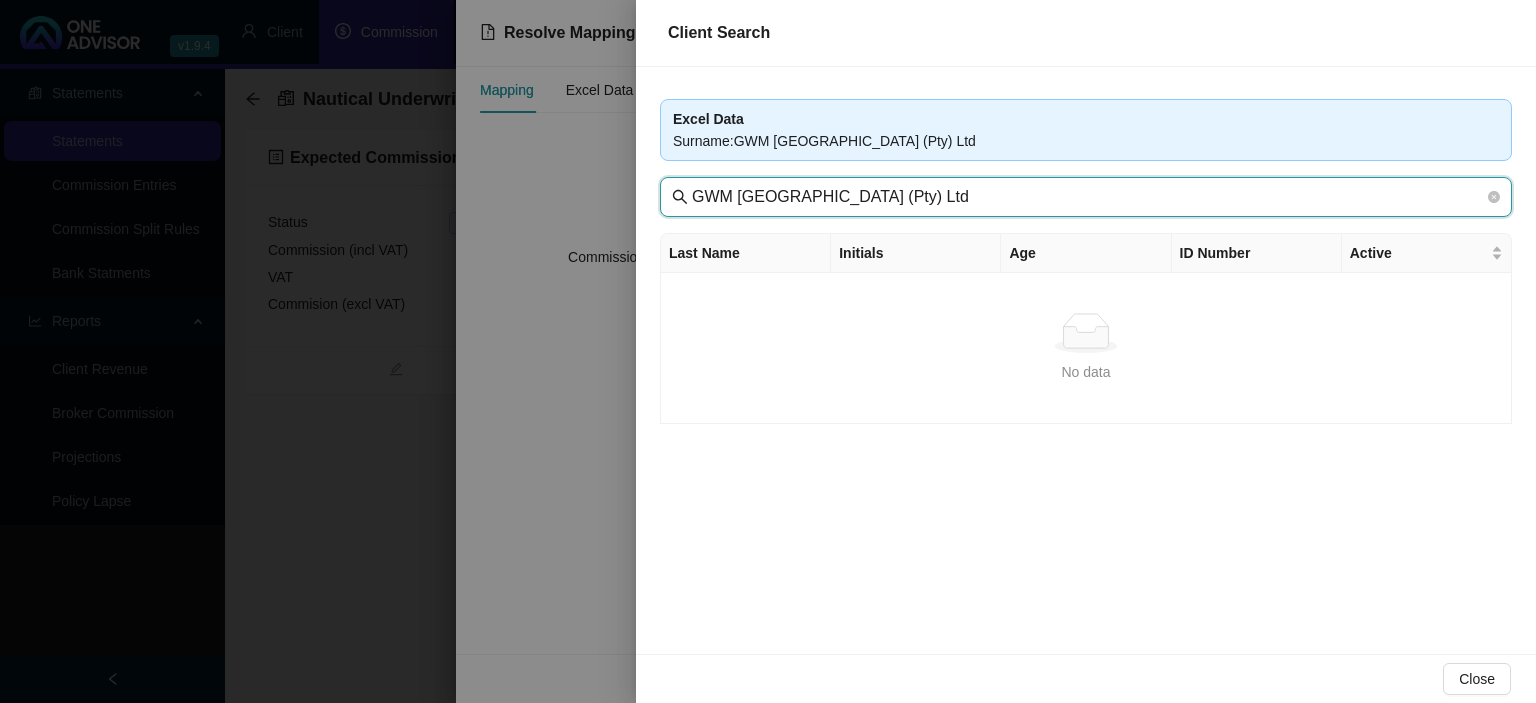 click on "GWM [GEOGRAPHIC_DATA] (Pty) Ltd" at bounding box center [1088, 197] 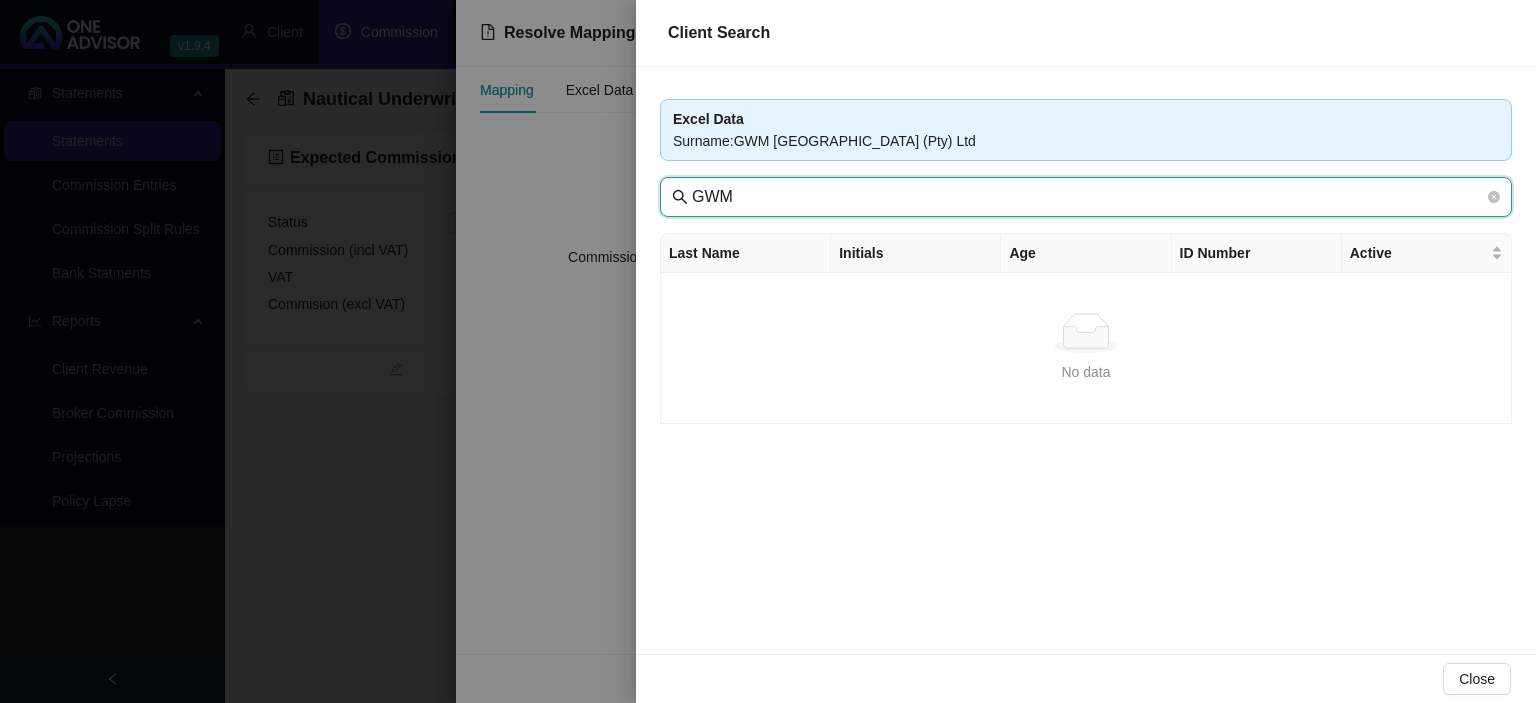 type on "GWM" 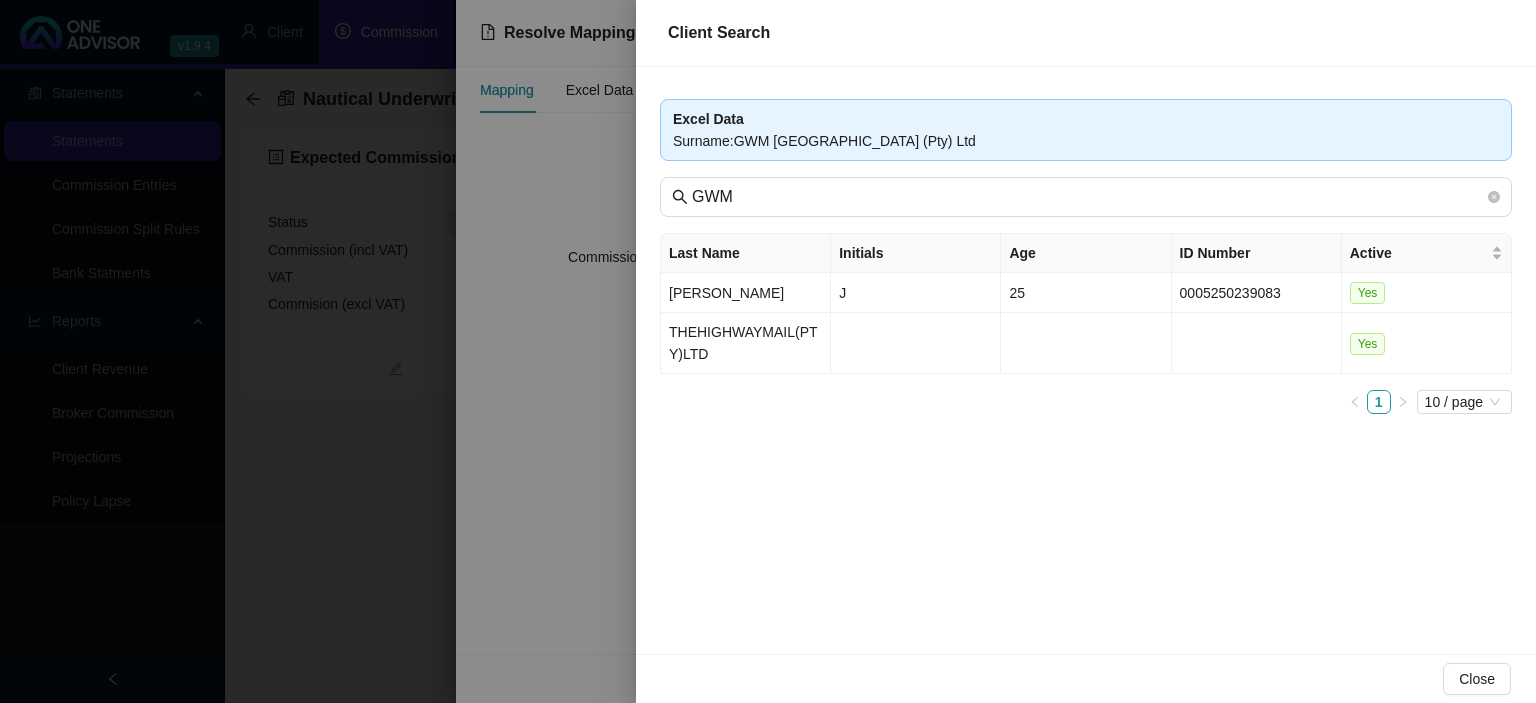 click at bounding box center [768, 351] 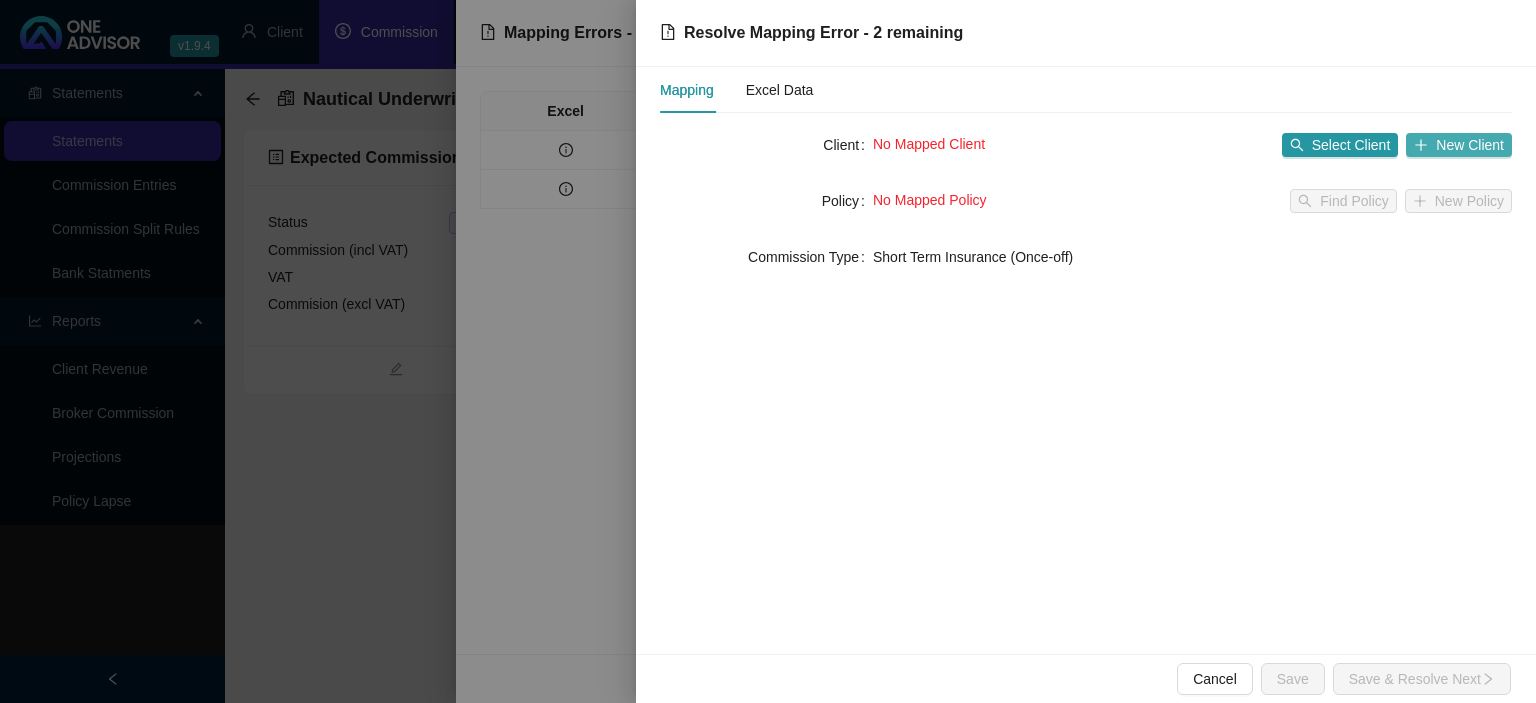 click on "New Client" at bounding box center [1470, 145] 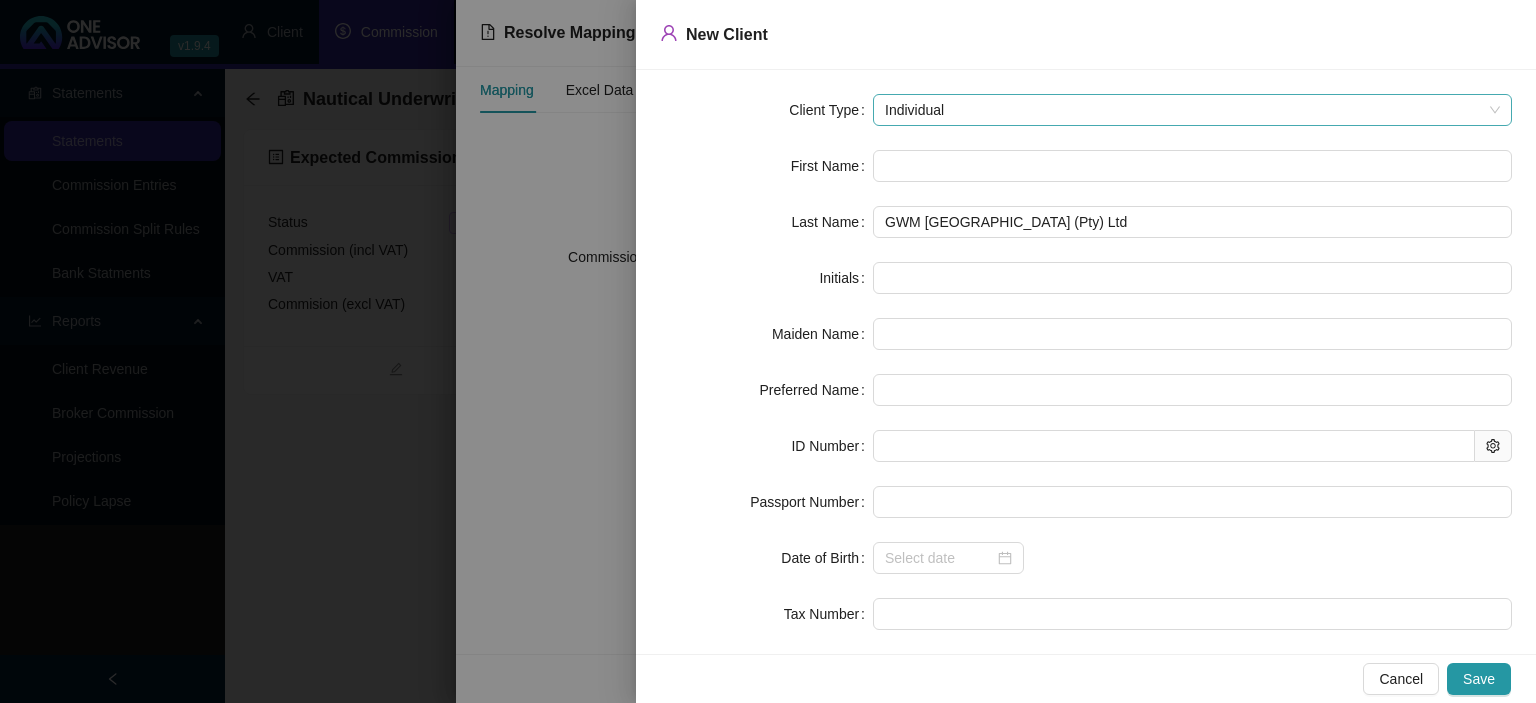 click on "Individual" at bounding box center [1192, 110] 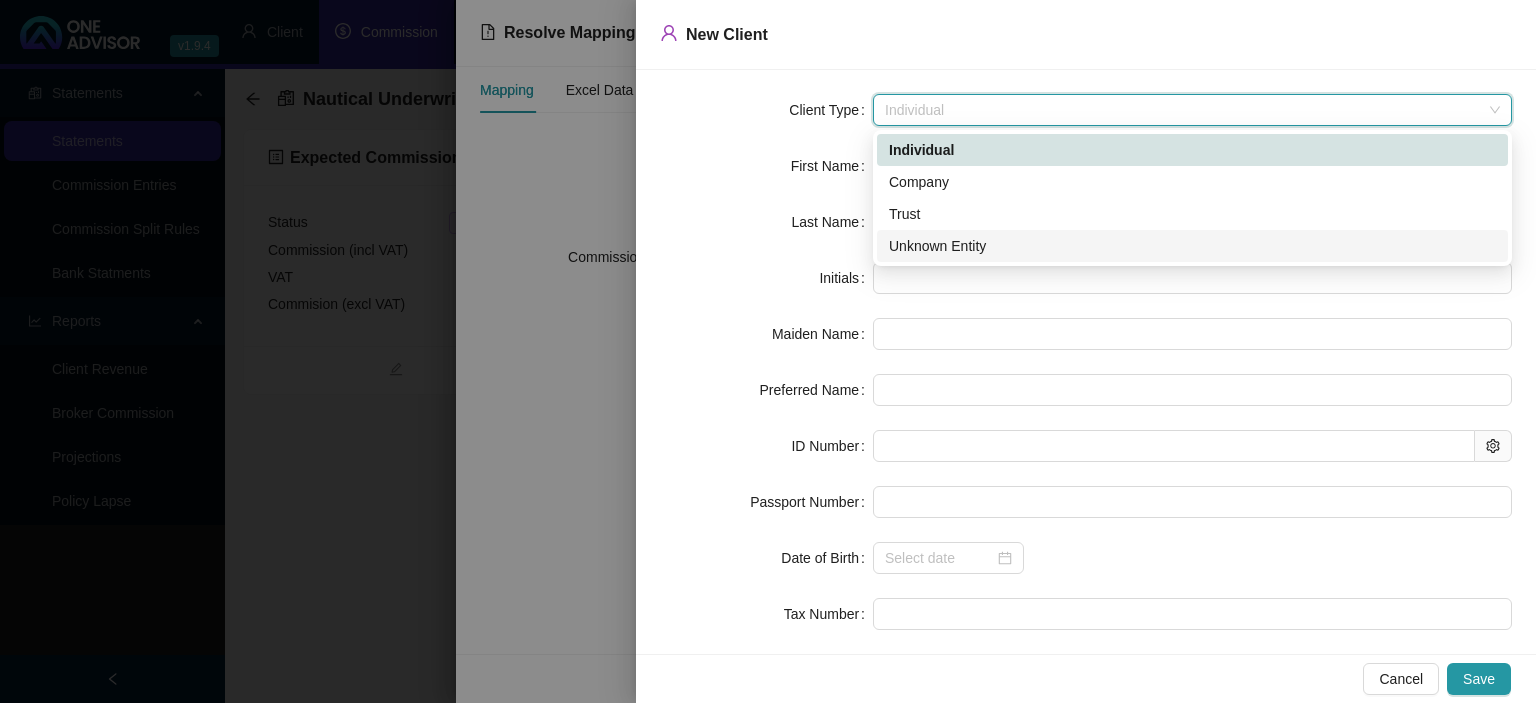 click on "Unknown Entity" at bounding box center (1192, 246) 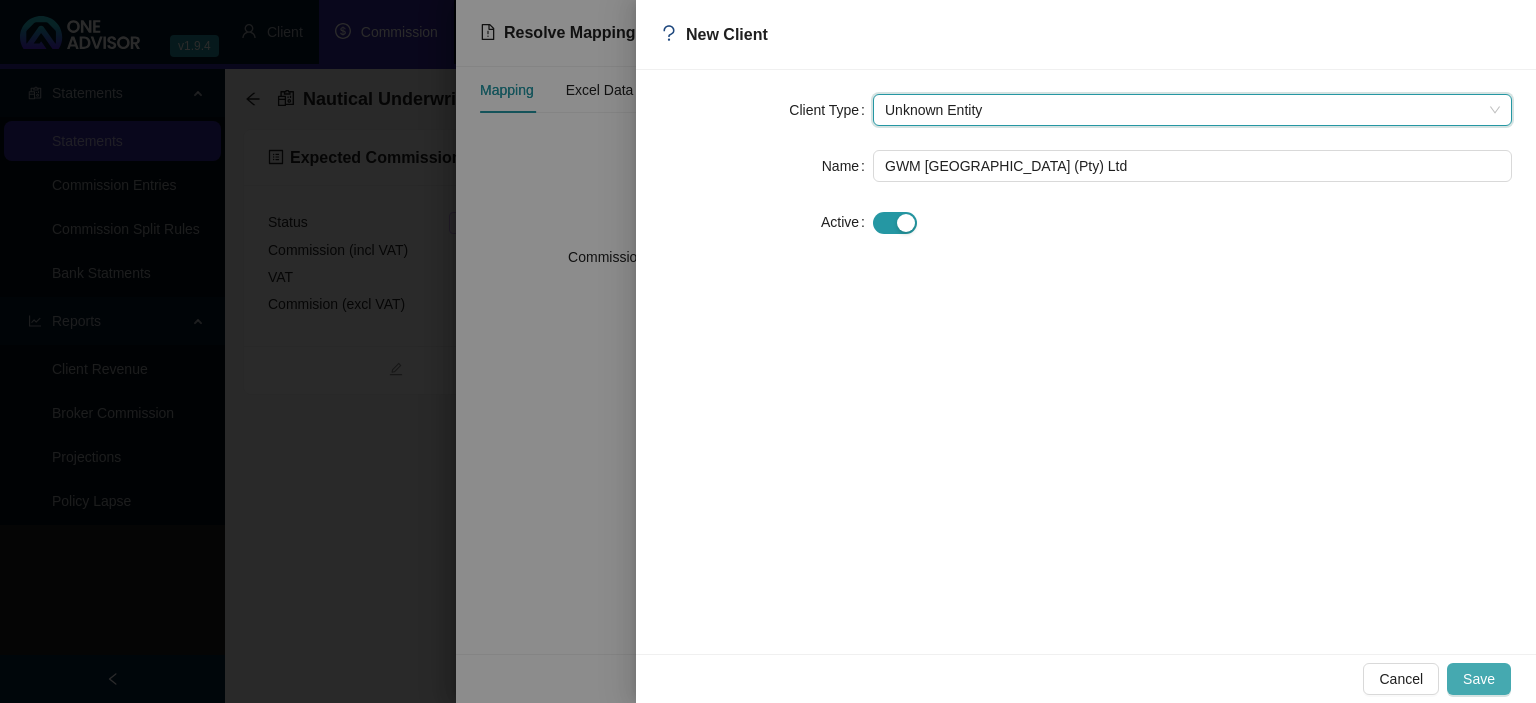 click on "Save" at bounding box center [1479, 679] 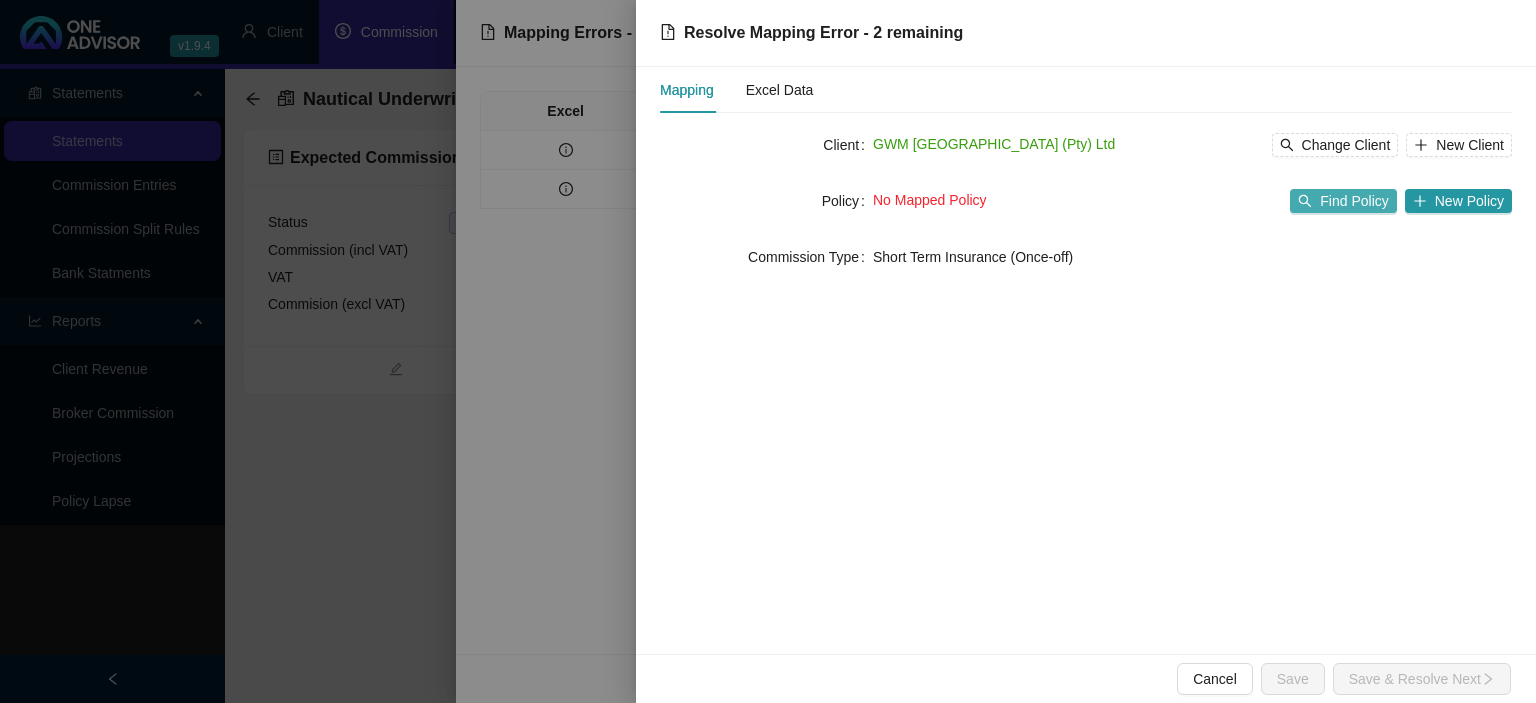 click on "Find Policy" at bounding box center (1354, 201) 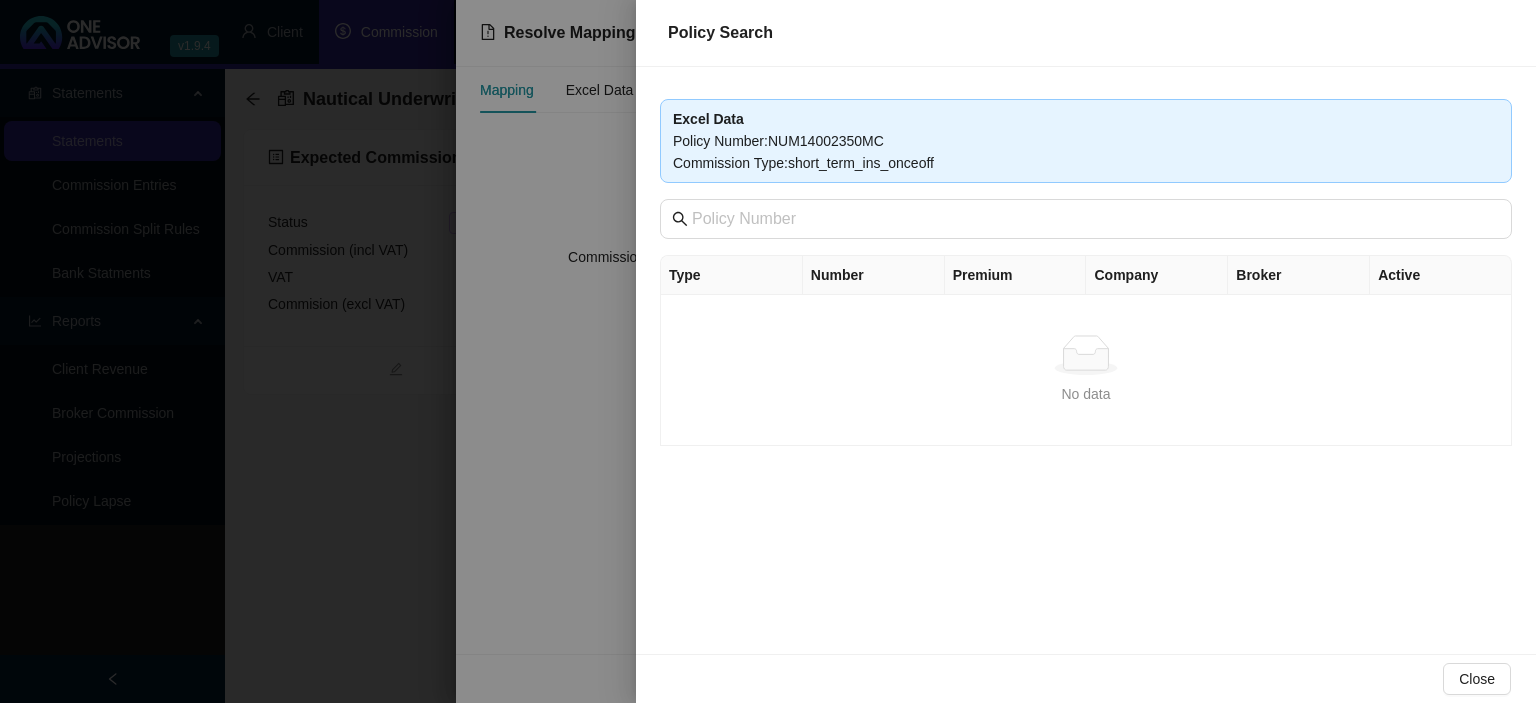 click at bounding box center (768, 351) 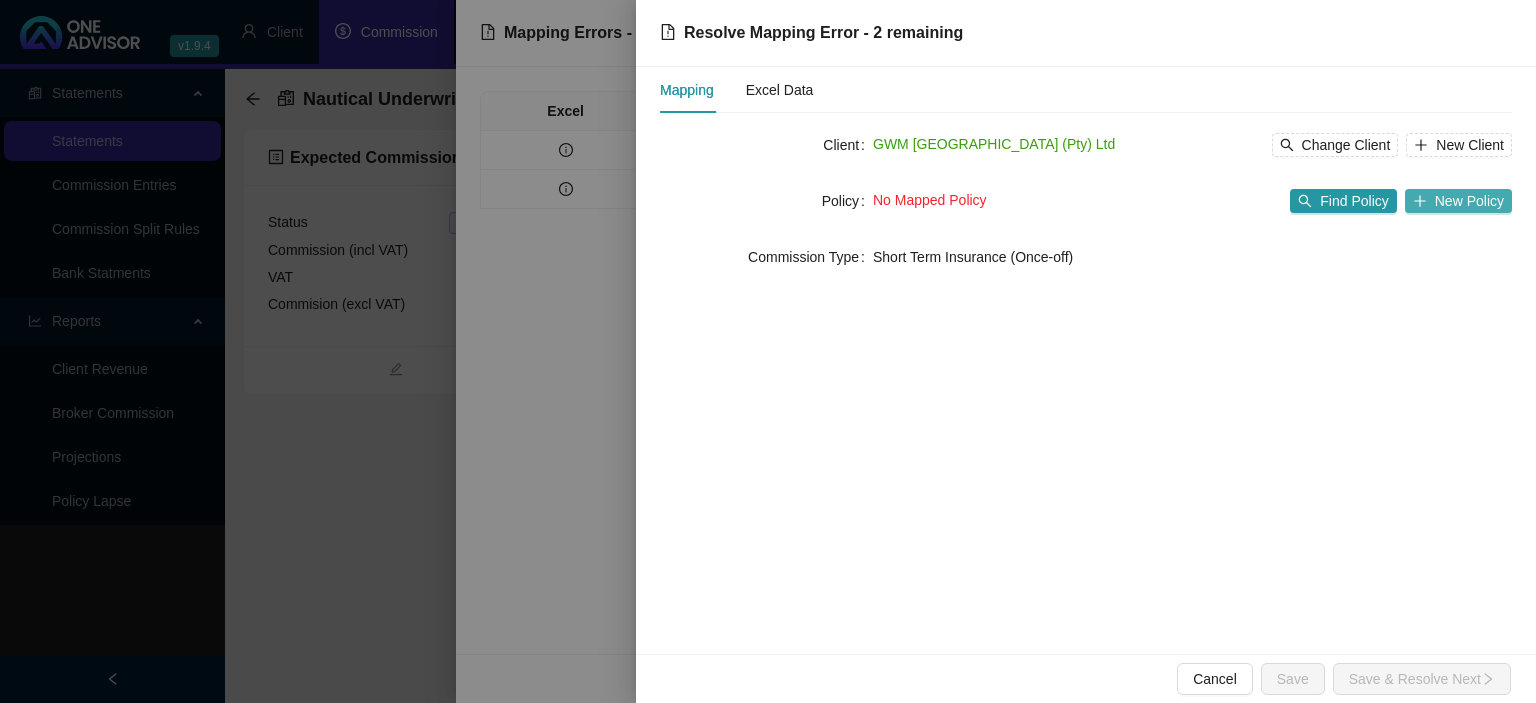 click on "New Policy" at bounding box center [1458, 201] 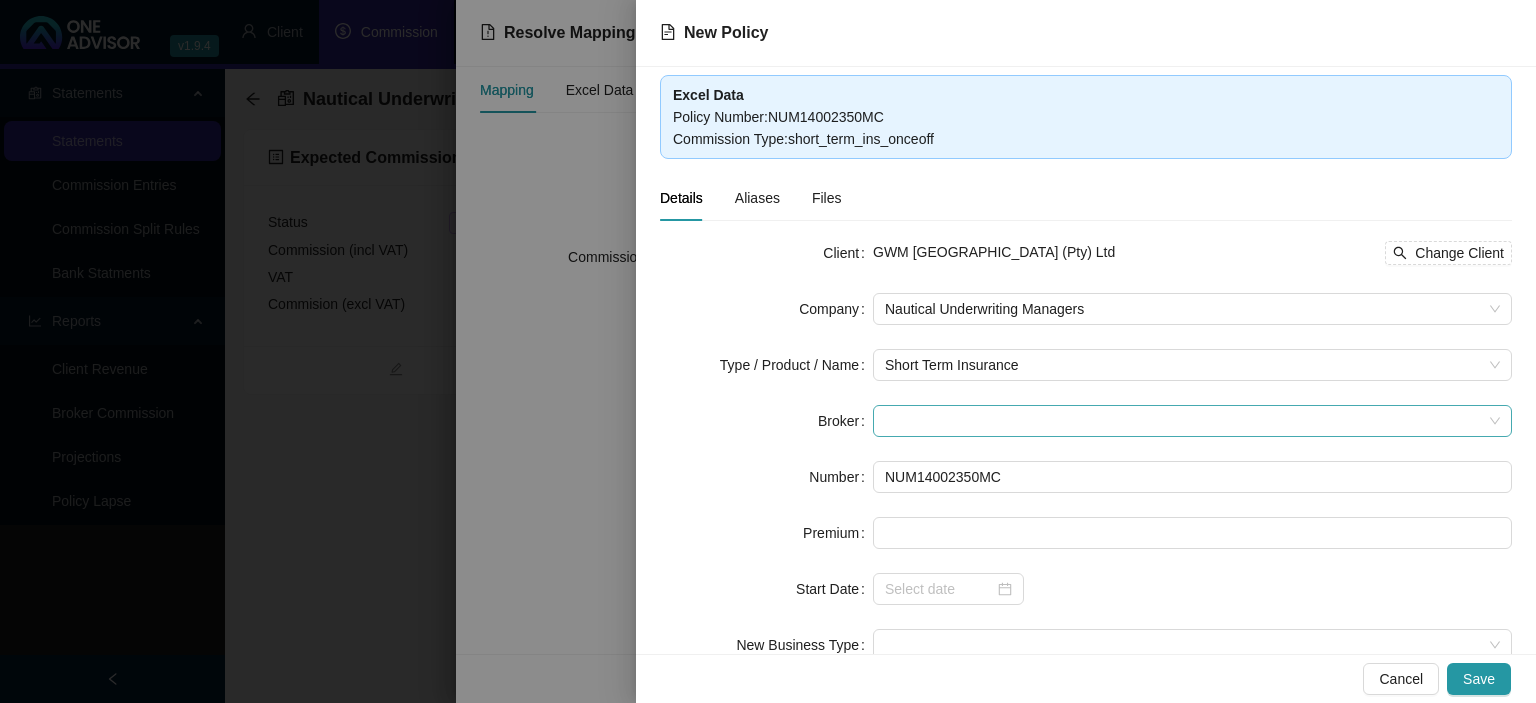 click at bounding box center [1192, 421] 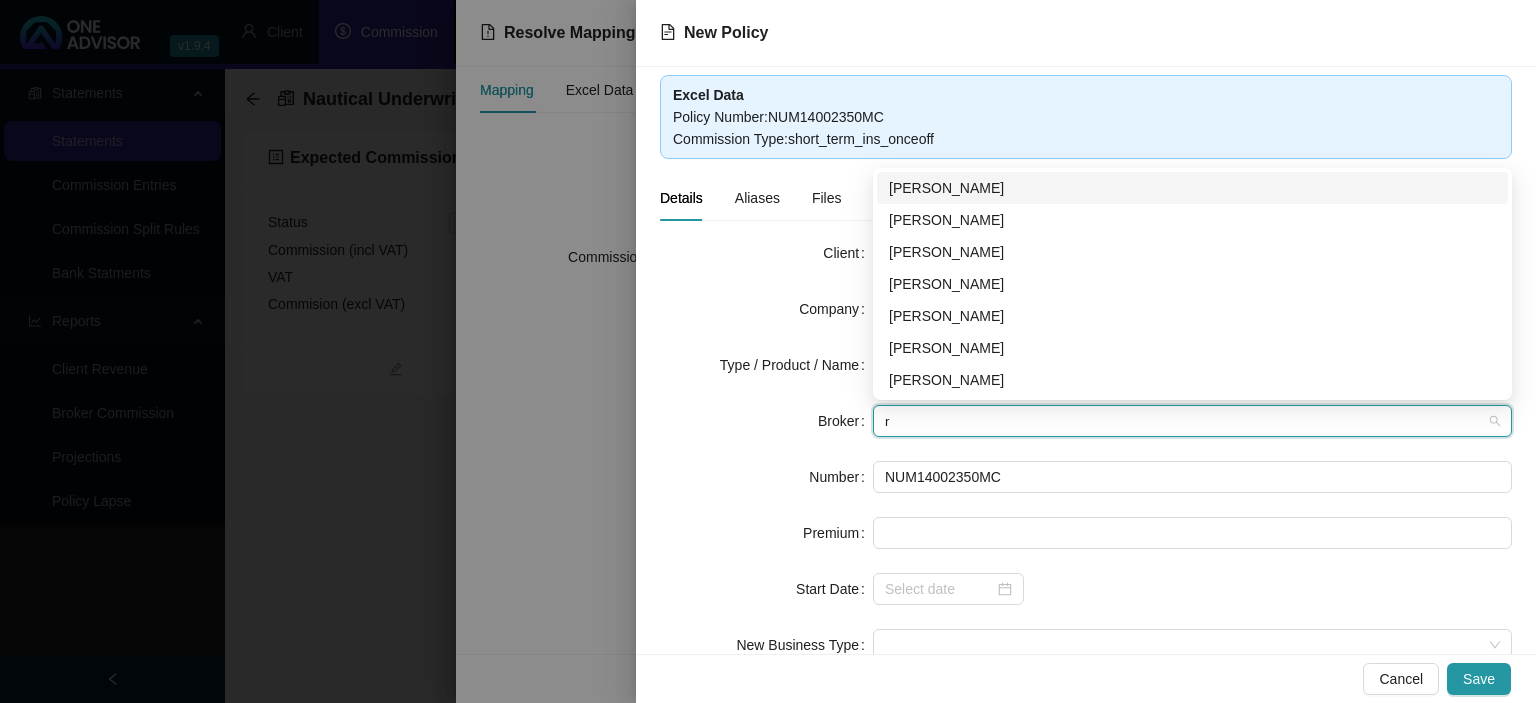 type on "re" 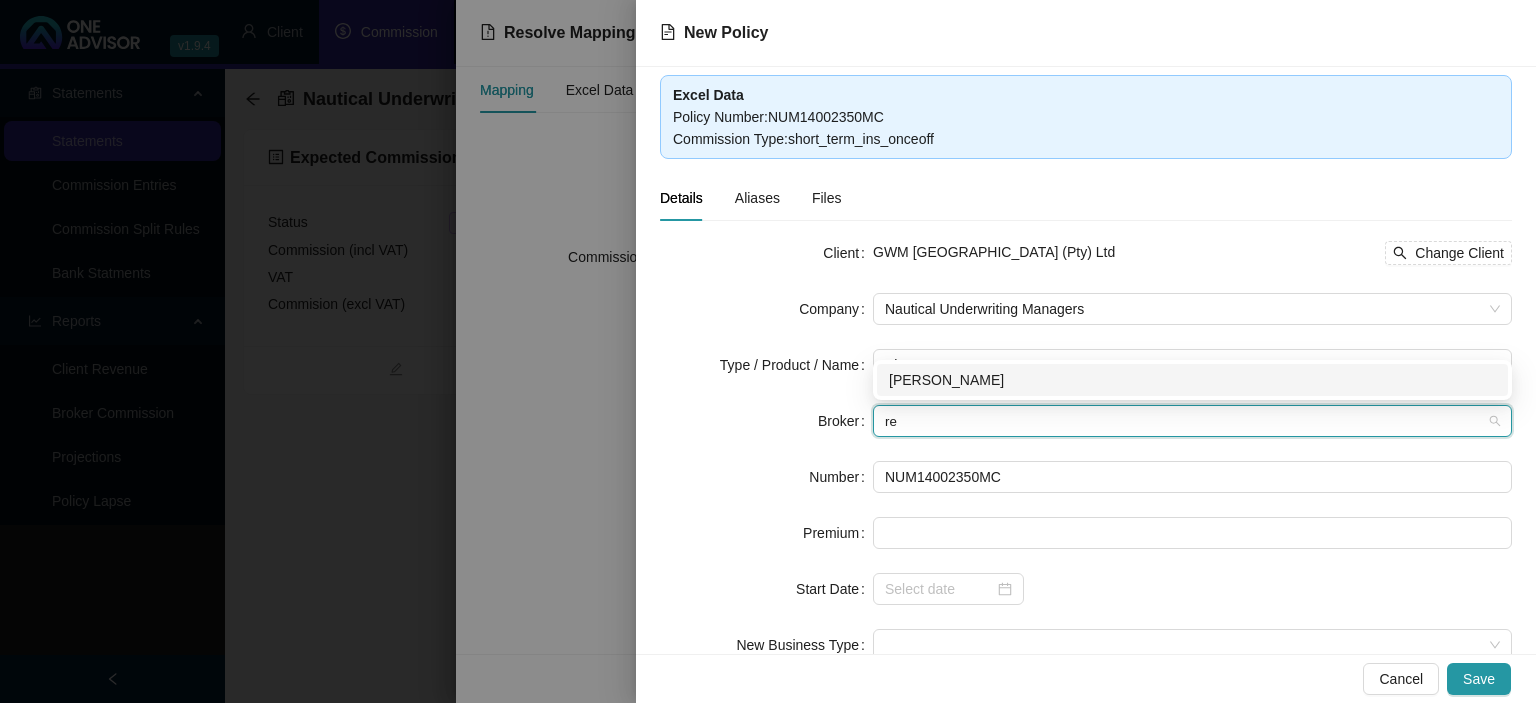 click on "[PERSON_NAME]" at bounding box center [1192, 380] 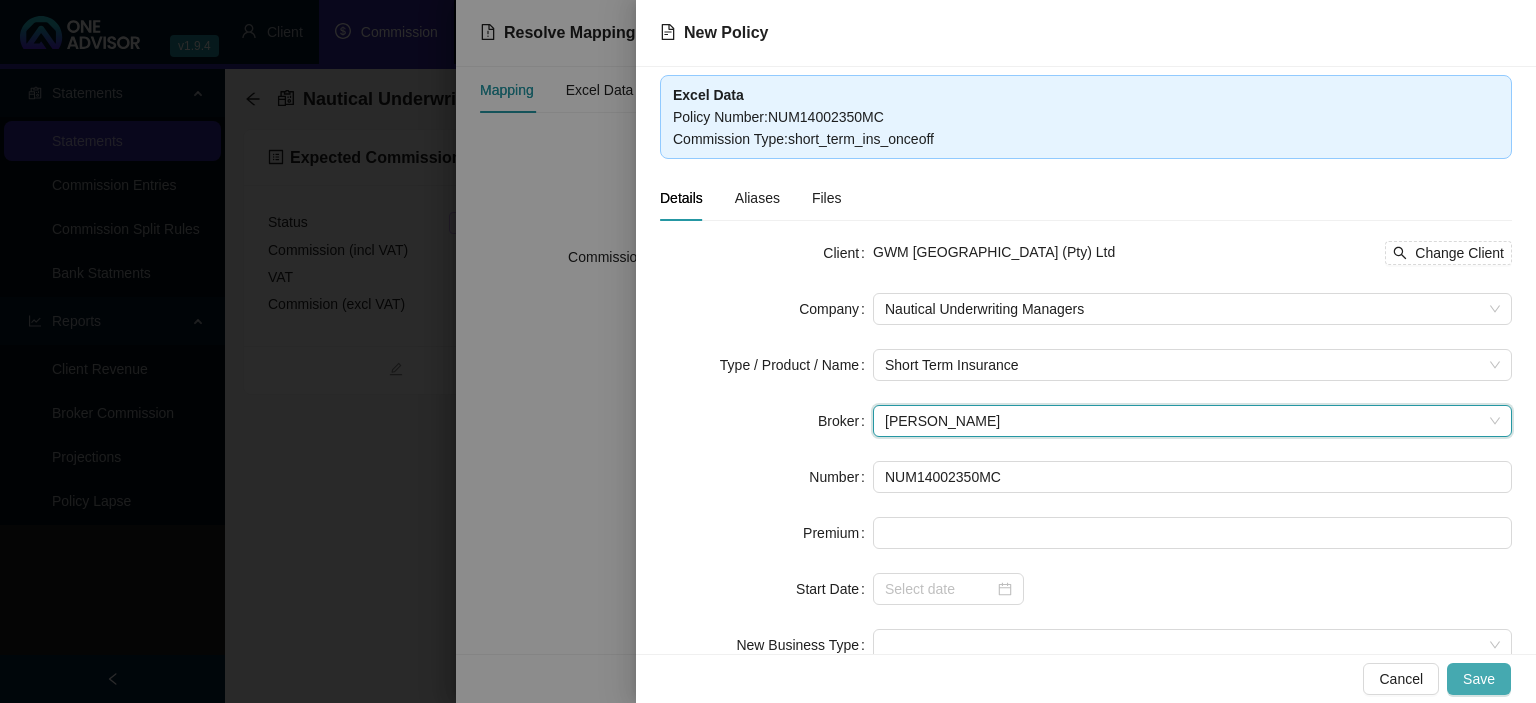 click on "Save" at bounding box center (1479, 679) 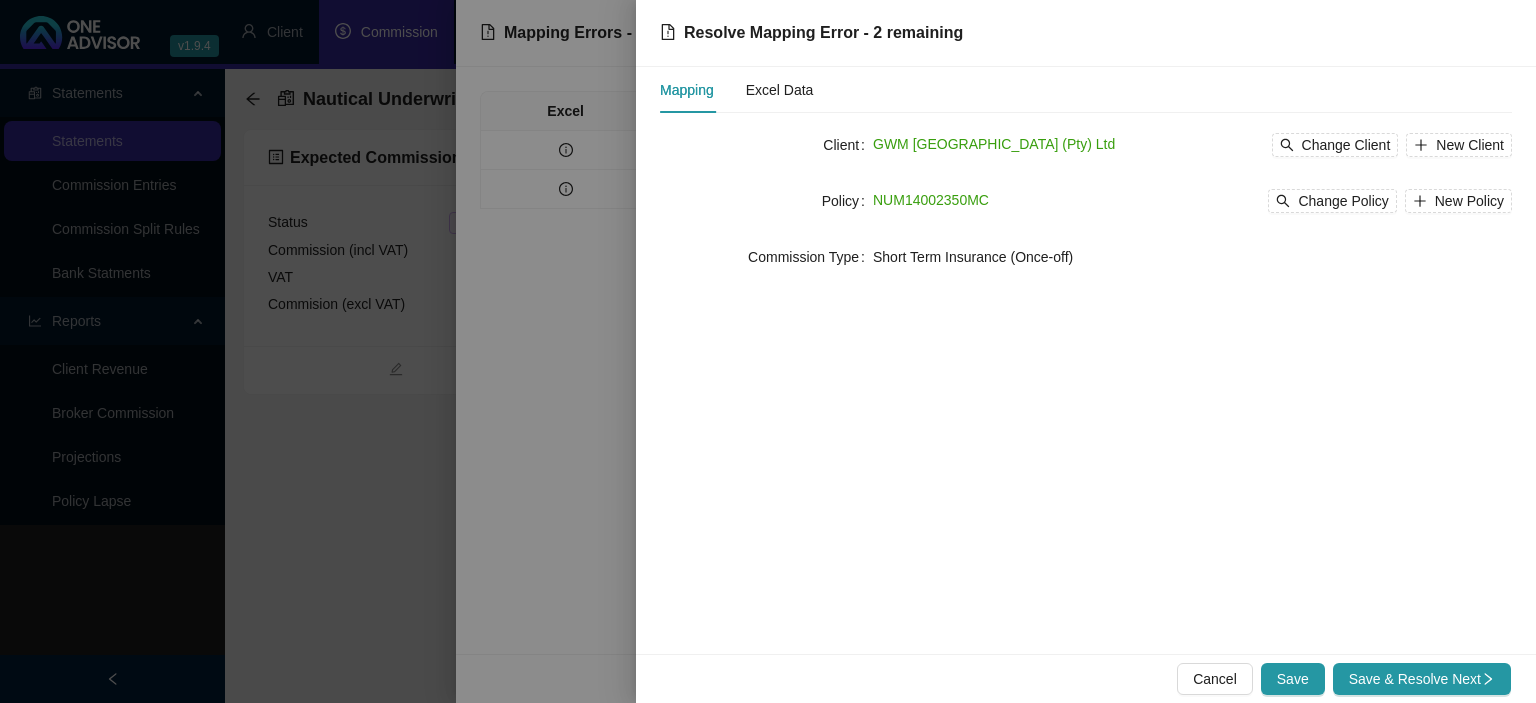 click on "Save & Resolve Next" at bounding box center (1422, 679) 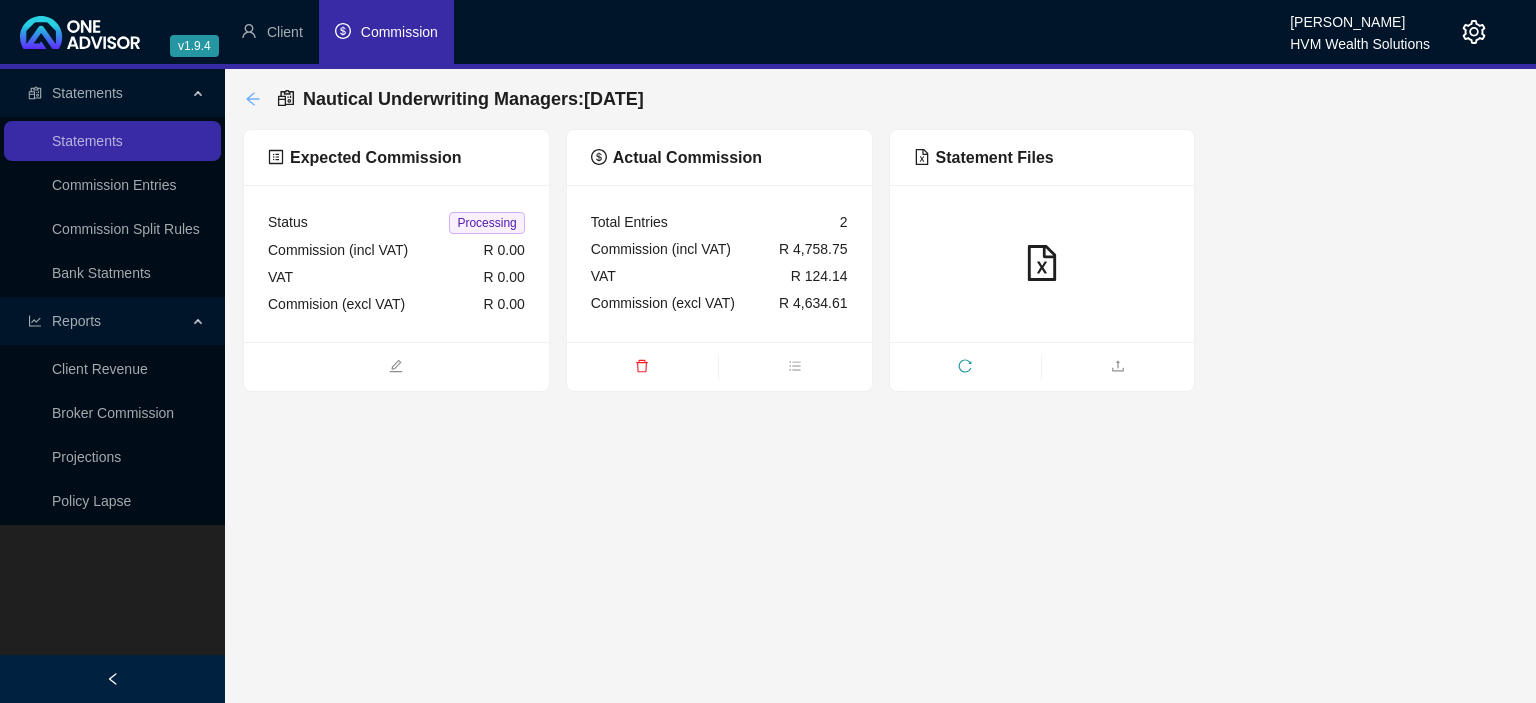 click 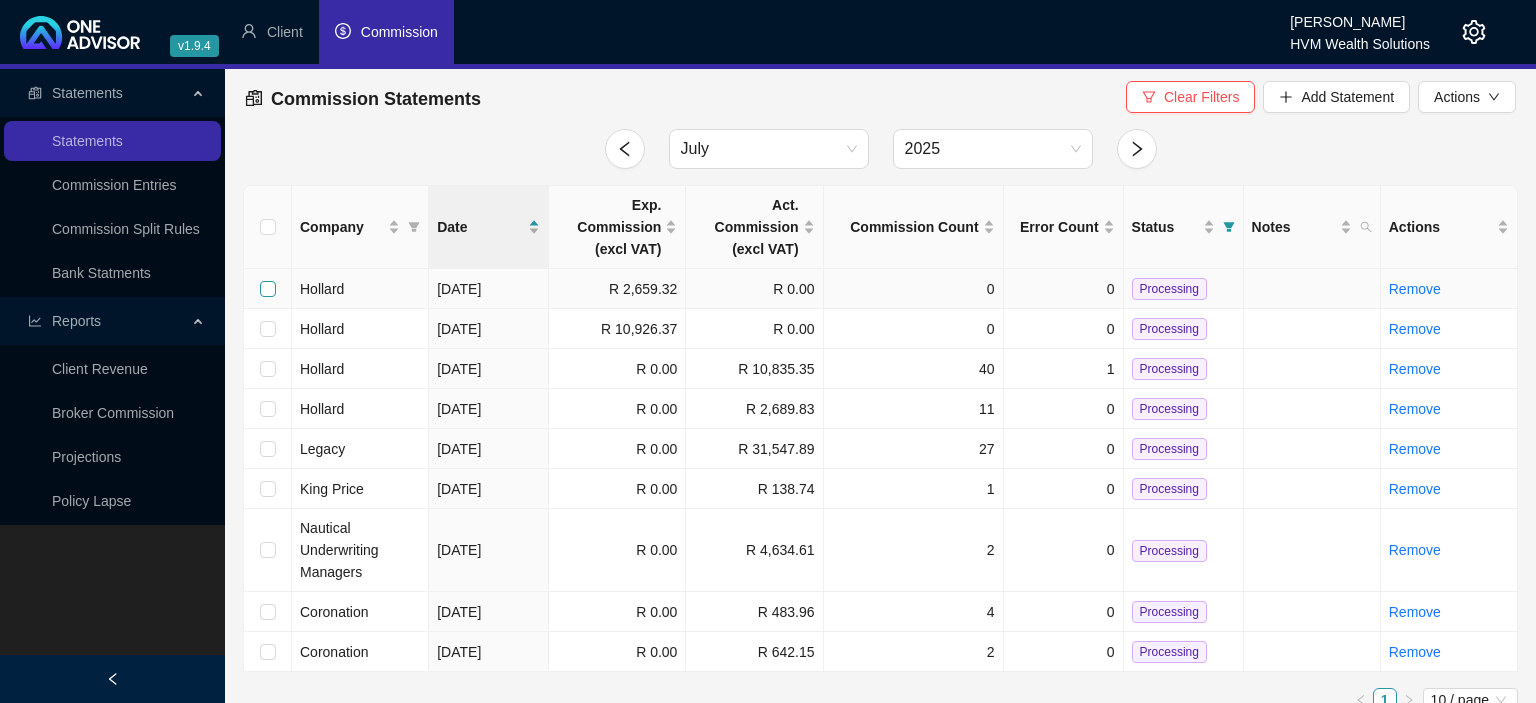 click at bounding box center (268, 289) 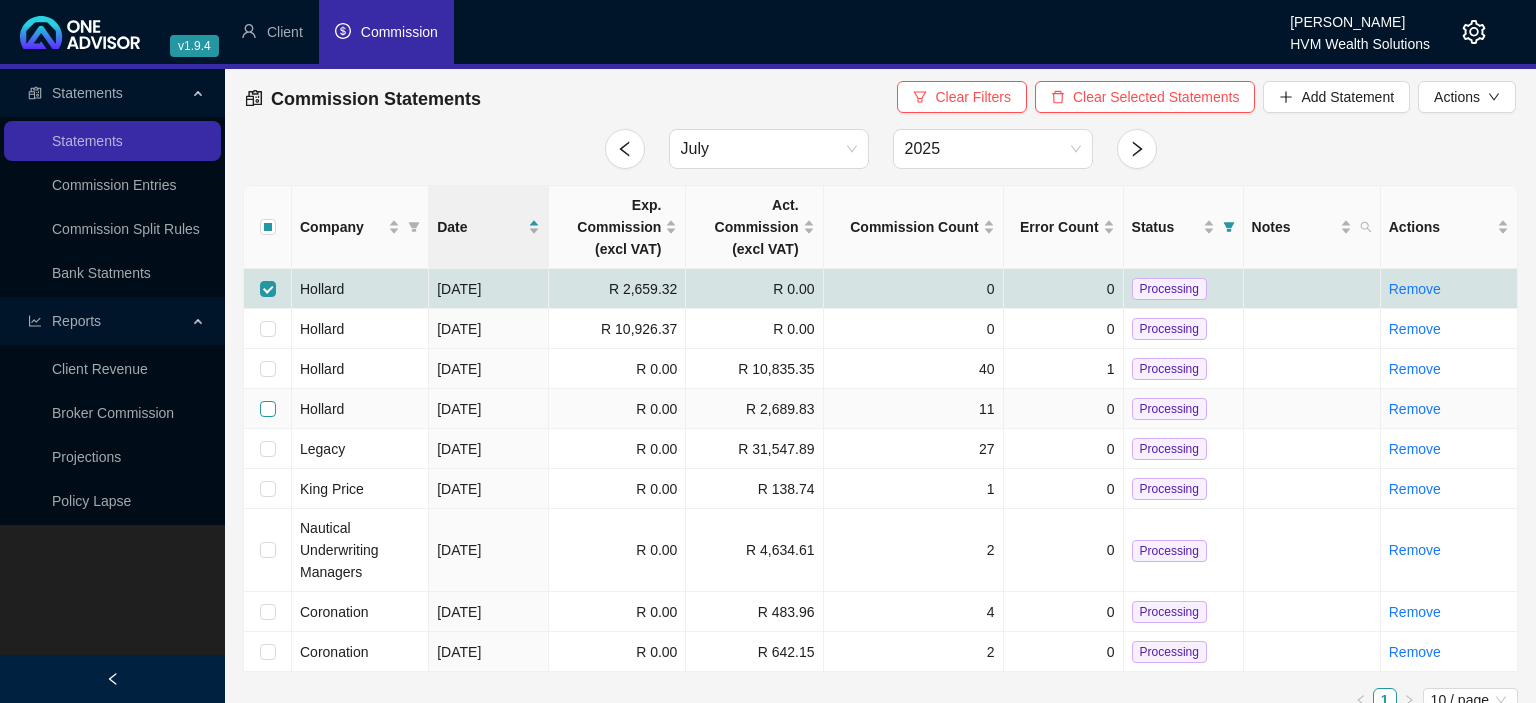 click at bounding box center (268, 409) 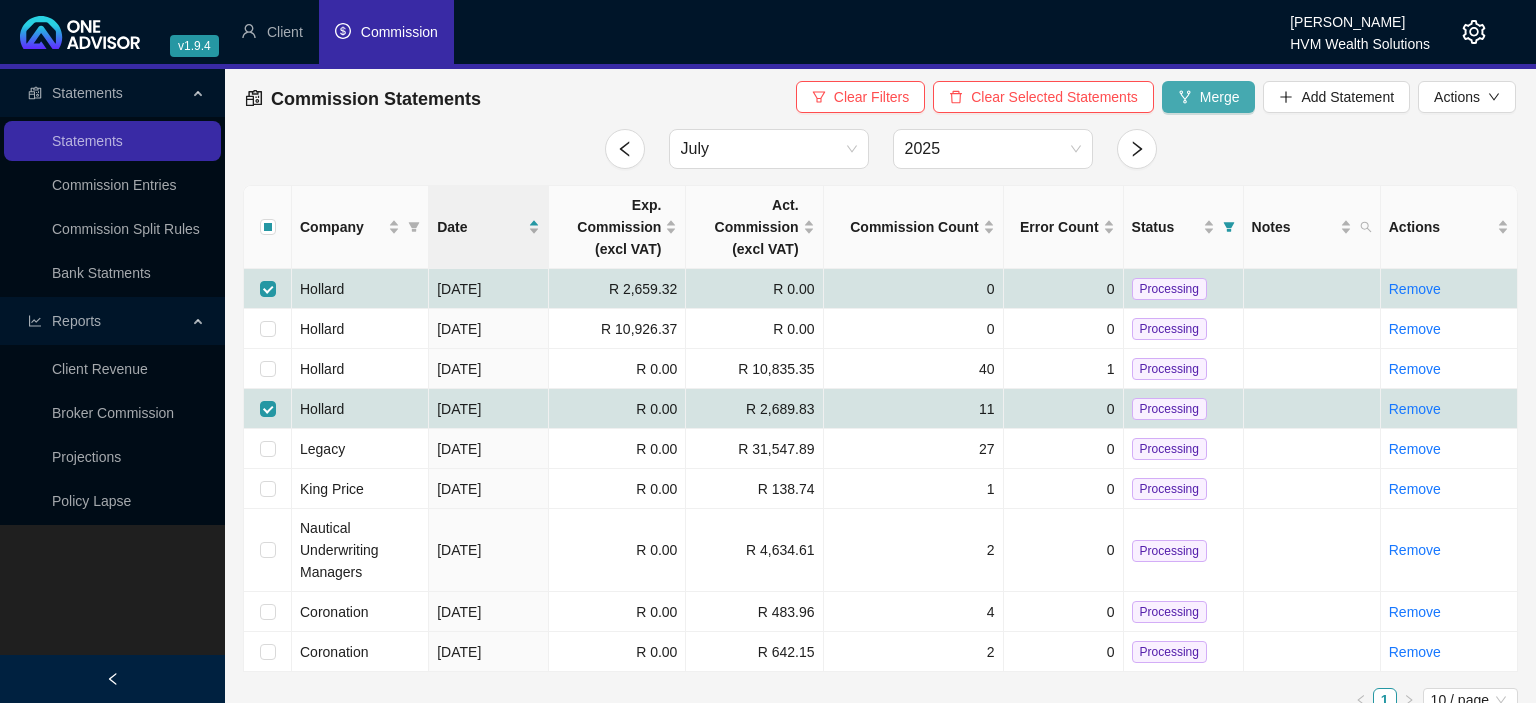 click 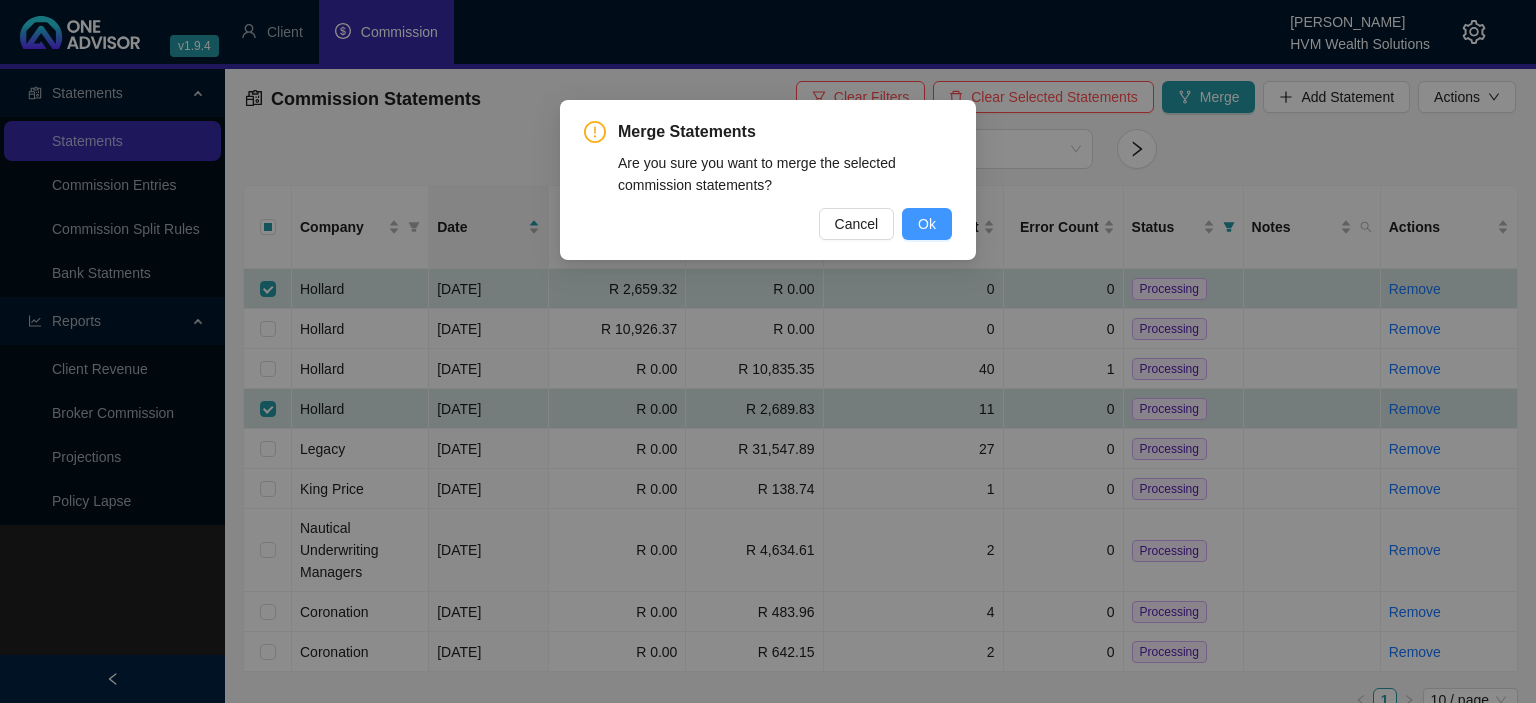 click on "Ok" at bounding box center (927, 224) 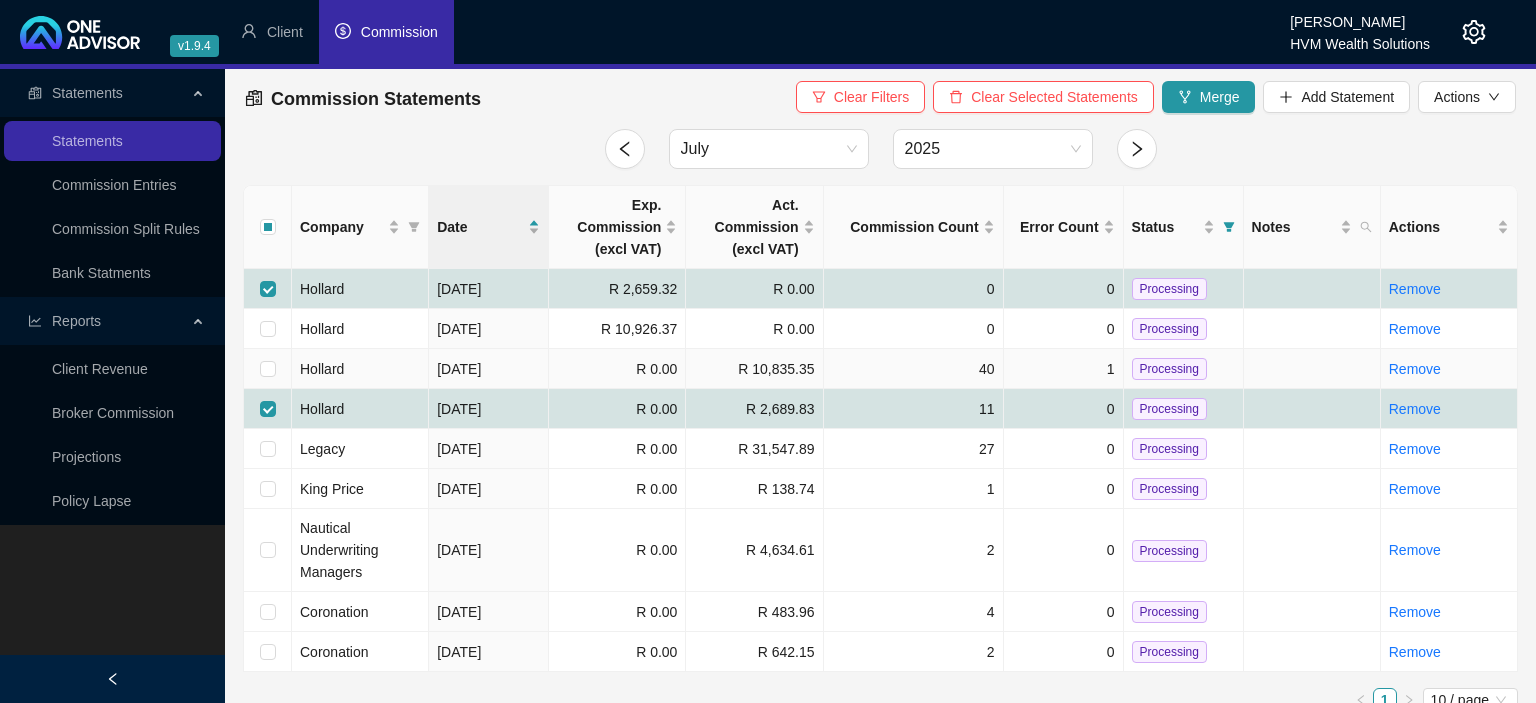 checkbox on "false" 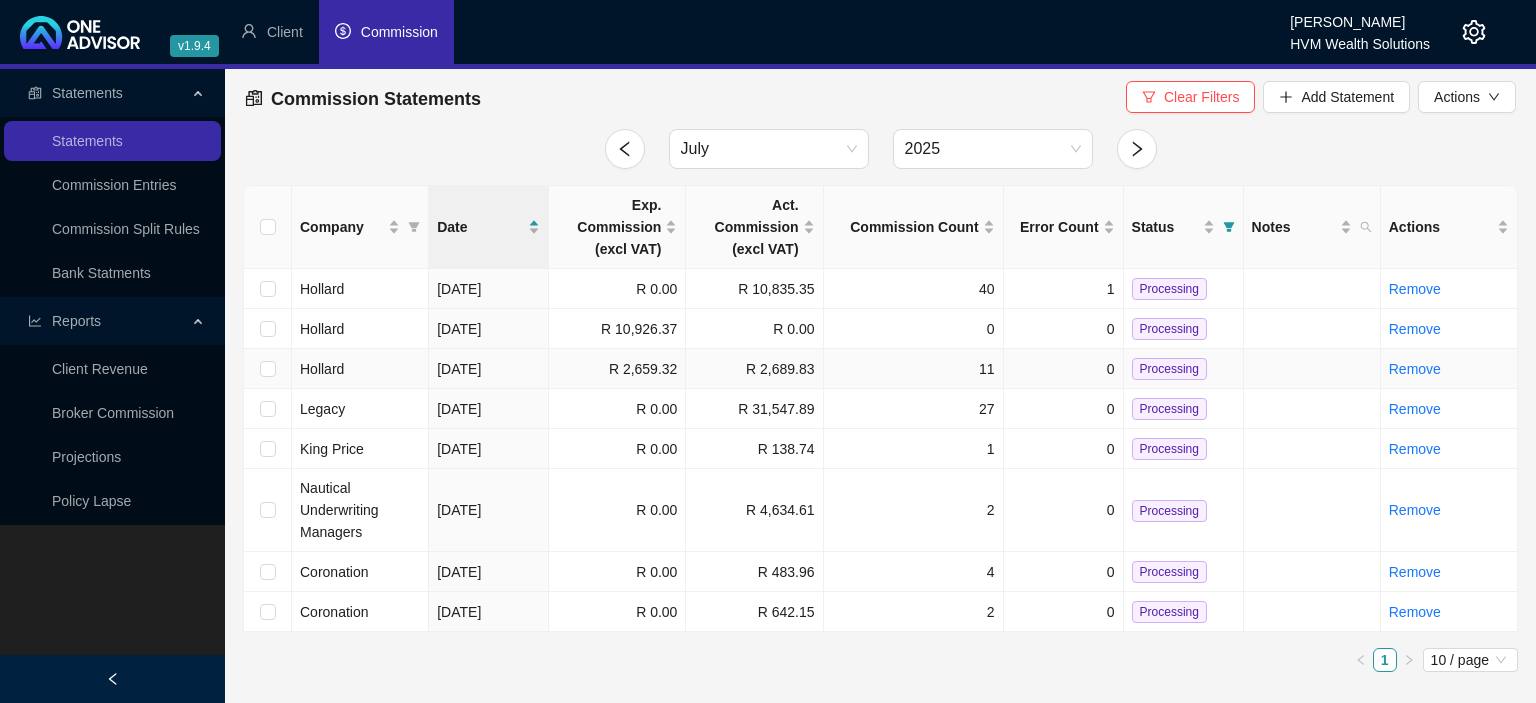 click on "Processing" at bounding box center [1169, 369] 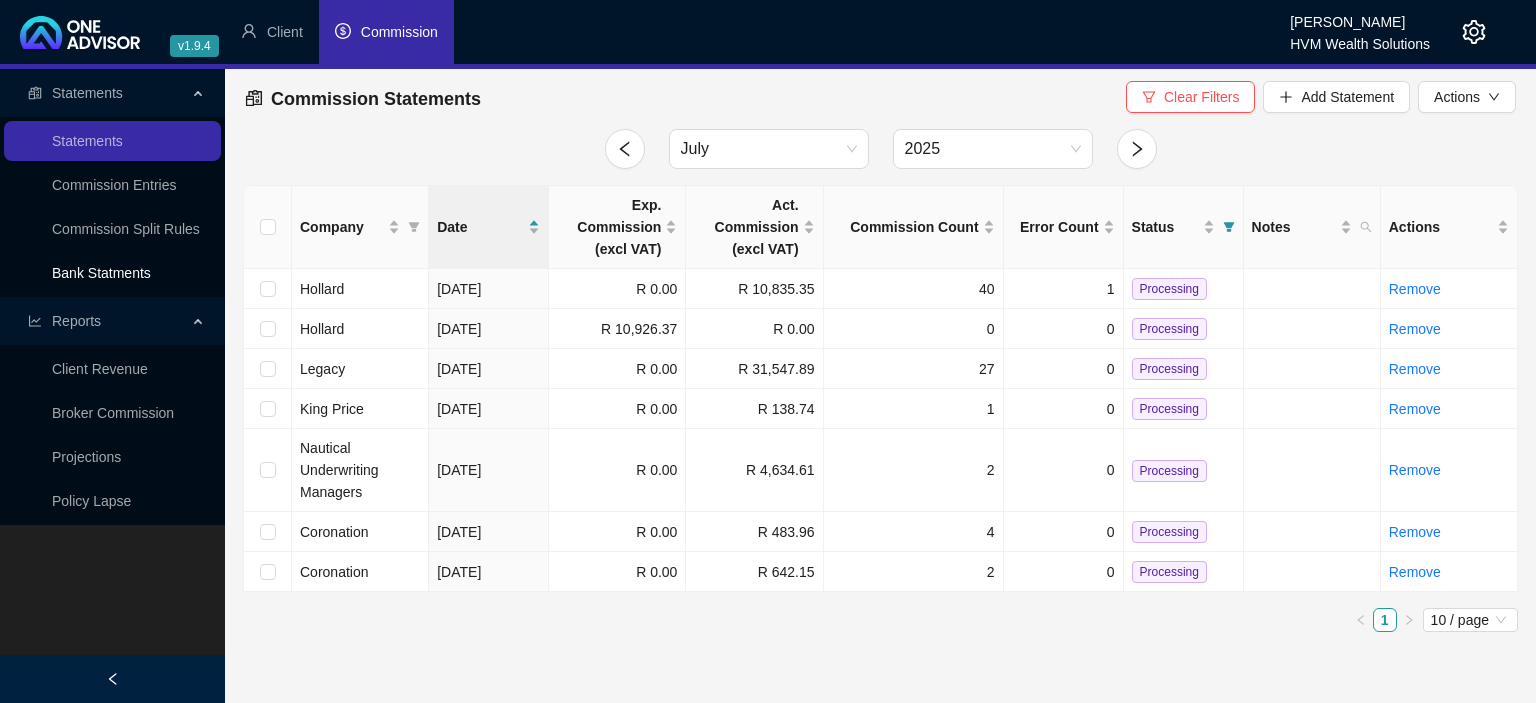 click on "Bank Statments" at bounding box center [101, 273] 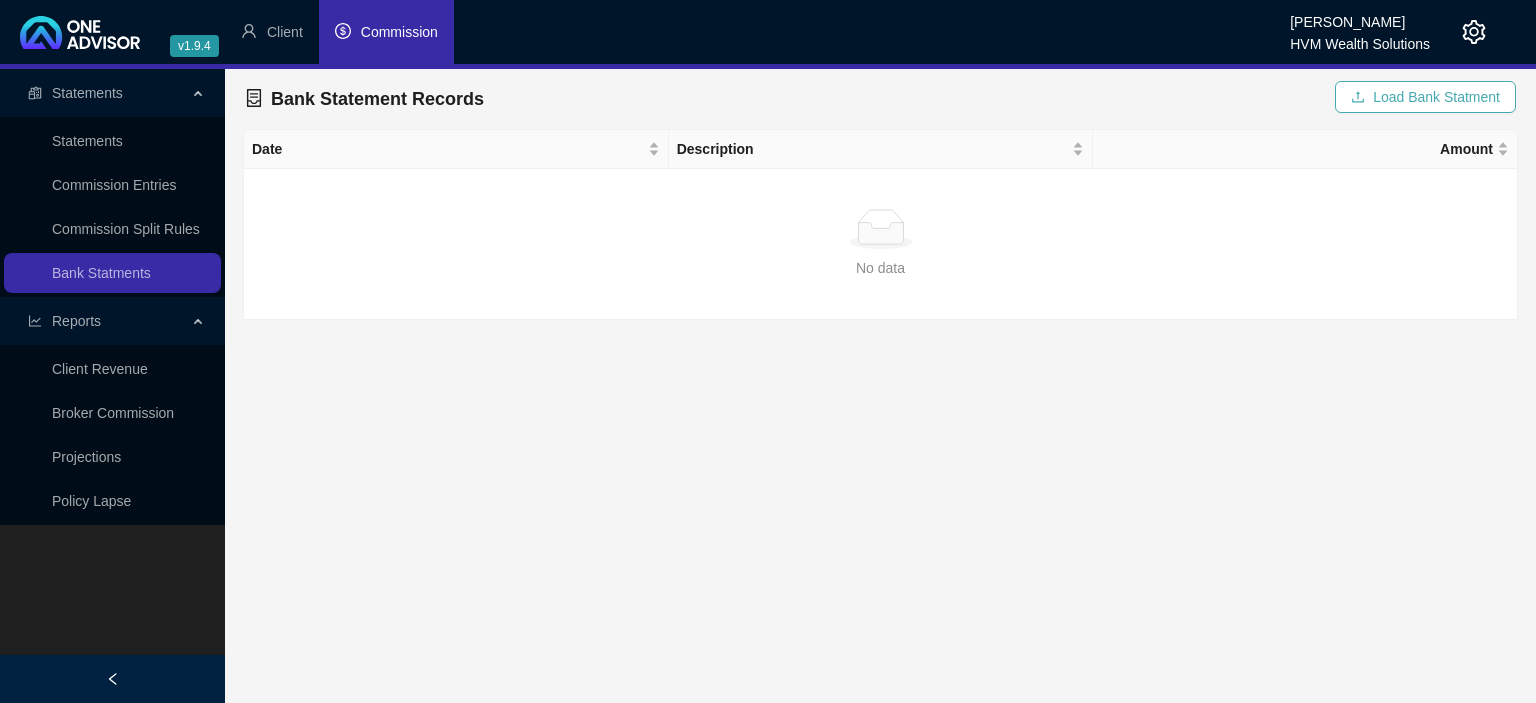 click 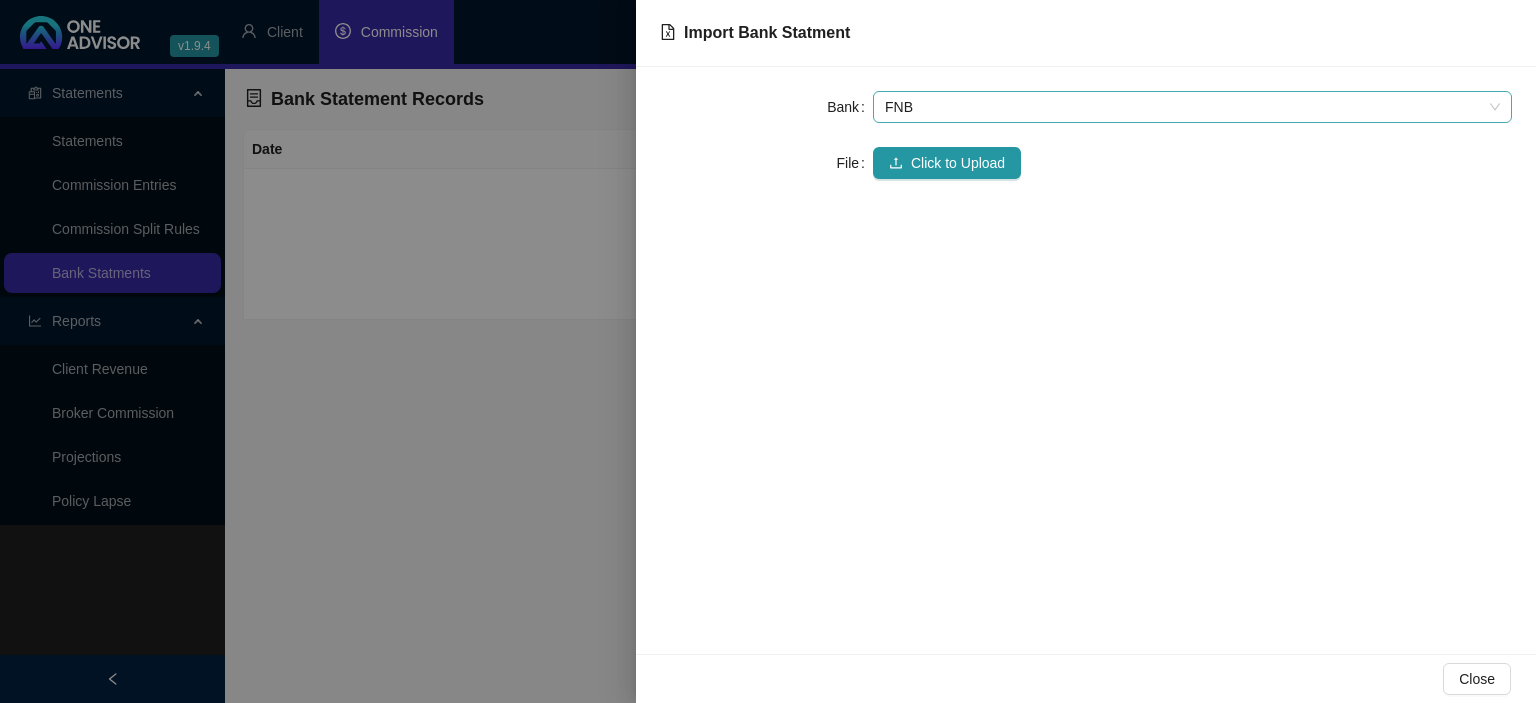click on "FNB" at bounding box center [1192, 107] 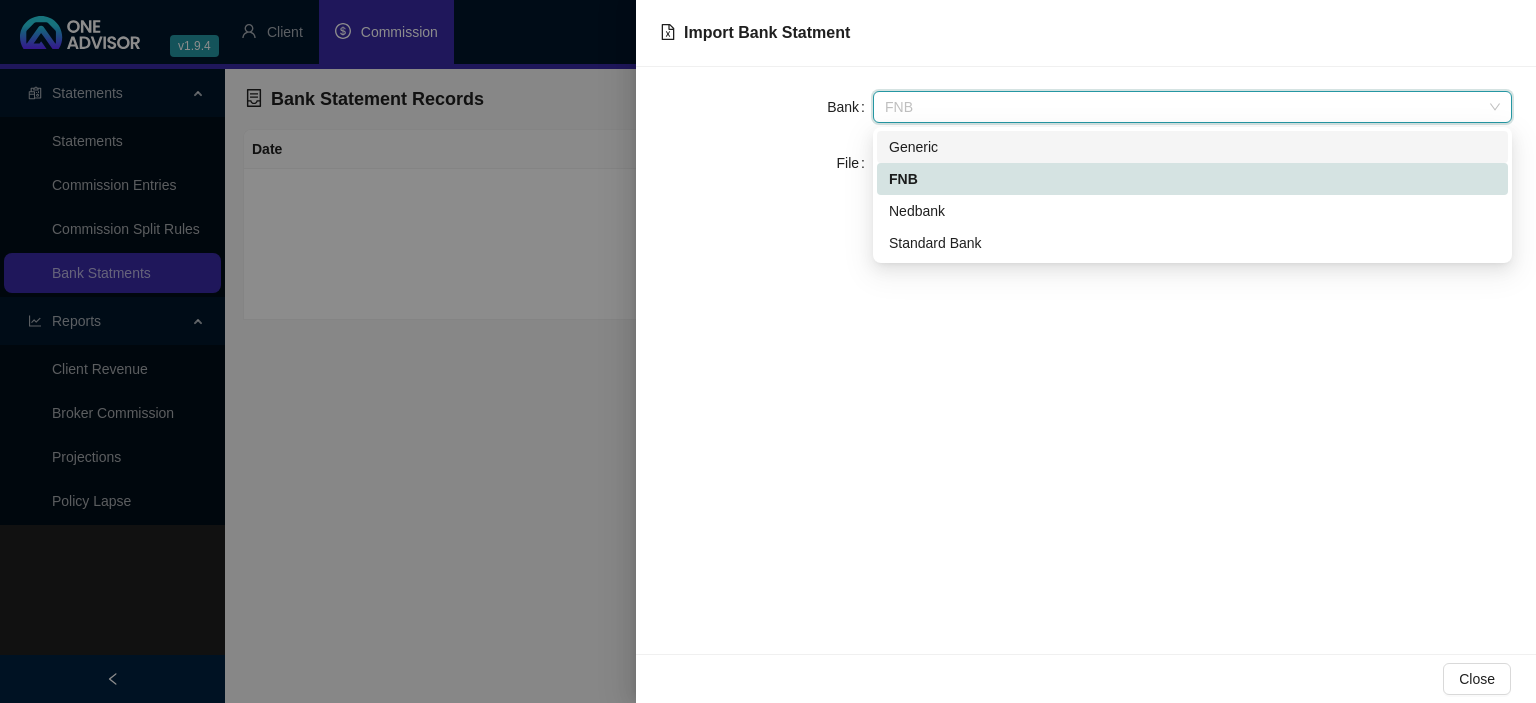click on "Generic" at bounding box center (1192, 147) 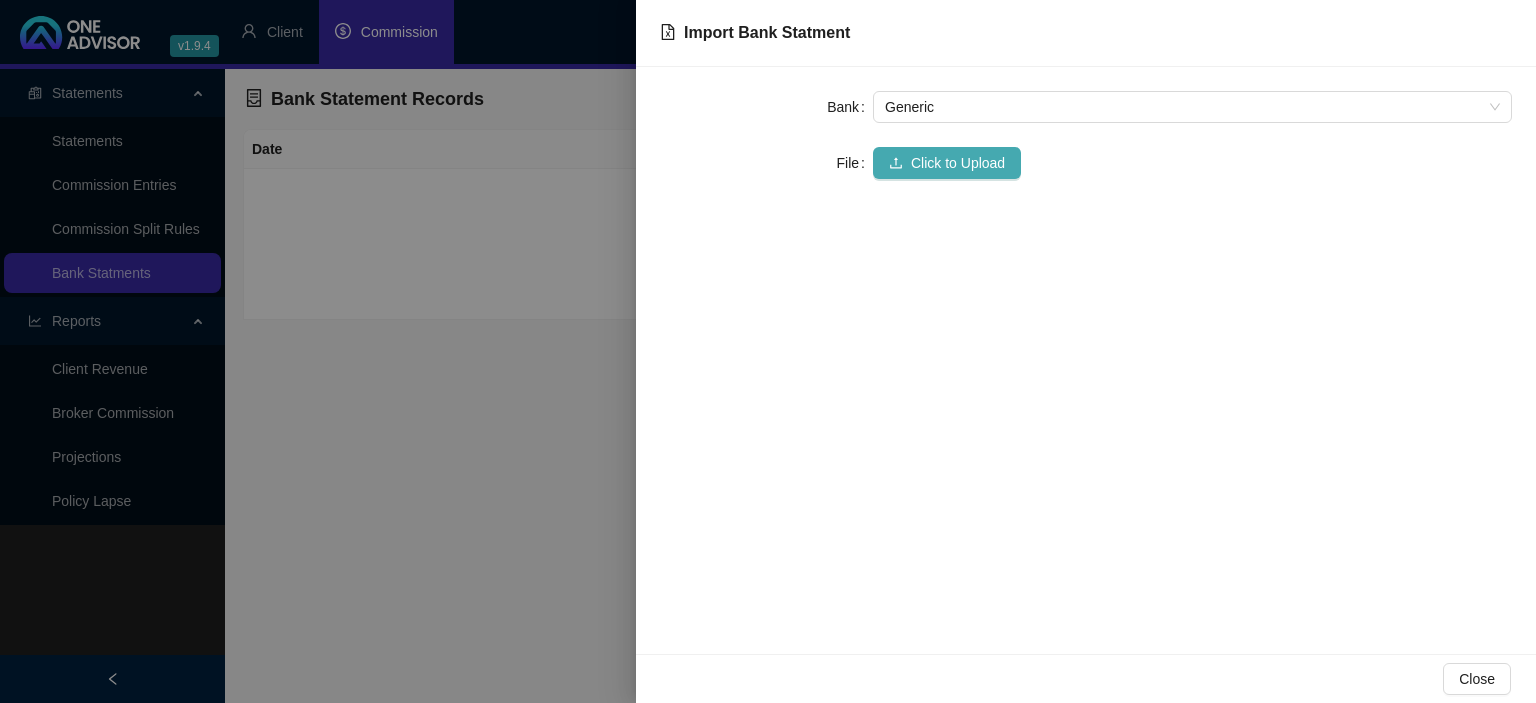 click on "Click to Upload" at bounding box center [958, 163] 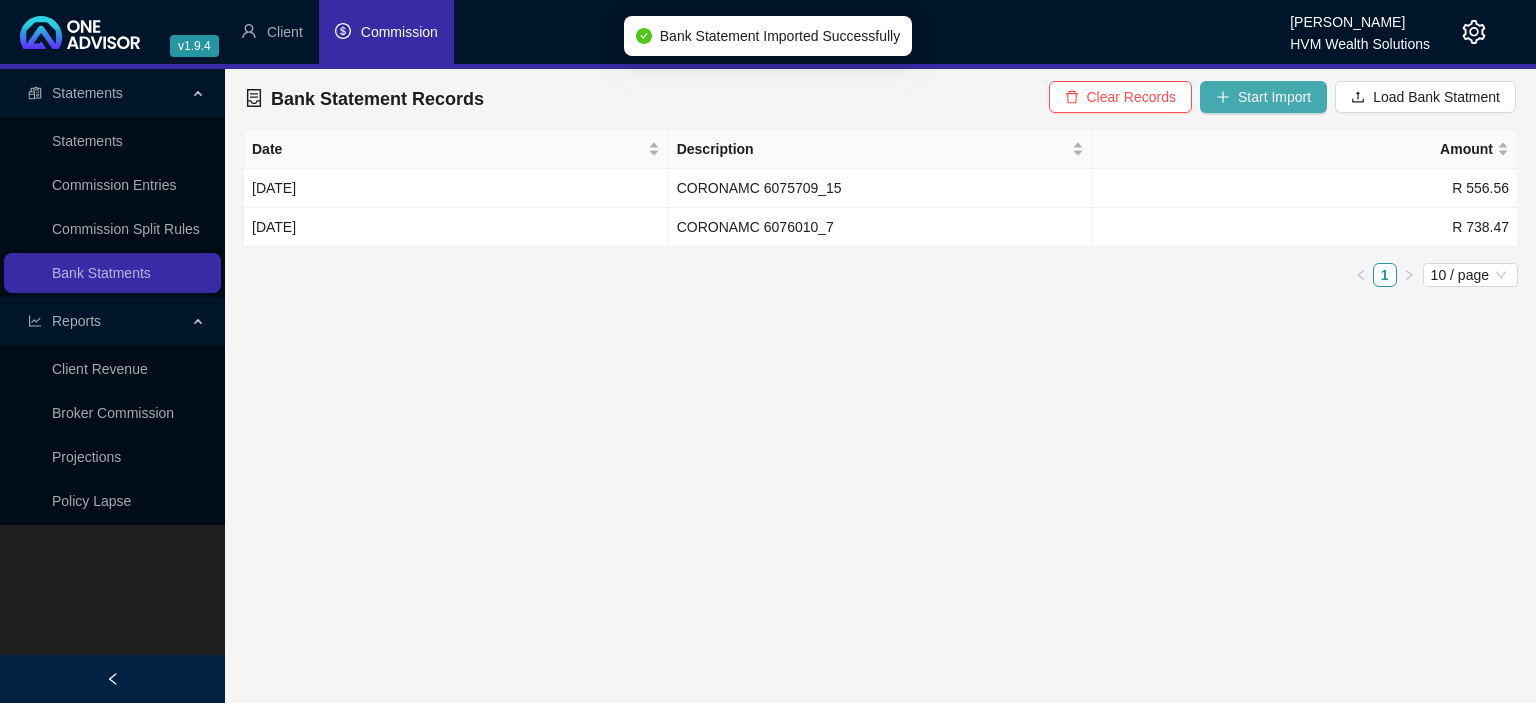 click 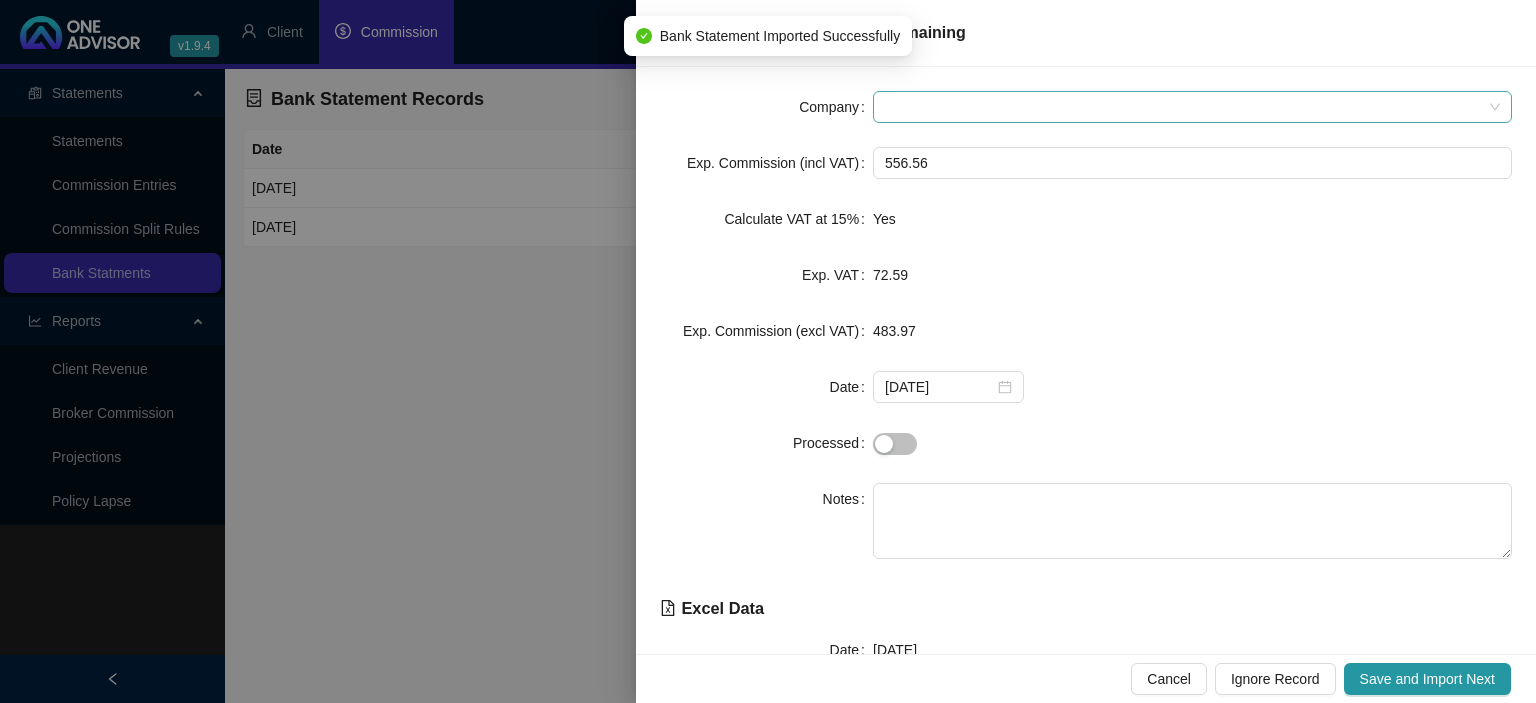 click at bounding box center [1192, 107] 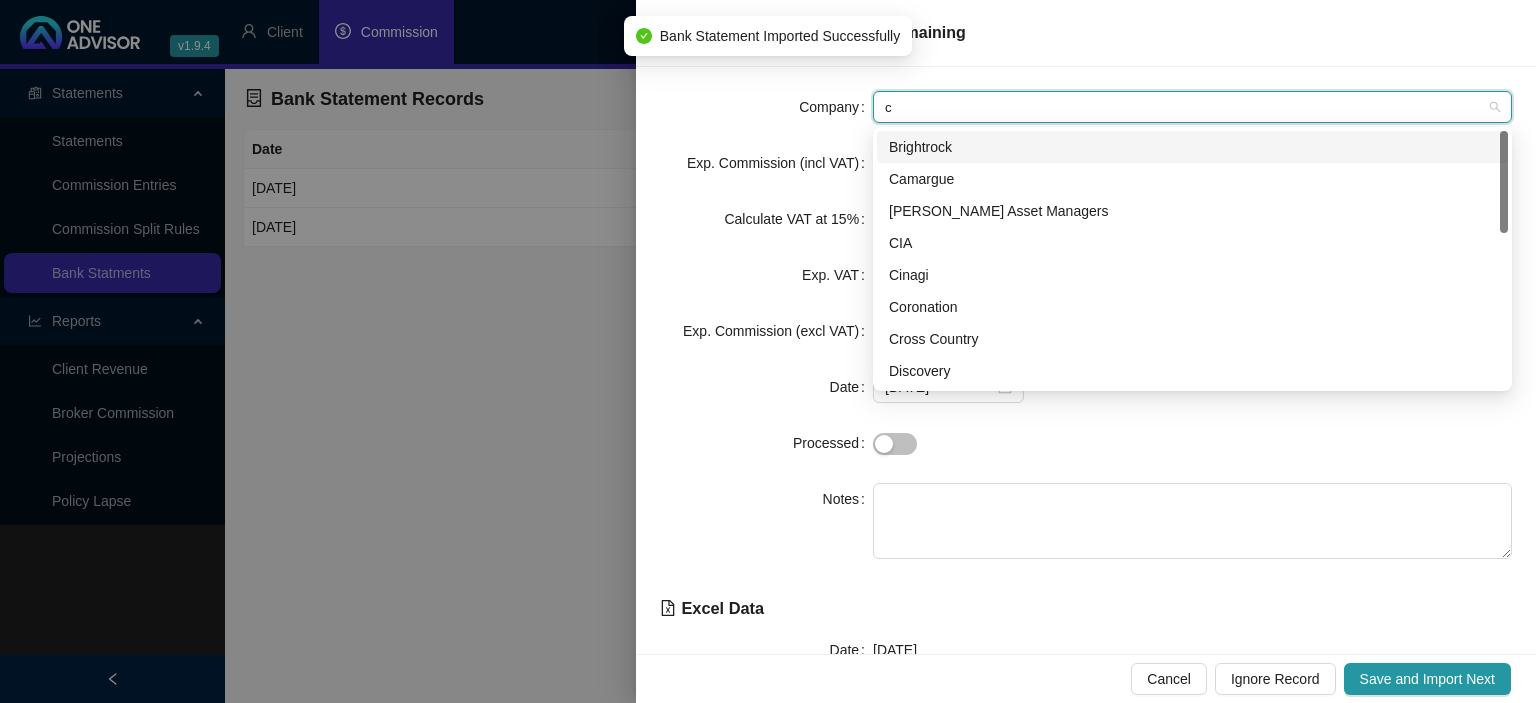 type on "co" 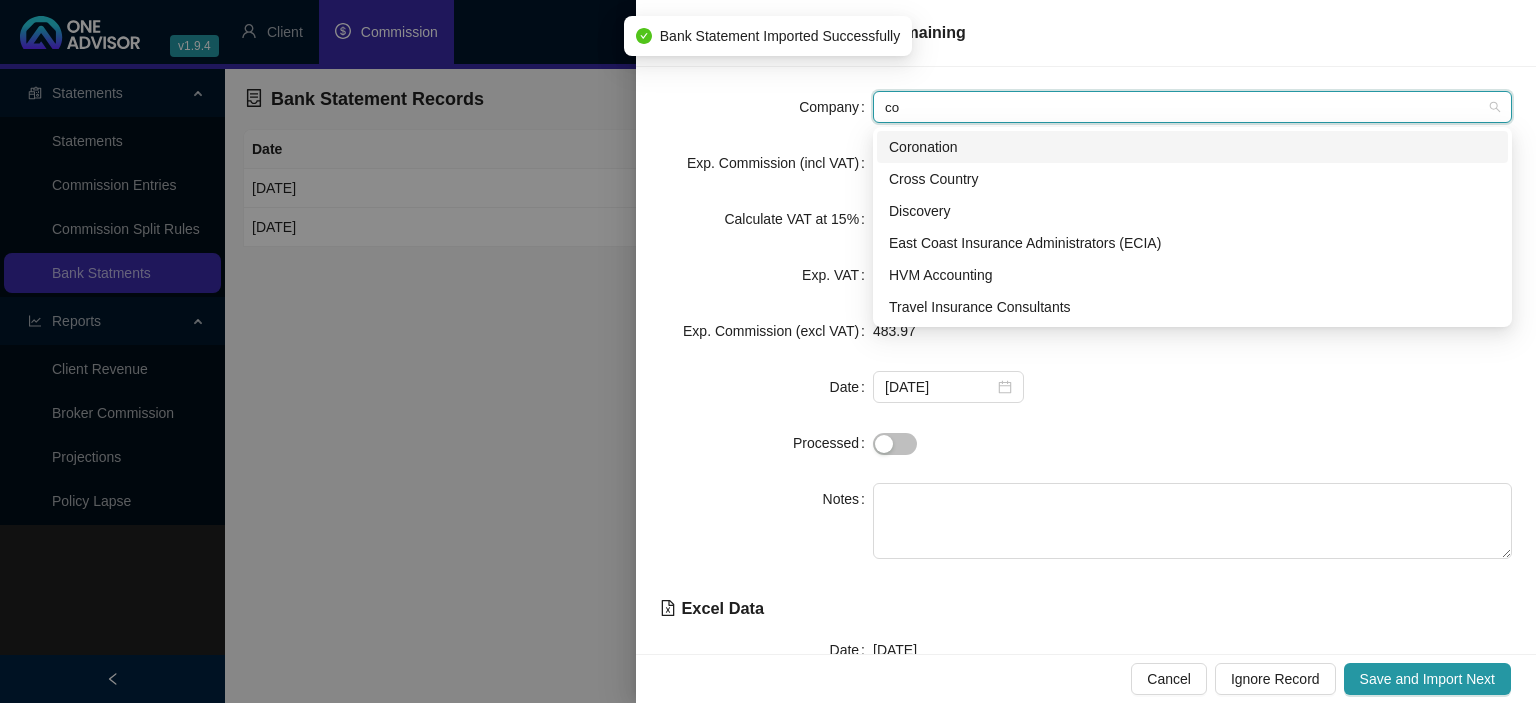 click on "Coronation" at bounding box center [1192, 147] 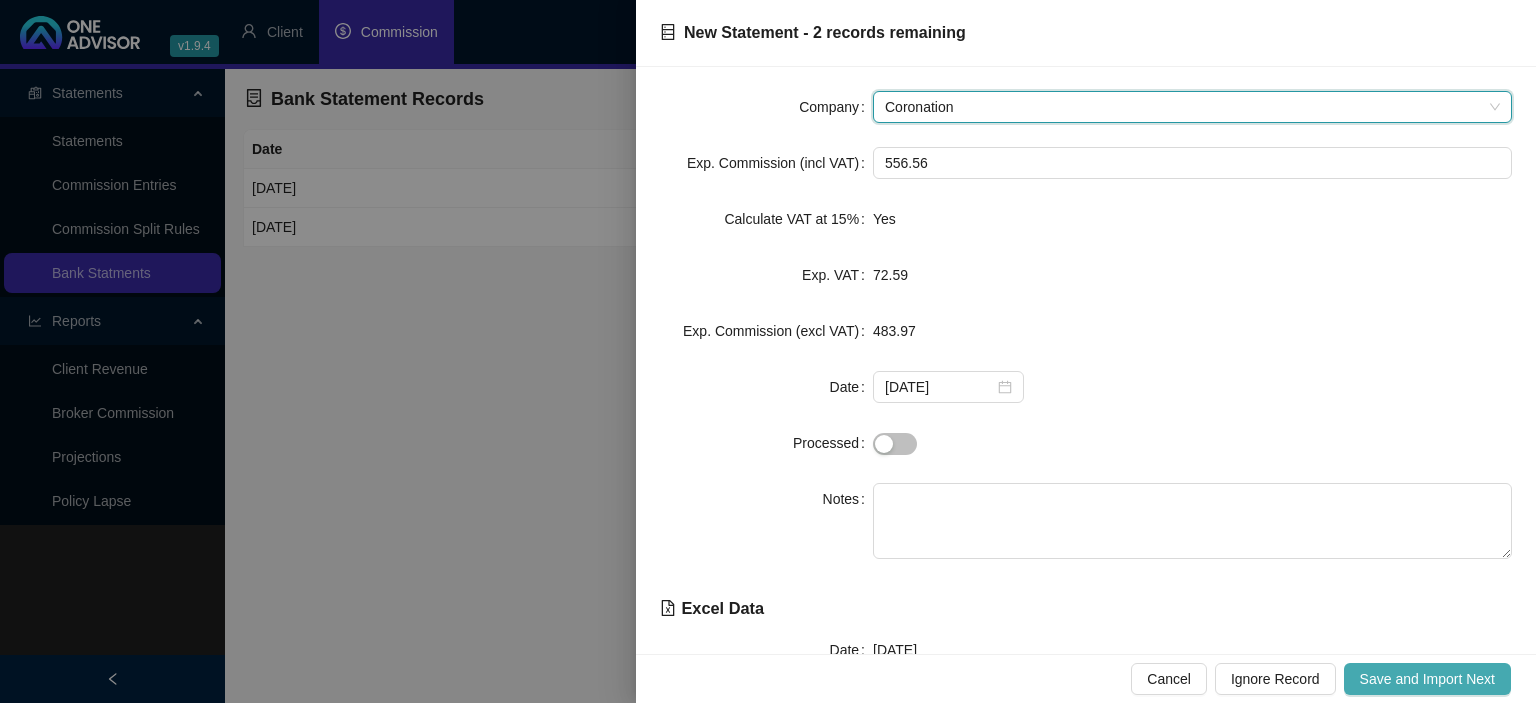 click on "Save and Import Next" at bounding box center [1427, 679] 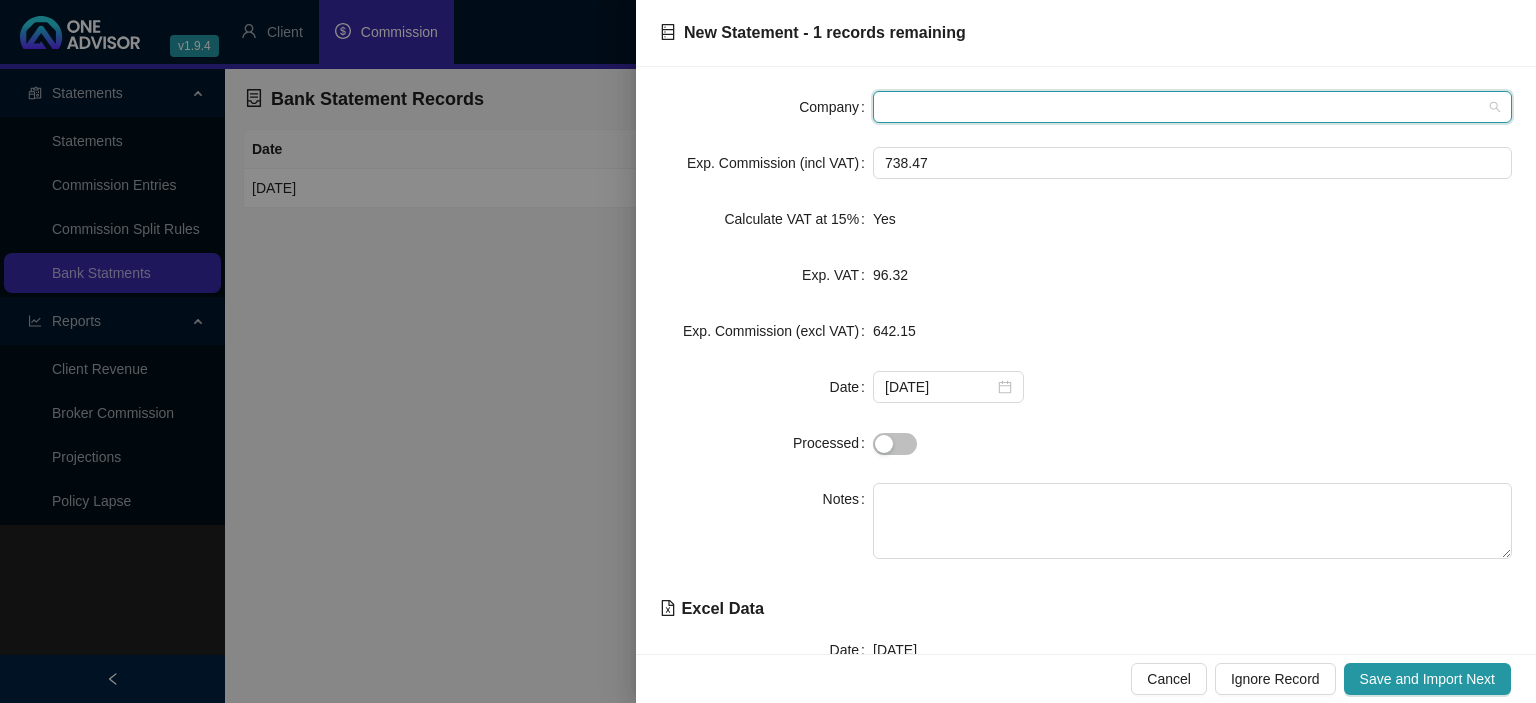 click at bounding box center [1192, 107] 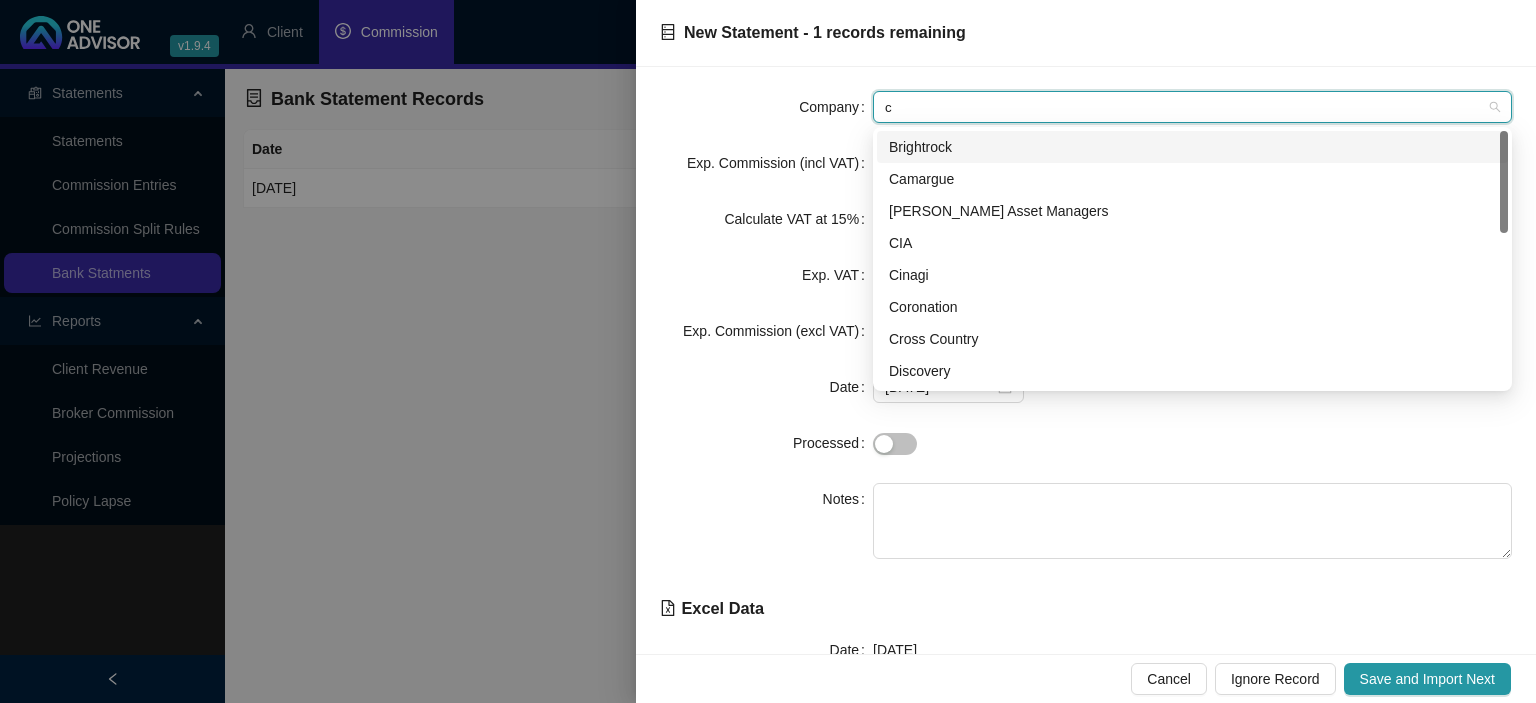 type on "co" 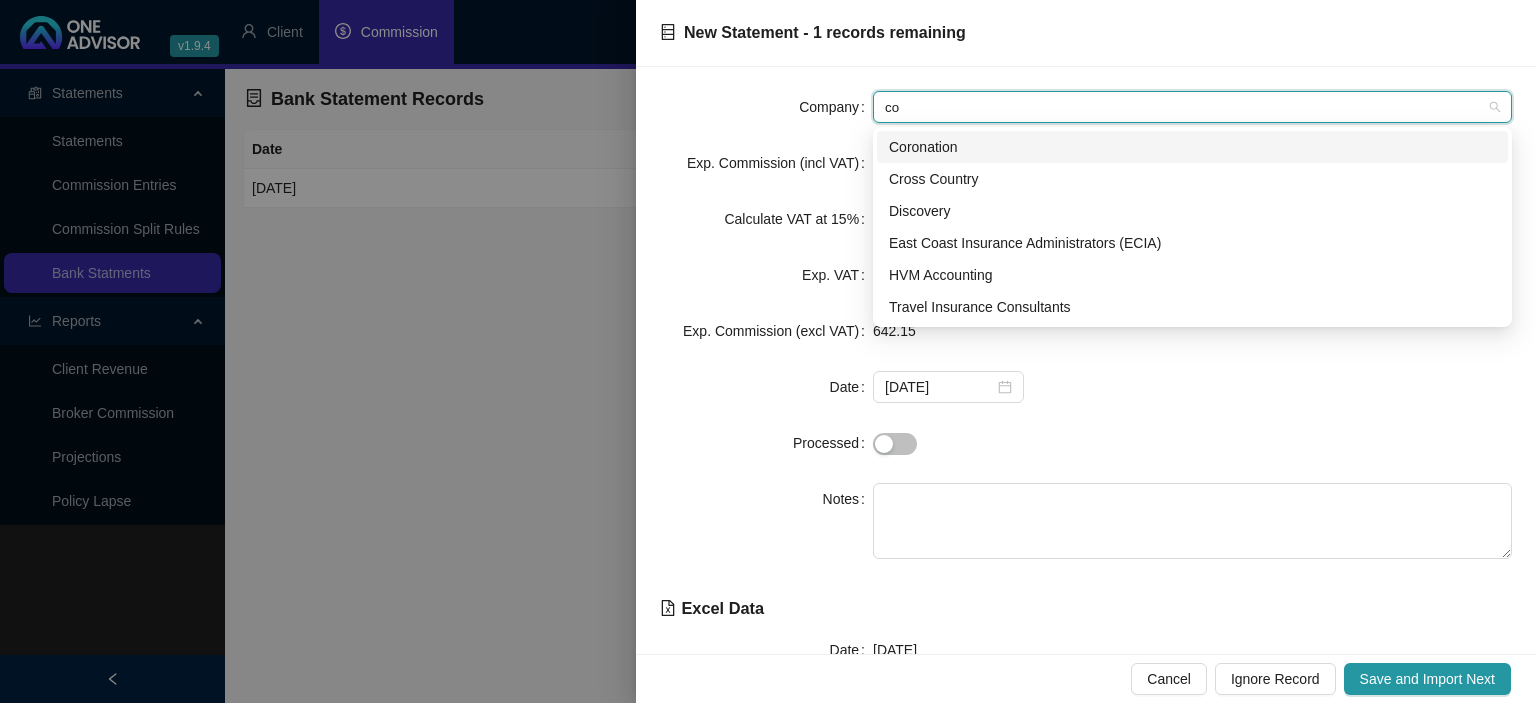 click on "Coronation" at bounding box center [1192, 147] 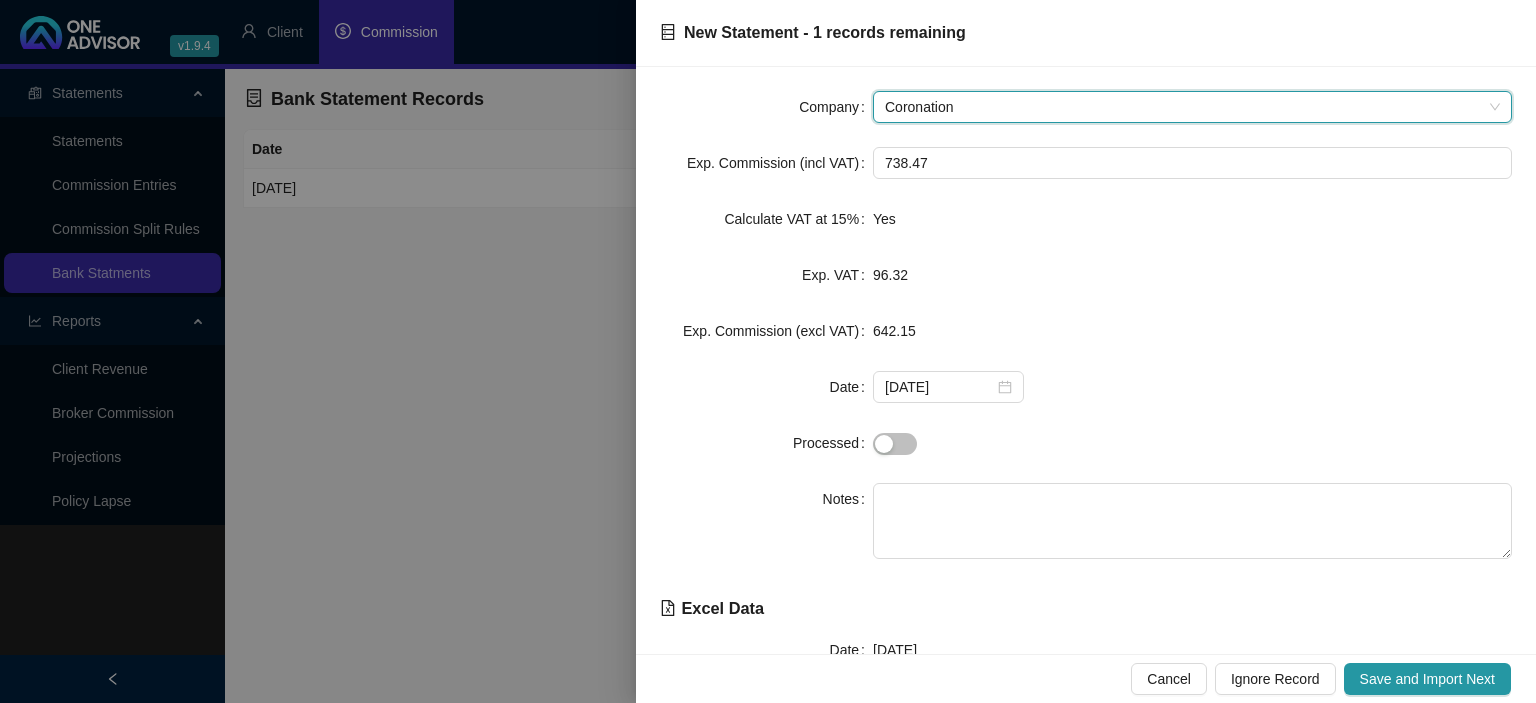 click on "Cancel Ignore Record Save and Import Next" at bounding box center [1086, 678] 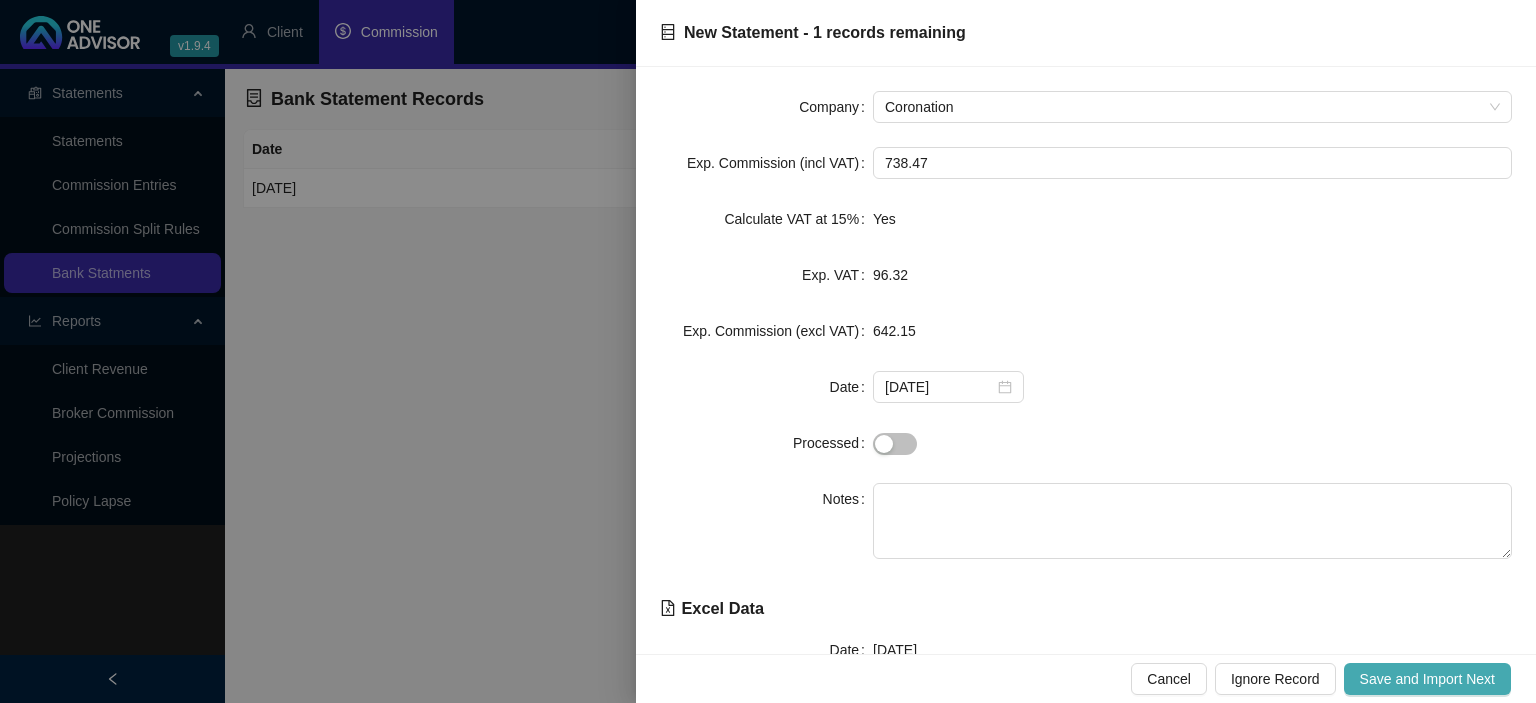 click on "Save and Import Next" at bounding box center (1427, 679) 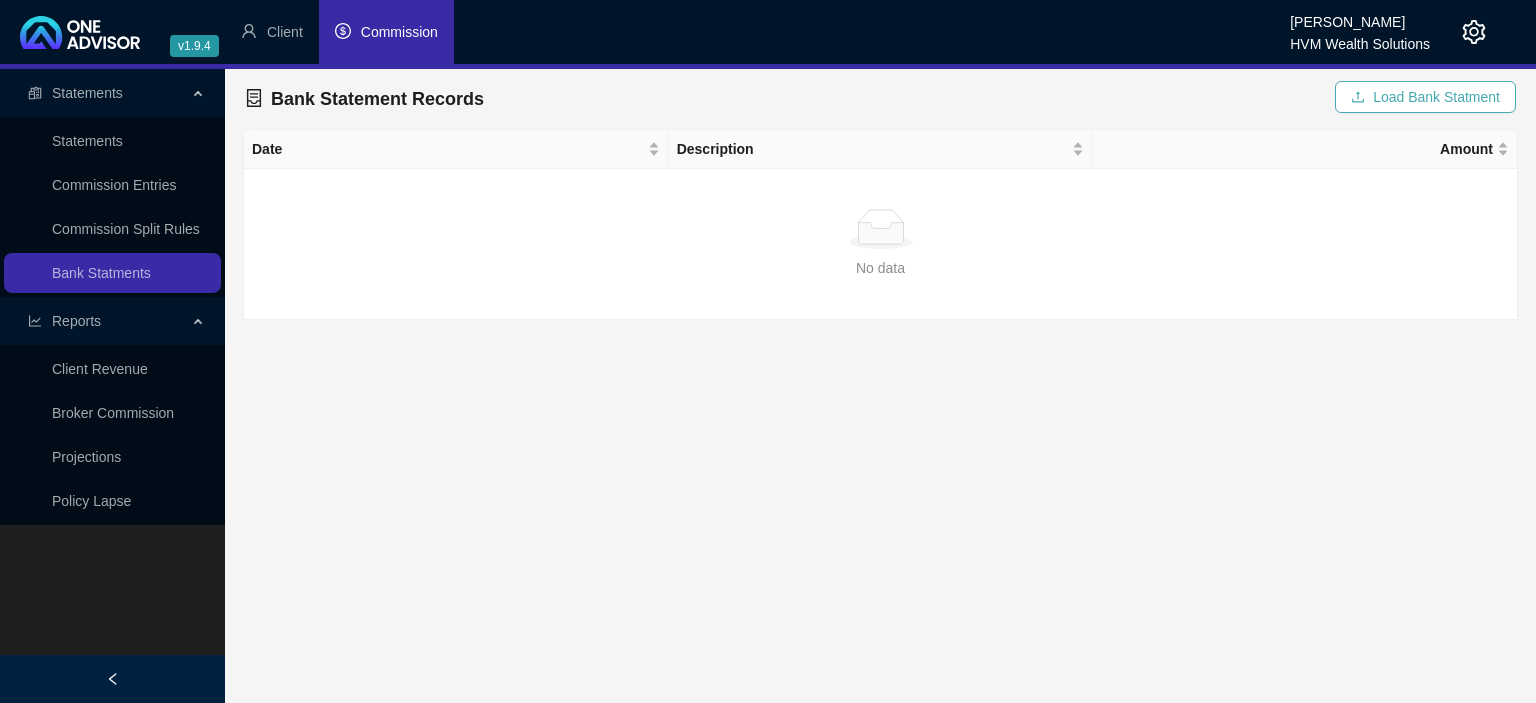 click on "Load Bank Statment" at bounding box center [1425, 97] 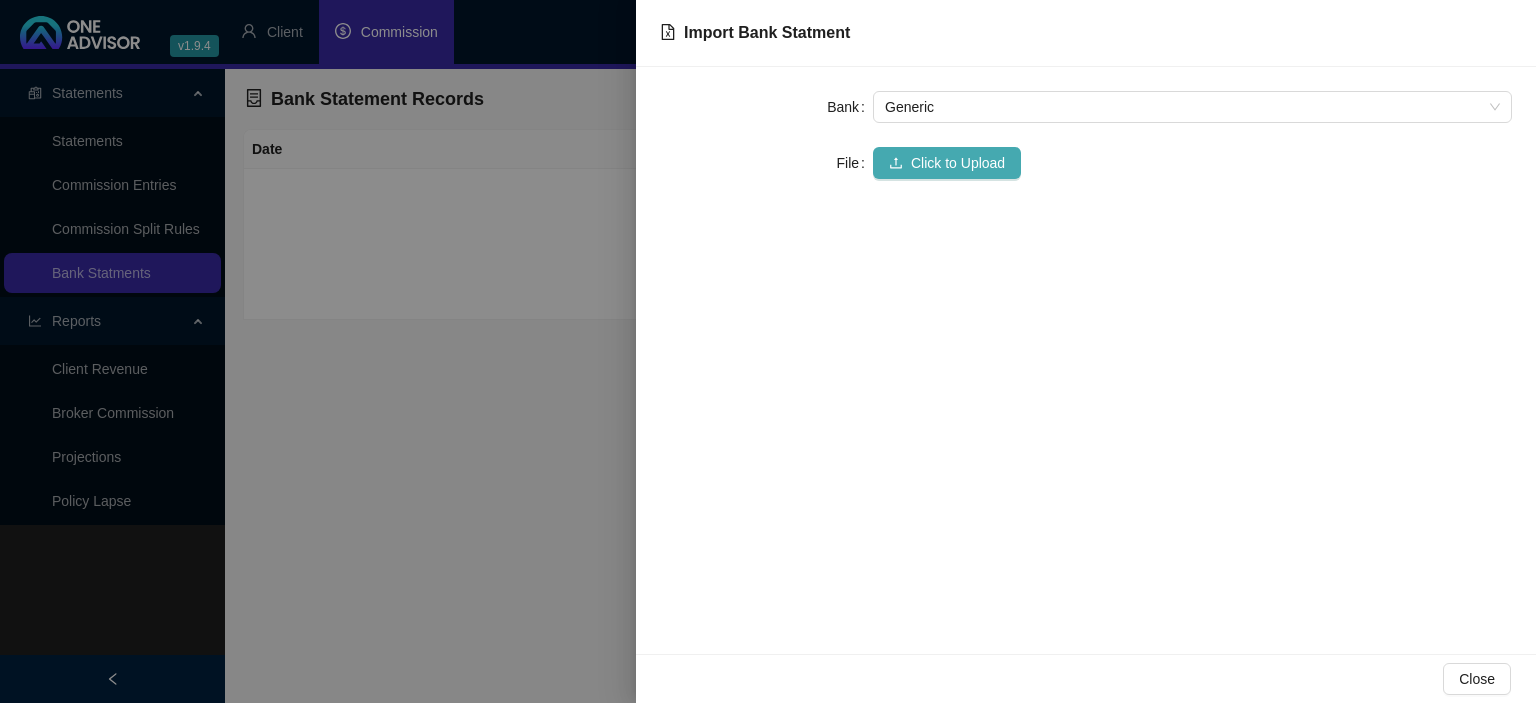 click on "Click to Upload" at bounding box center (958, 163) 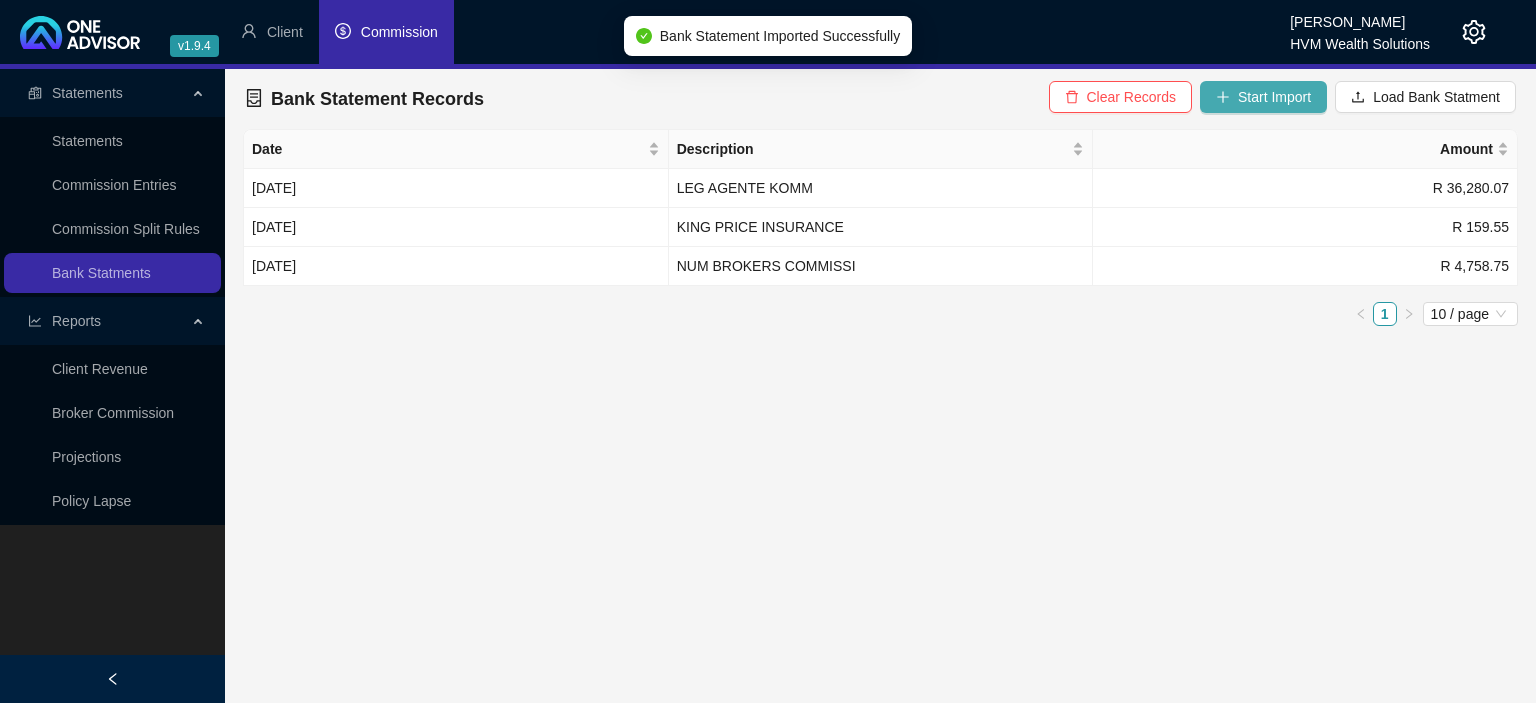 click 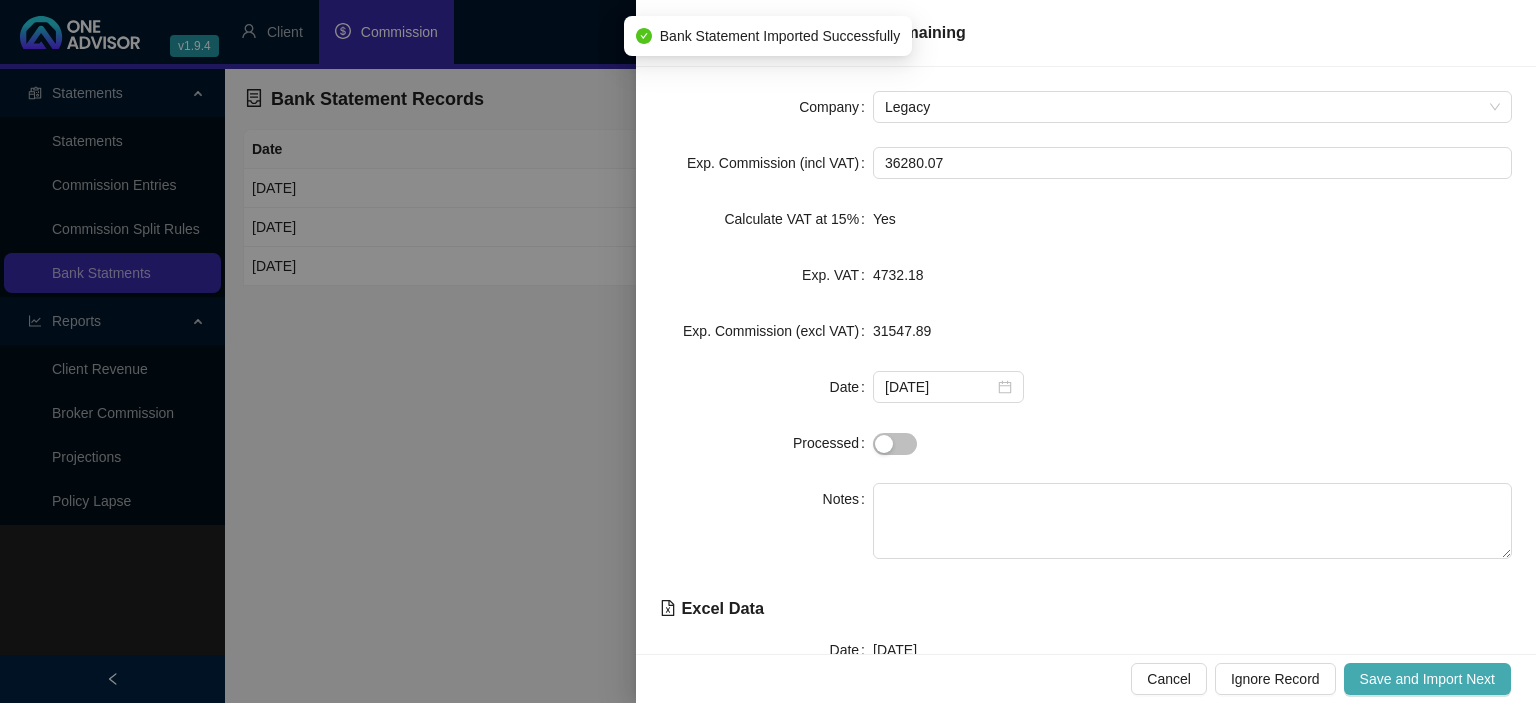 click on "Save and Import Next" at bounding box center [1427, 679] 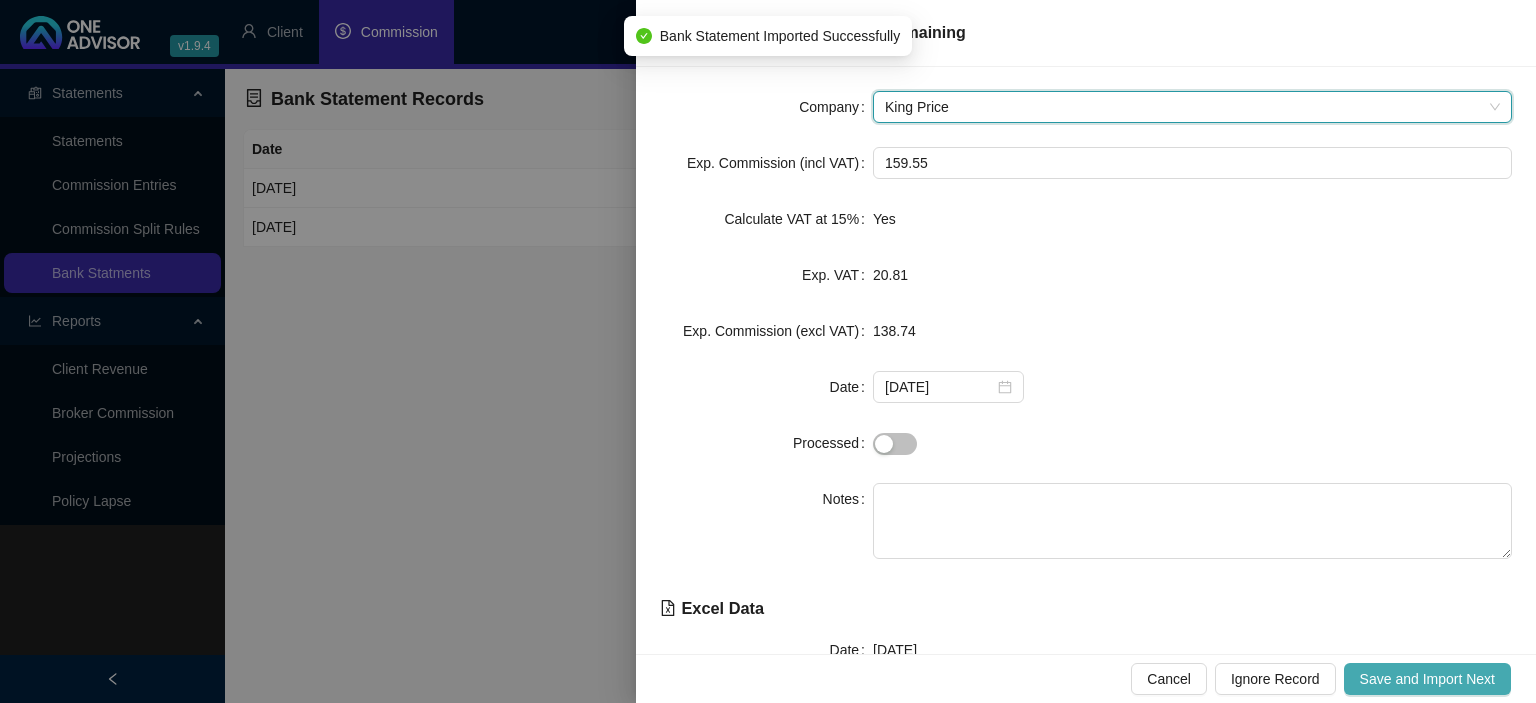 click on "Save and Import Next" at bounding box center [1427, 679] 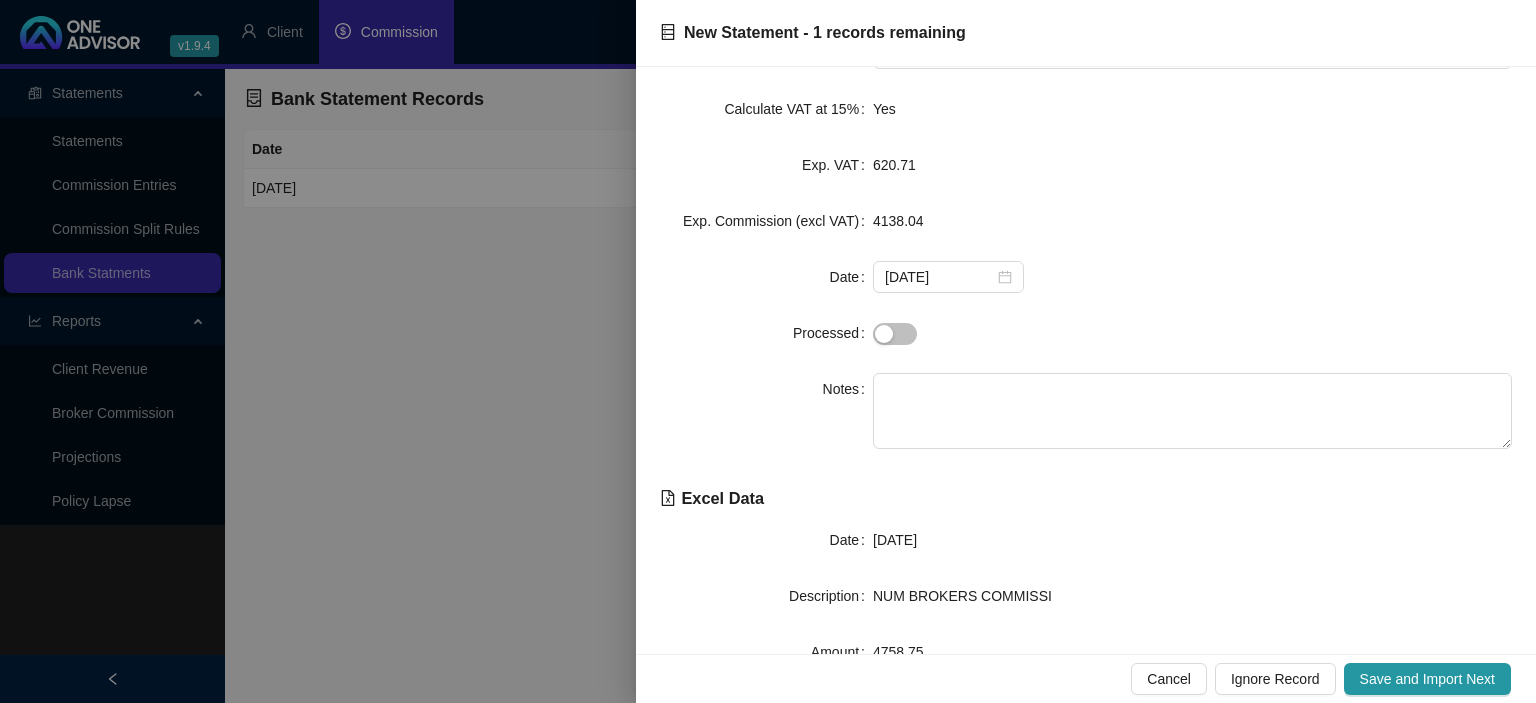 scroll, scrollTop: 0, scrollLeft: 0, axis: both 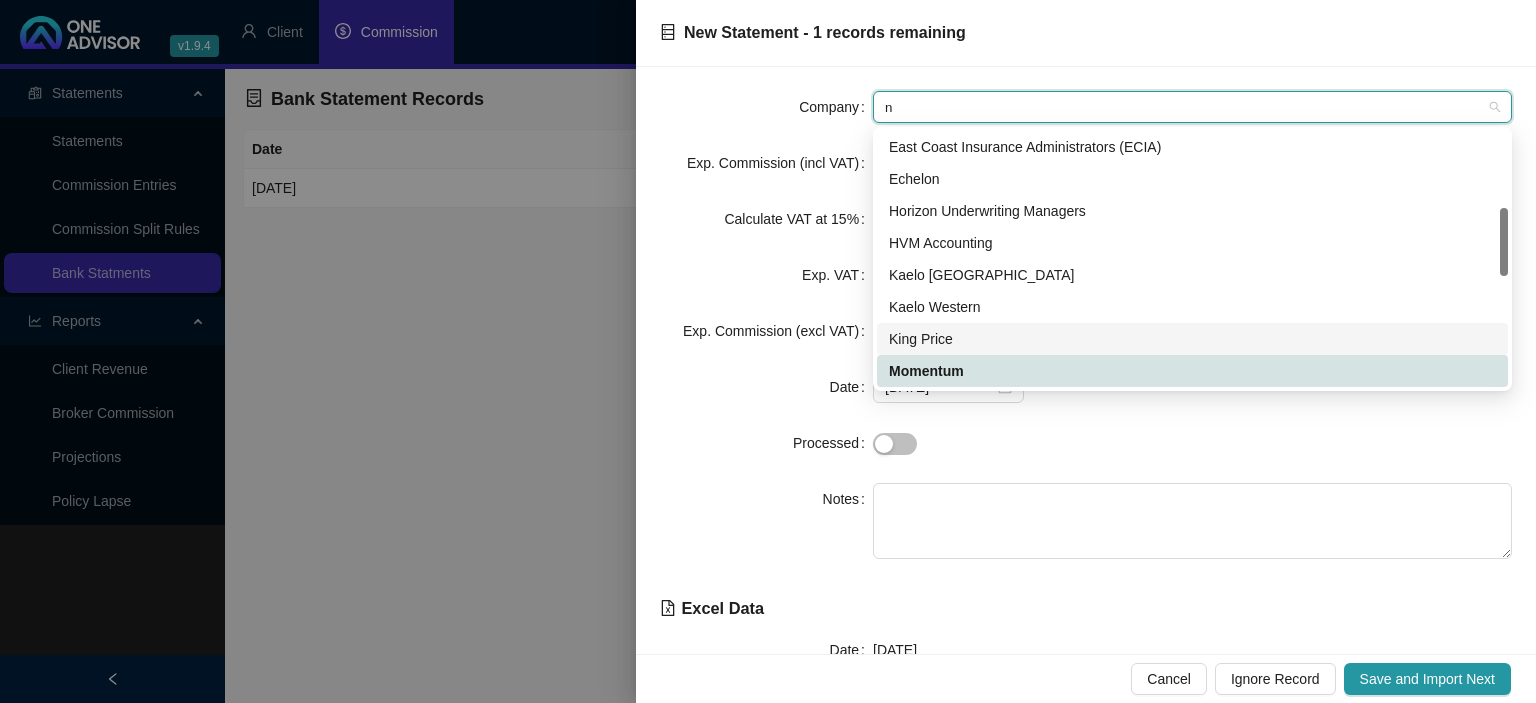 type on "na" 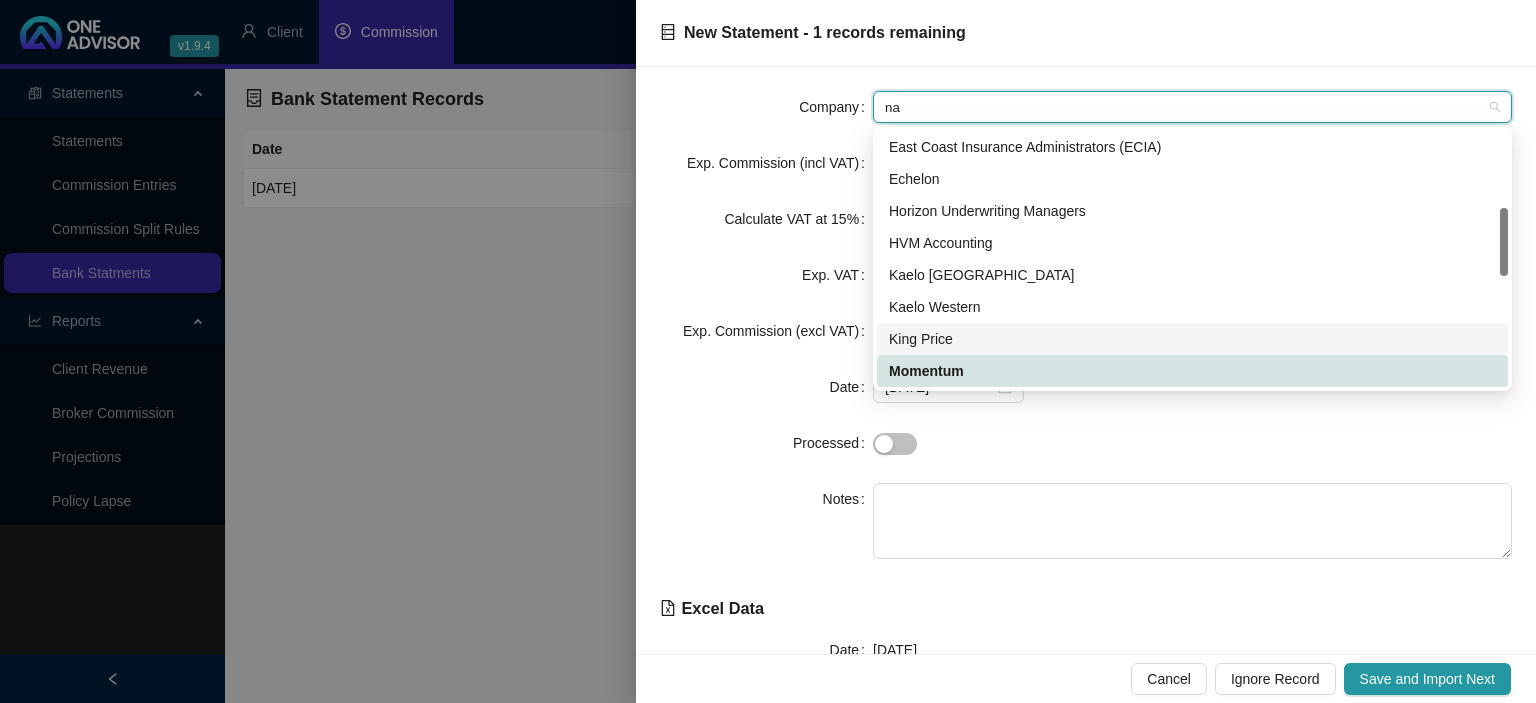 scroll, scrollTop: 0, scrollLeft: 0, axis: both 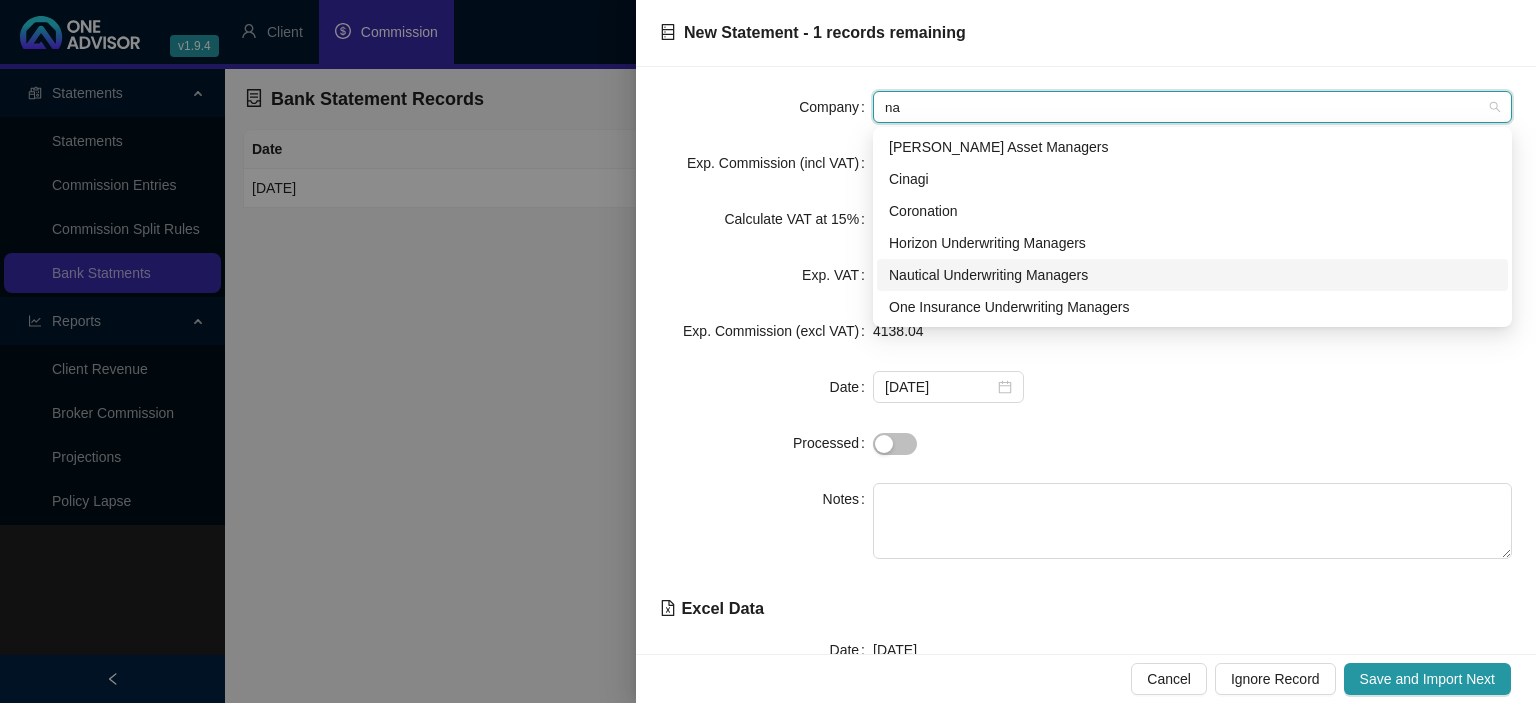 click on "Nautical Underwriting Managers" at bounding box center [1192, 275] 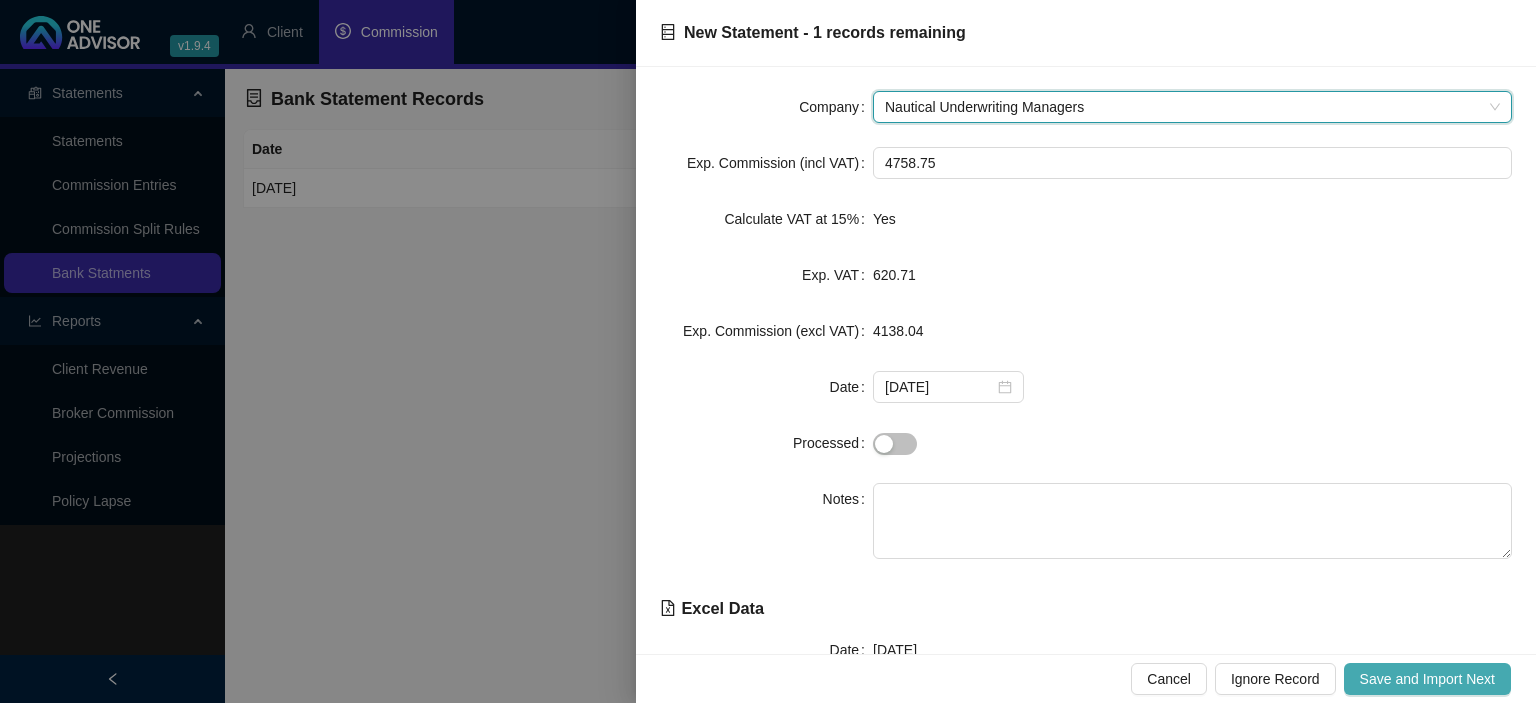 click on "Save and Import Next" at bounding box center (1427, 679) 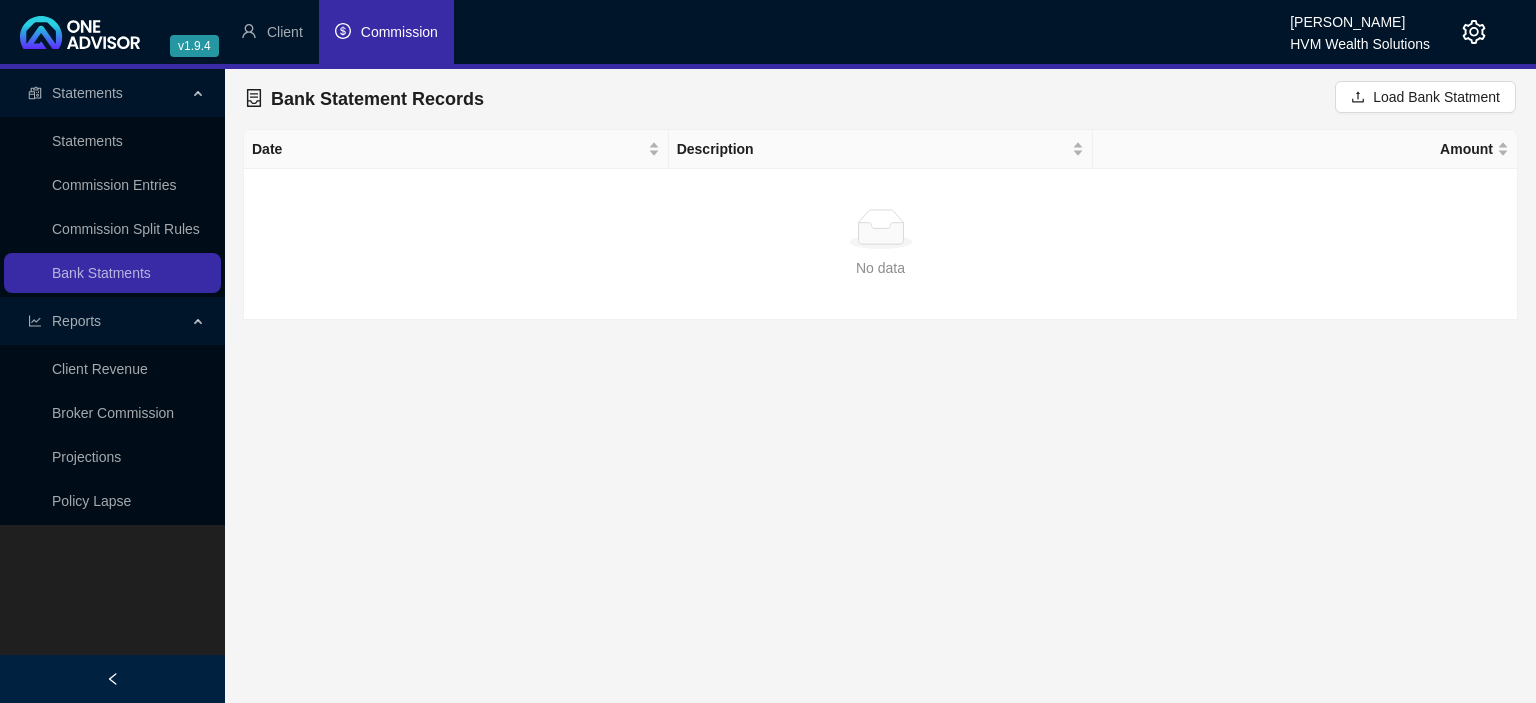 click on "Commission" at bounding box center [399, 32] 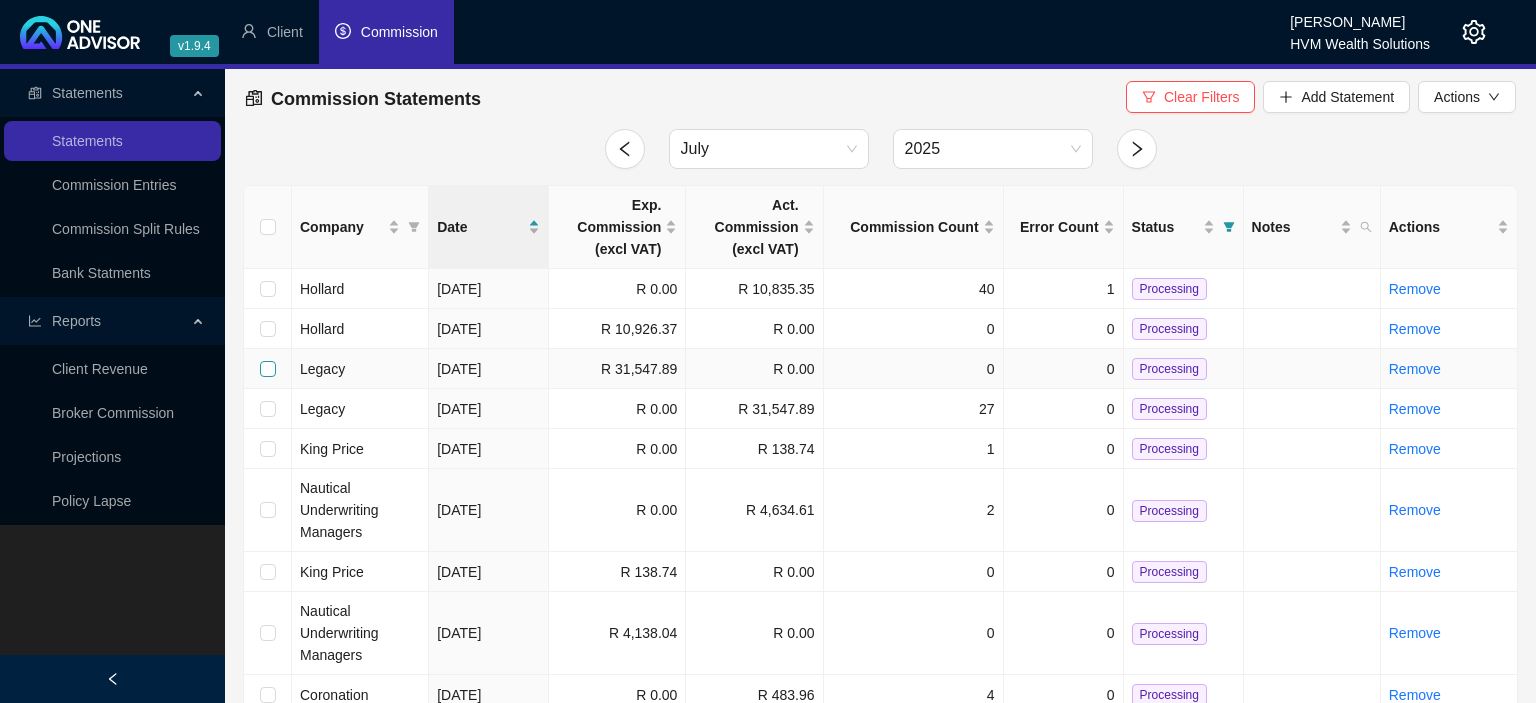 click at bounding box center [268, 369] 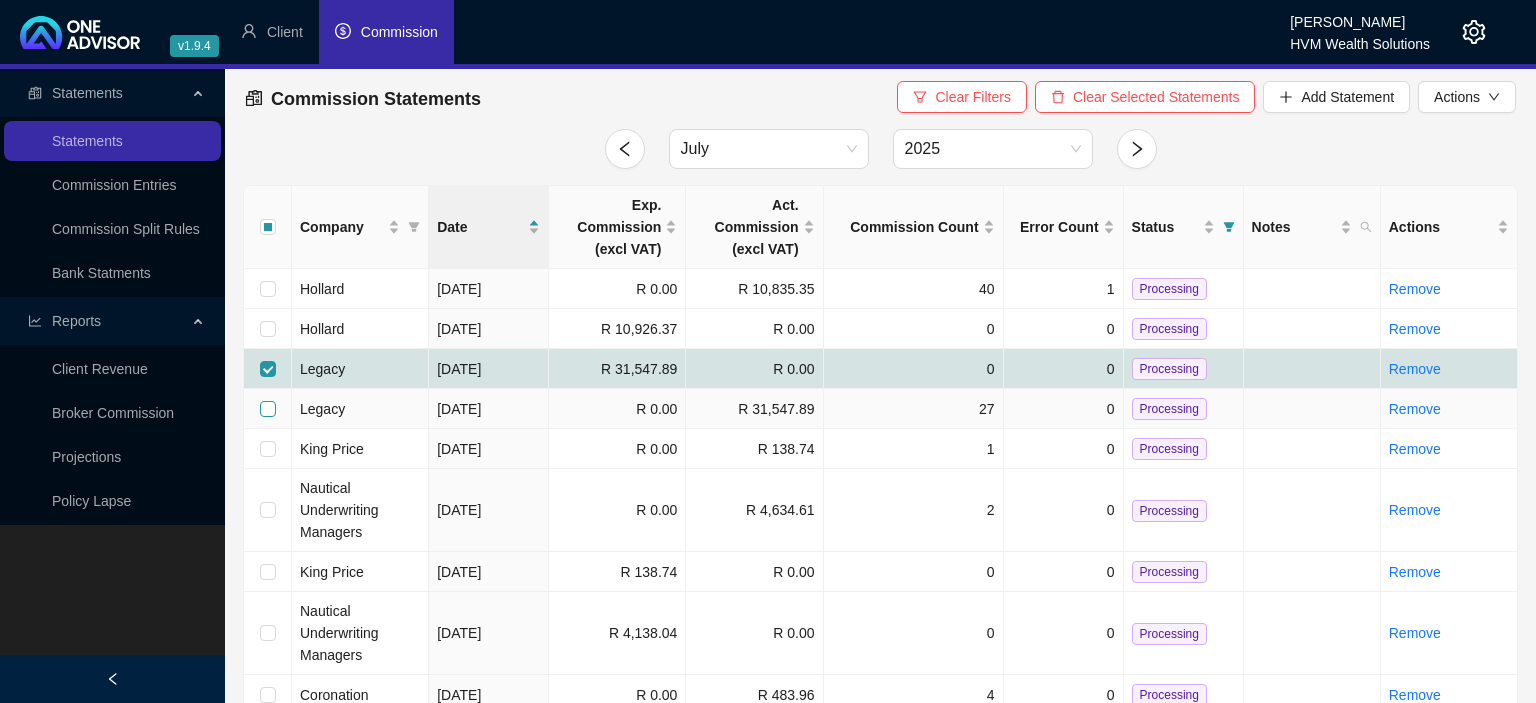 click at bounding box center (268, 409) 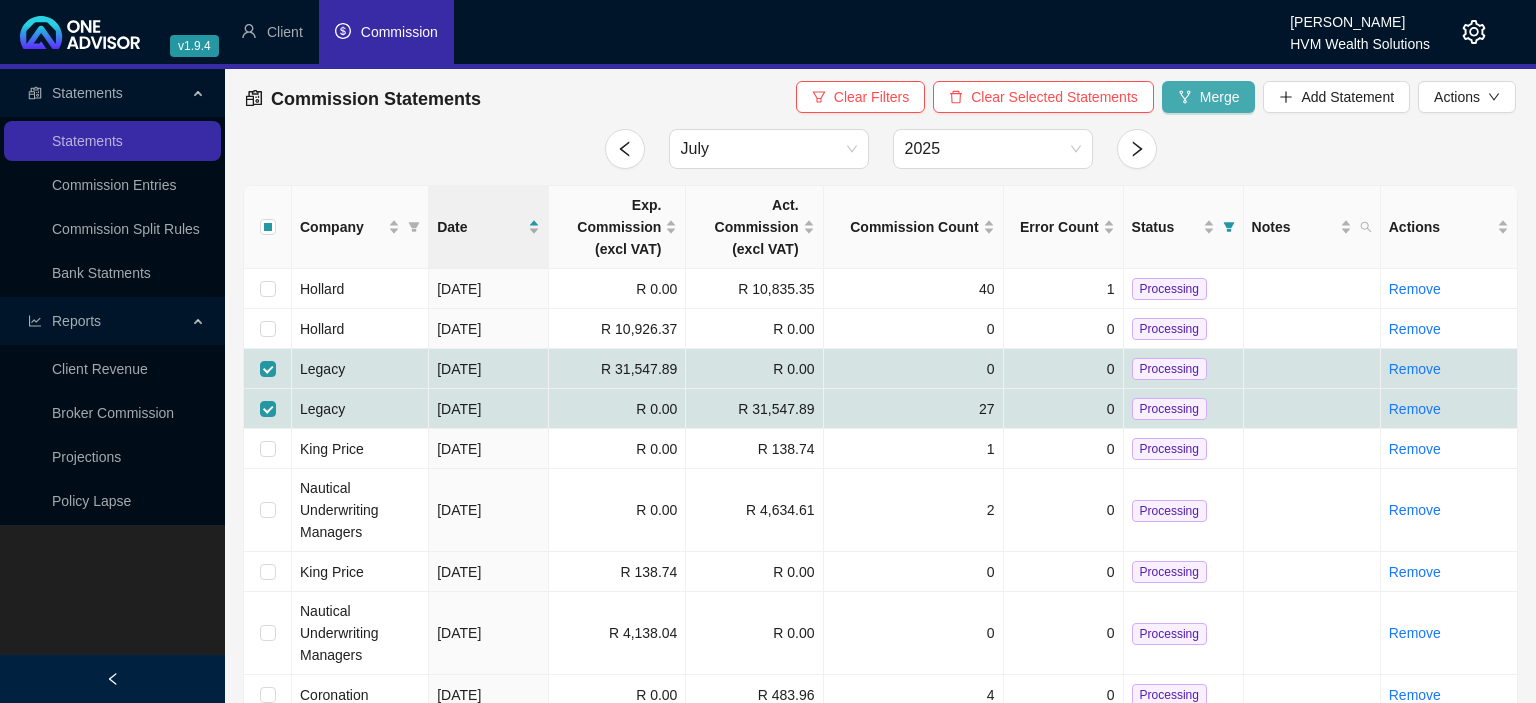 click on "Merge" at bounding box center [1209, 97] 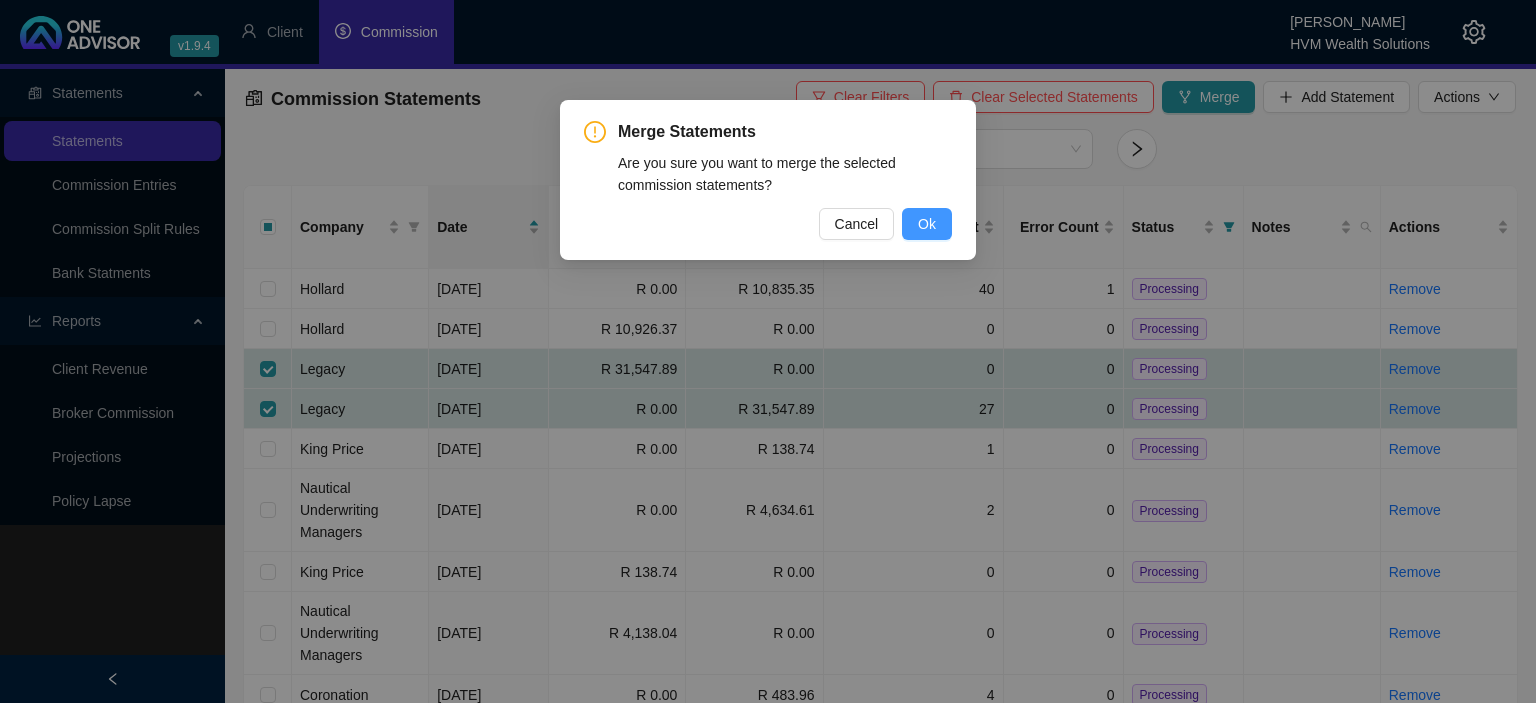 click on "Ok" at bounding box center (927, 224) 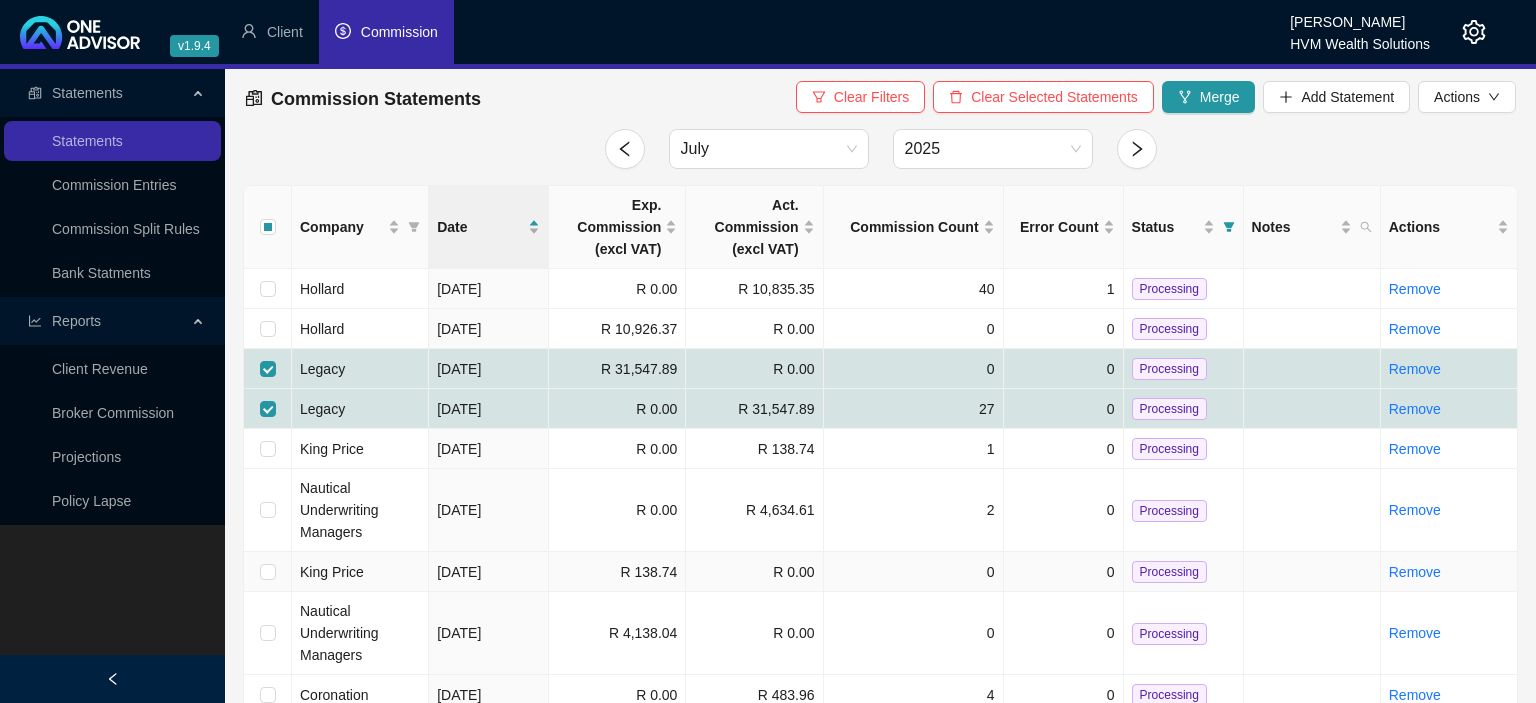 checkbox on "false" 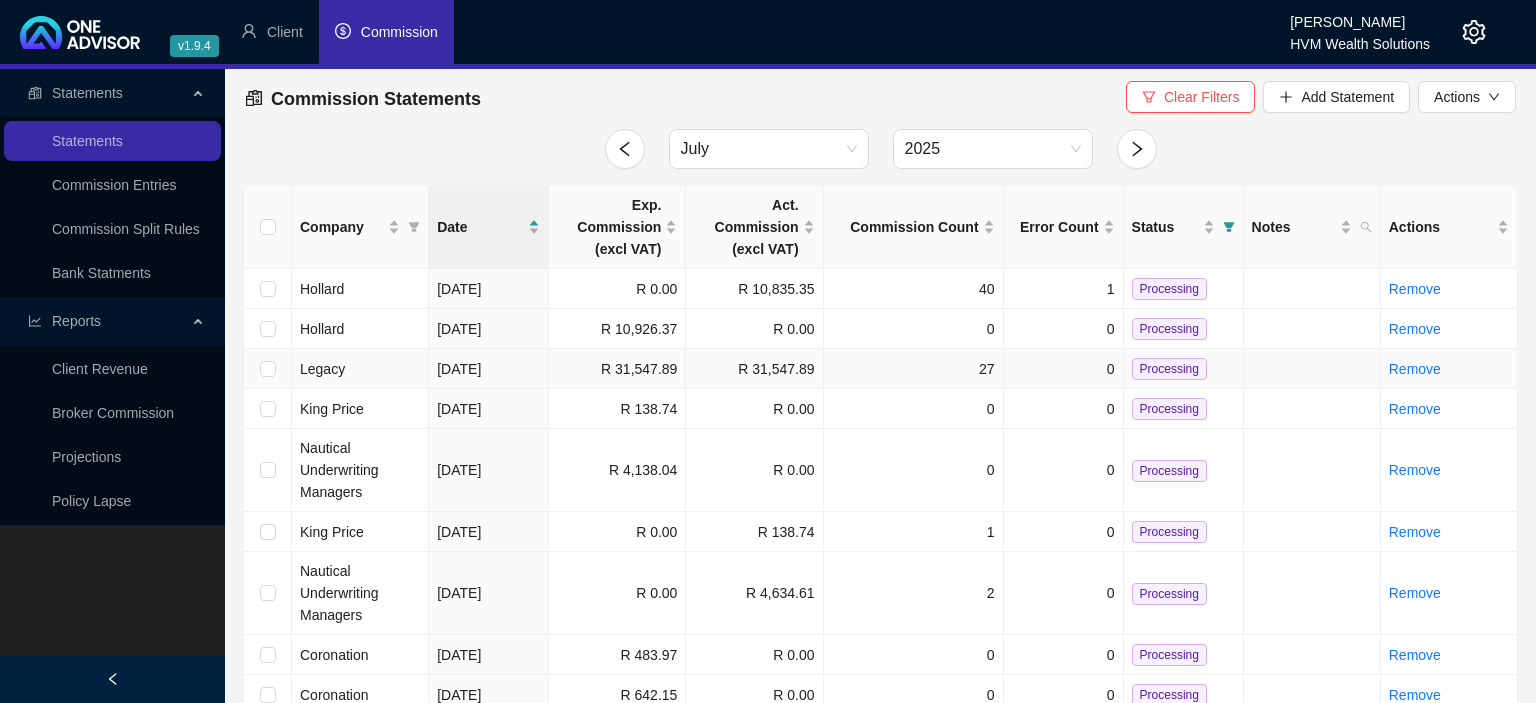 click on "Processing" at bounding box center [1169, 369] 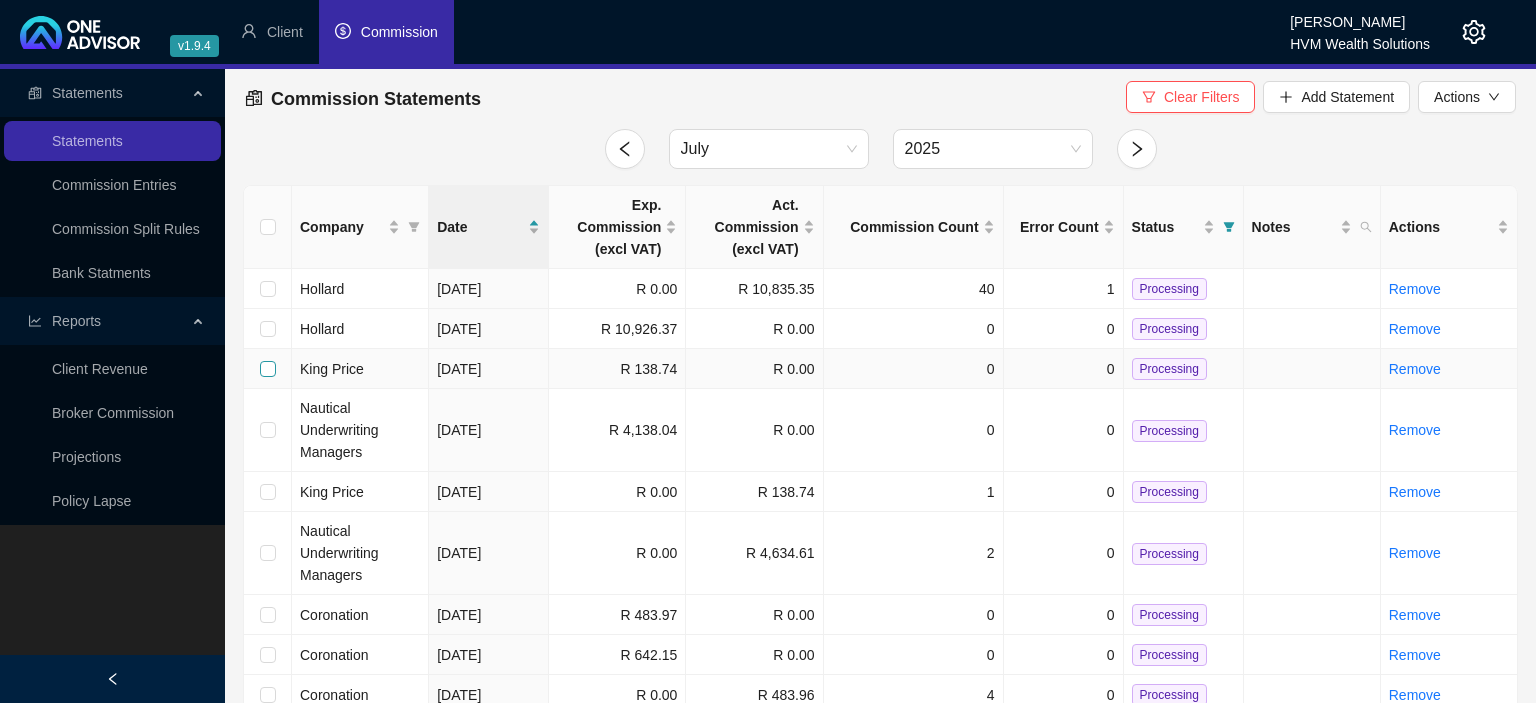 click at bounding box center (268, 369) 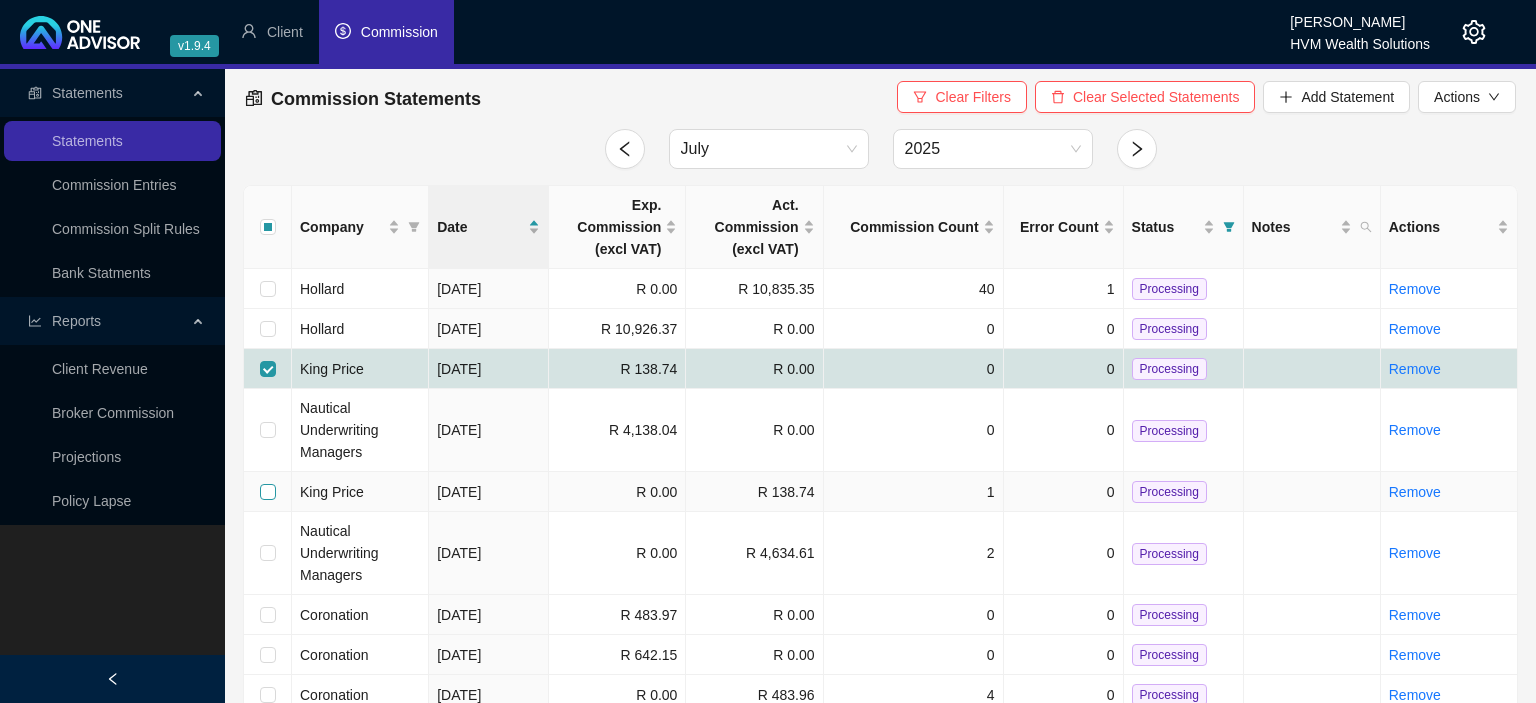 click at bounding box center (268, 492) 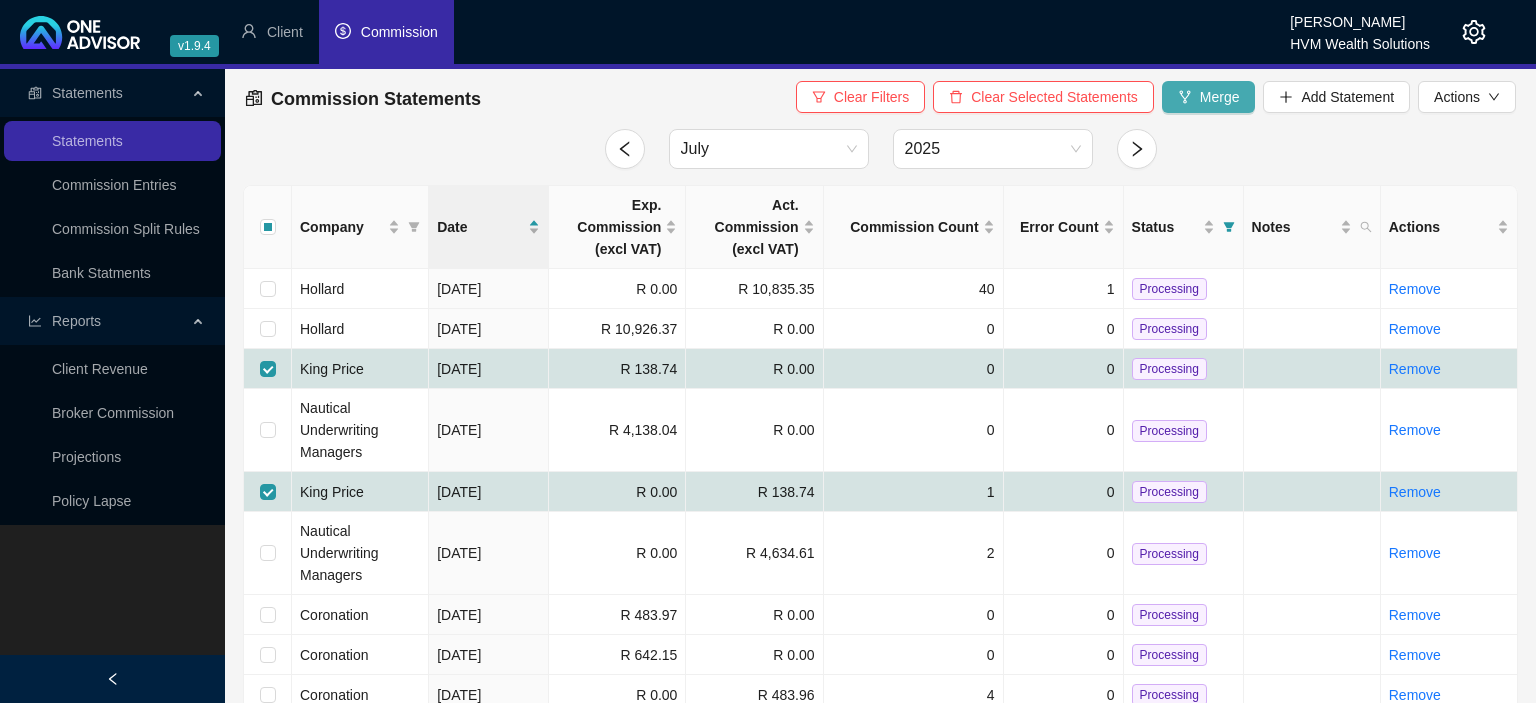 click on "Merge" at bounding box center [1220, 97] 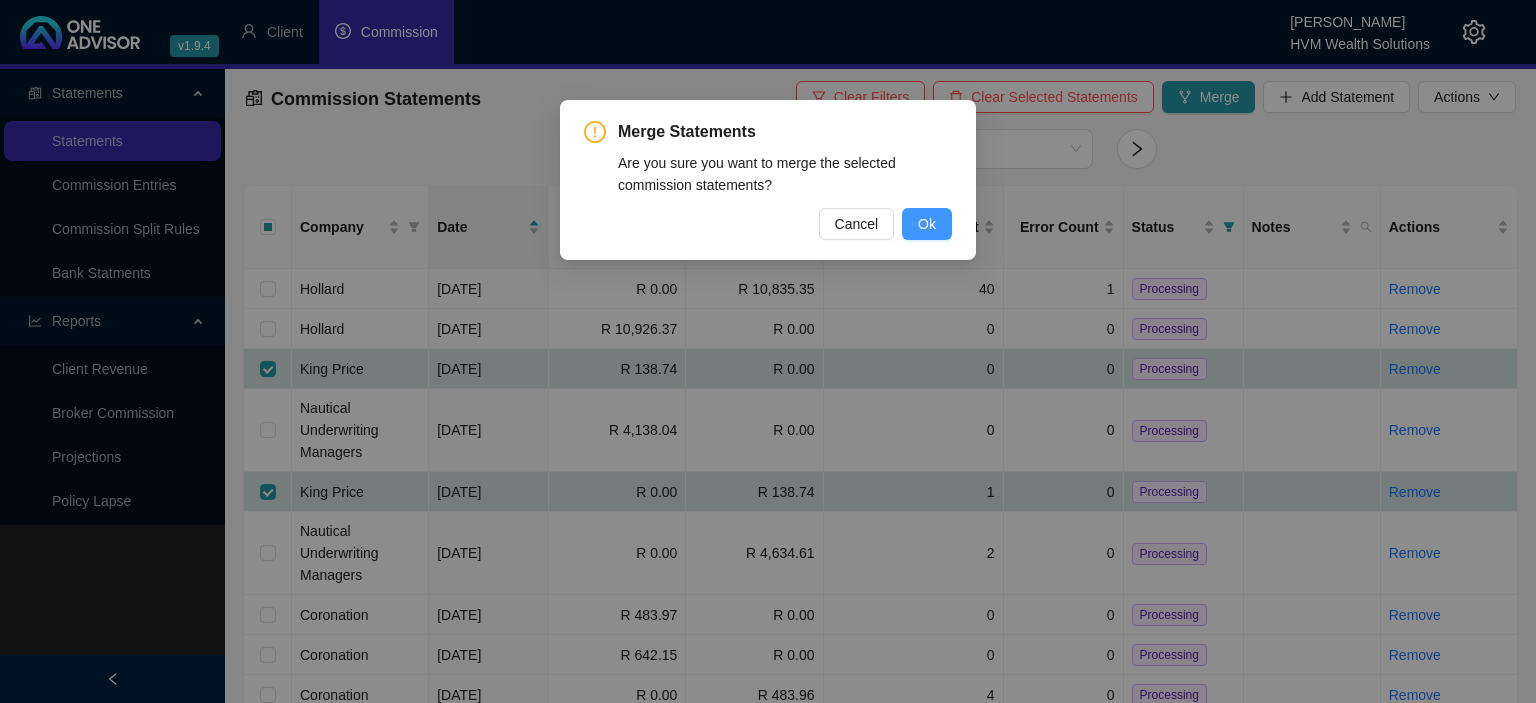 click on "Ok" at bounding box center (927, 224) 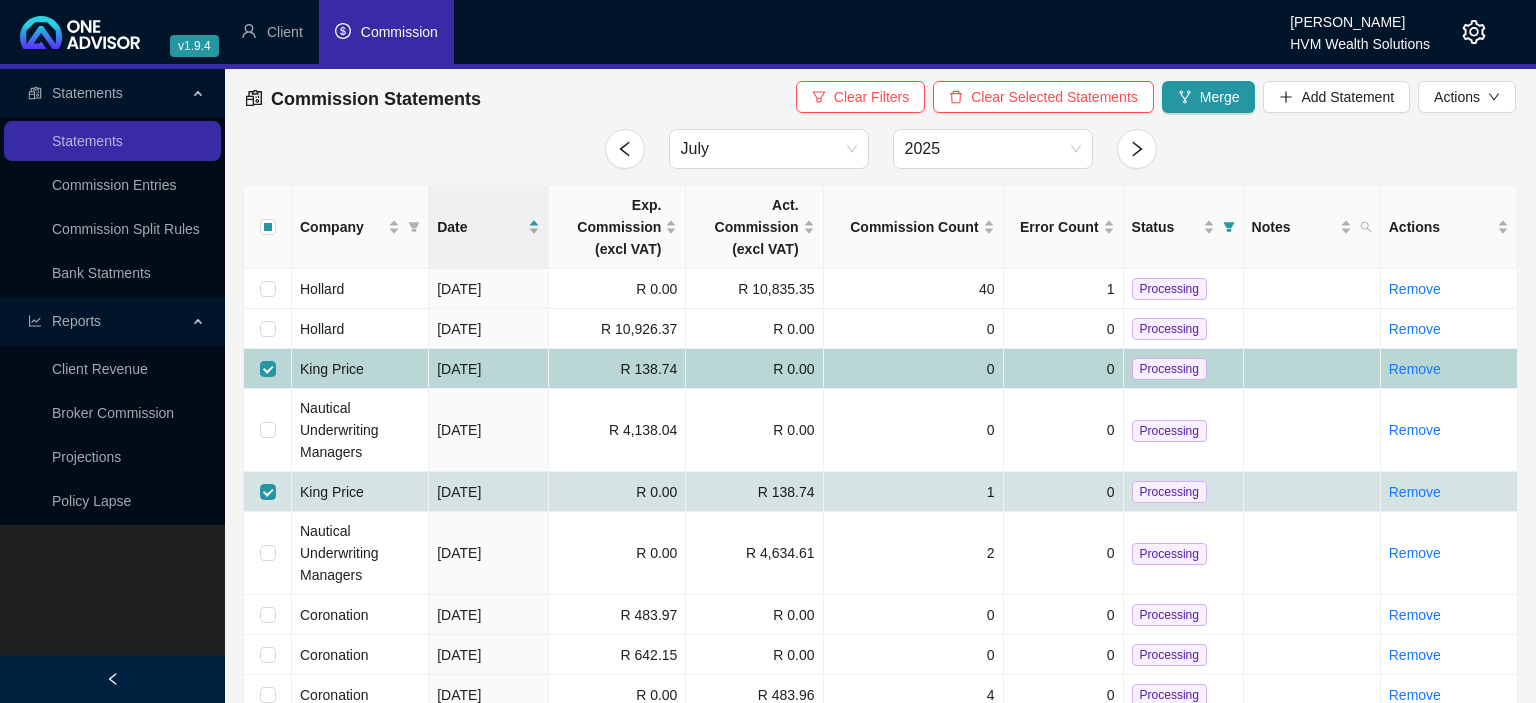 checkbox on "false" 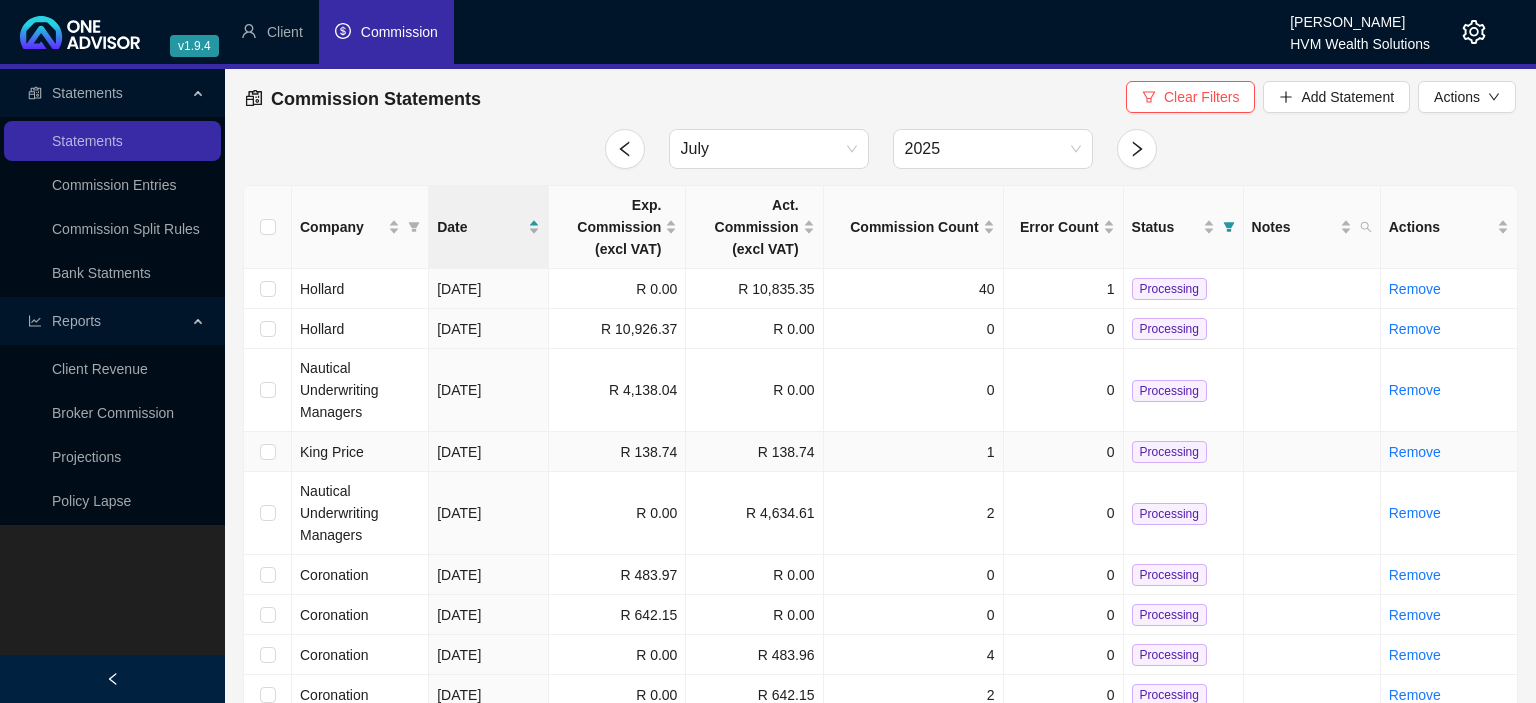 click on "Processing" at bounding box center [1169, 452] 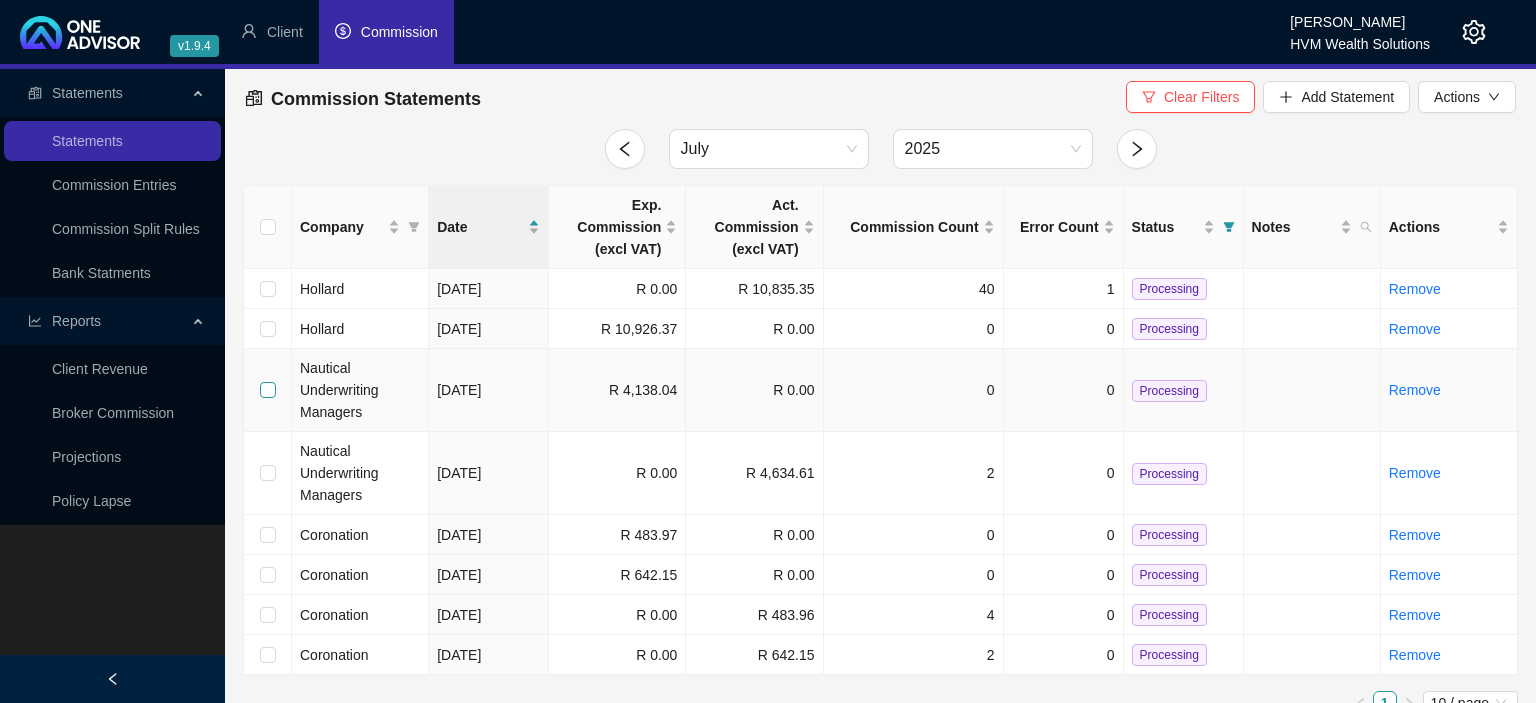 click at bounding box center (268, 390) 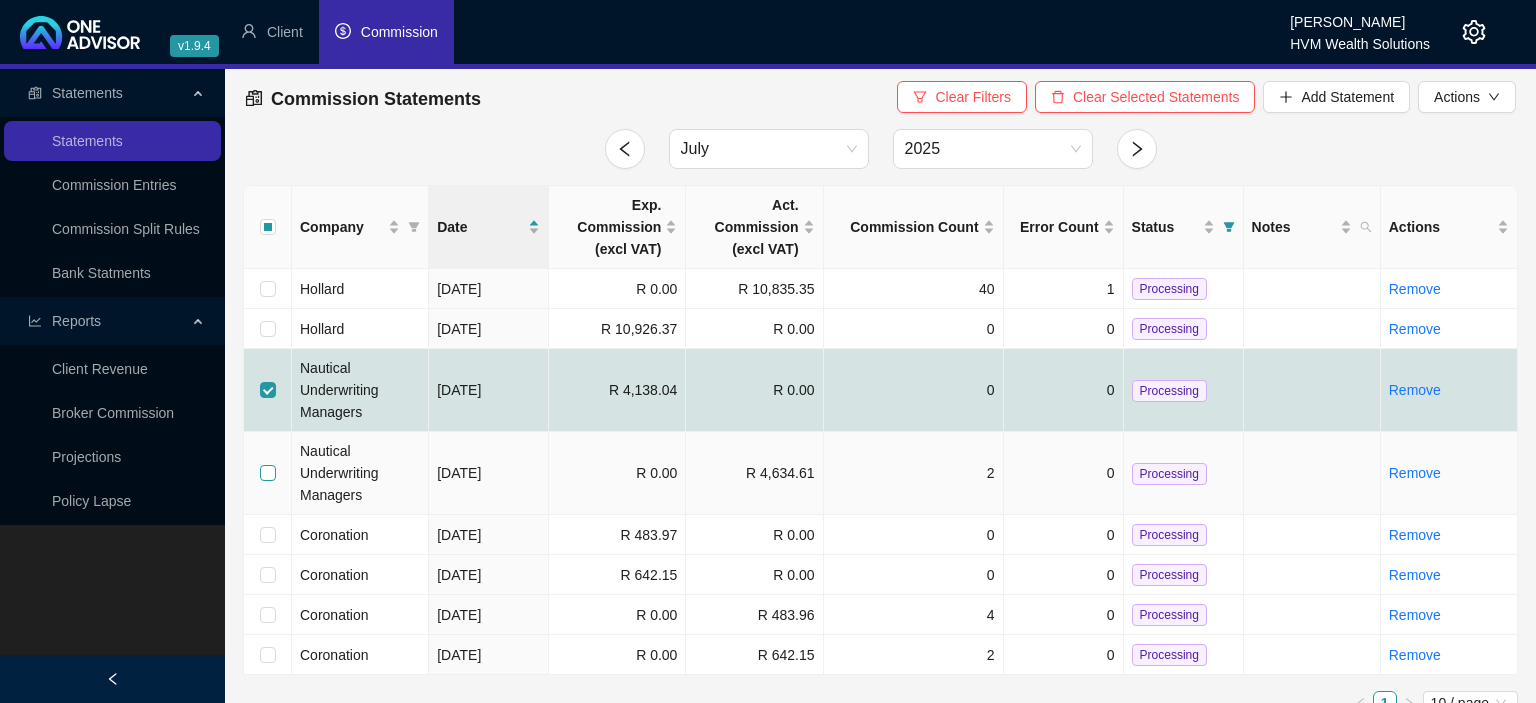 click at bounding box center (268, 473) 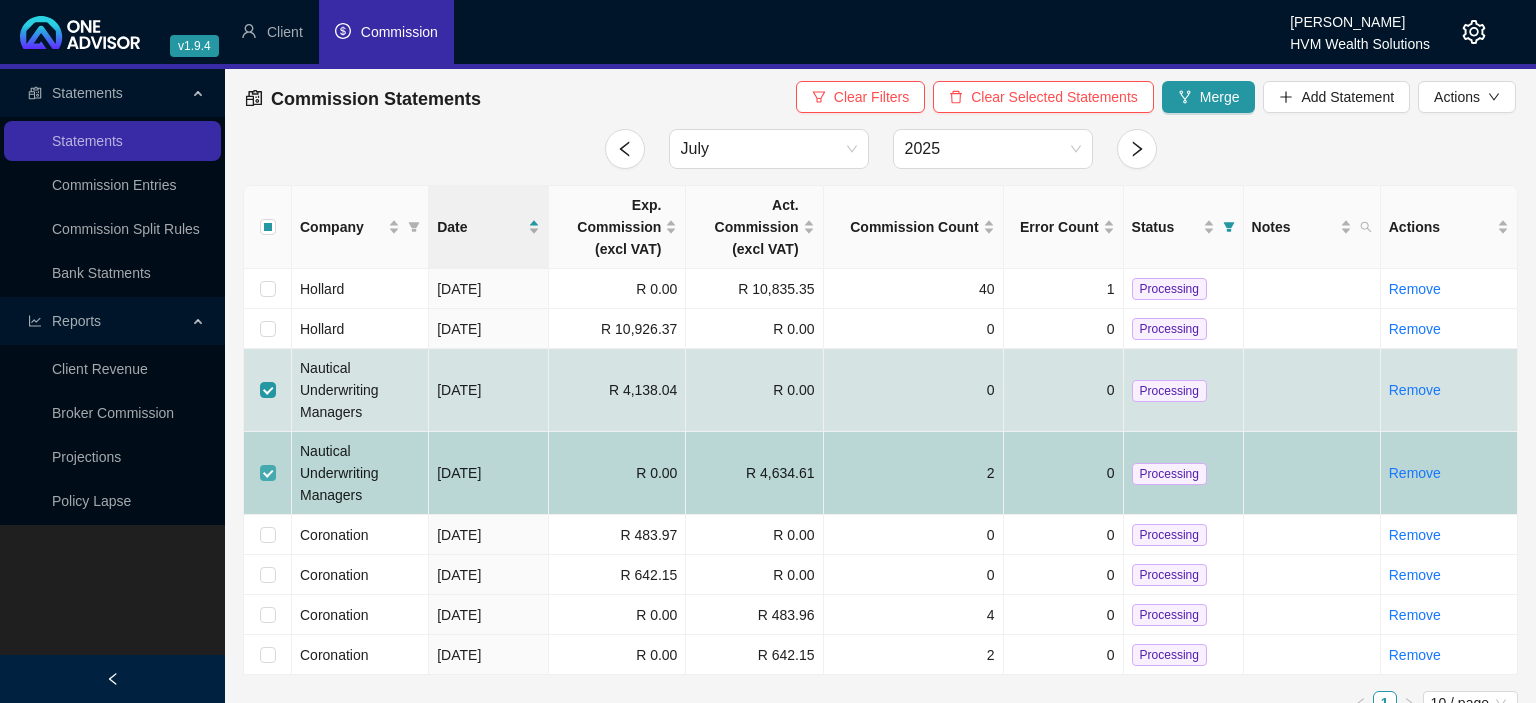 click at bounding box center (268, 473) 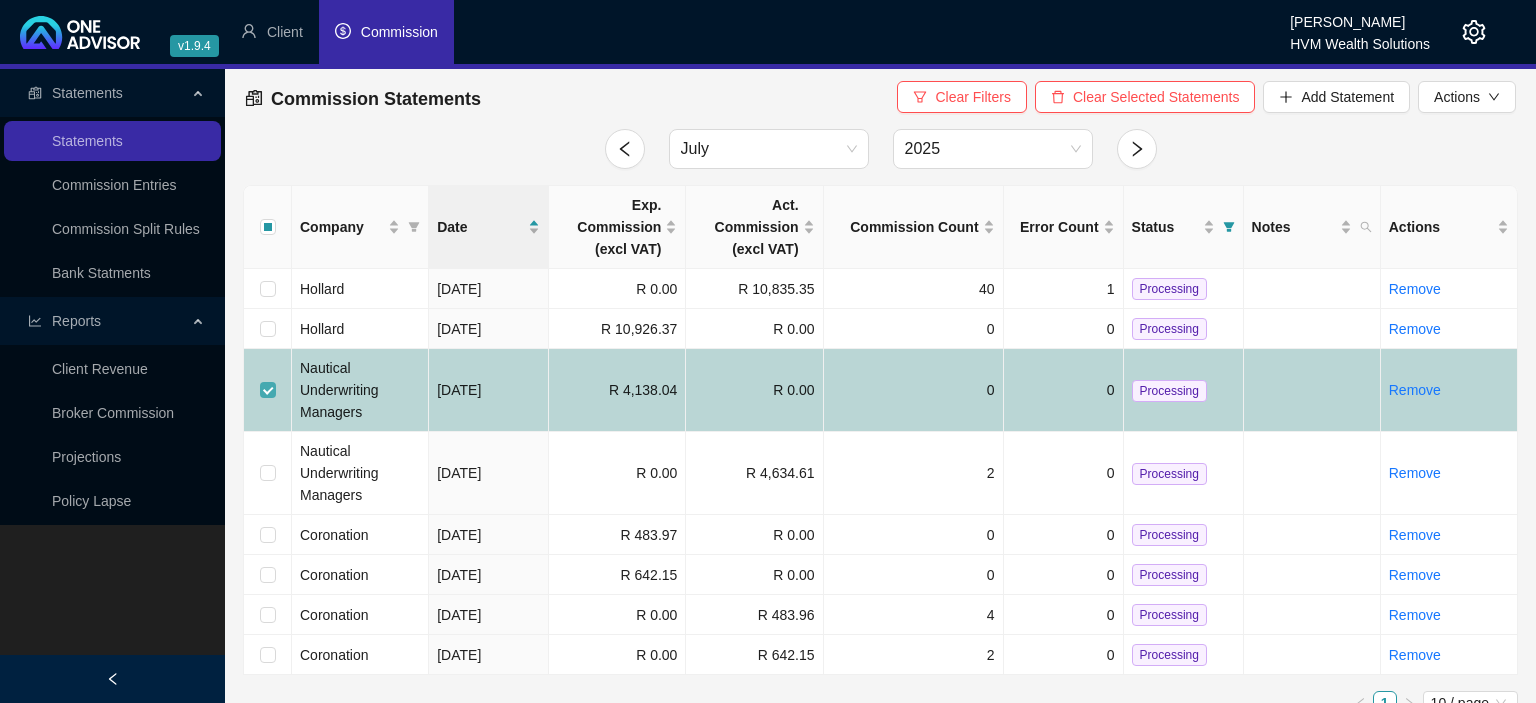 click at bounding box center [268, 390] 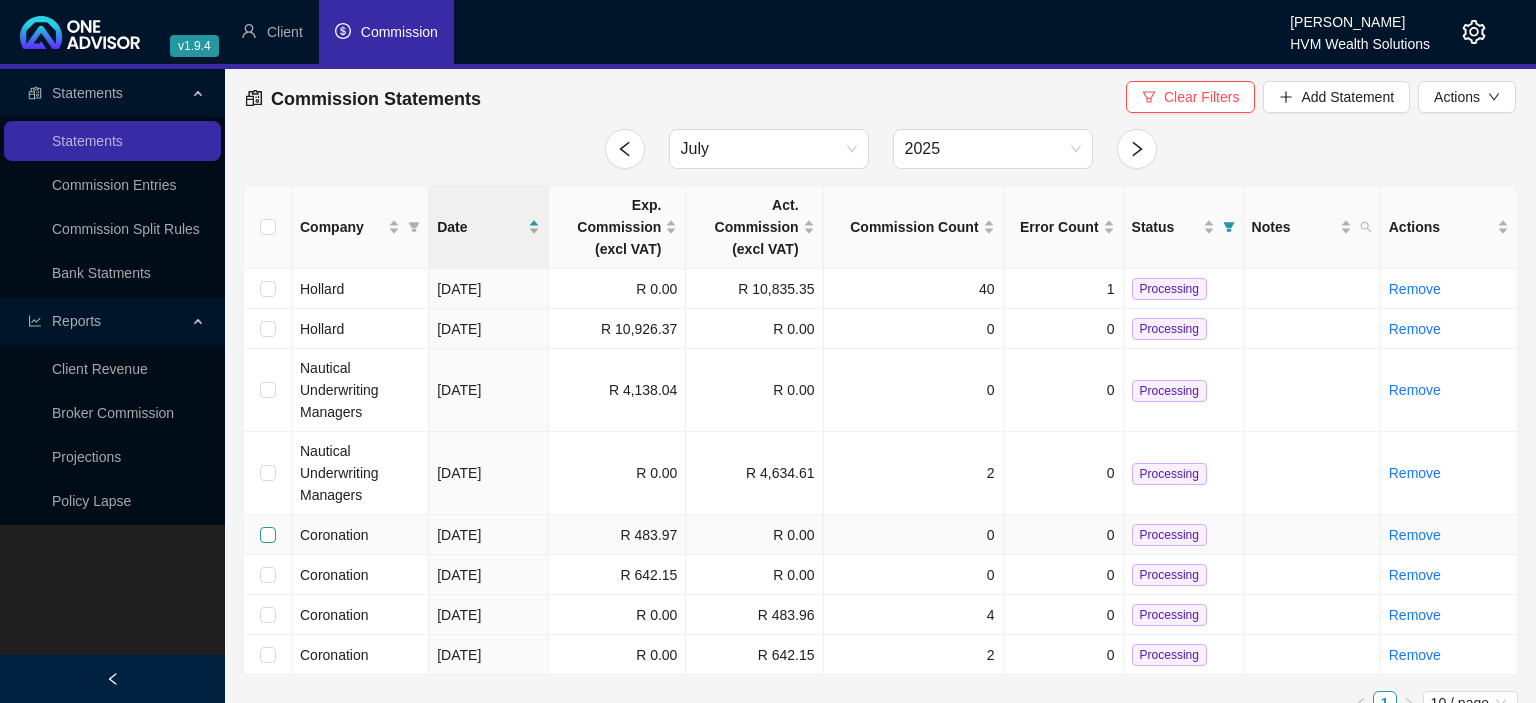 click at bounding box center [268, 535] 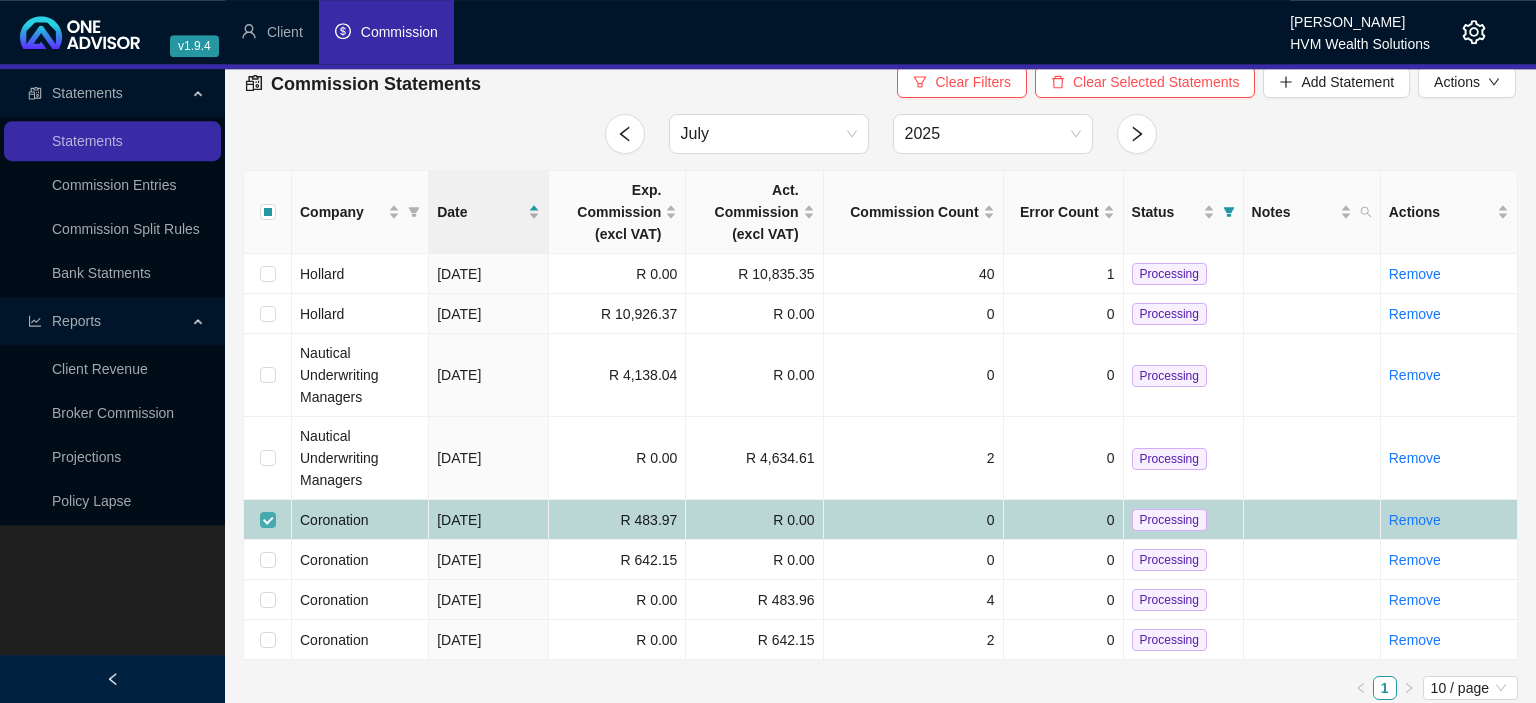 scroll, scrollTop: 25, scrollLeft: 0, axis: vertical 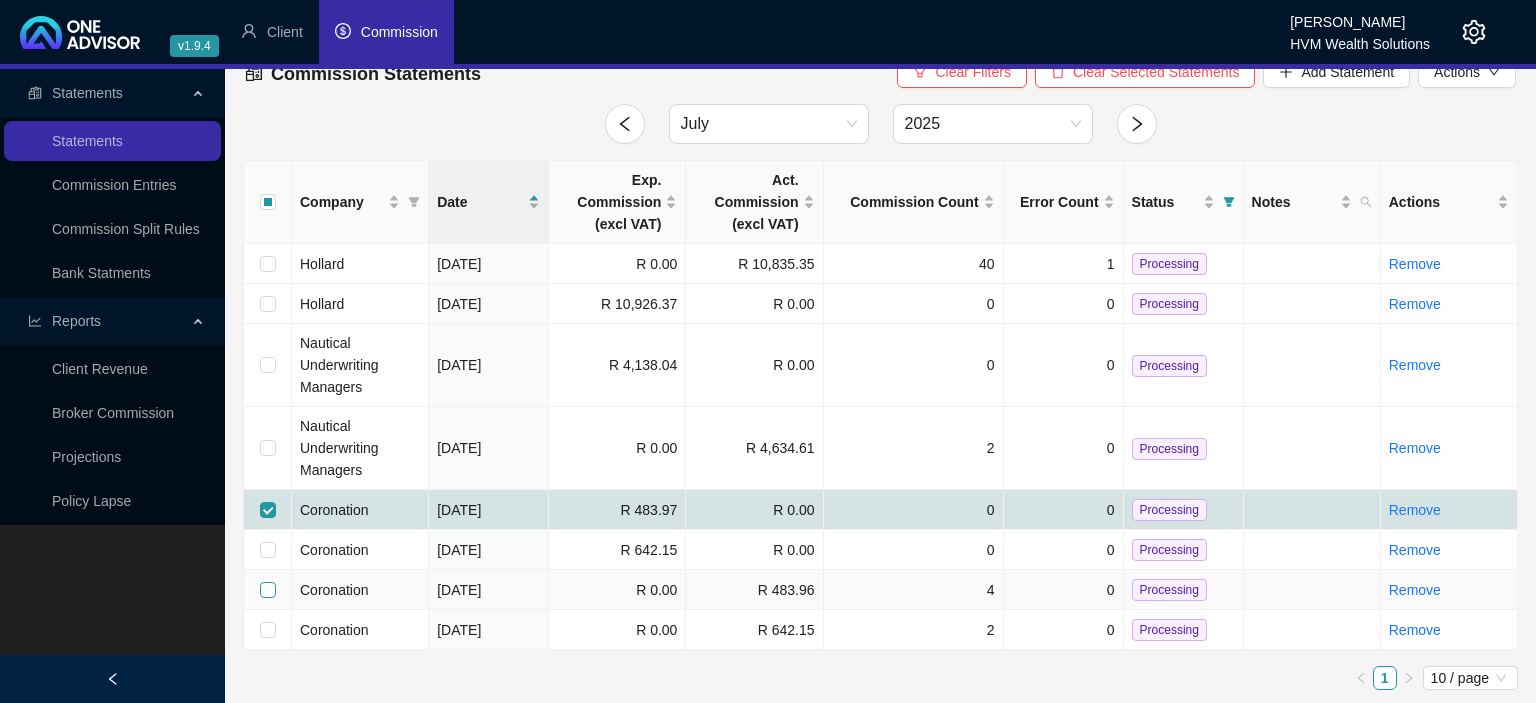 click at bounding box center [268, 590] 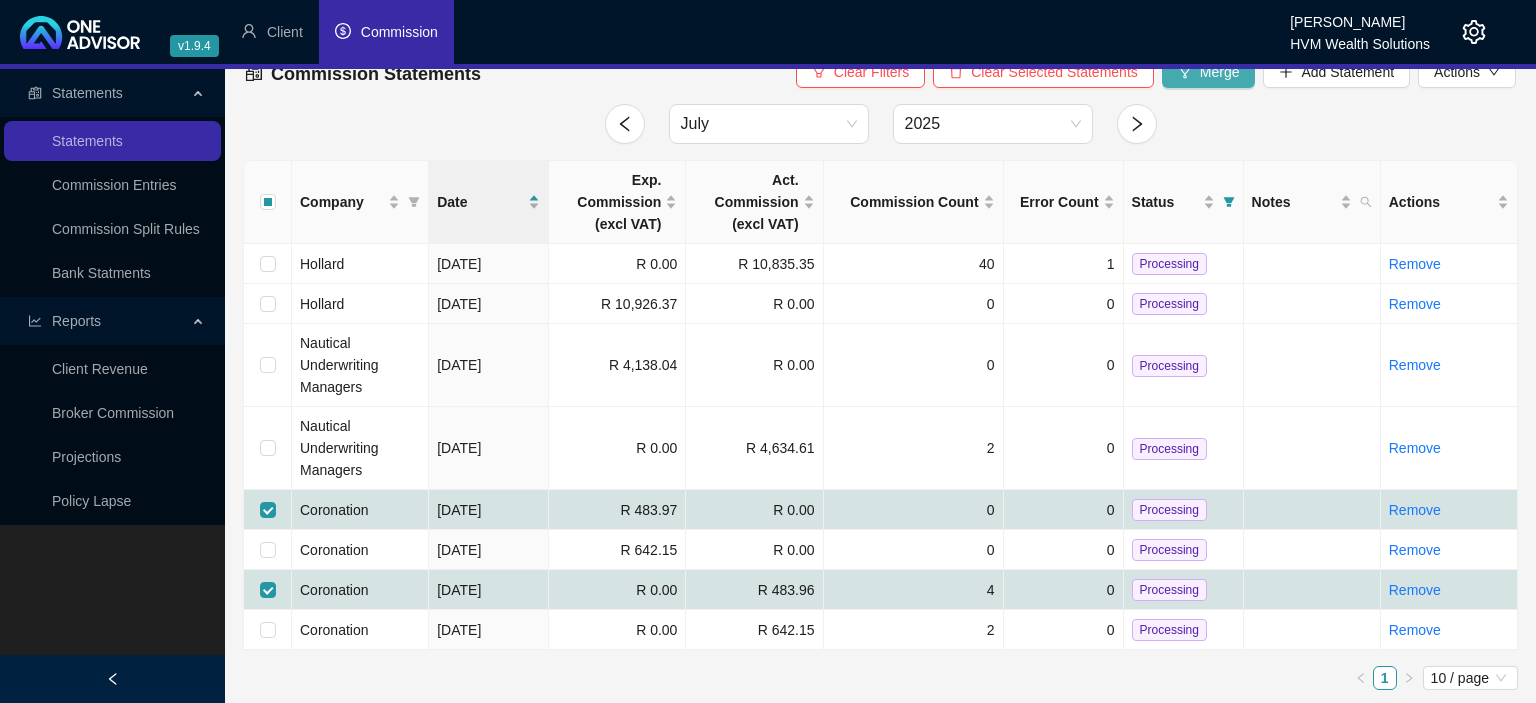 click on "Merge" at bounding box center [1220, 72] 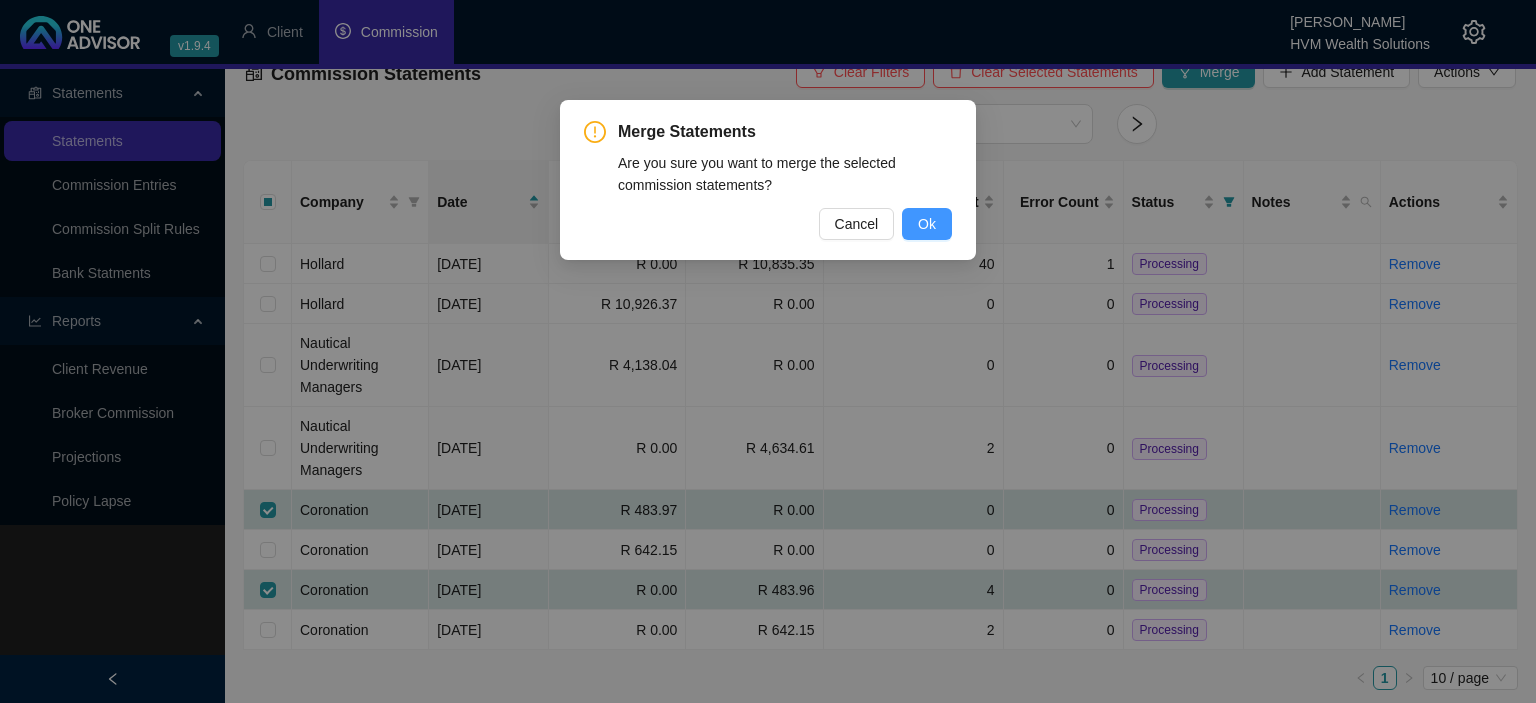 click on "Ok" at bounding box center [927, 224] 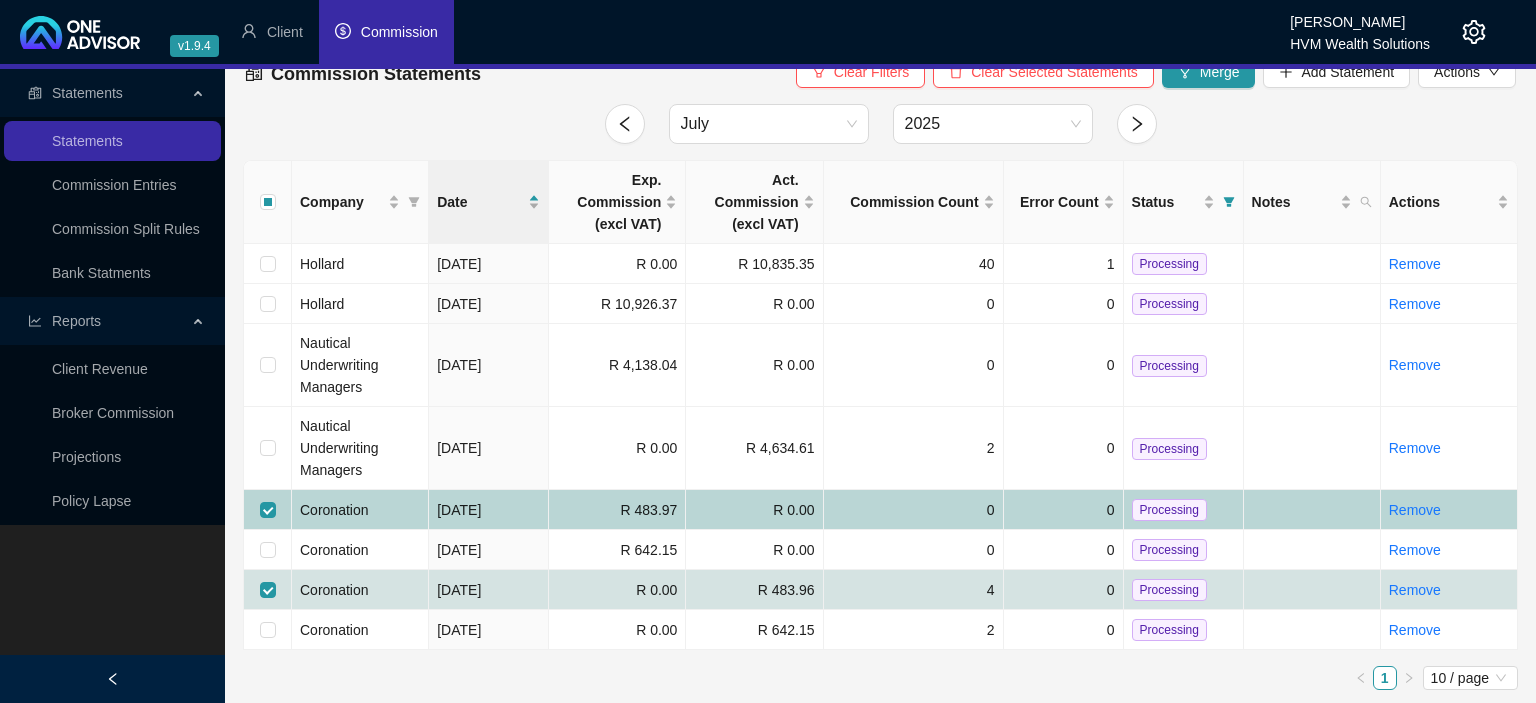 checkbox on "false" 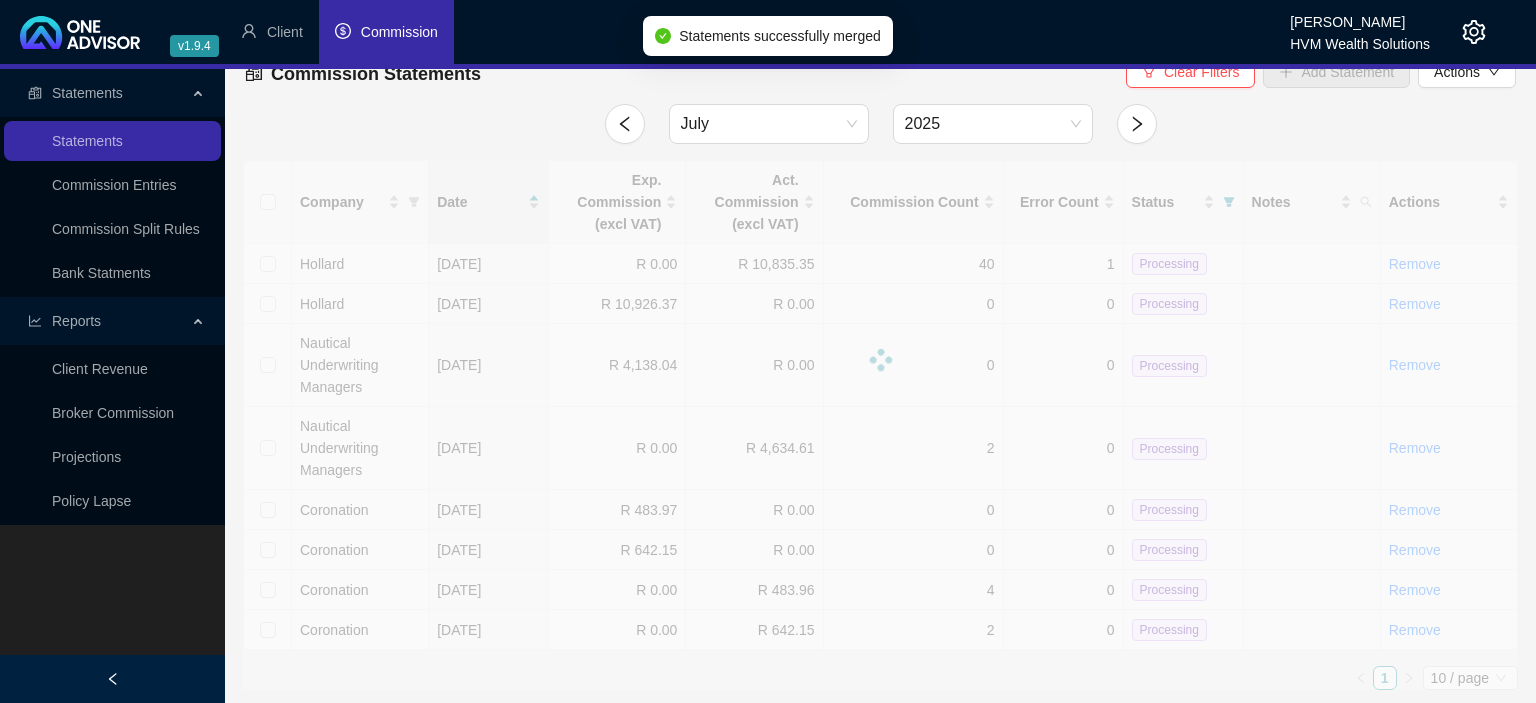 scroll, scrollTop: 0, scrollLeft: 0, axis: both 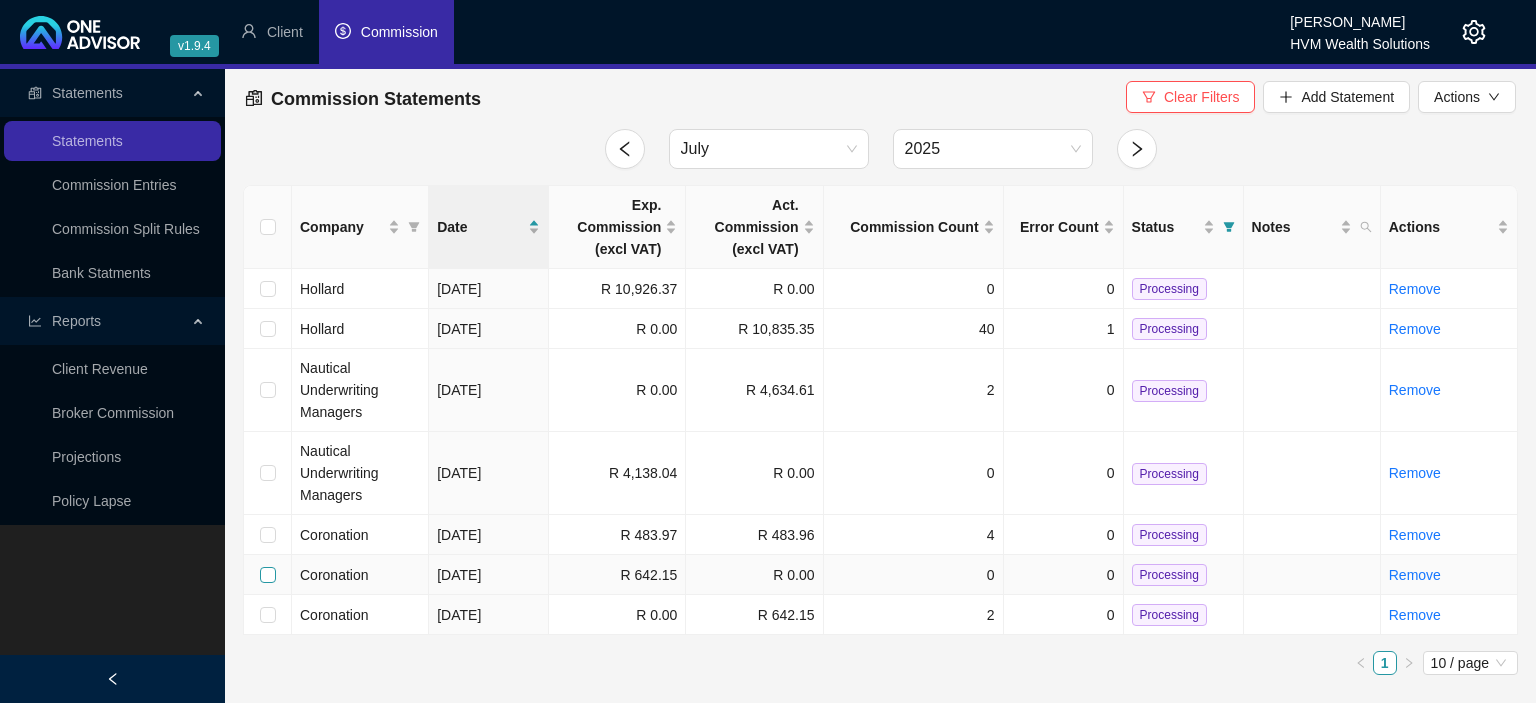 click at bounding box center (268, 575) 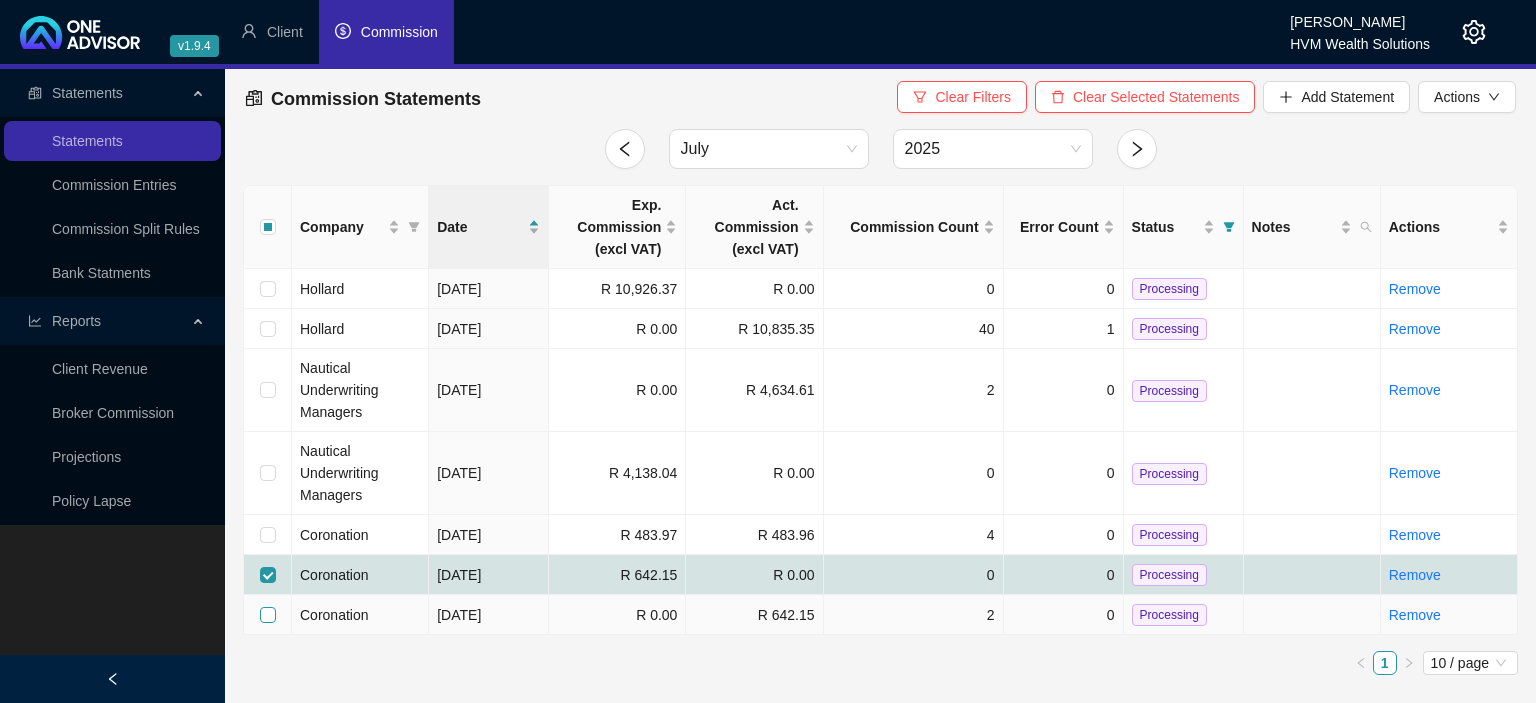 click at bounding box center (268, 615) 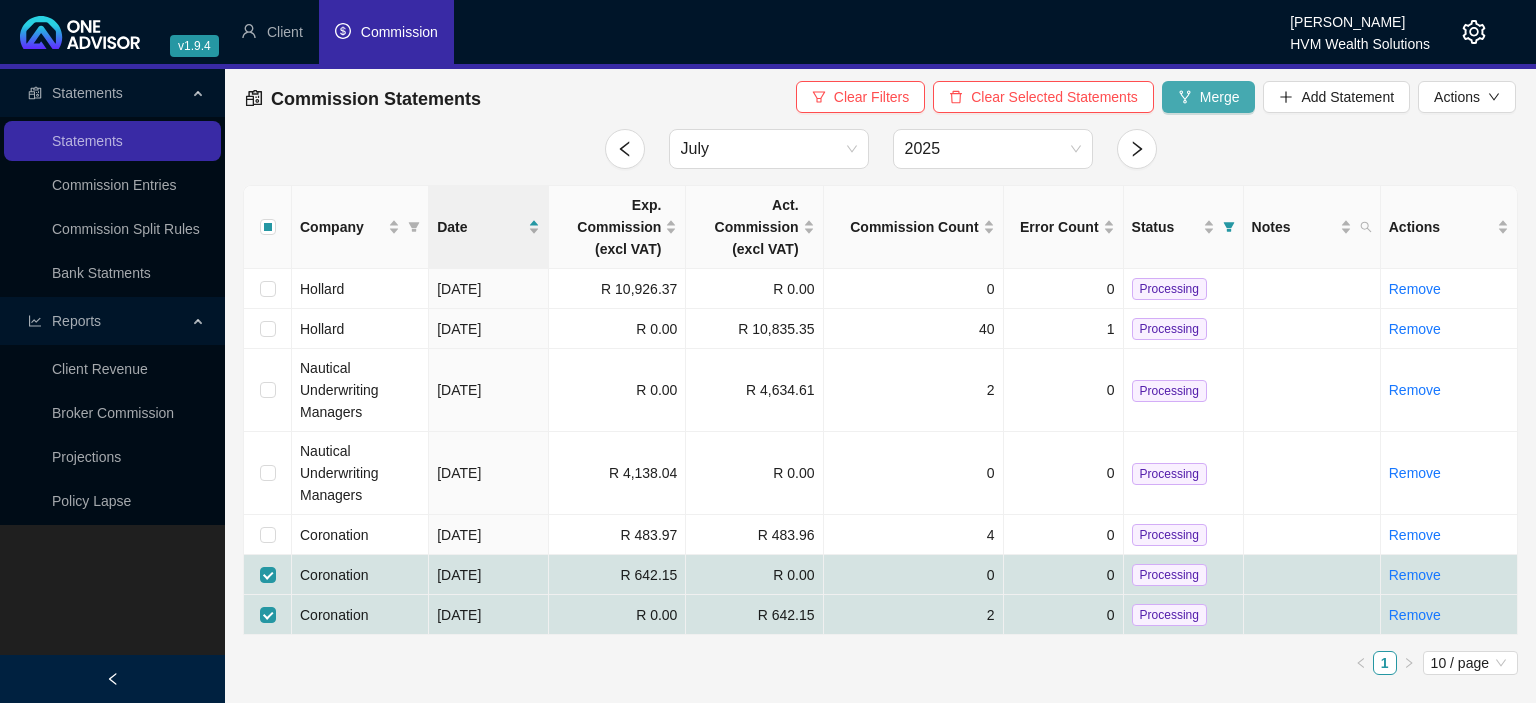 click on "Merge" at bounding box center [1209, 97] 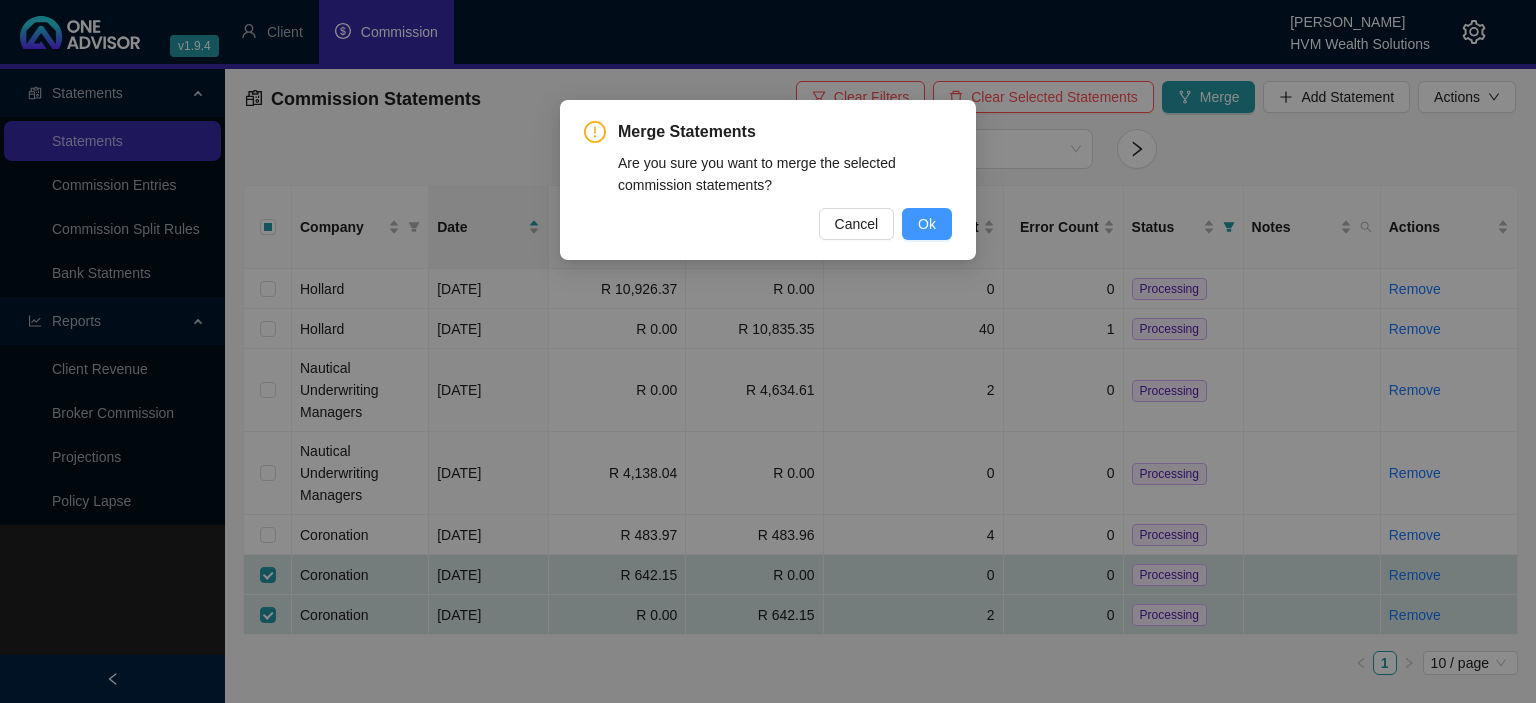 click on "Ok" at bounding box center (927, 224) 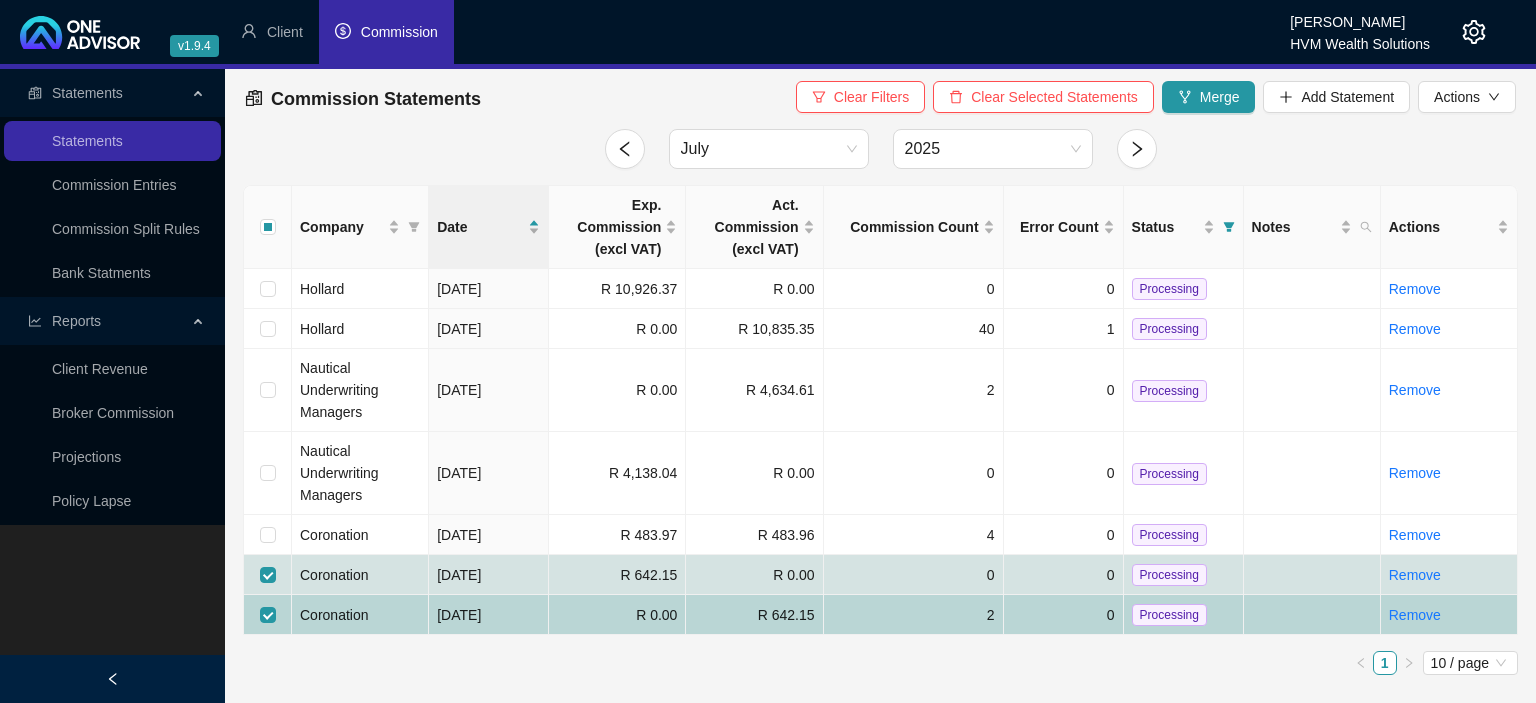 checkbox on "false" 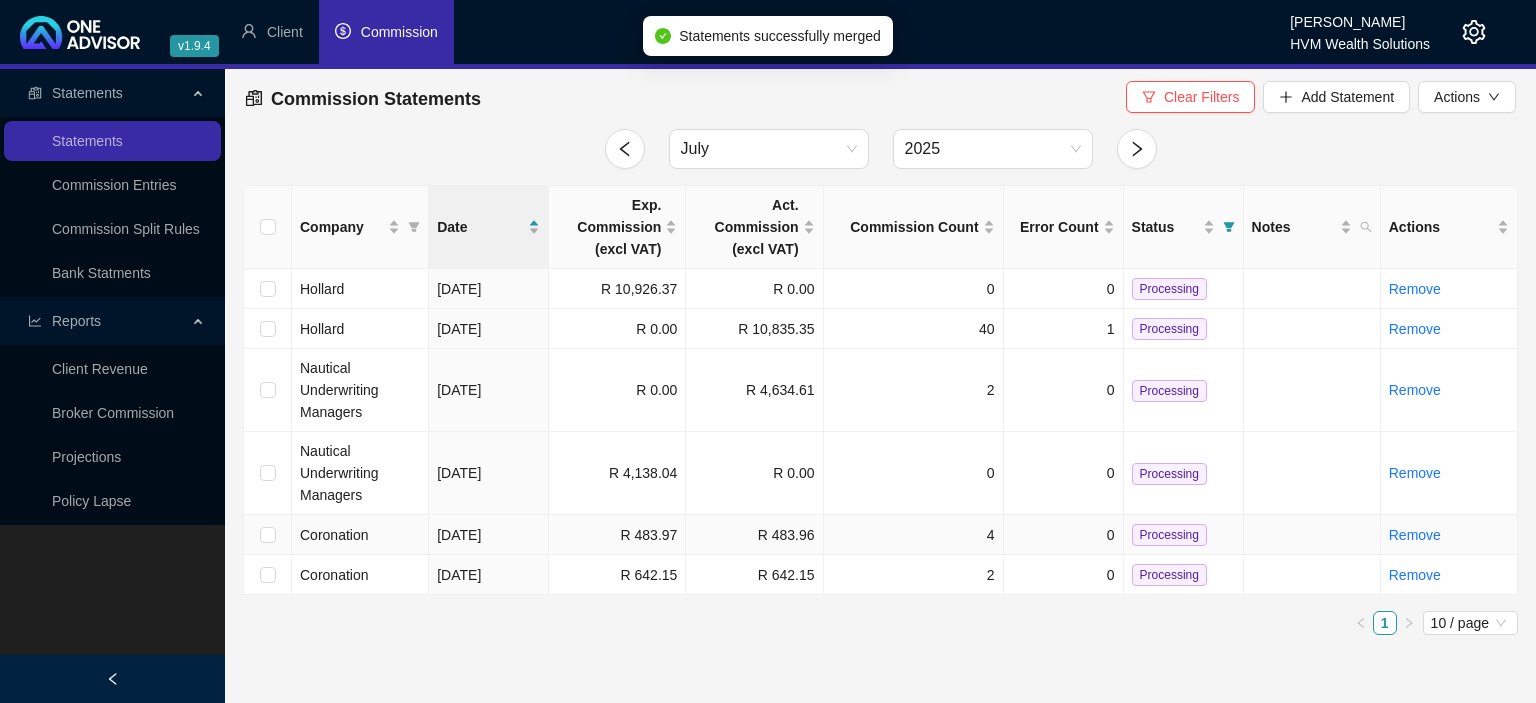click on "Processing" at bounding box center [1169, 535] 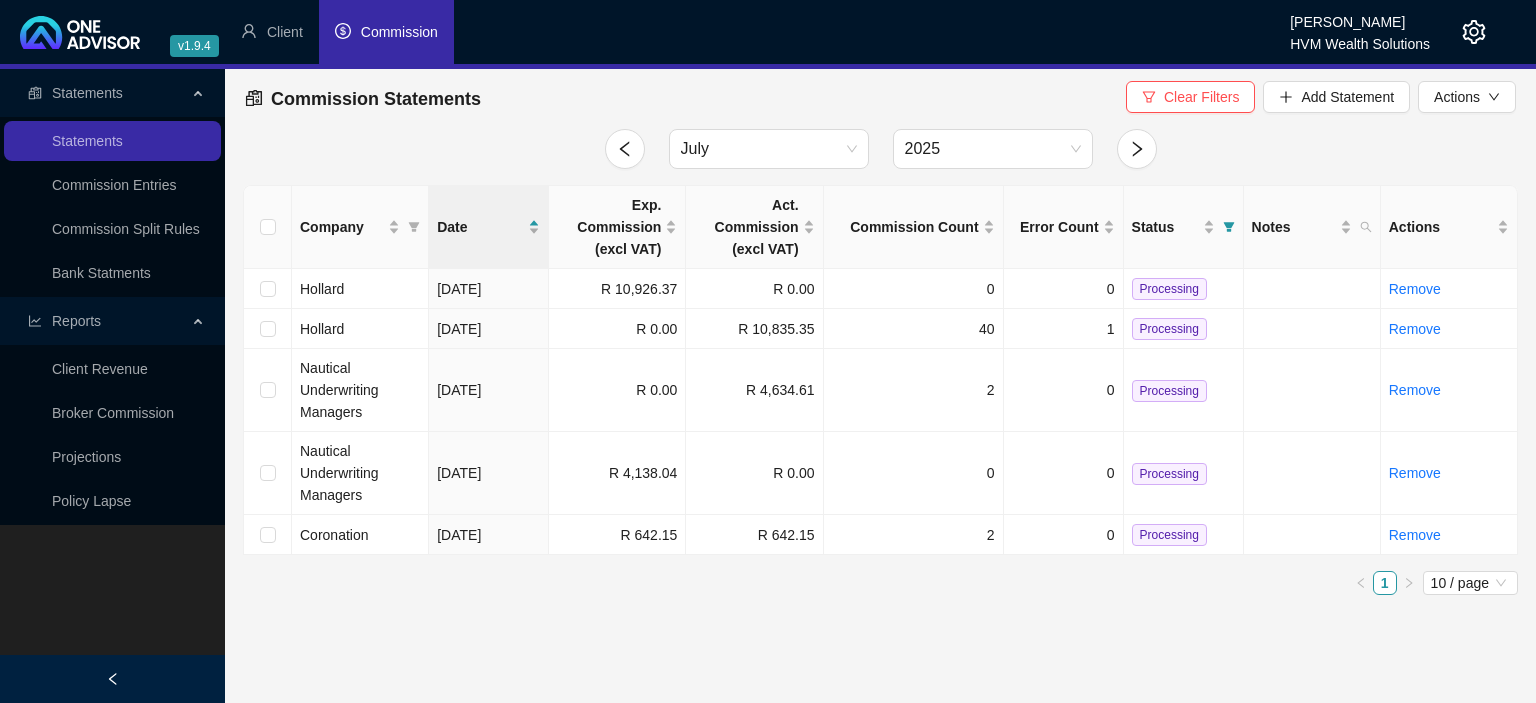 click on "Processing" at bounding box center [1169, 535] 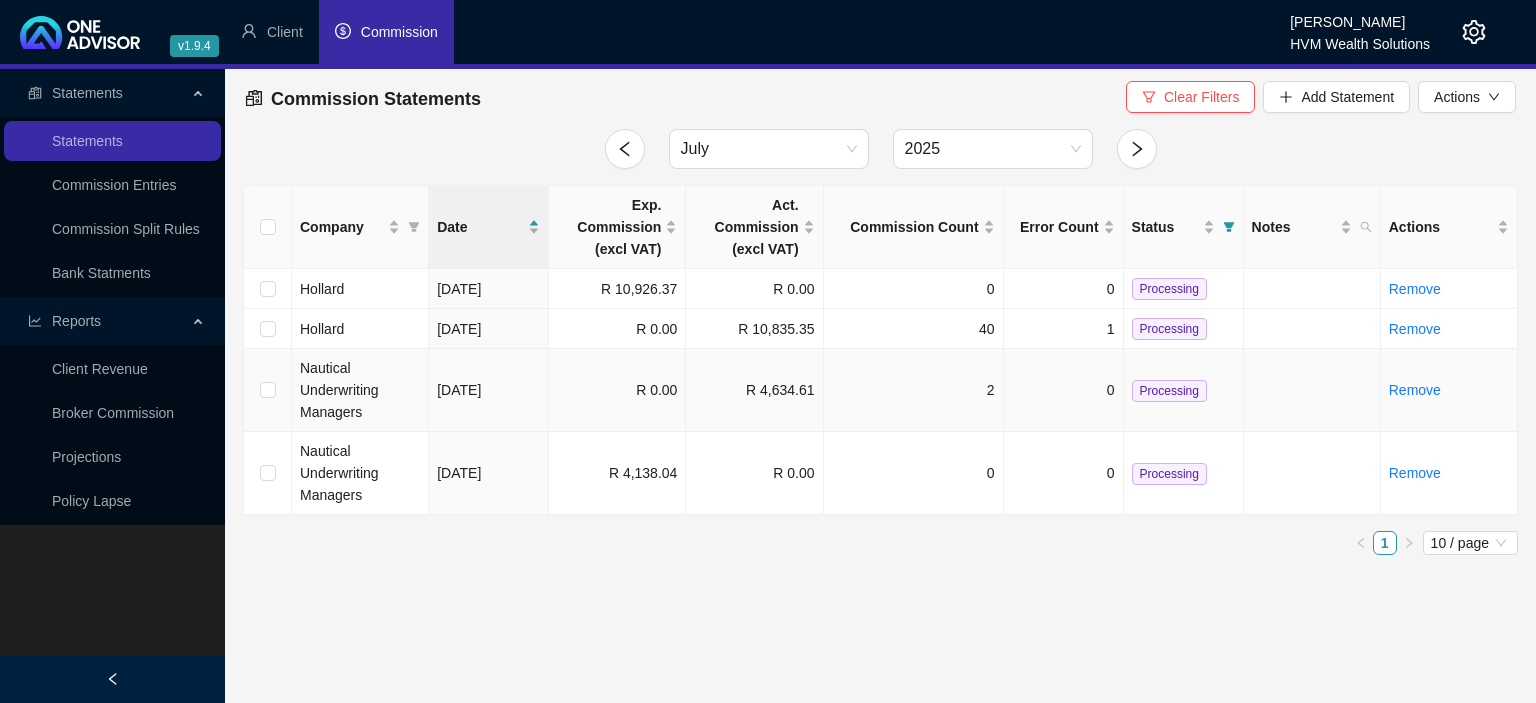click on "R 4,634.61" at bounding box center [754, 390] 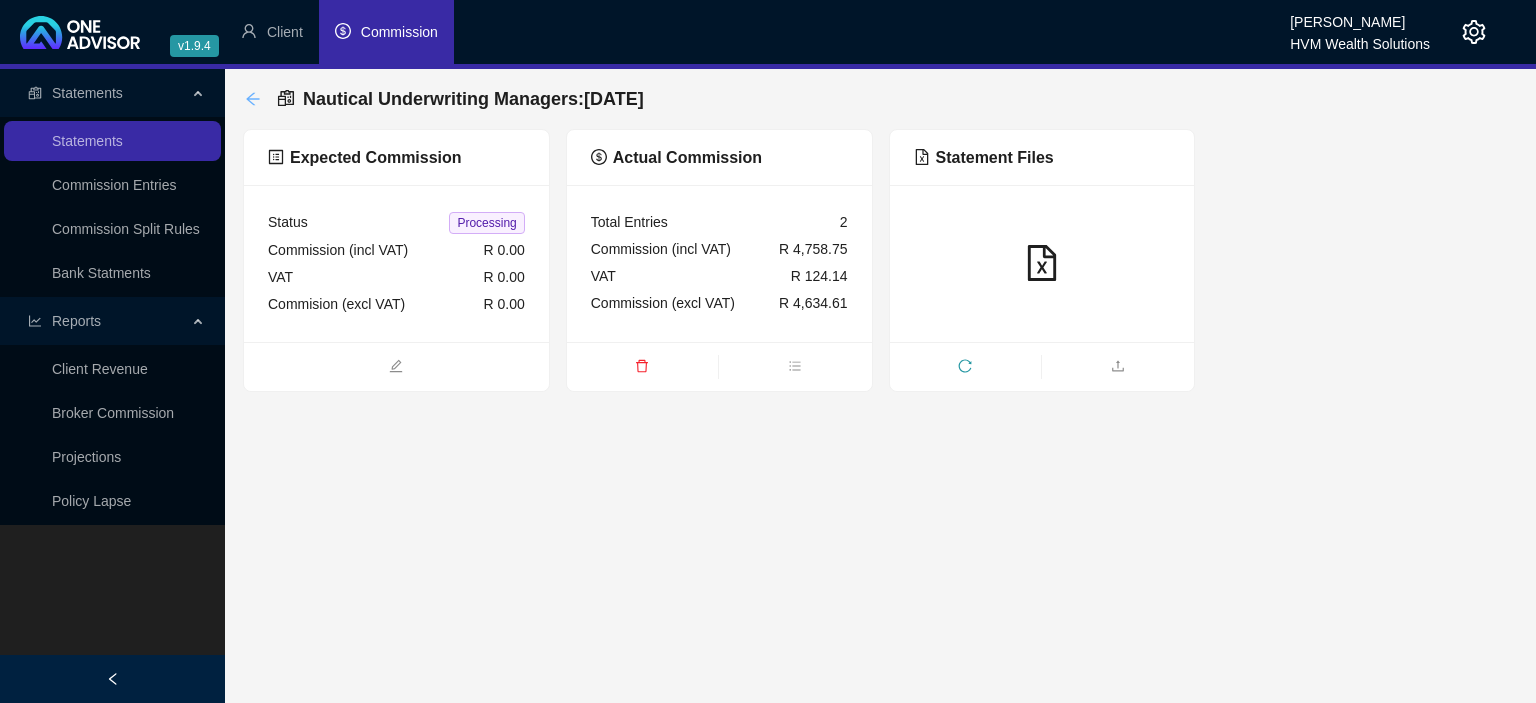 click 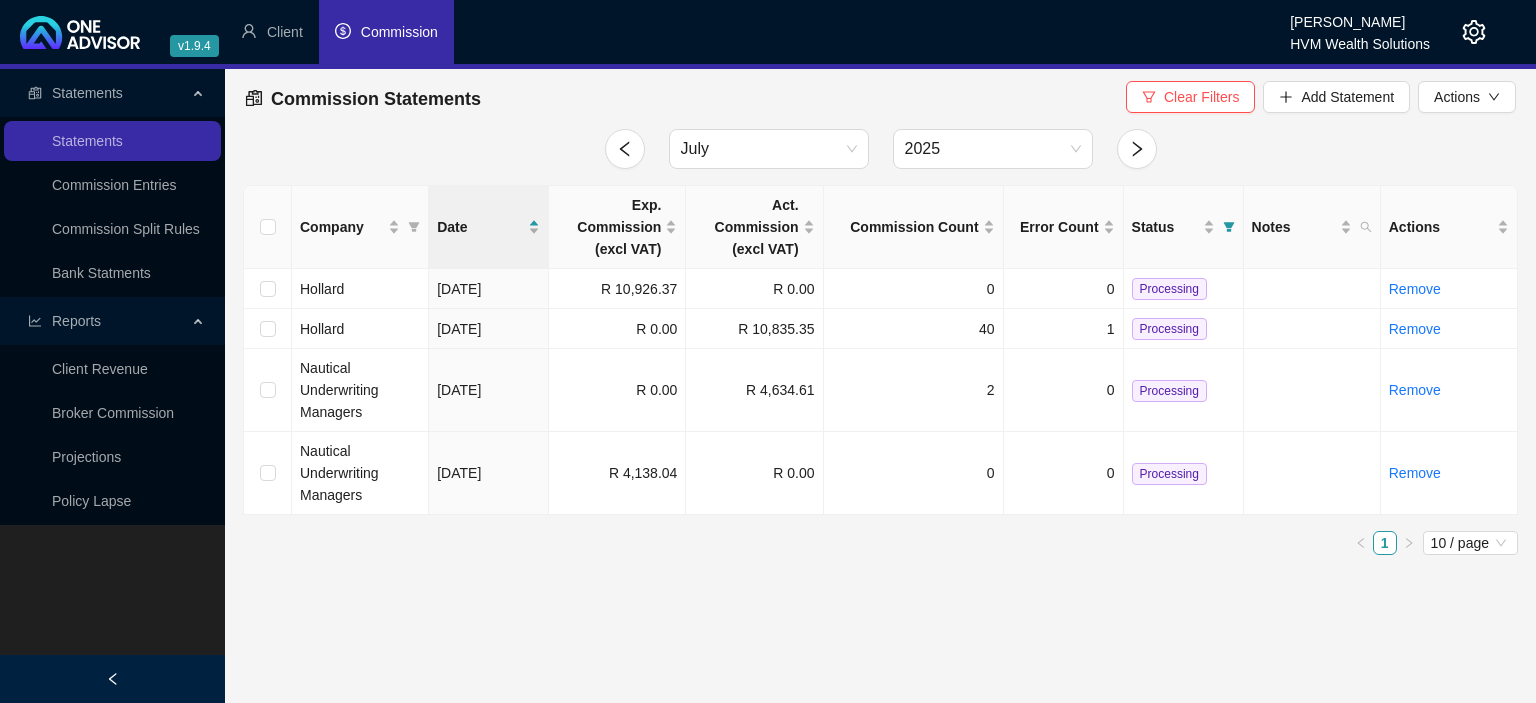 click on "[DATE]" at bounding box center [489, 473] 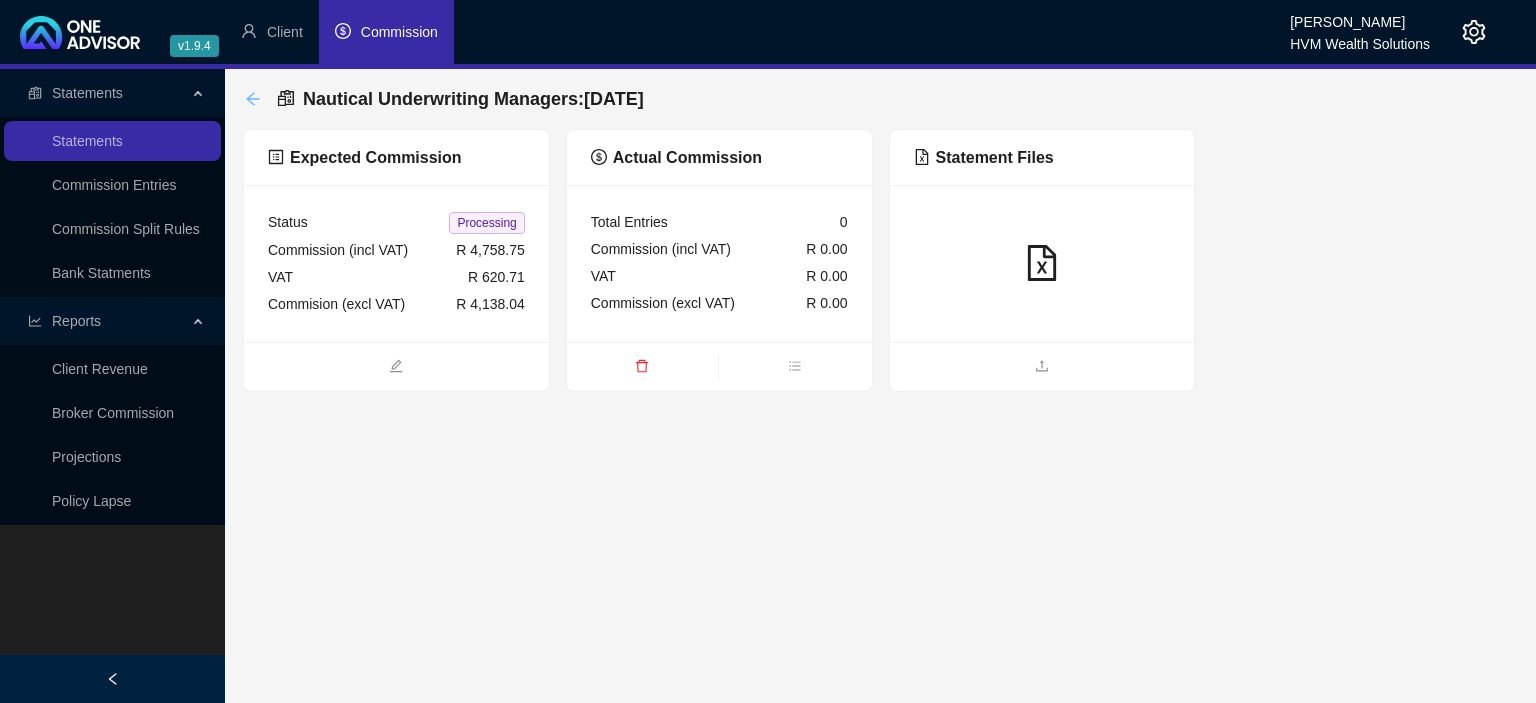 click 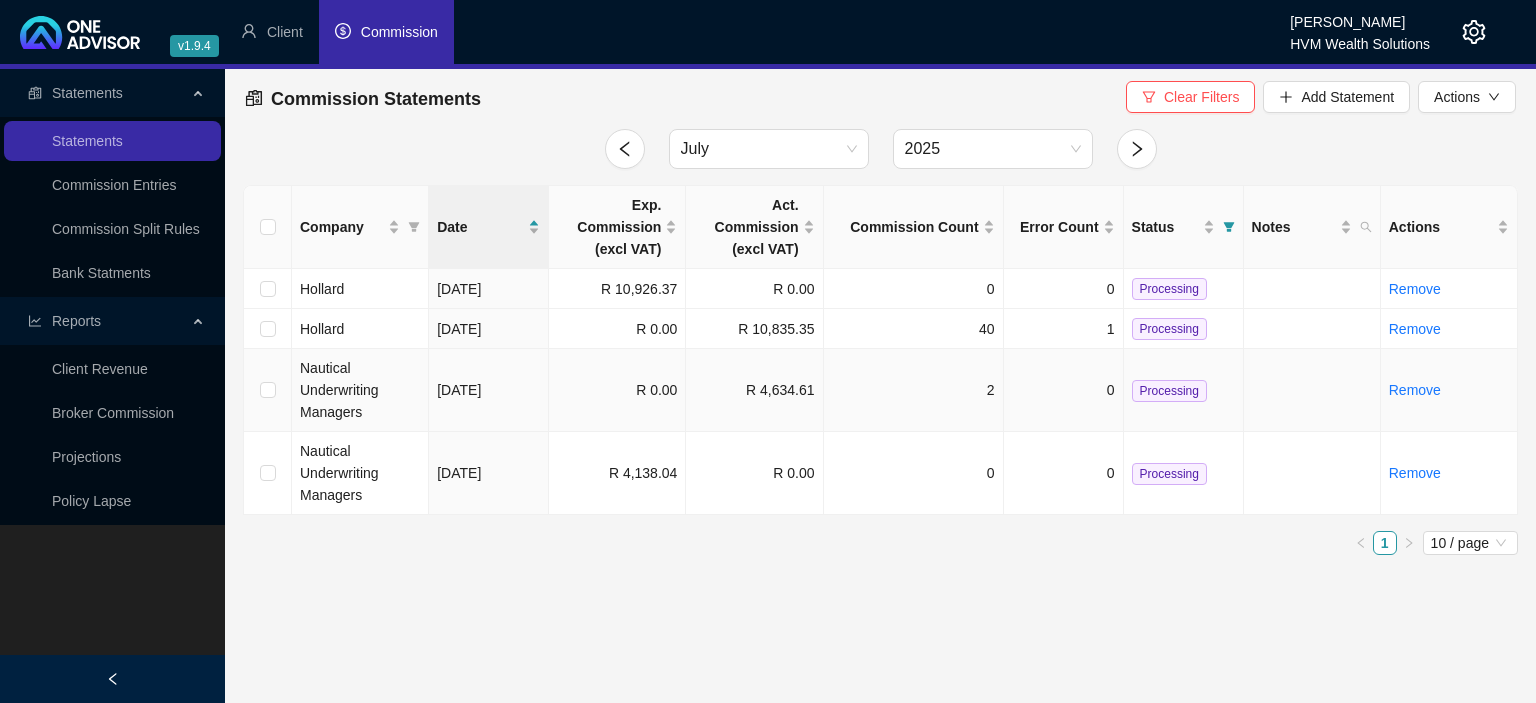 click on "R 4,634.61" at bounding box center [754, 390] 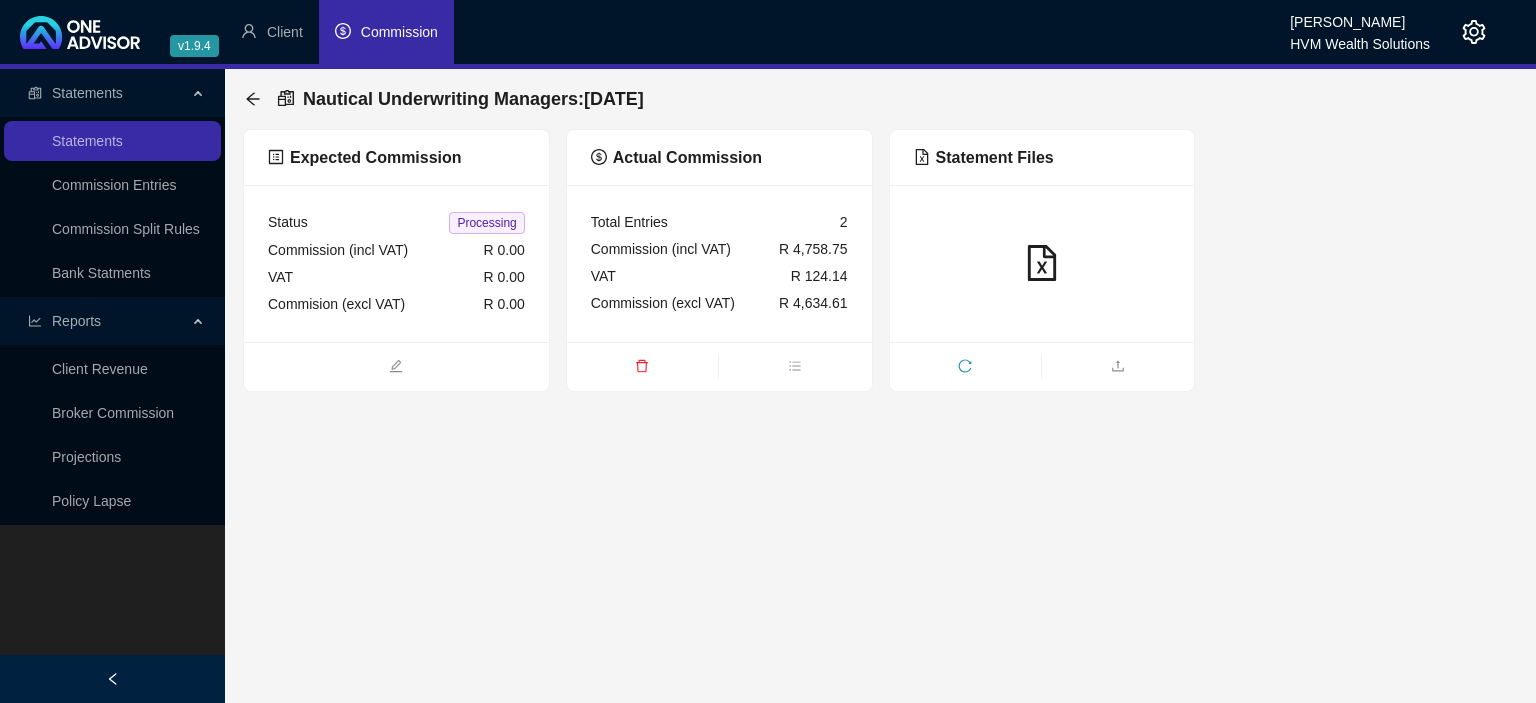 click 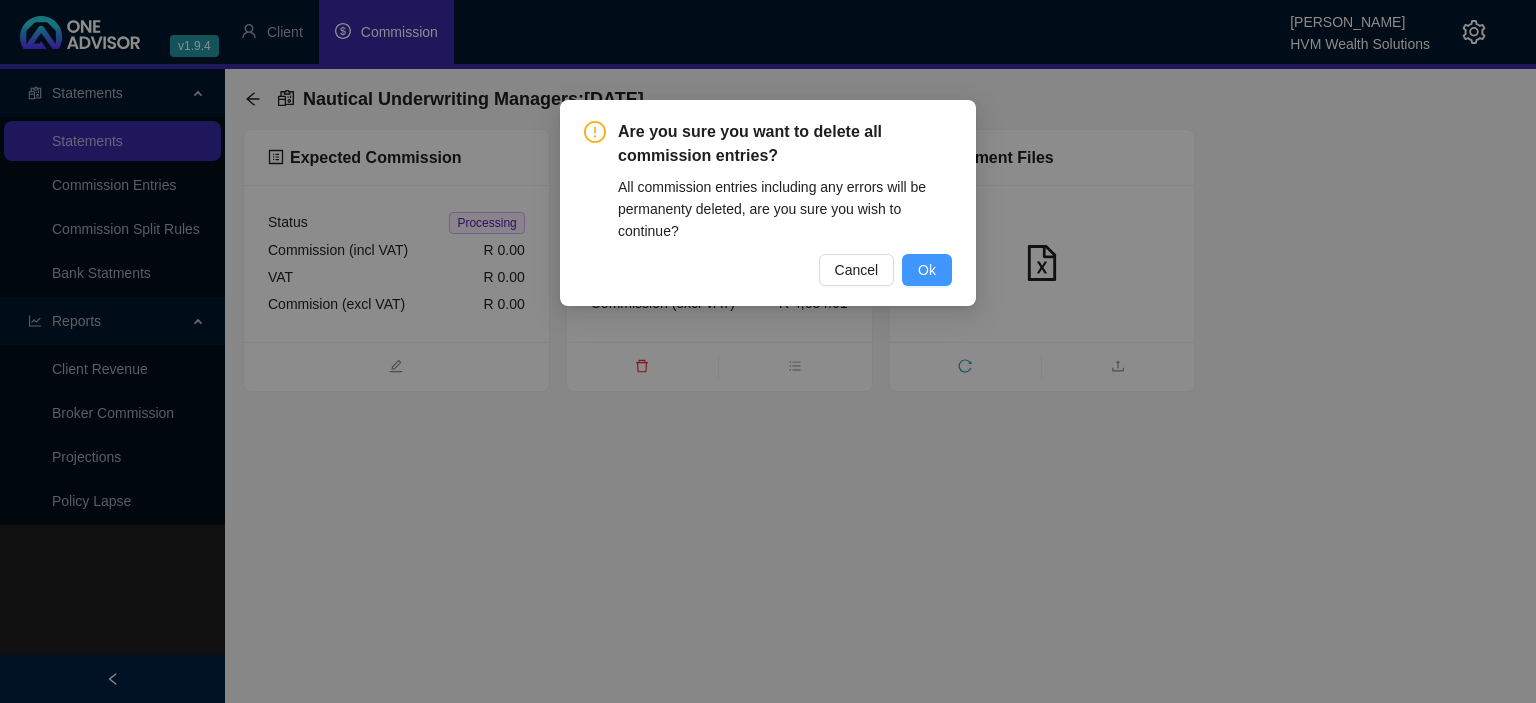 click on "Ok" at bounding box center (927, 270) 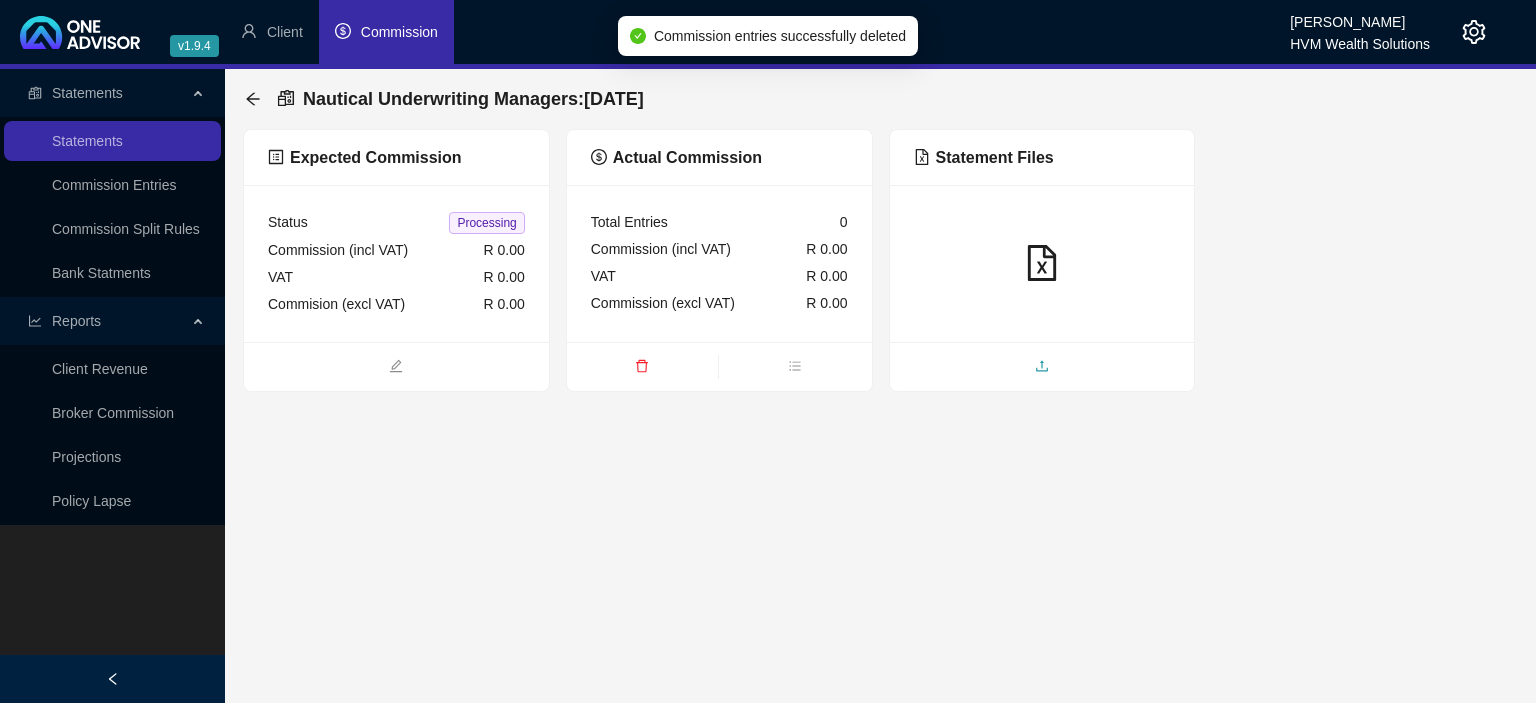 click at bounding box center (1042, 368) 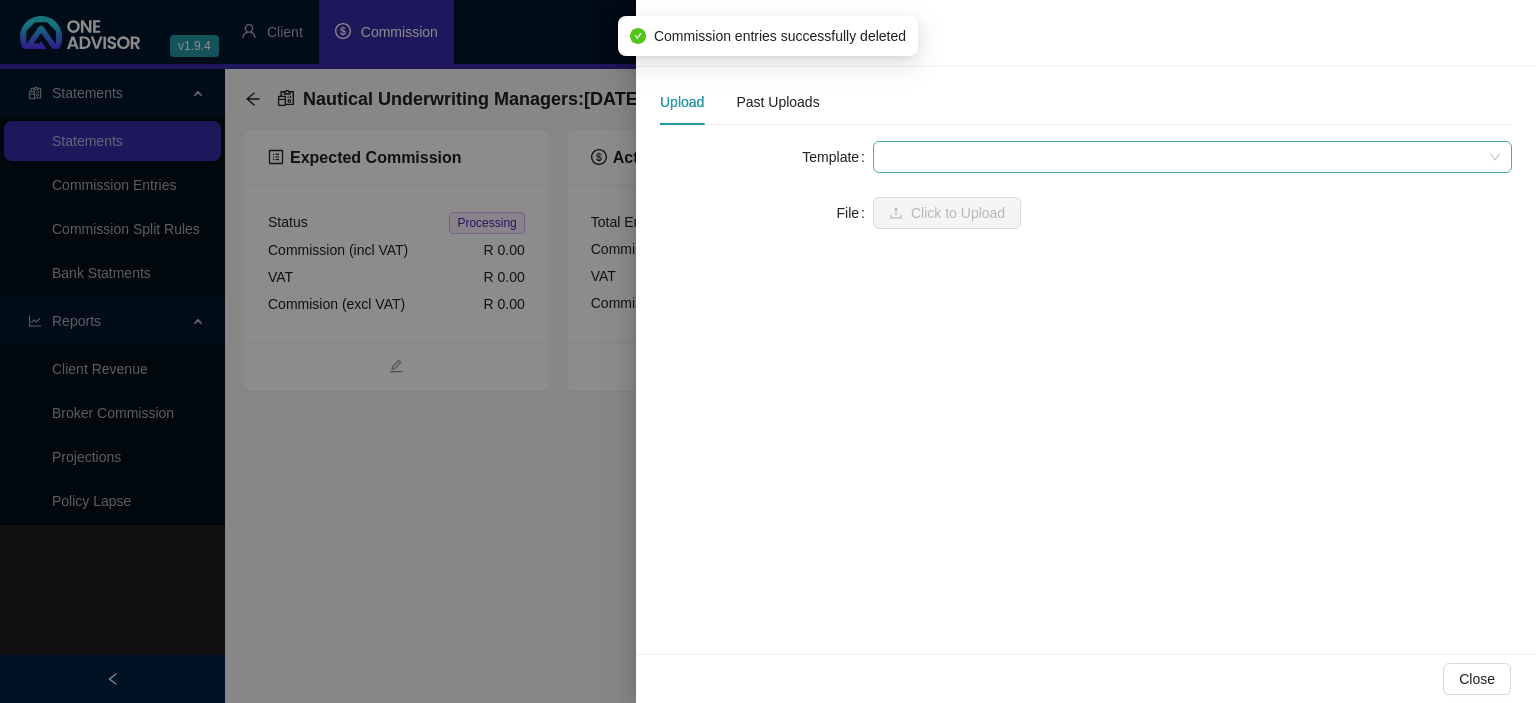 click at bounding box center (1192, 157) 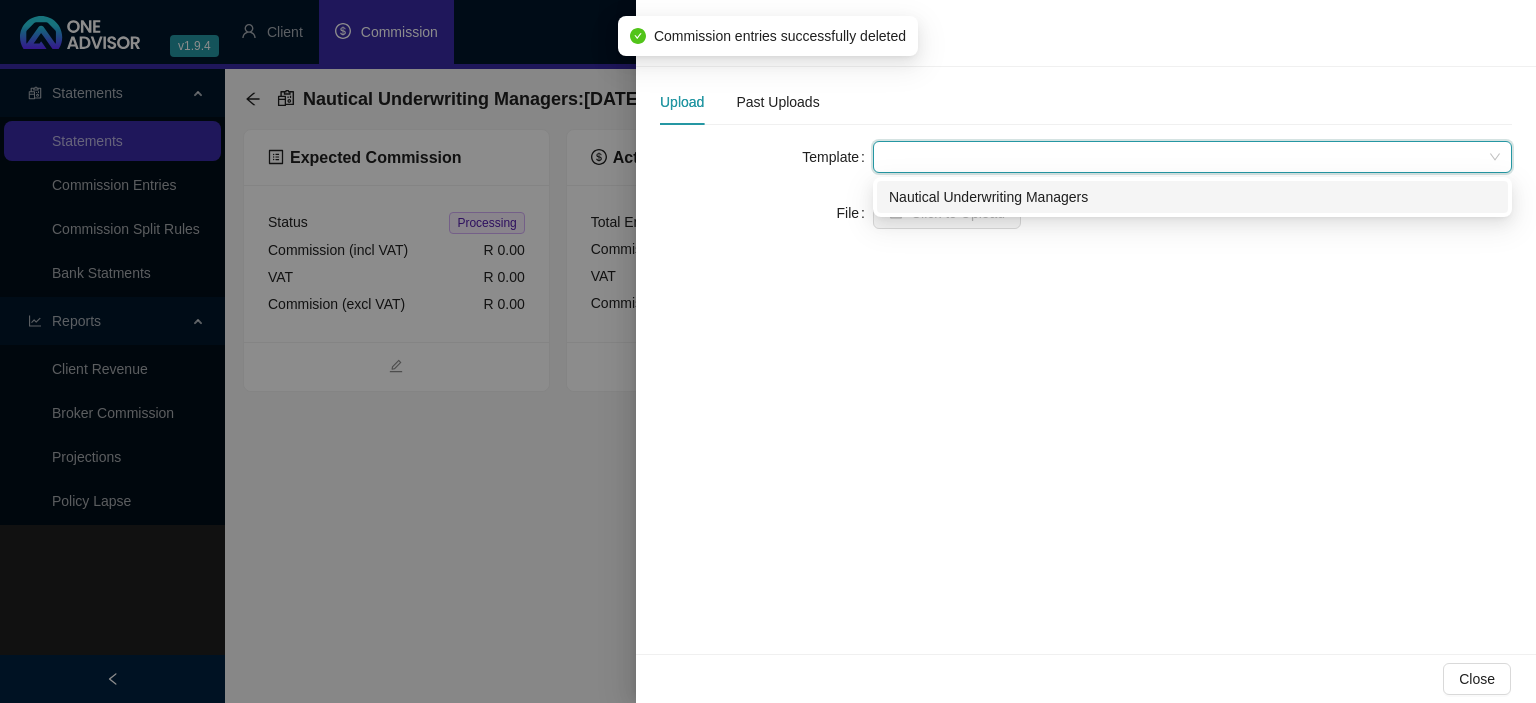 click on "Nautical Underwriting Managers" at bounding box center [1192, 197] 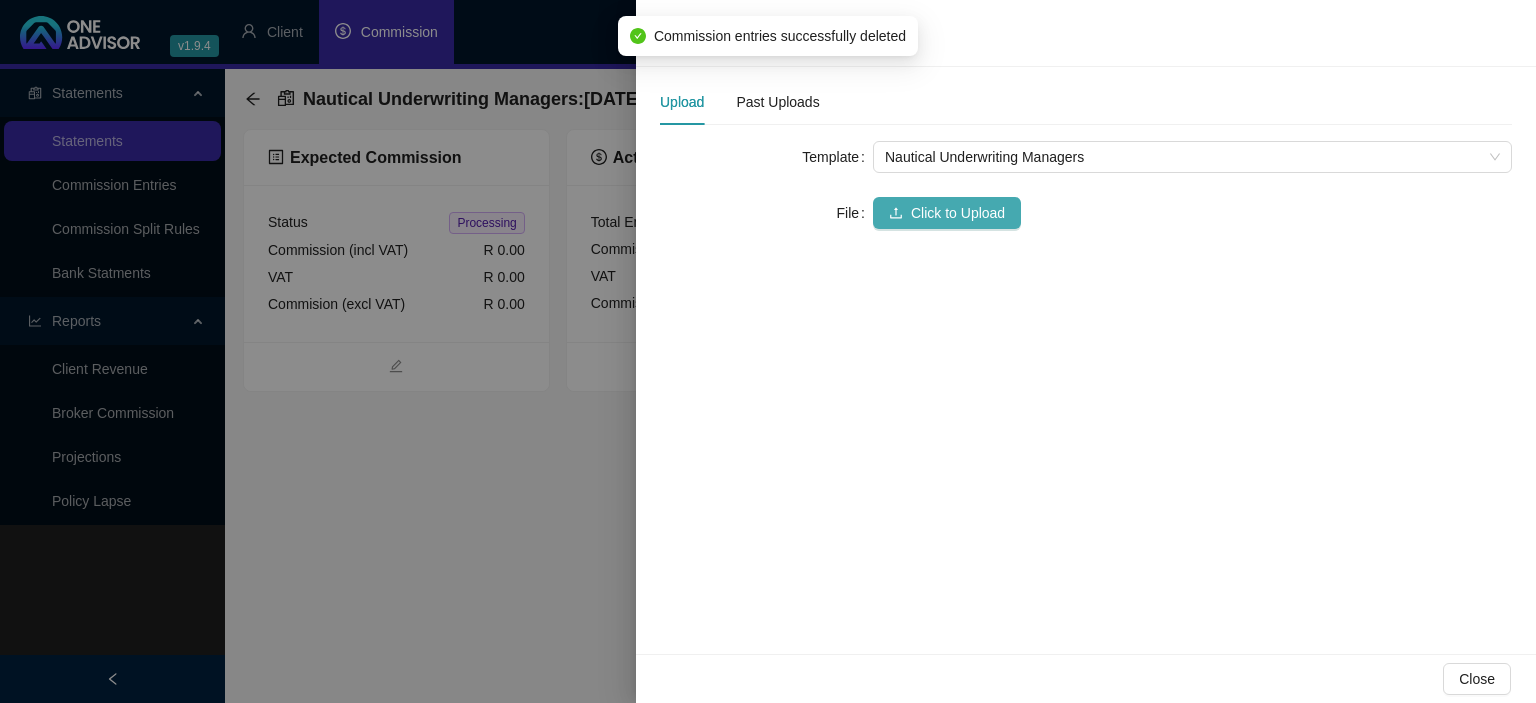 click on "Click to Upload" at bounding box center (958, 213) 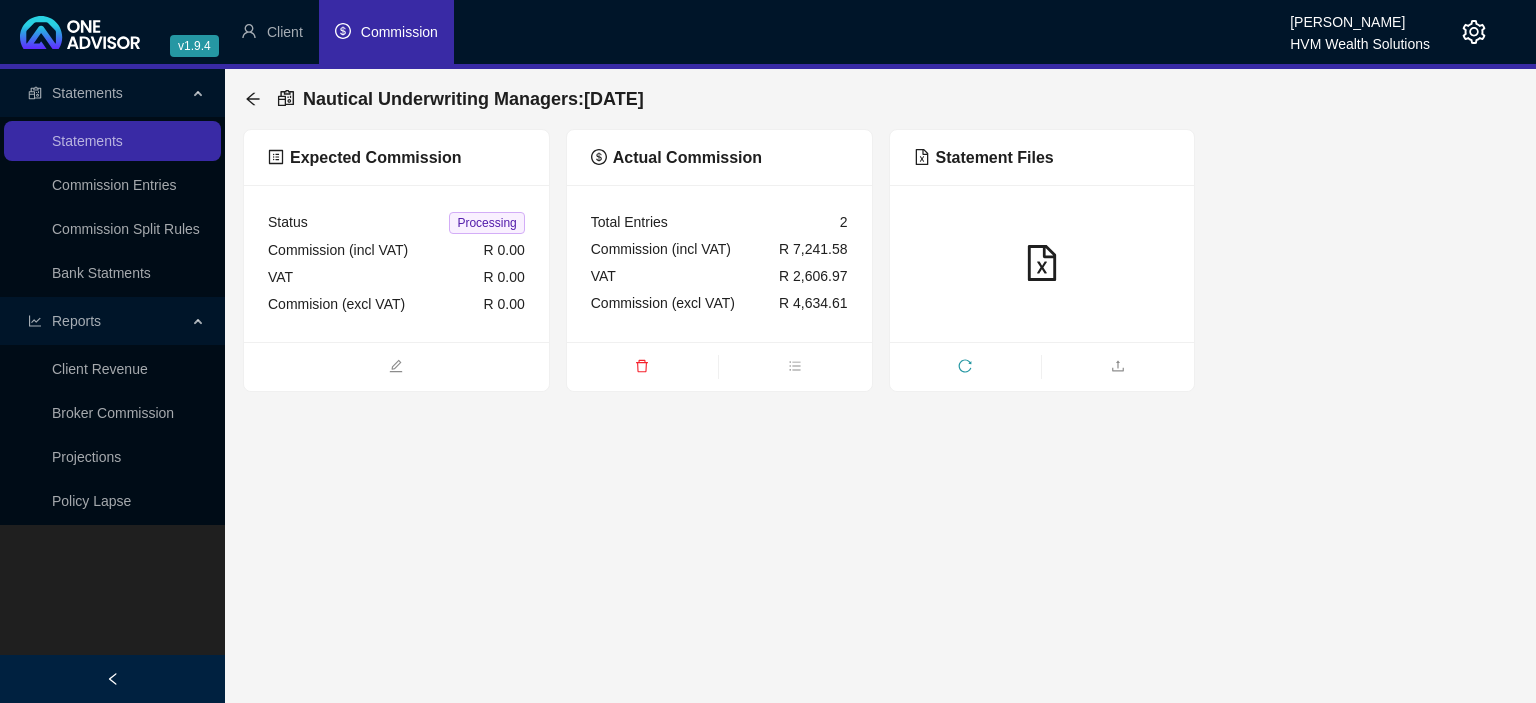 click 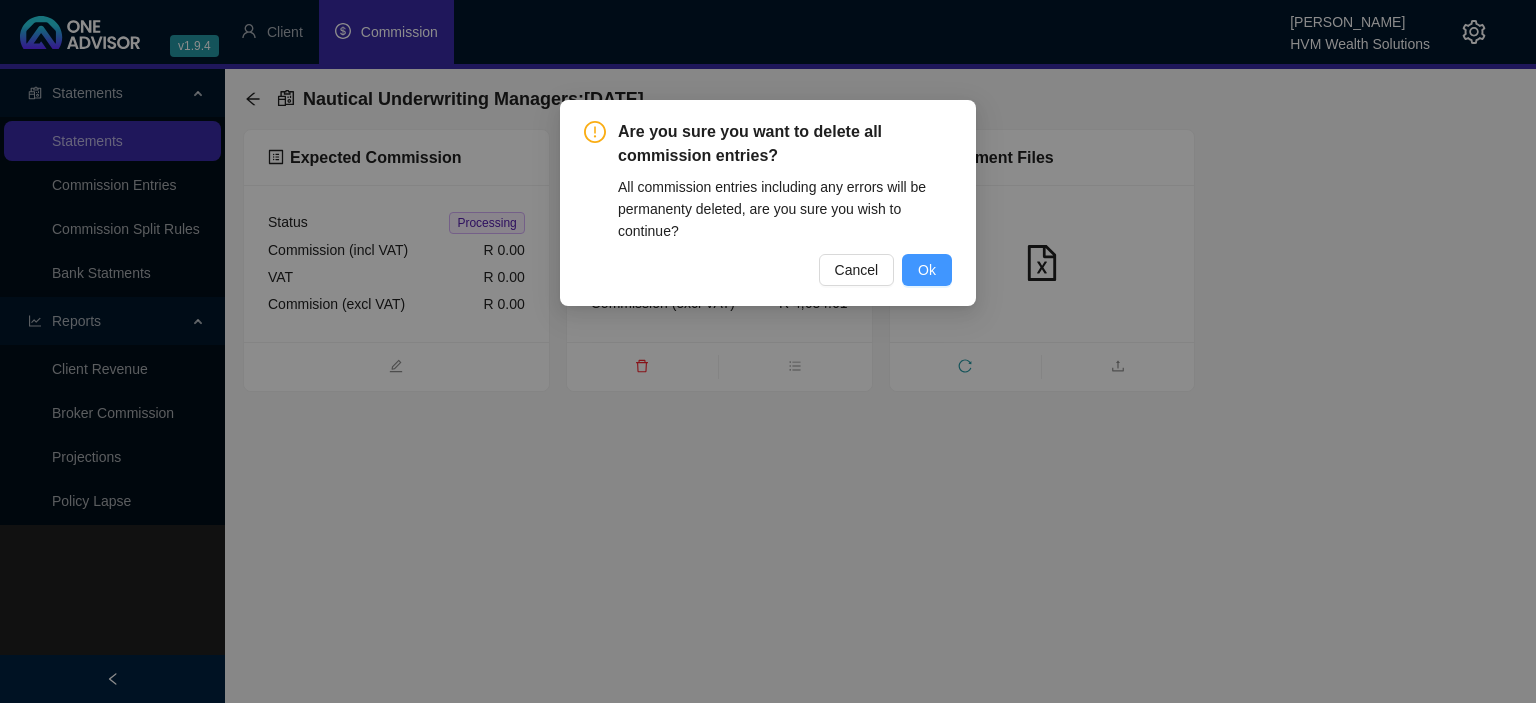 click on "Ok" at bounding box center [927, 270] 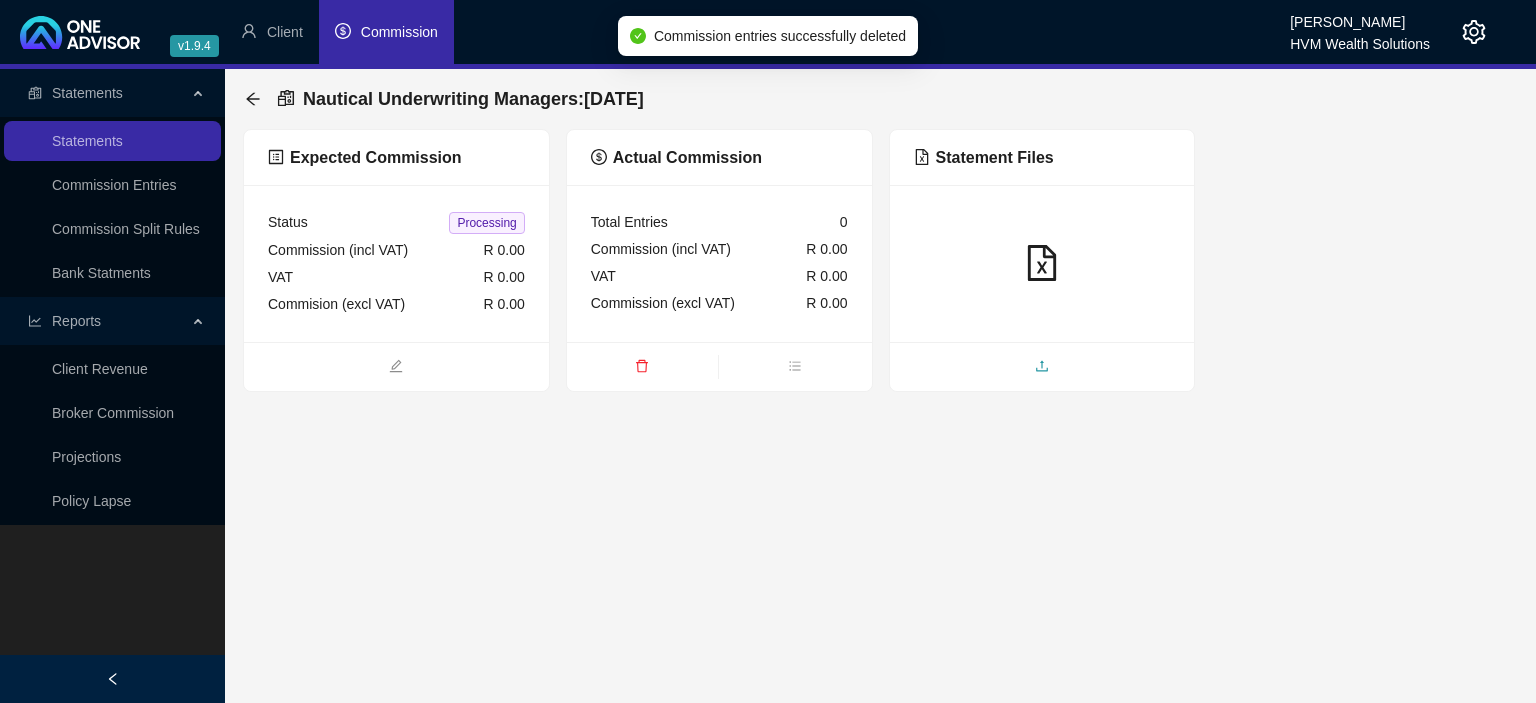 click at bounding box center [1042, 368] 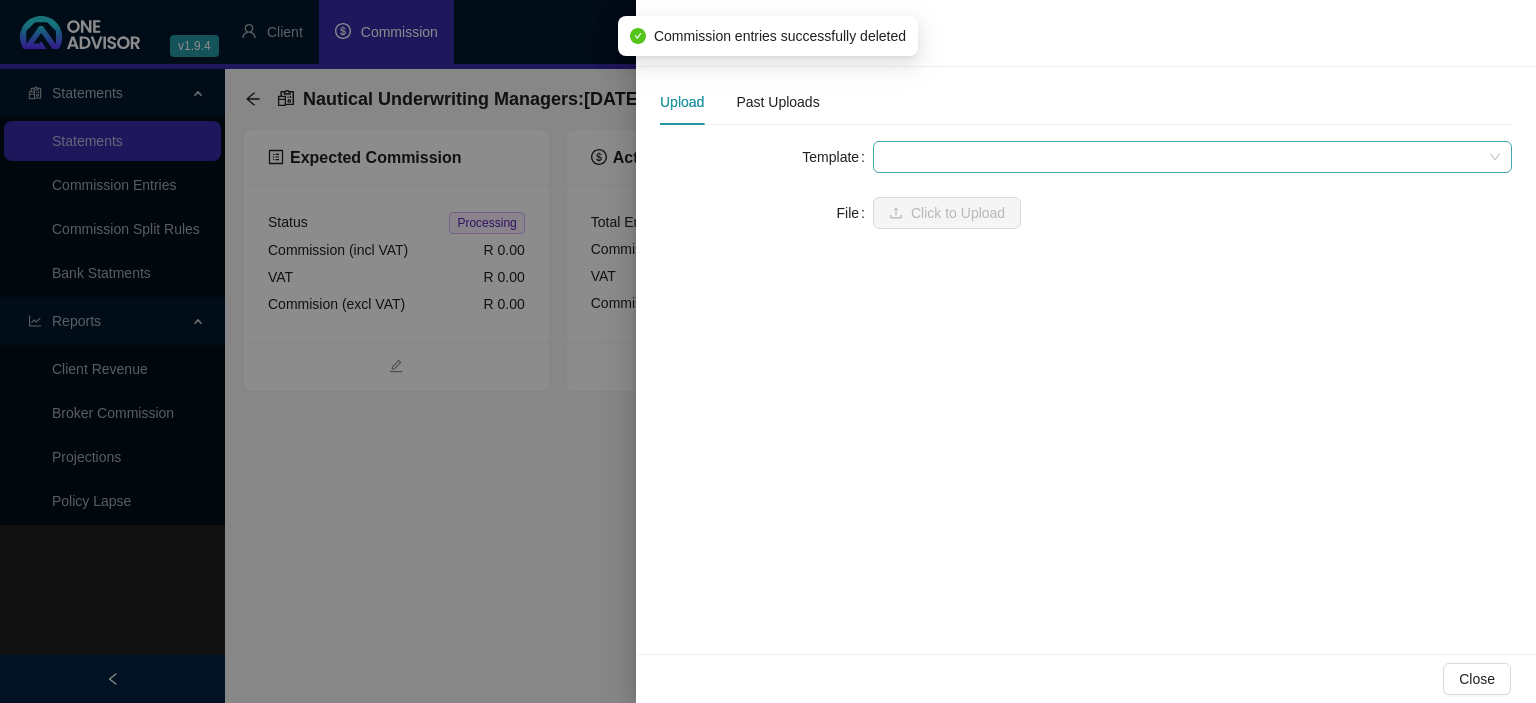 click at bounding box center (1192, 157) 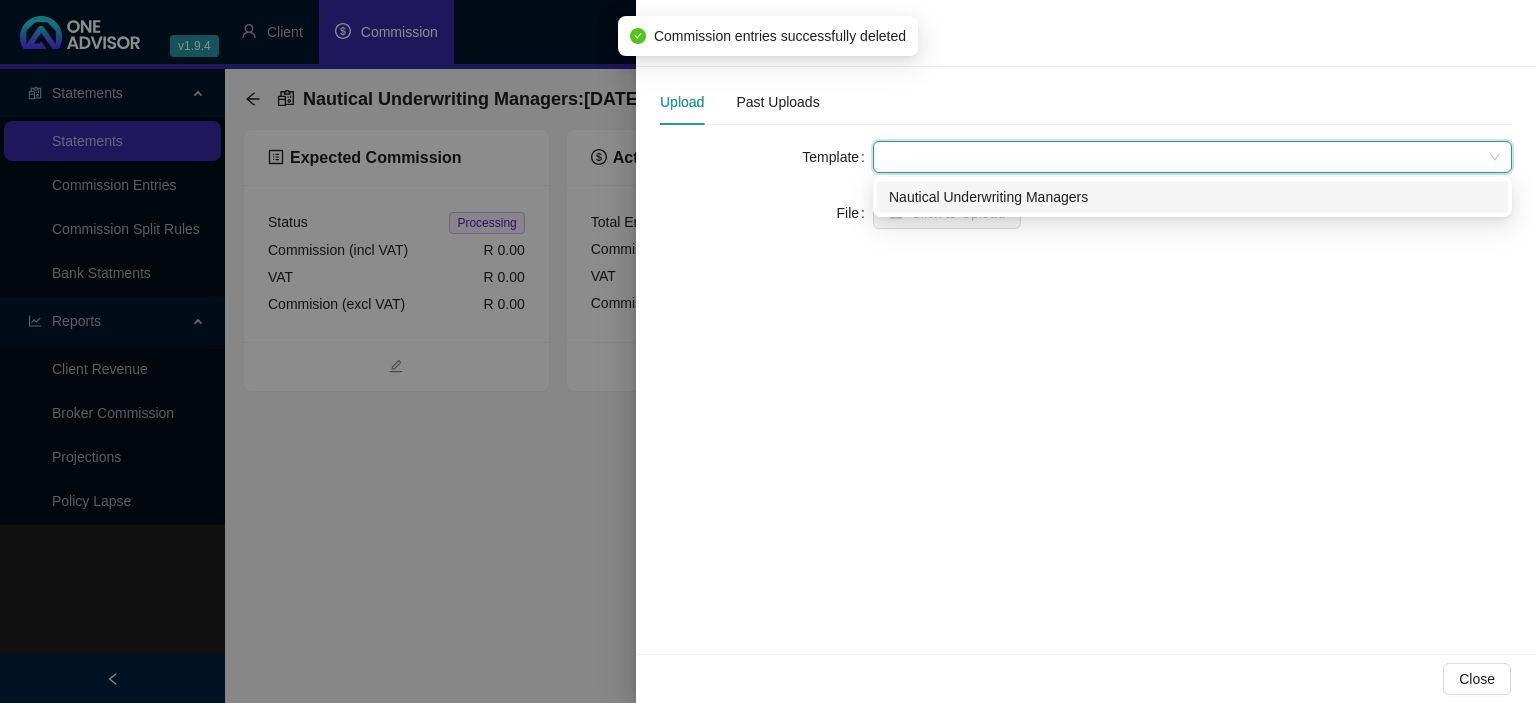 click on "Nautical Underwriting Managers" at bounding box center [1192, 197] 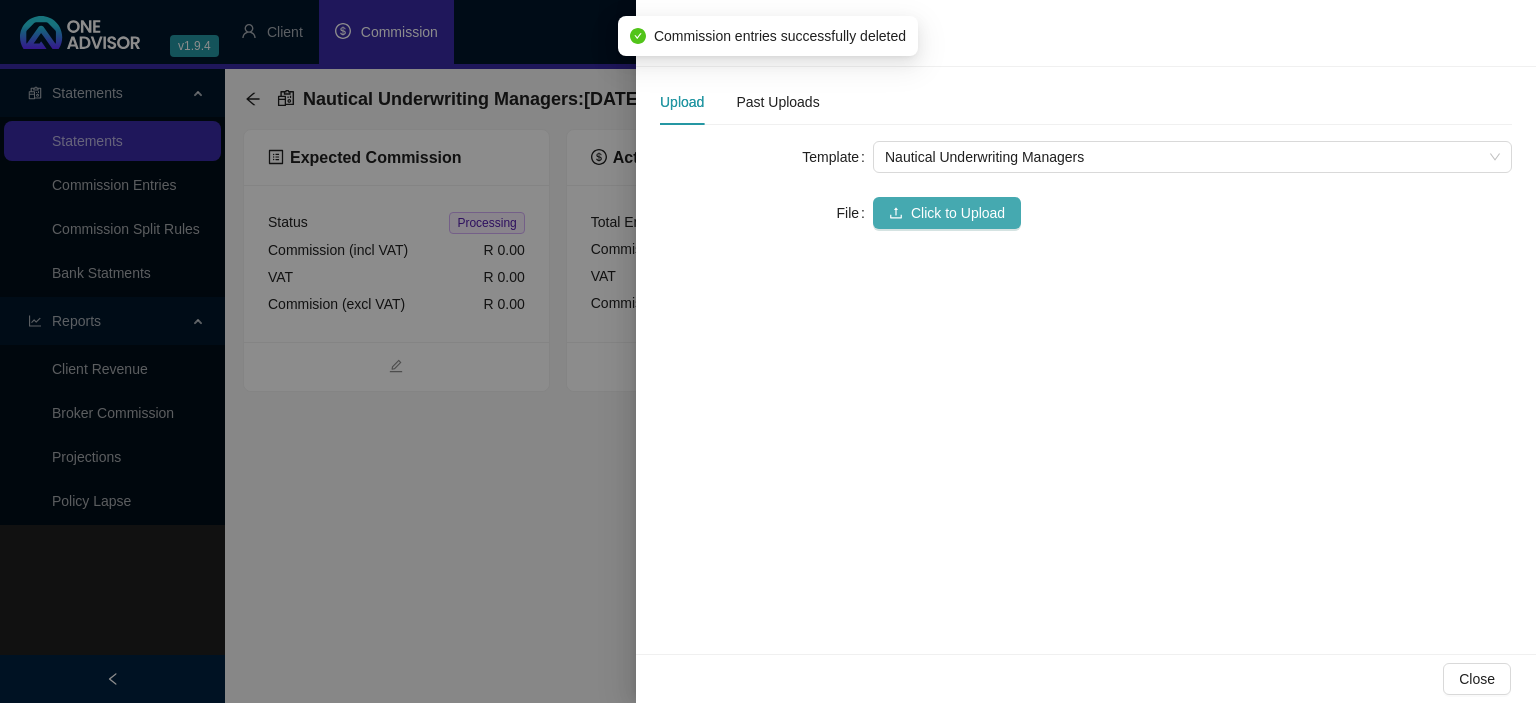 click on "Click to Upload" at bounding box center [958, 213] 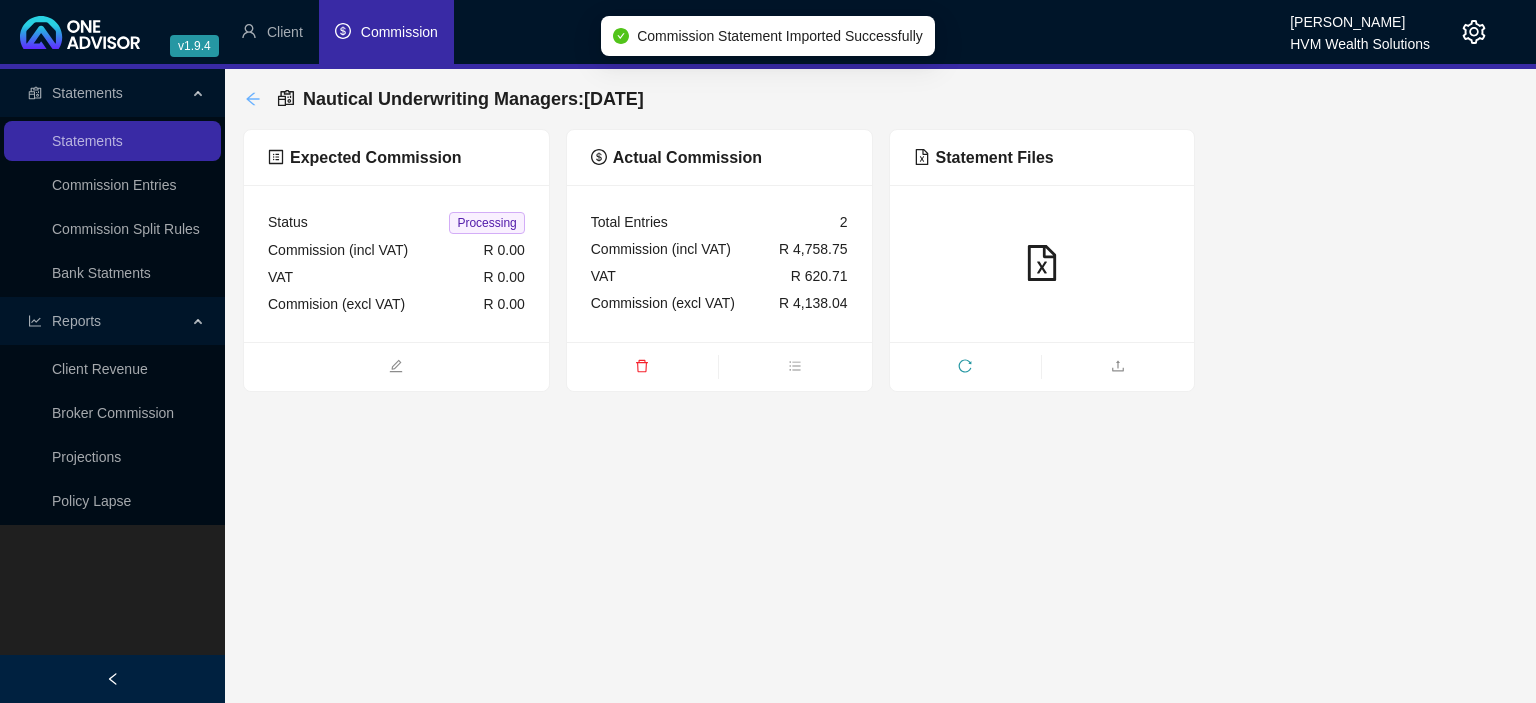 click 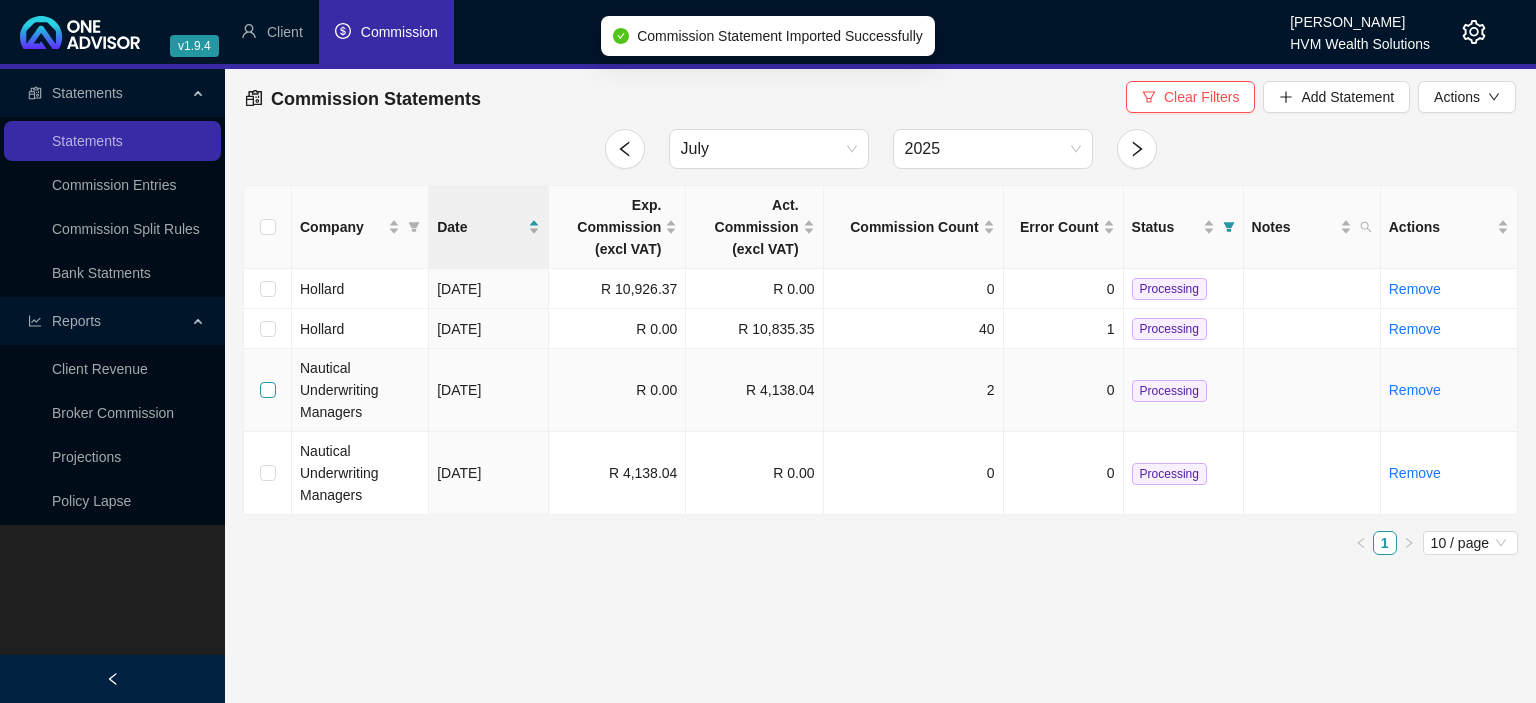 click at bounding box center [268, 390] 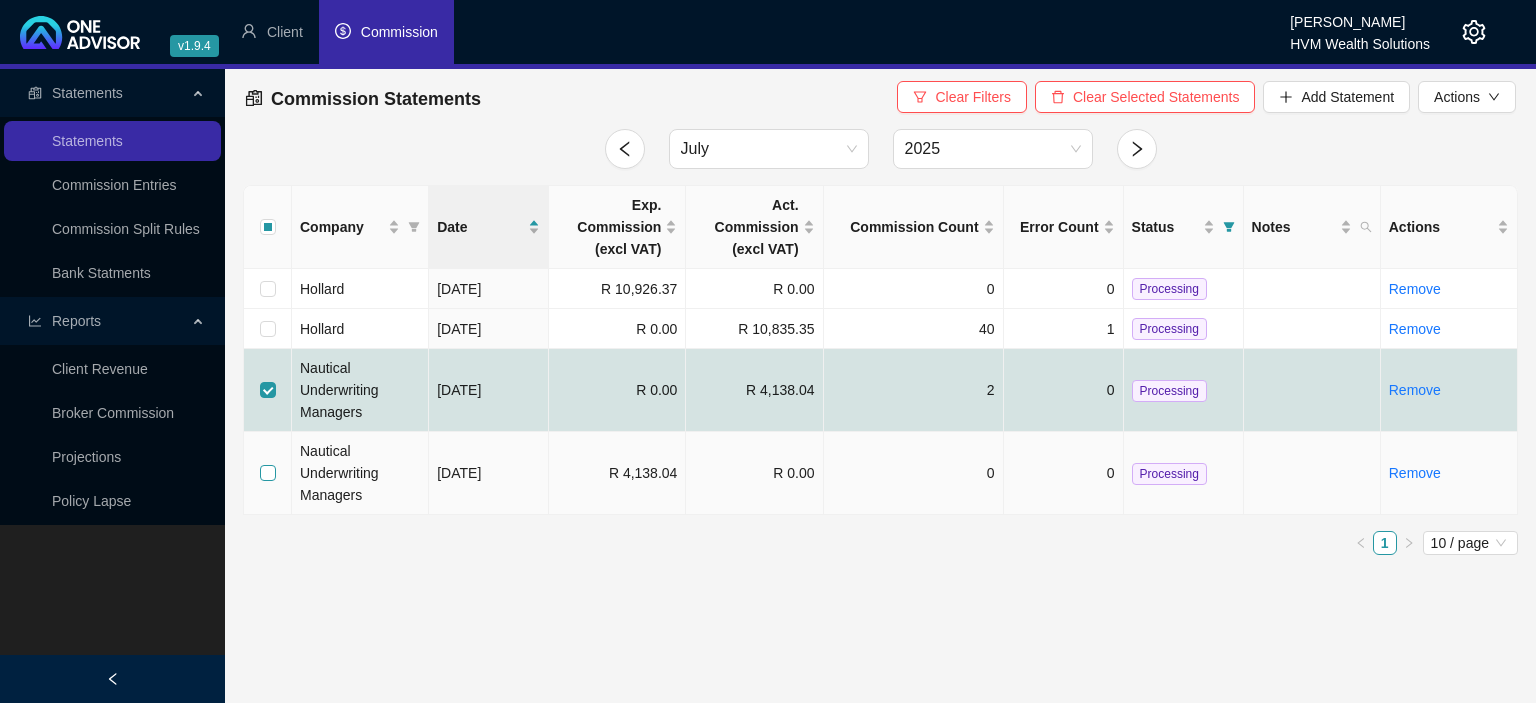 click at bounding box center [268, 473] 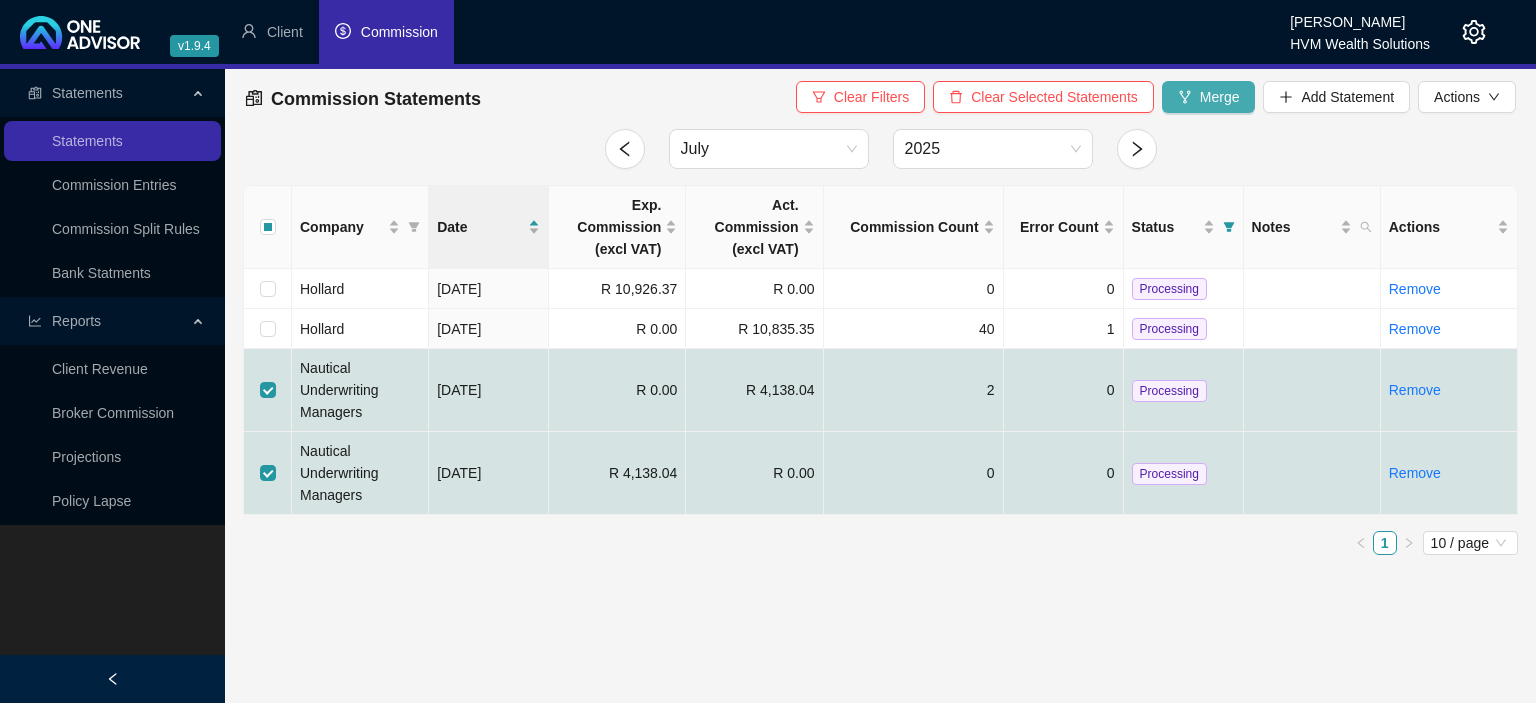 click 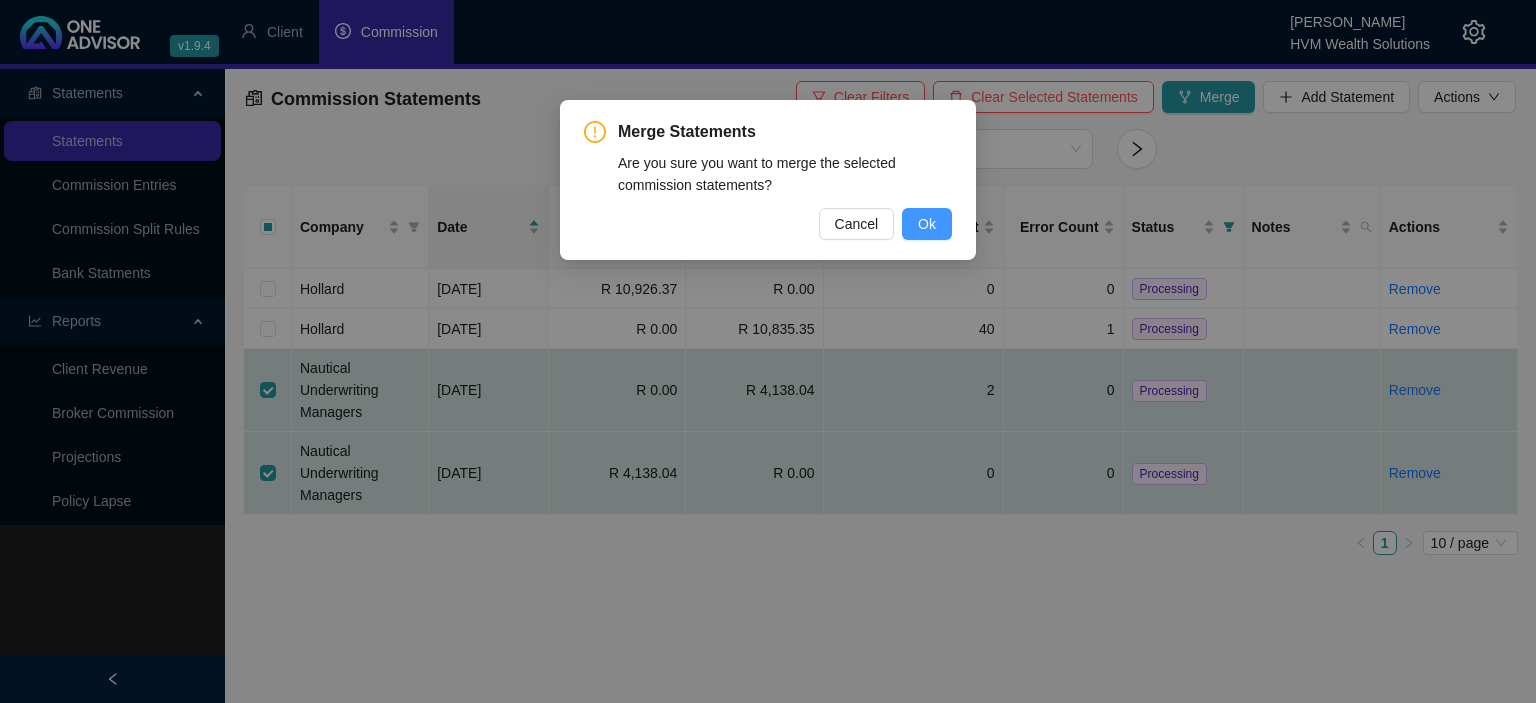 click on "Ok" at bounding box center [927, 224] 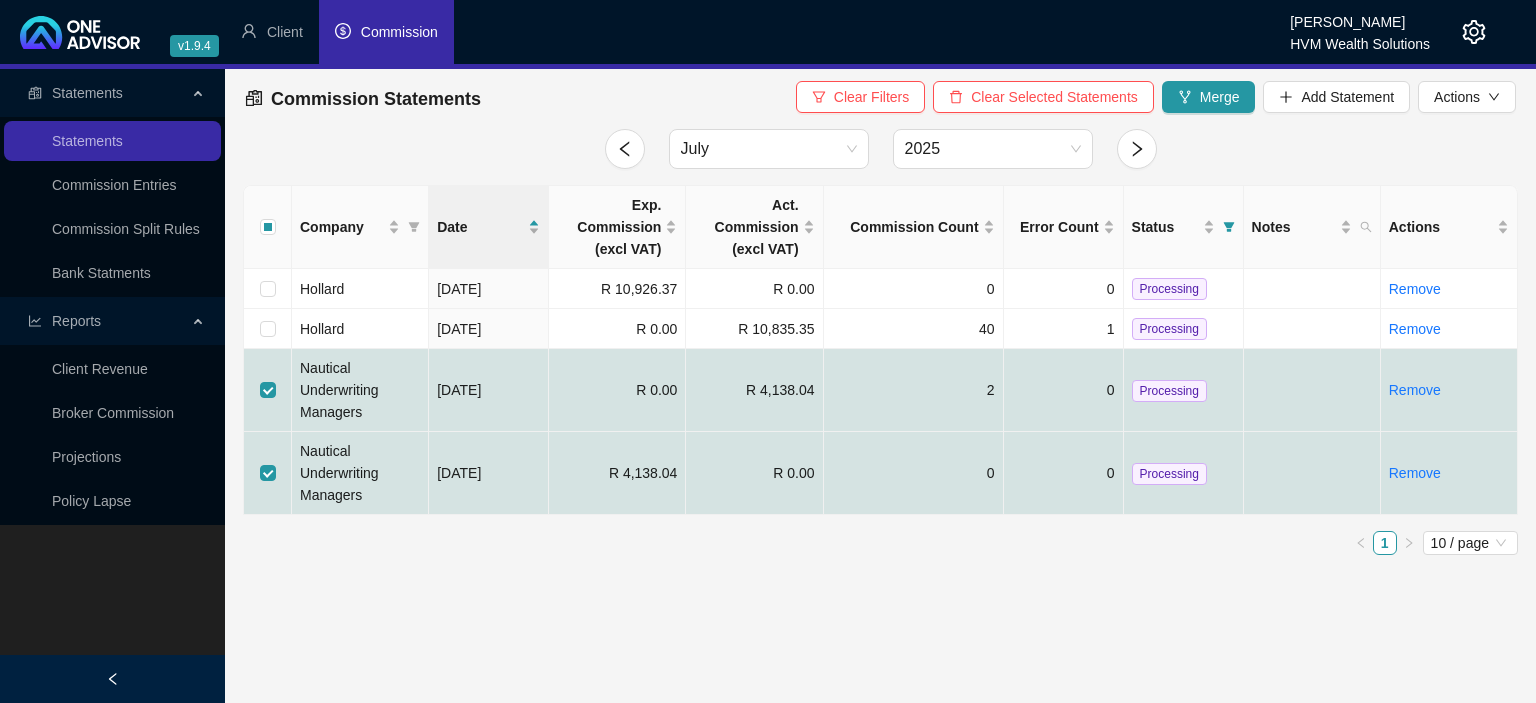 checkbox on "false" 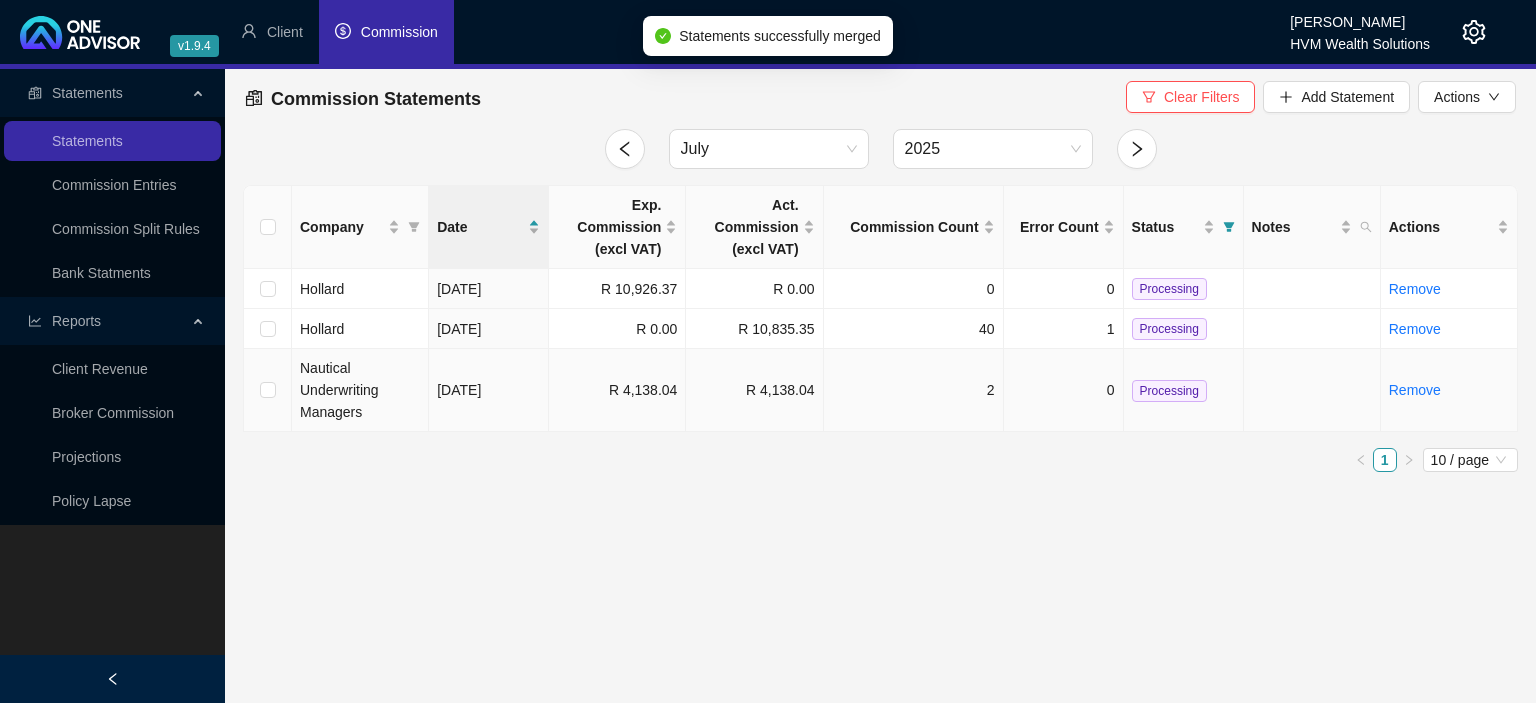 click on "Processing" at bounding box center (1169, 391) 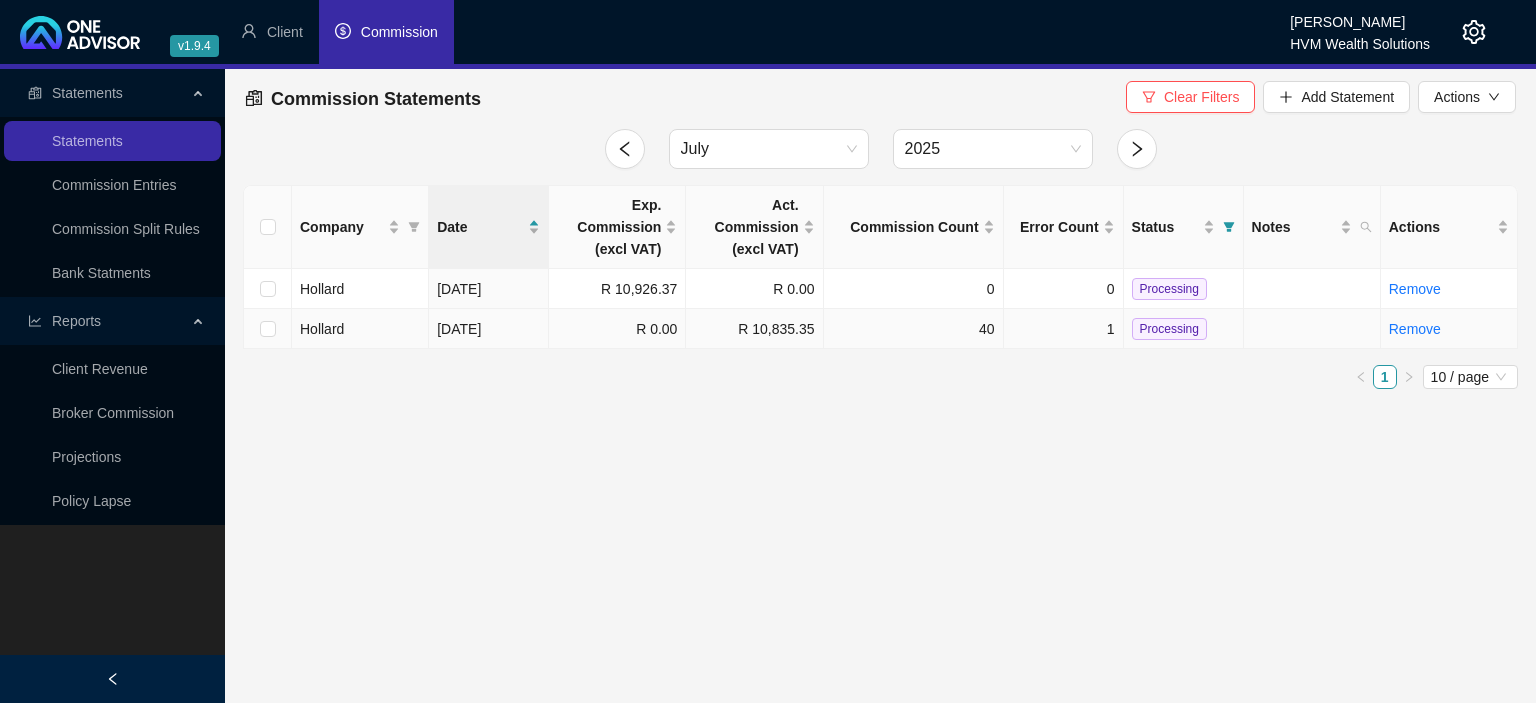 click on "1" at bounding box center [1064, 329] 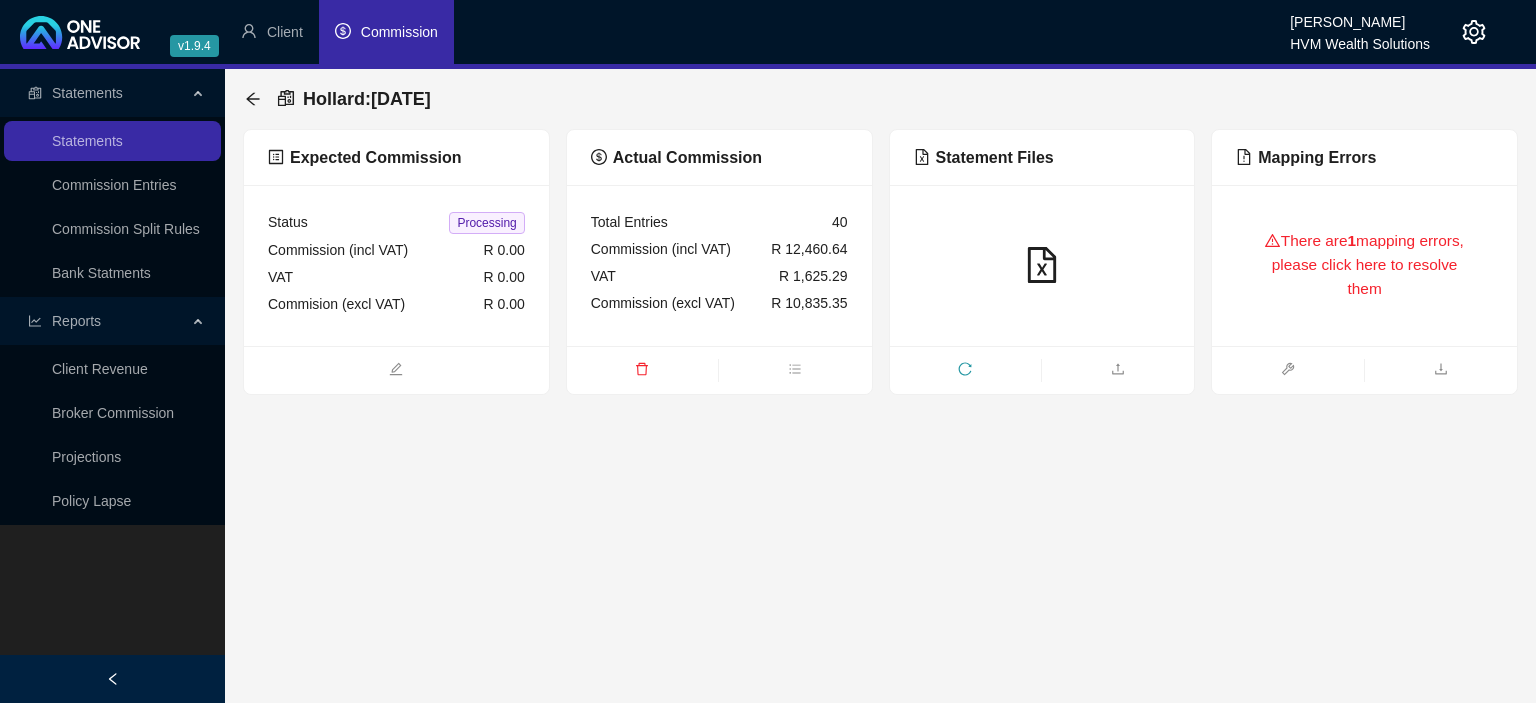 click on "There are  1  mapping errors, please click here to resolve them" at bounding box center (1364, 265) 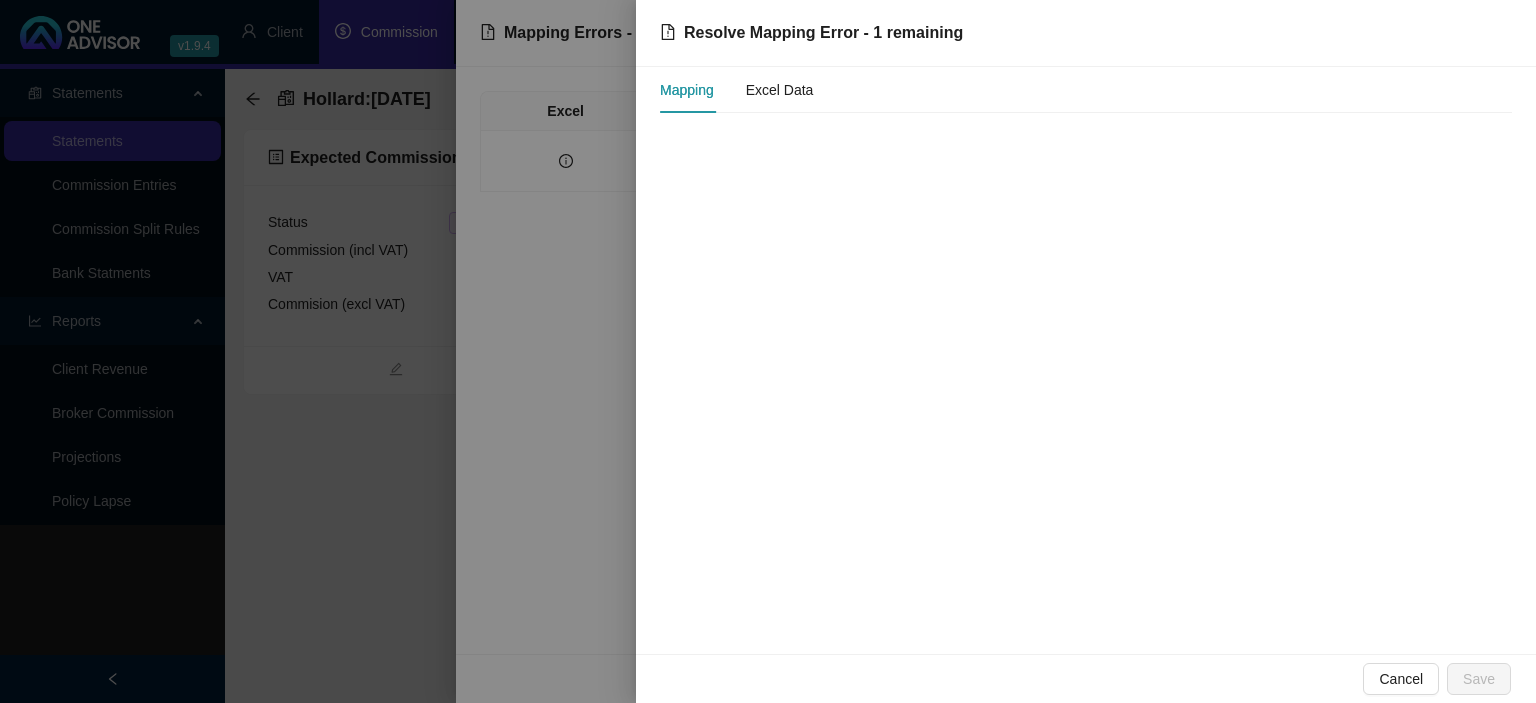 click at bounding box center (768, 351) 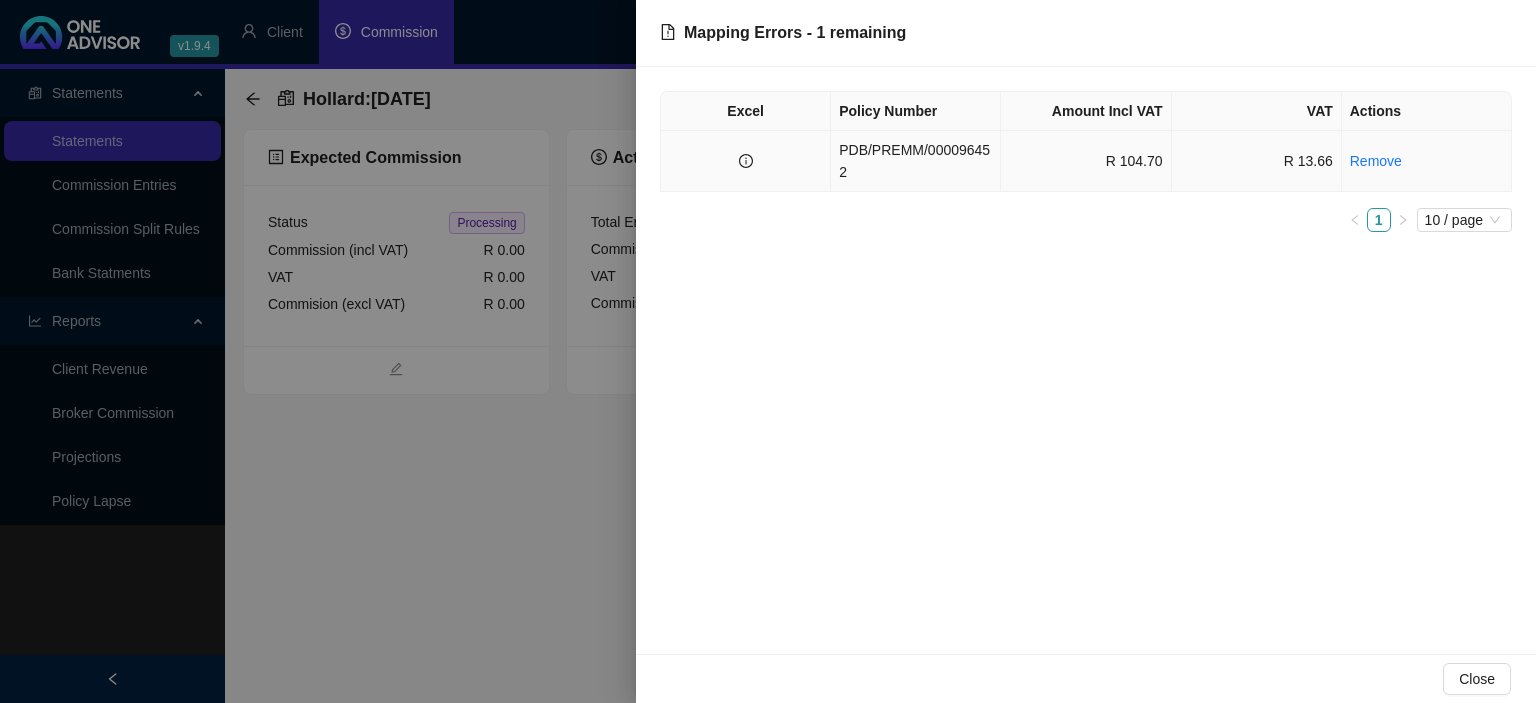 click on "R 104.70" at bounding box center (1086, 161) 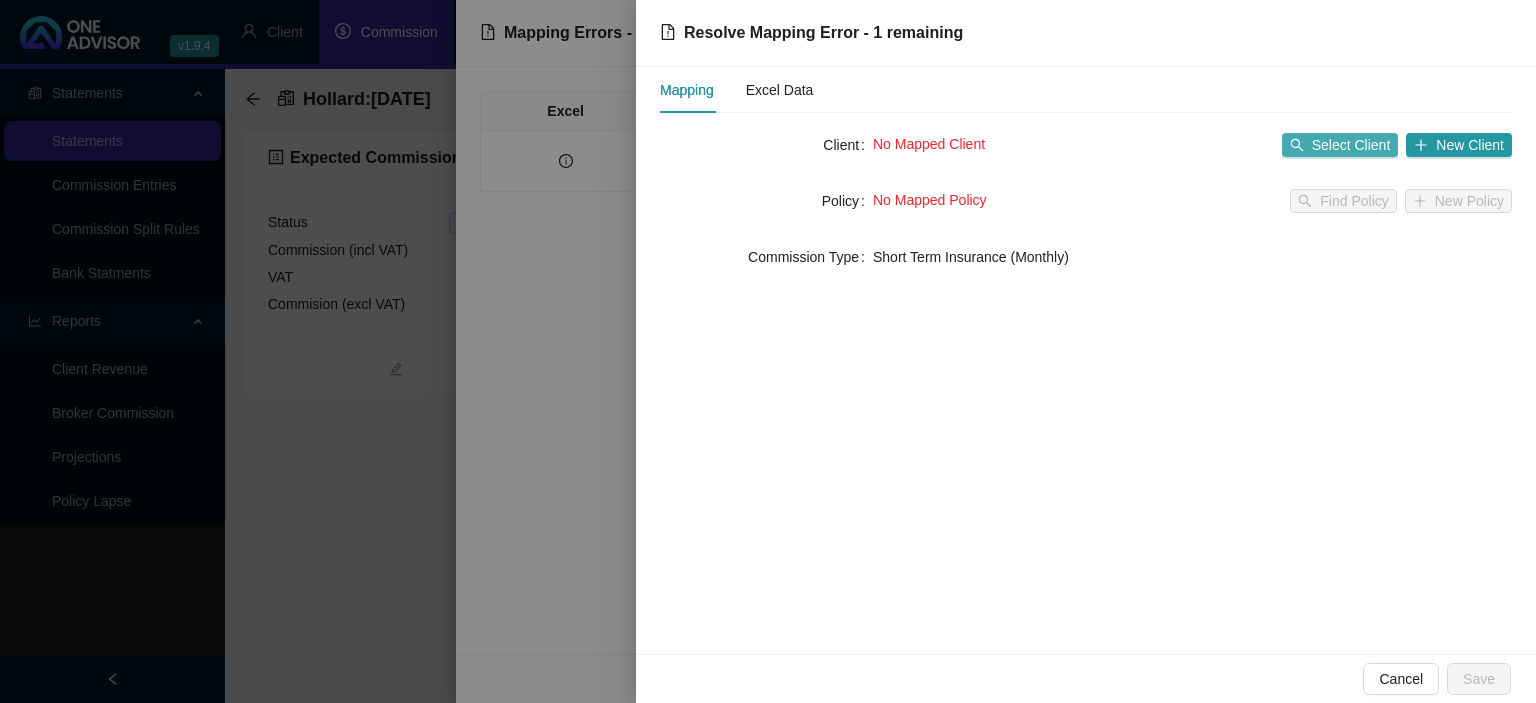 click on "Select Client" at bounding box center [1351, 145] 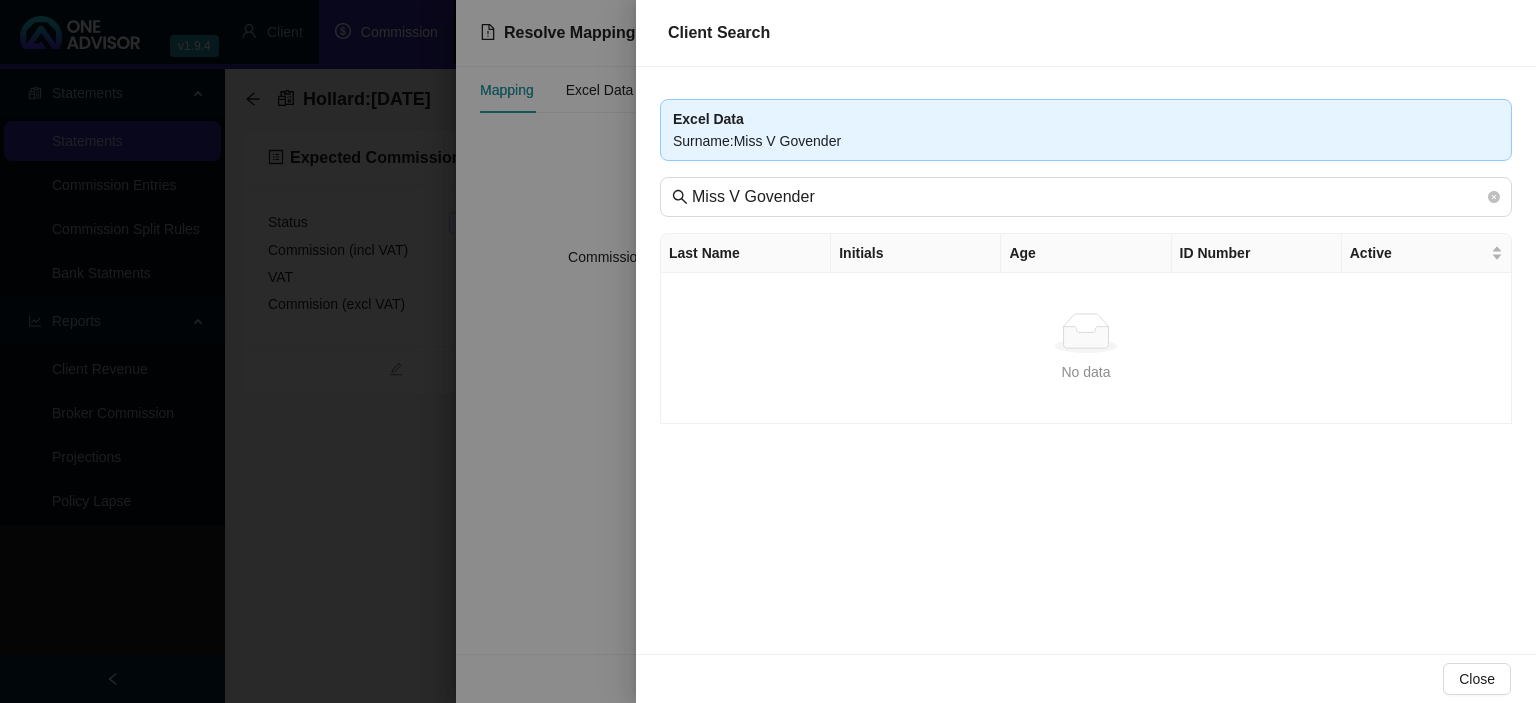 click at bounding box center [768, 351] 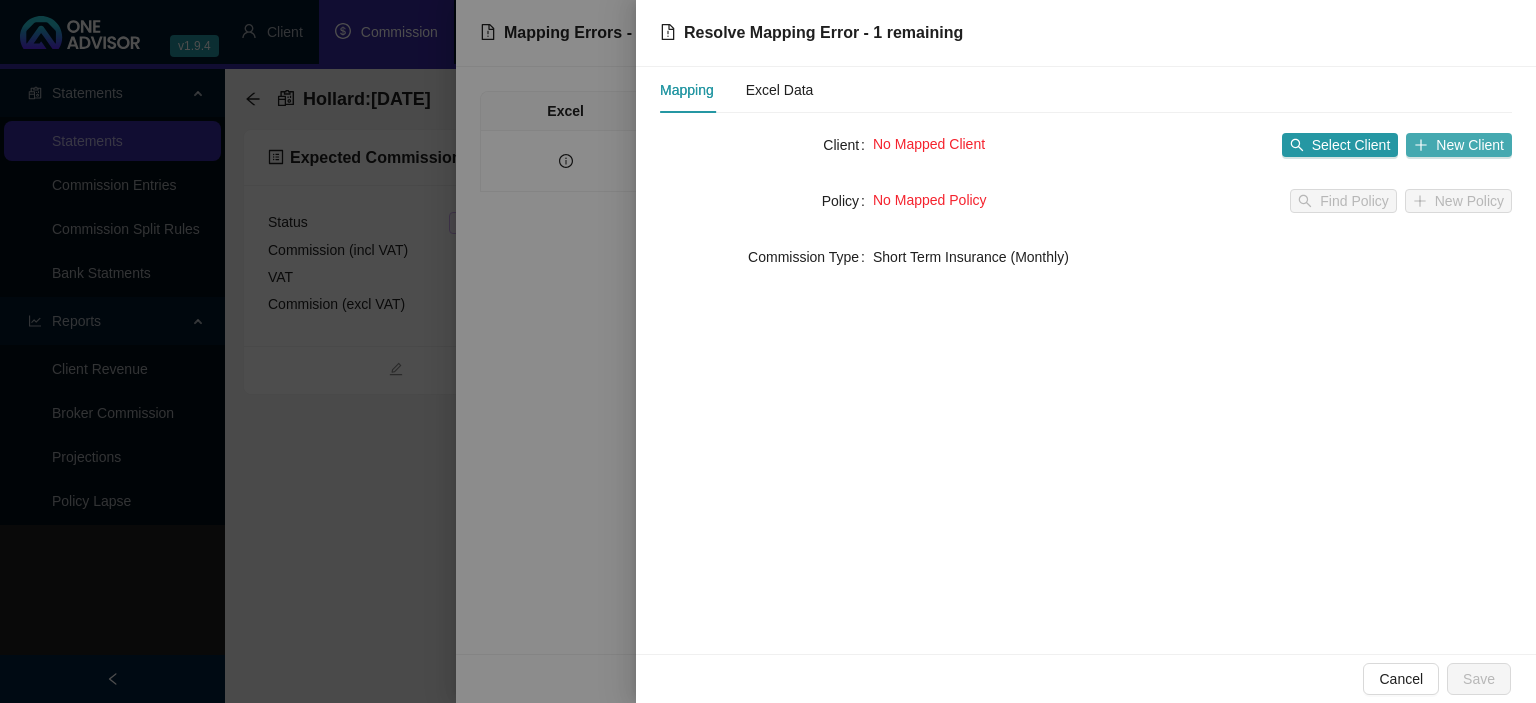 click 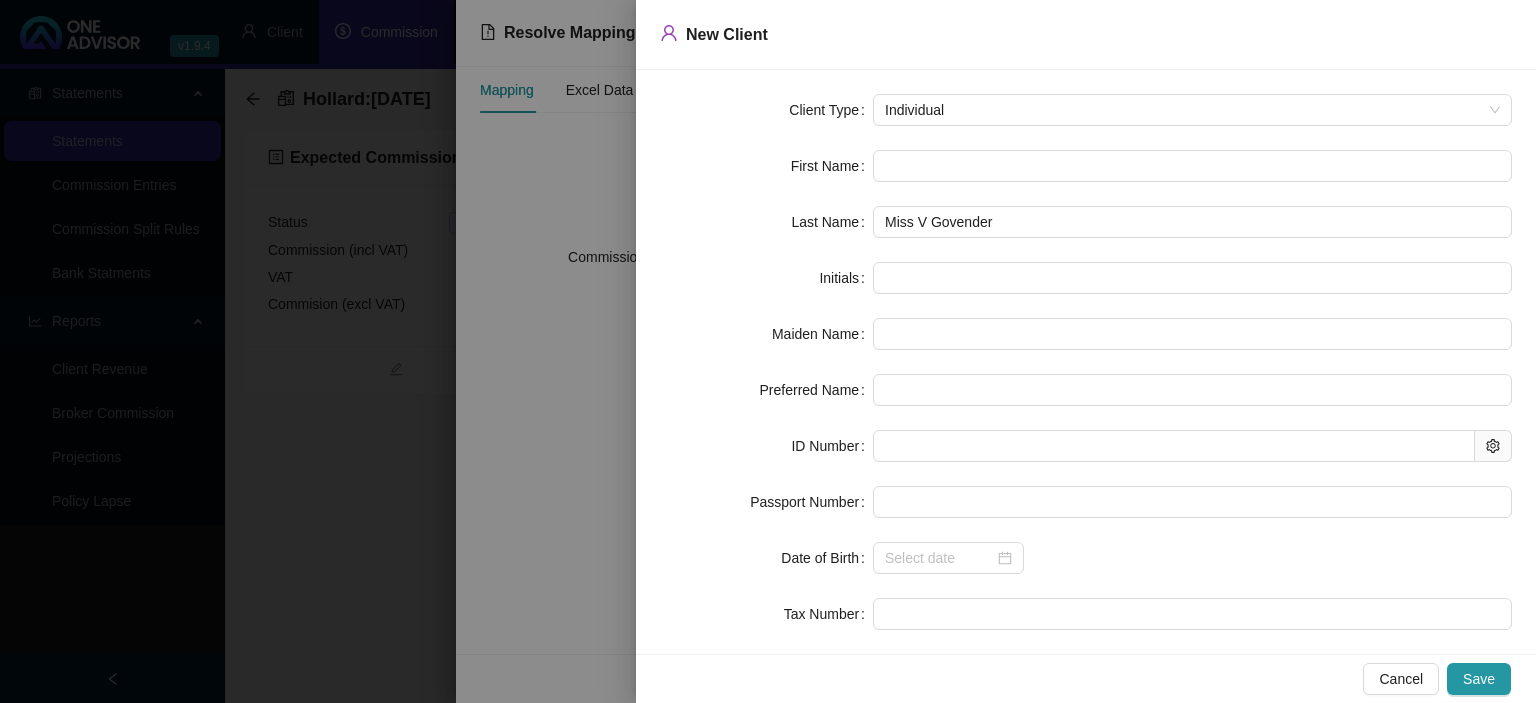 click on "Client Type Individual First Name Last Name Miss V Govender Initials Maiden Name Preferred Name ID Number Passport Number Date of Birth Tax Number Marrital Status Active" at bounding box center (1086, 418) 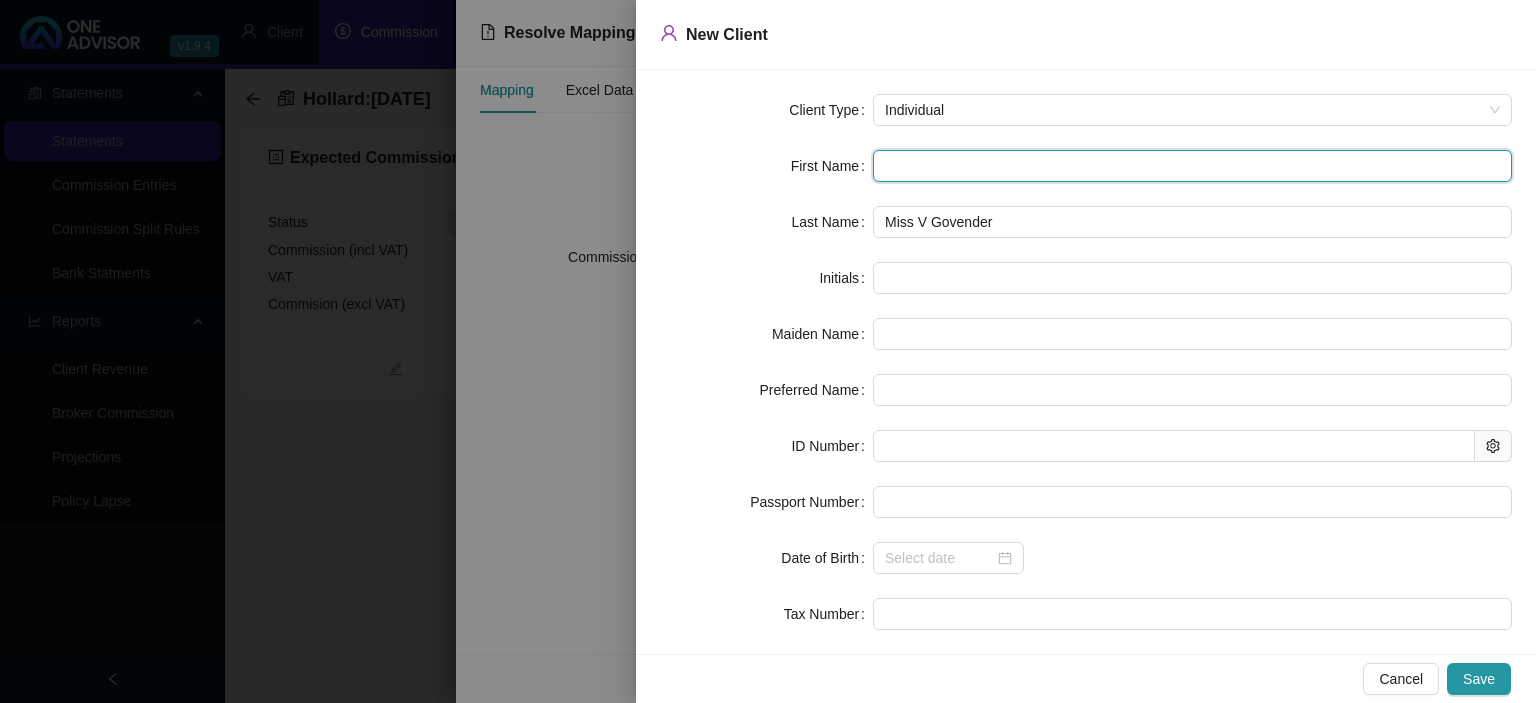 click at bounding box center (1192, 166) 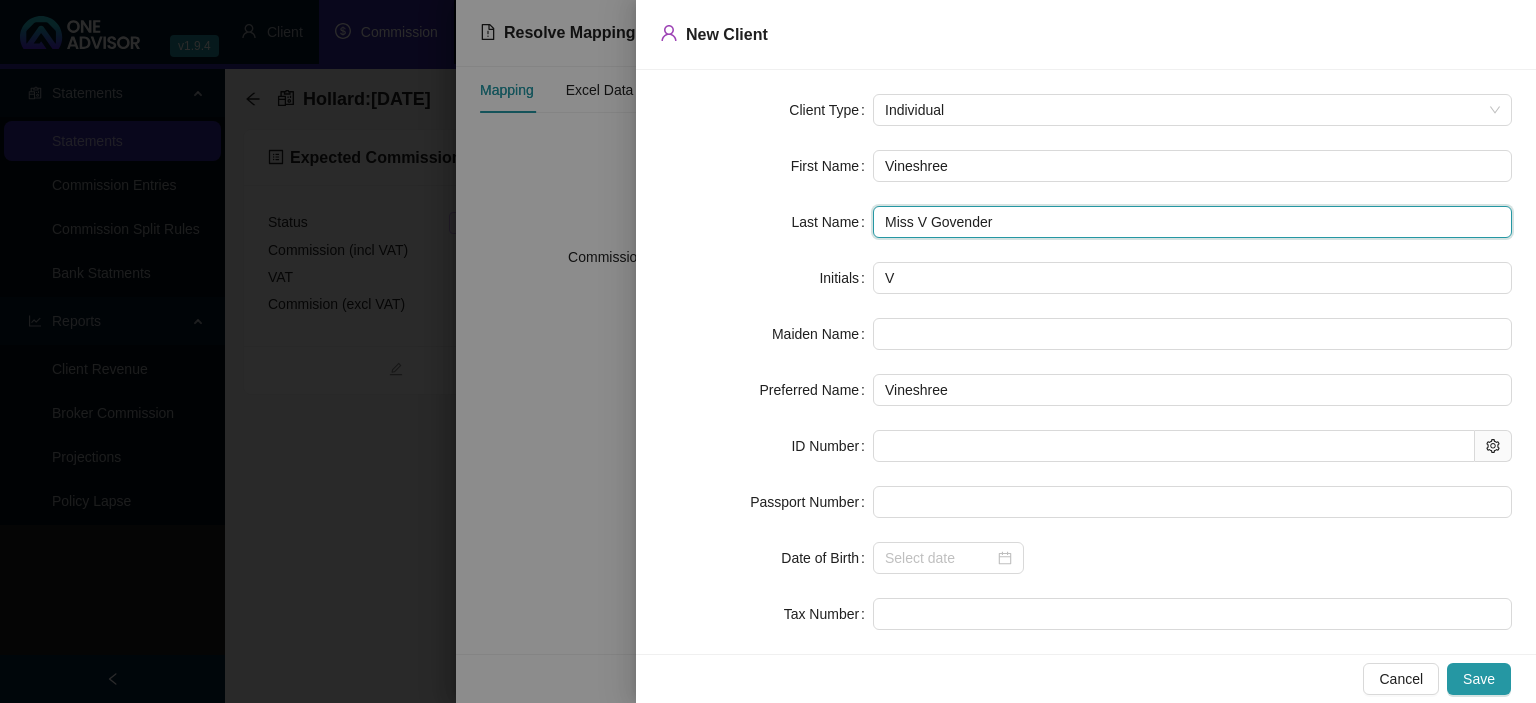 drag, startPoint x: 925, startPoint y: 218, endPoint x: 815, endPoint y: 218, distance: 110 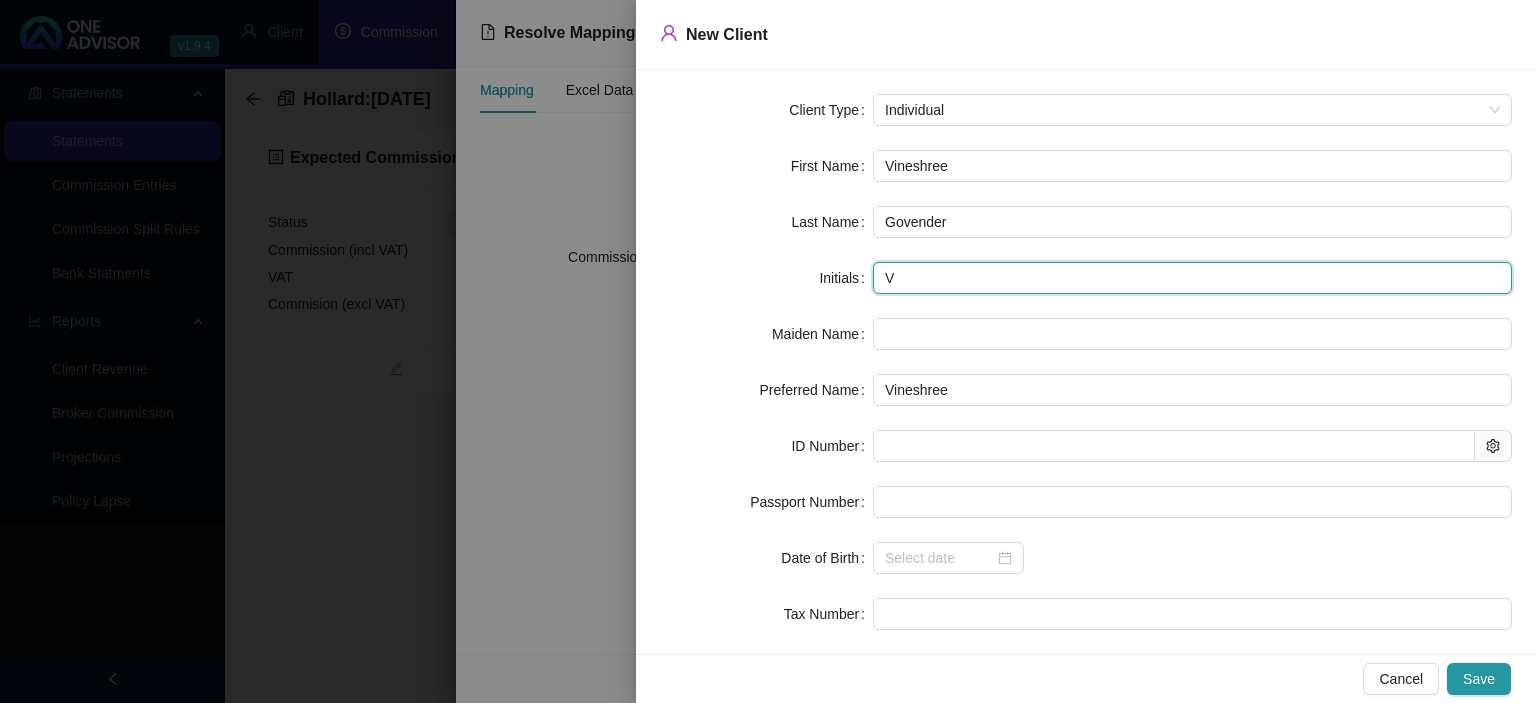 click on "V" at bounding box center [1192, 278] 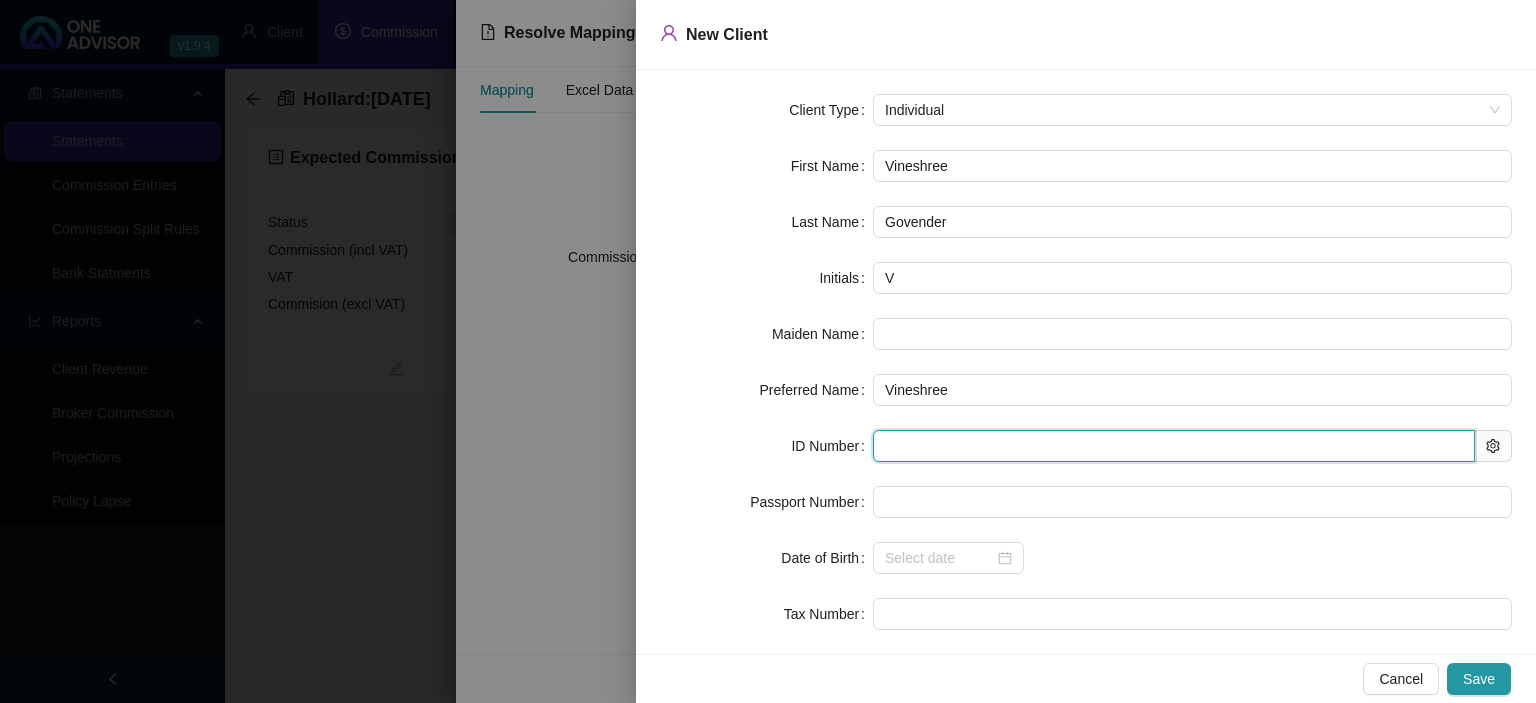 click at bounding box center (1174, 446) 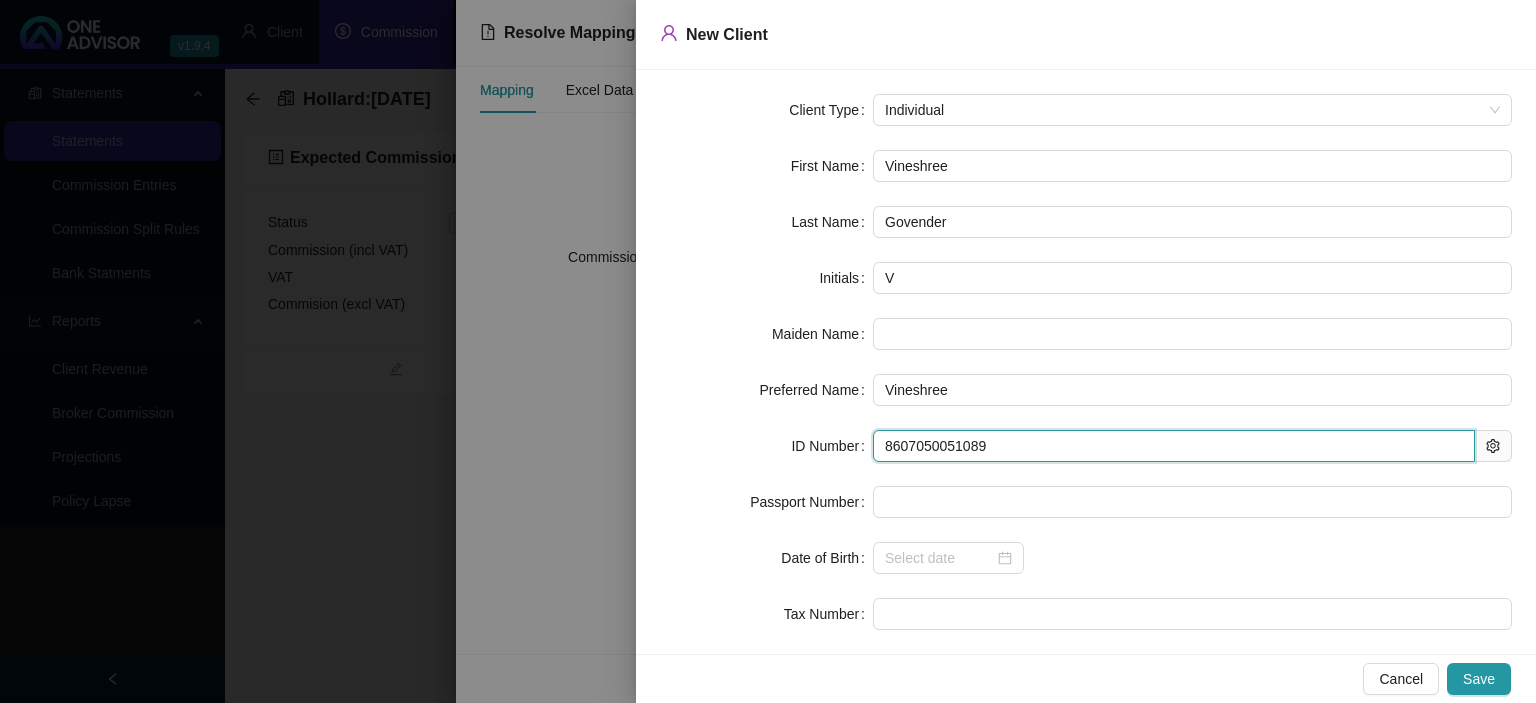 type on "[DATE]" 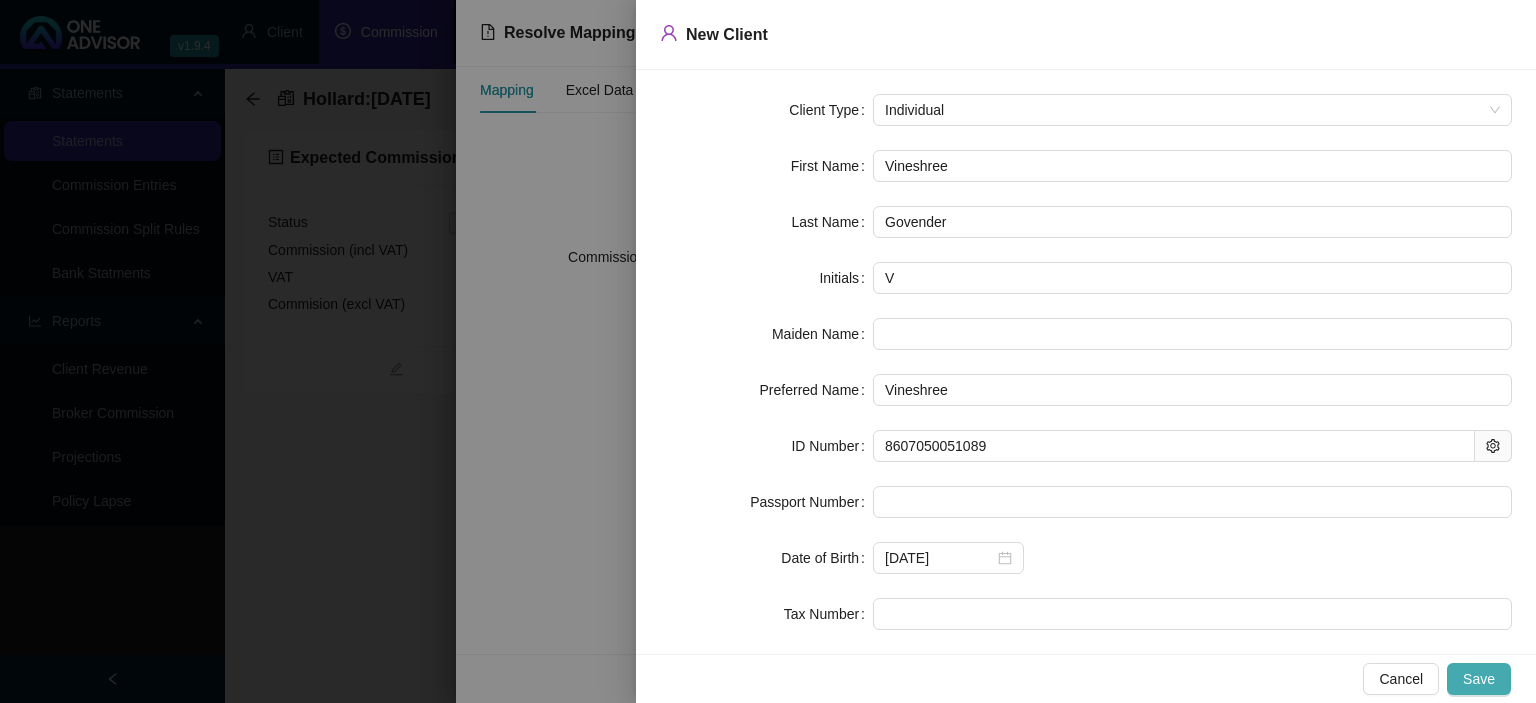 click on "Save" at bounding box center (1479, 679) 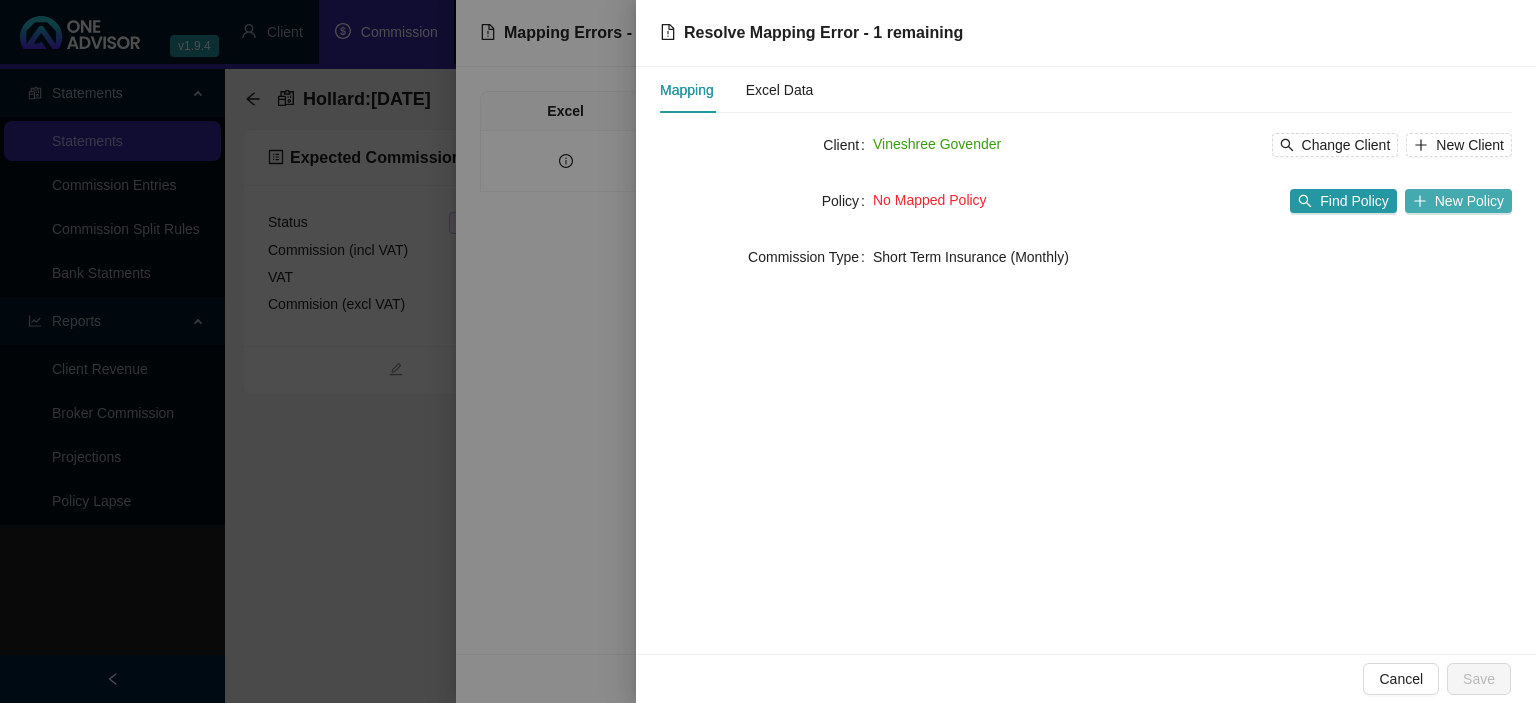 click on "New Policy" at bounding box center [1458, 201] 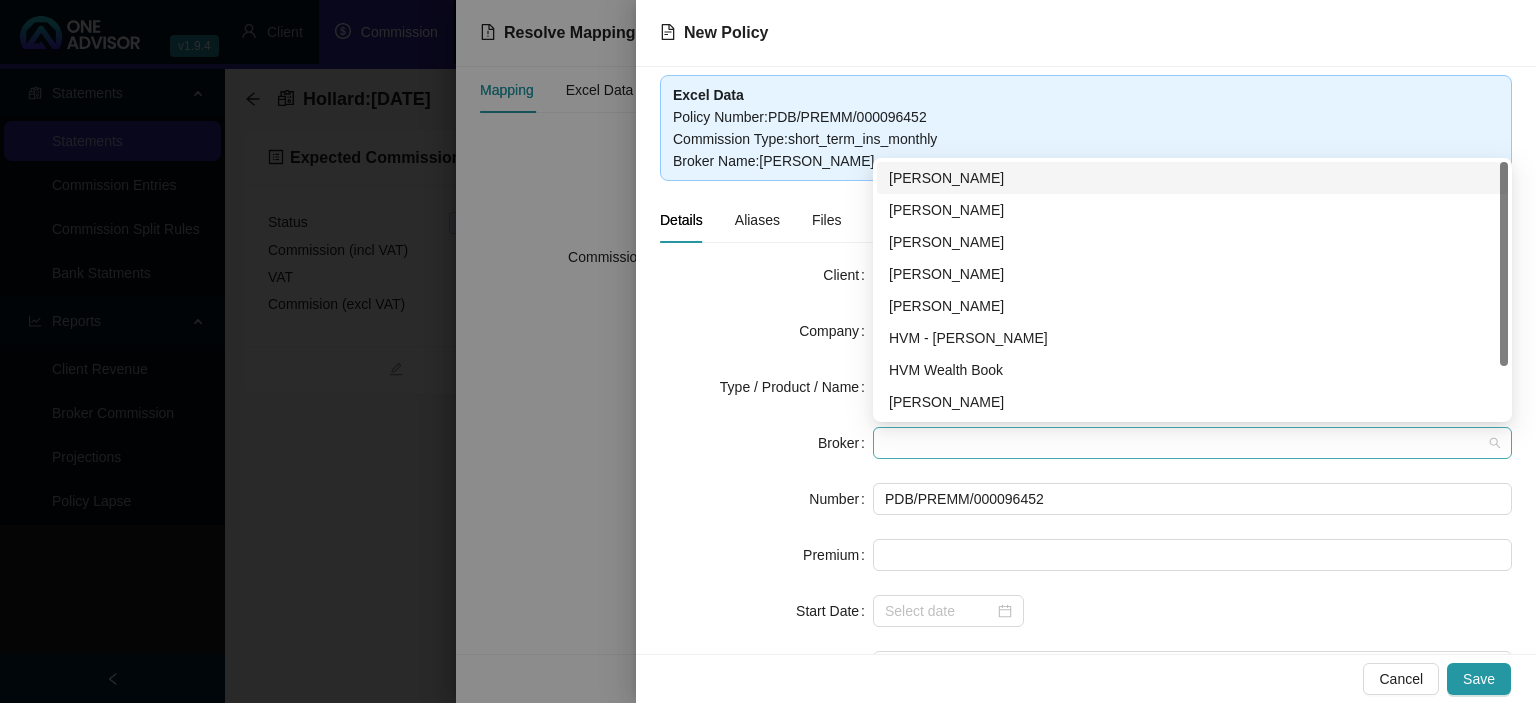 click at bounding box center [1192, 443] 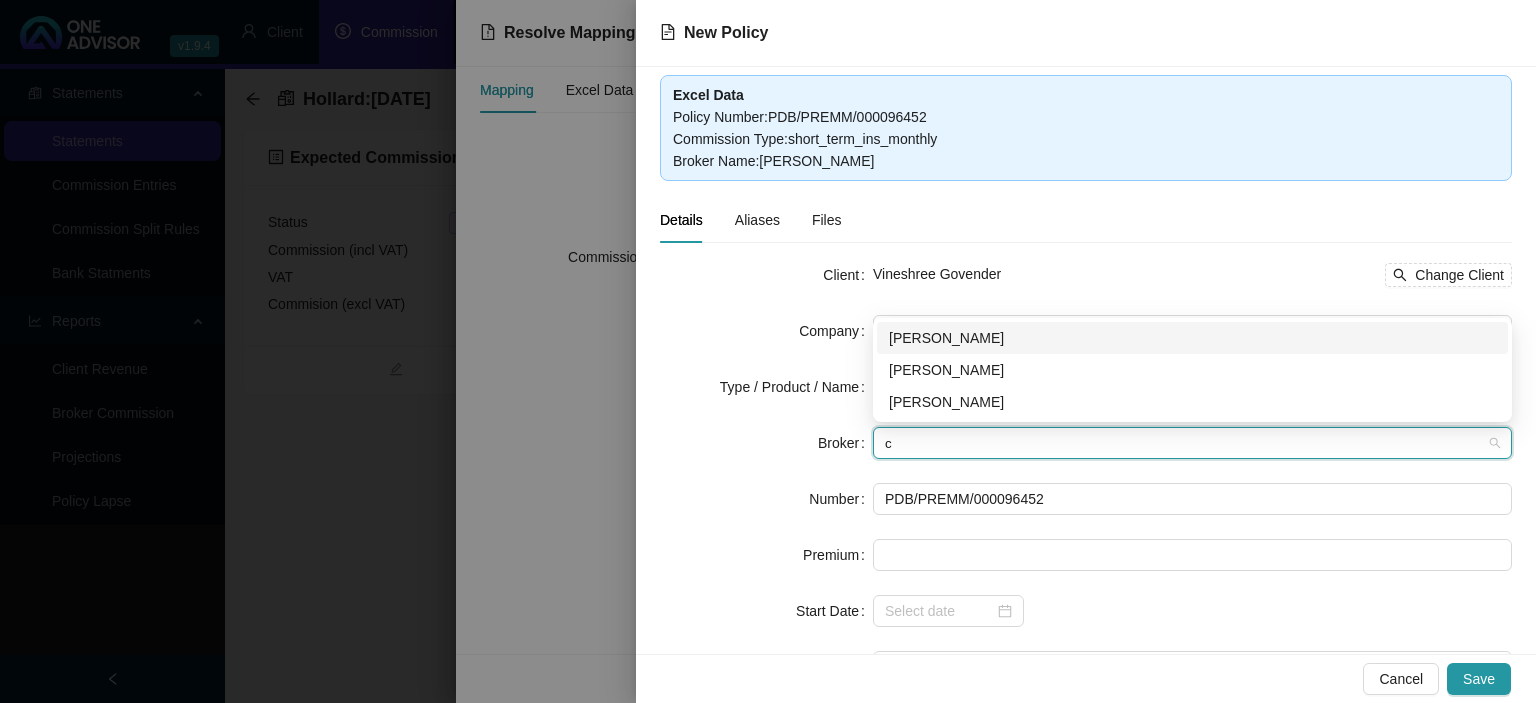 type on "ch" 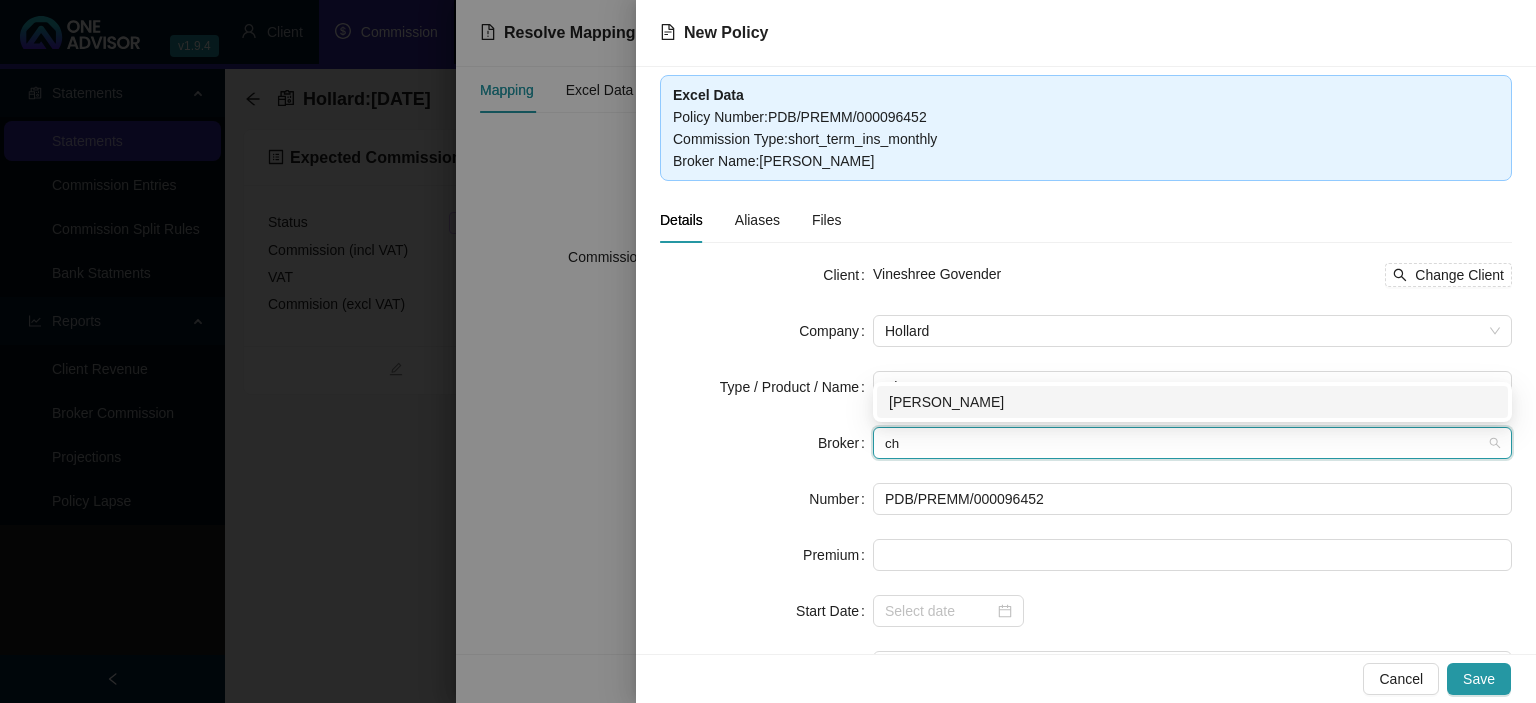 click on "[PERSON_NAME]" at bounding box center (1192, 402) 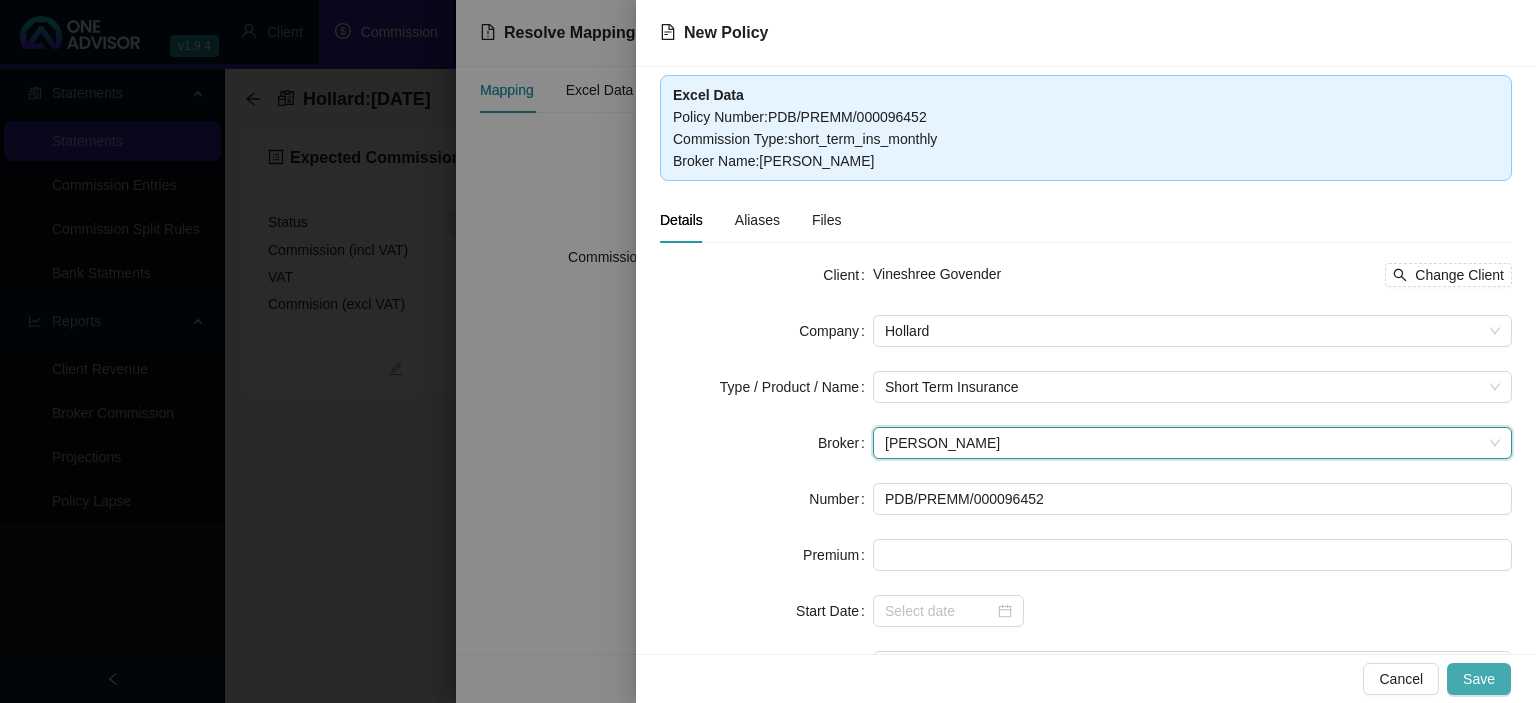 click on "Save" at bounding box center [1479, 679] 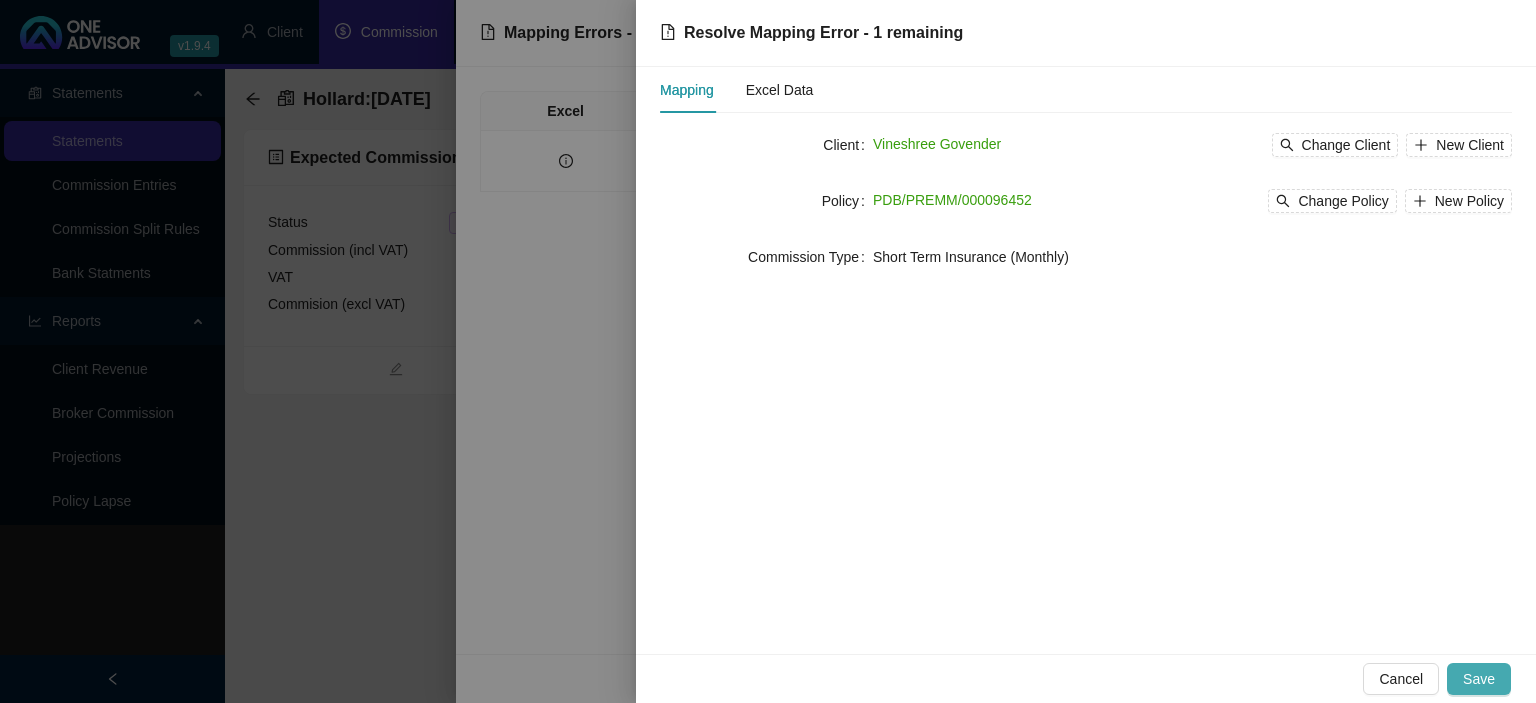 click on "Save" at bounding box center [1479, 679] 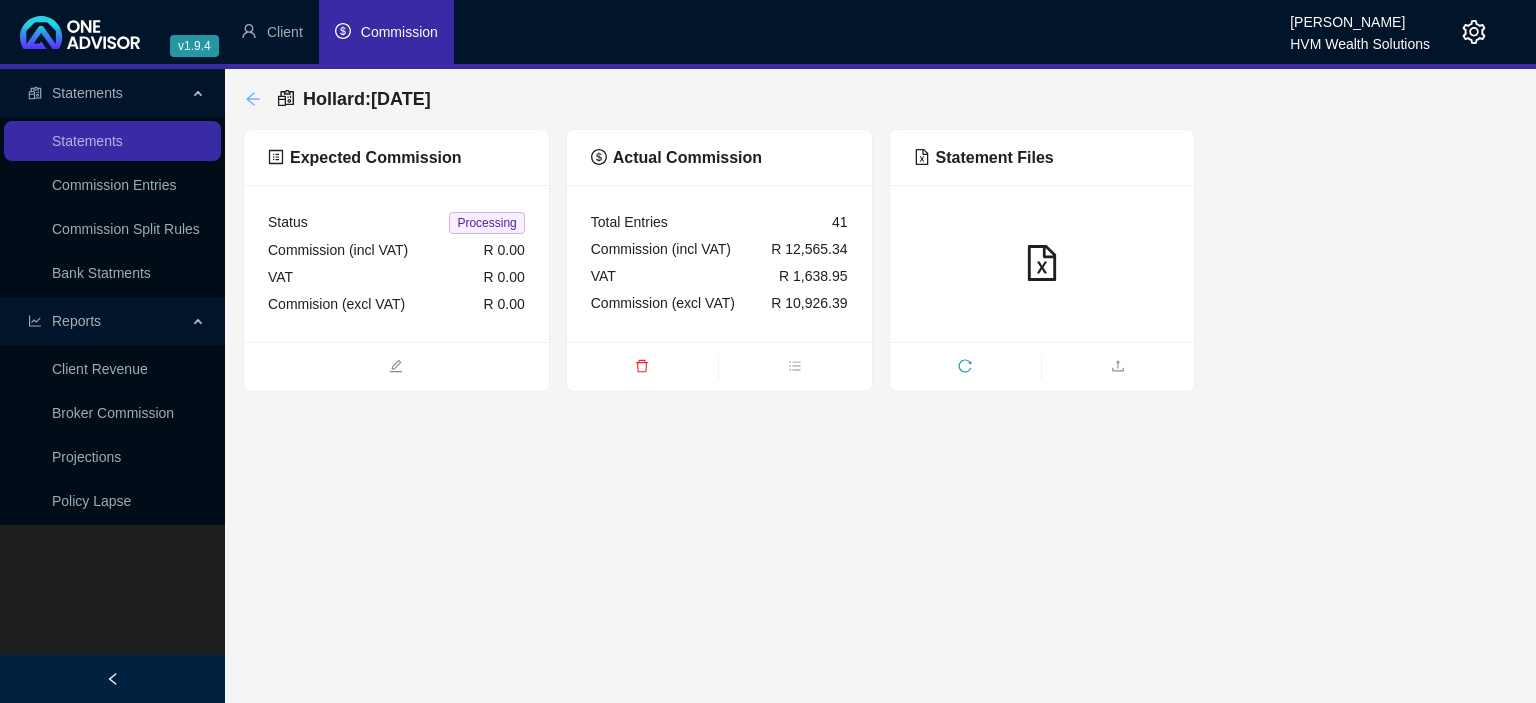 click 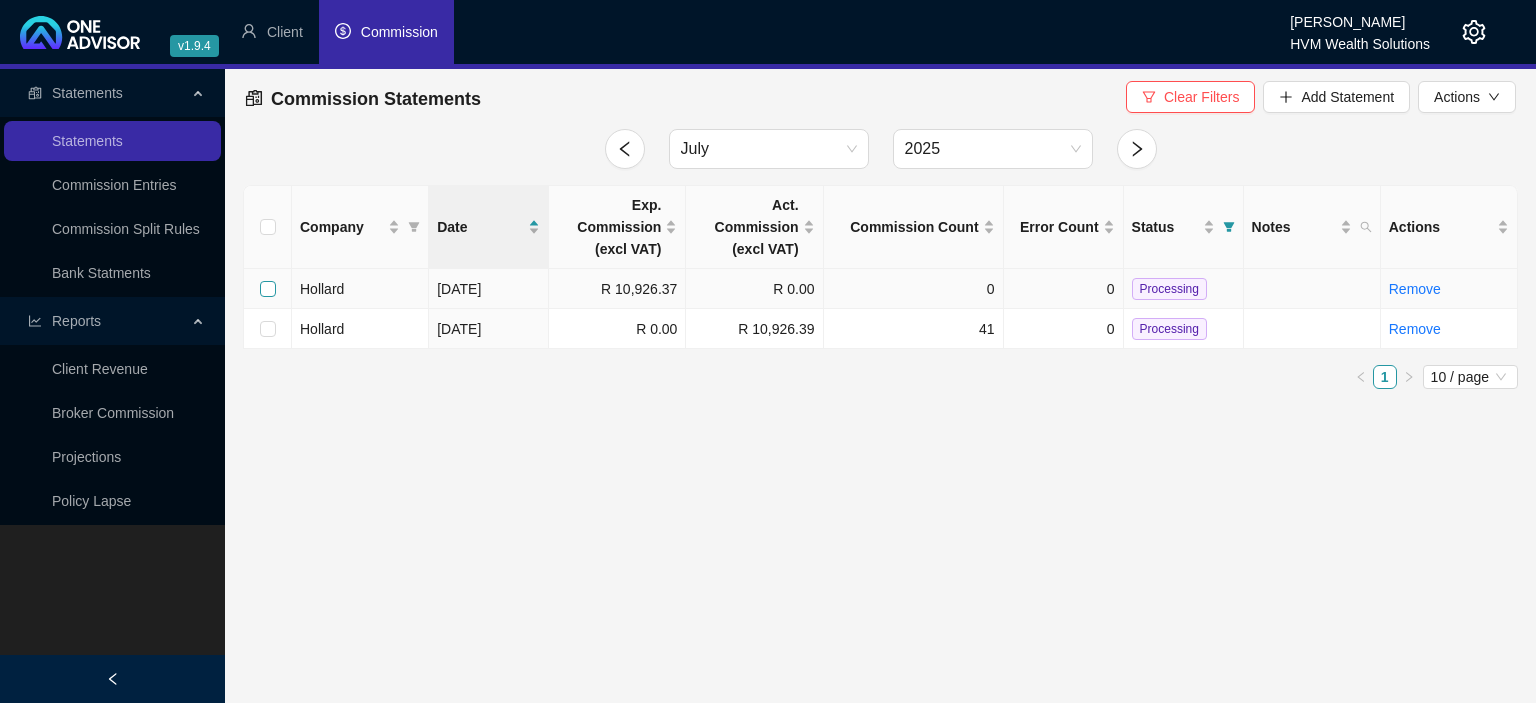 click at bounding box center (268, 289) 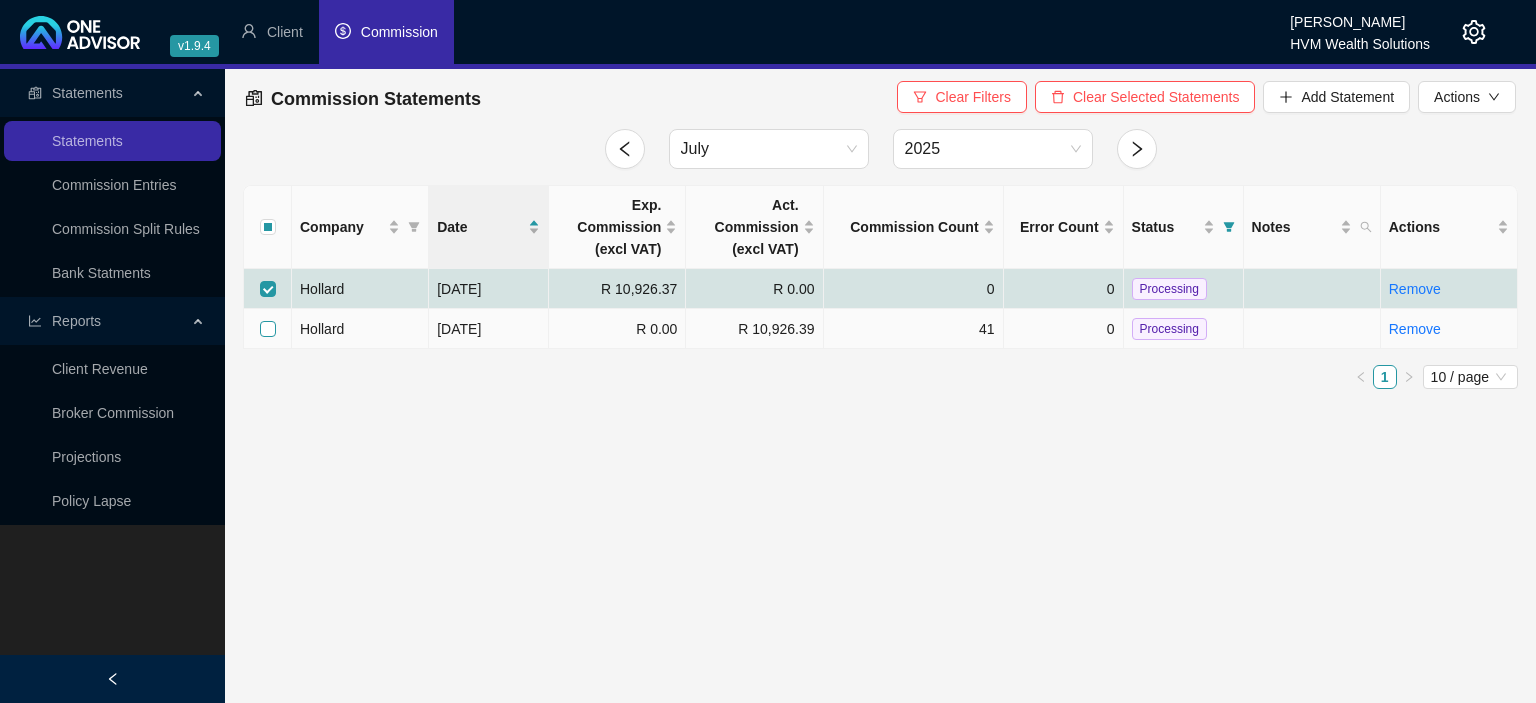 click at bounding box center (268, 329) 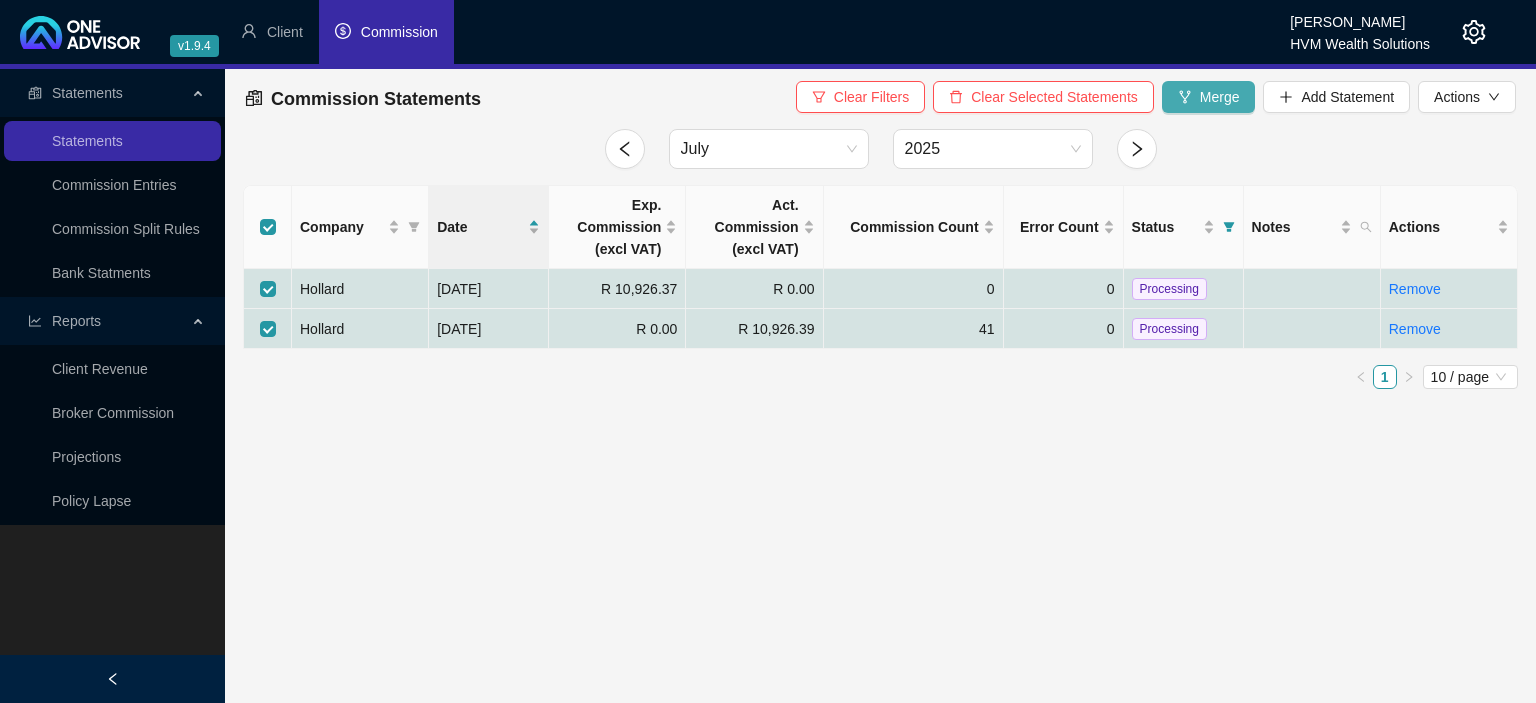 click on "Merge" at bounding box center (1220, 97) 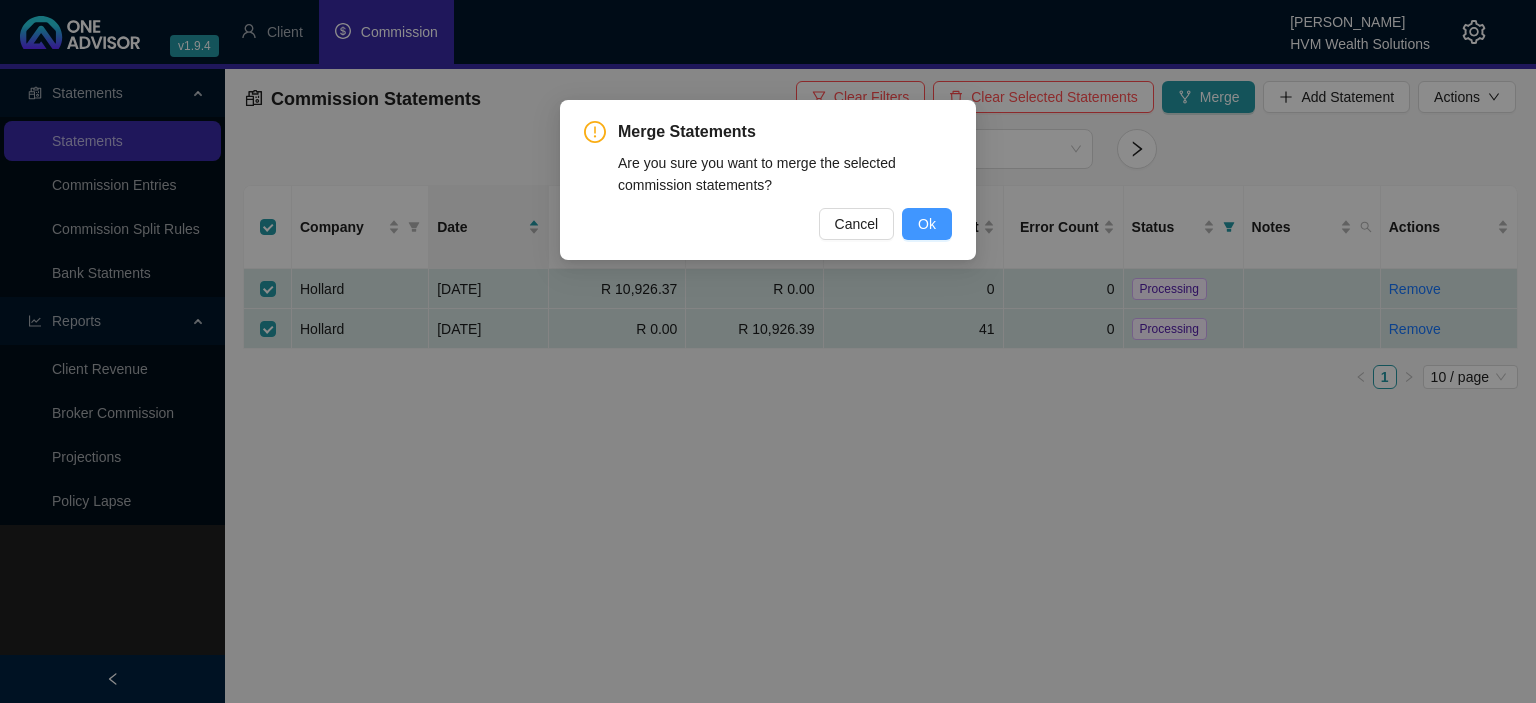 click on "Ok" at bounding box center (927, 224) 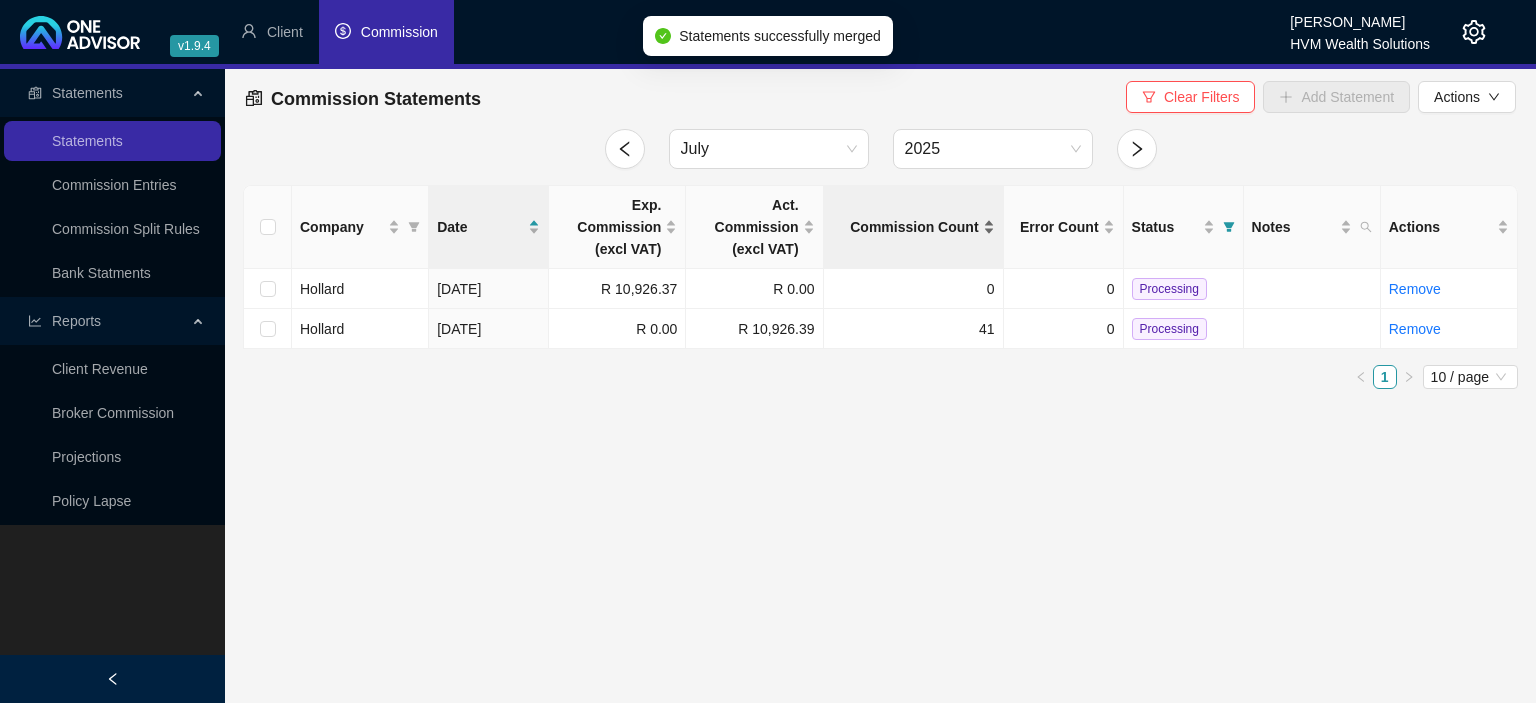 checkbox on "false" 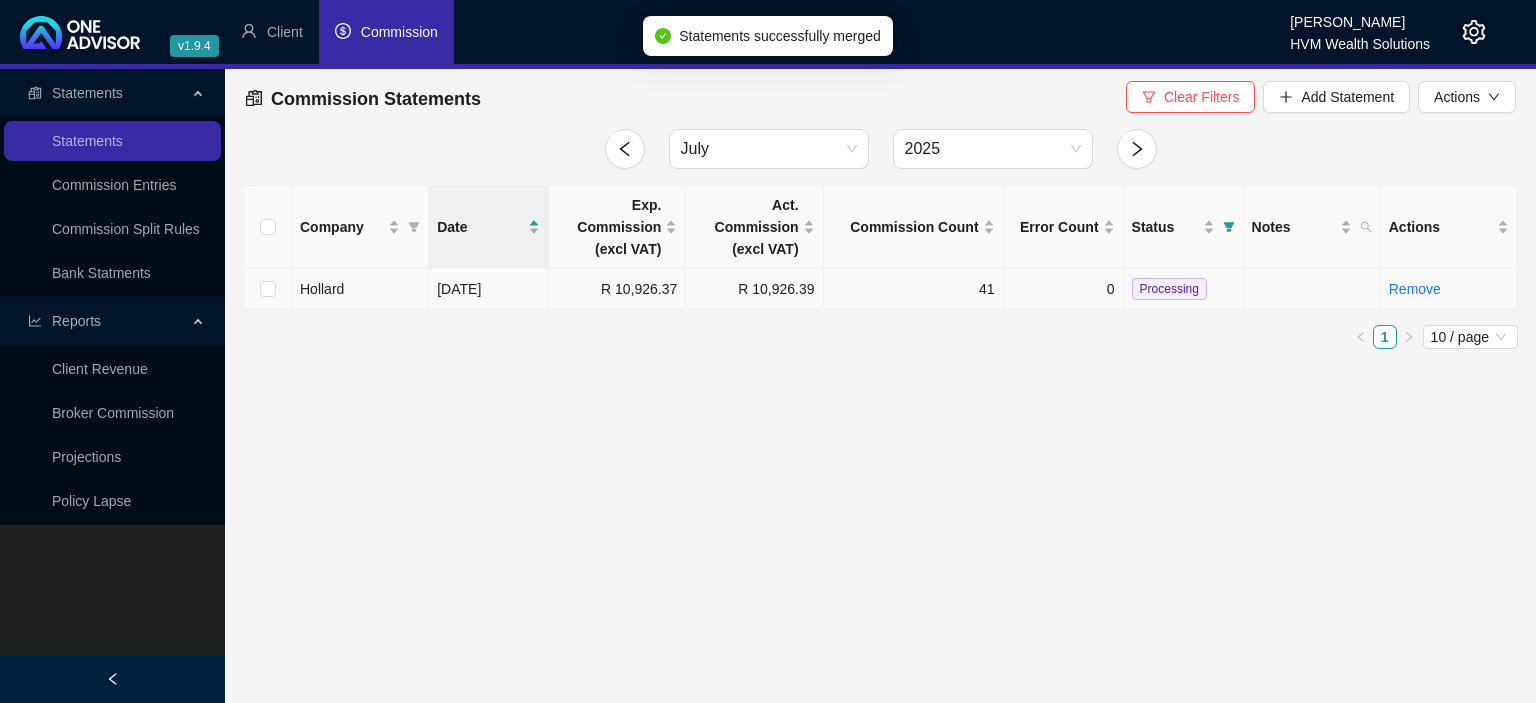 click on "Processing" at bounding box center (1169, 289) 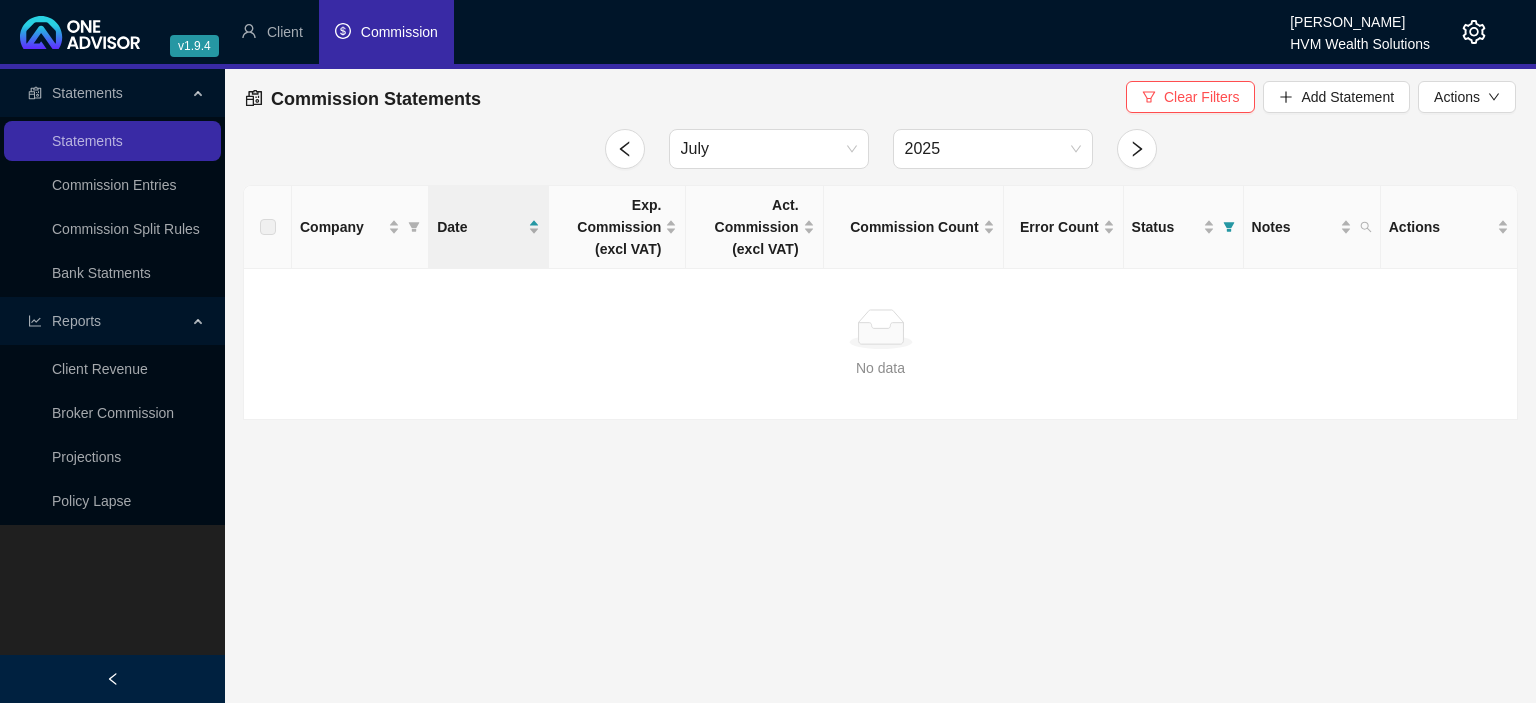 click 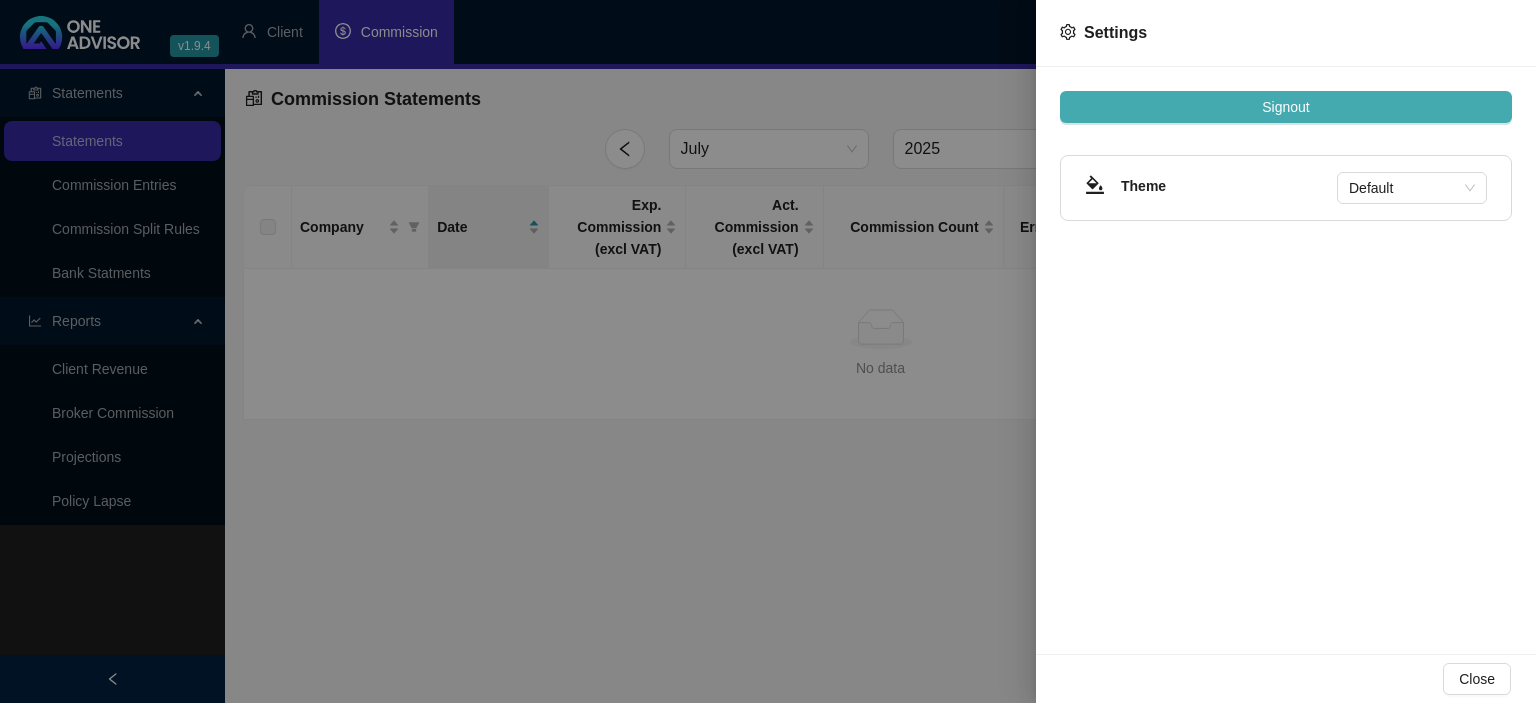 click on "Signout" at bounding box center (1286, 107) 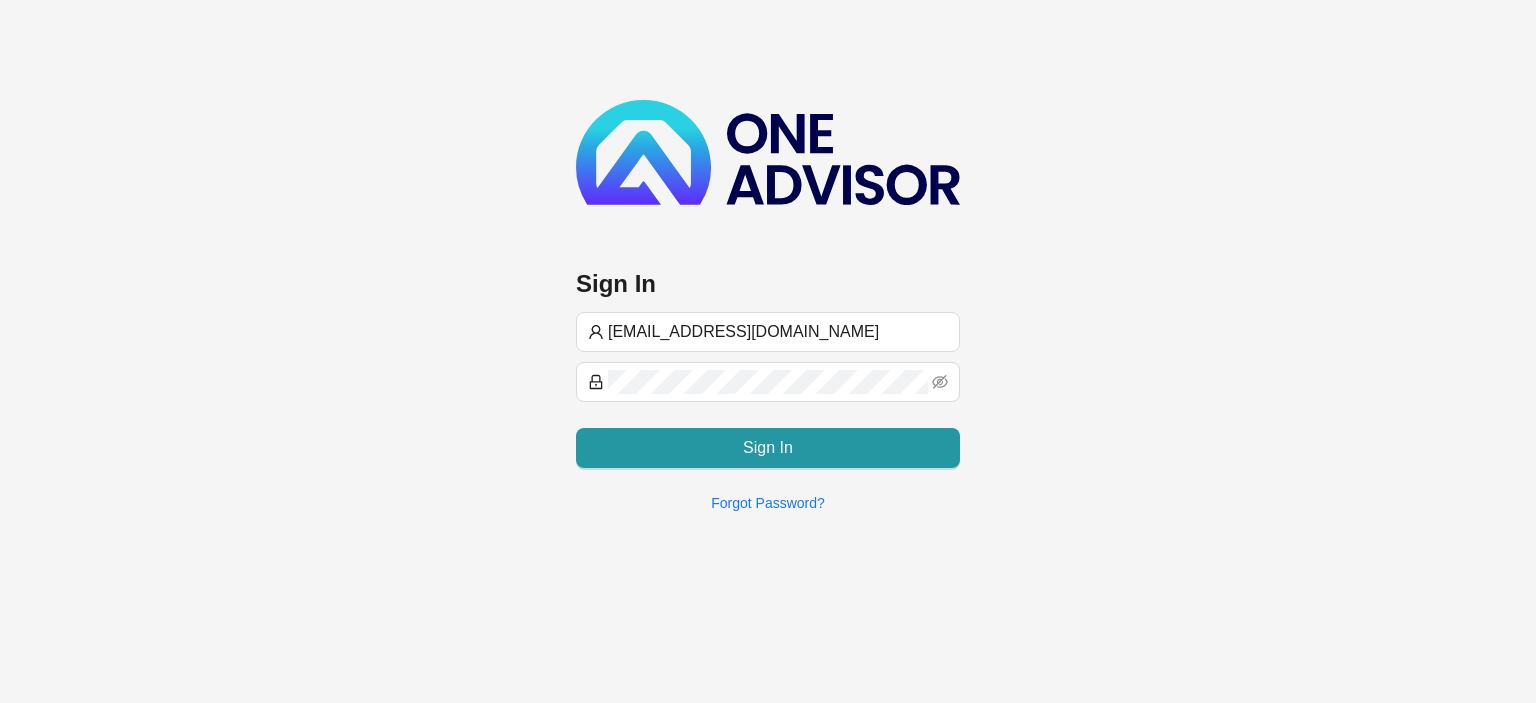 type on "[EMAIL_ADDRESS][DOMAIN_NAME]" 